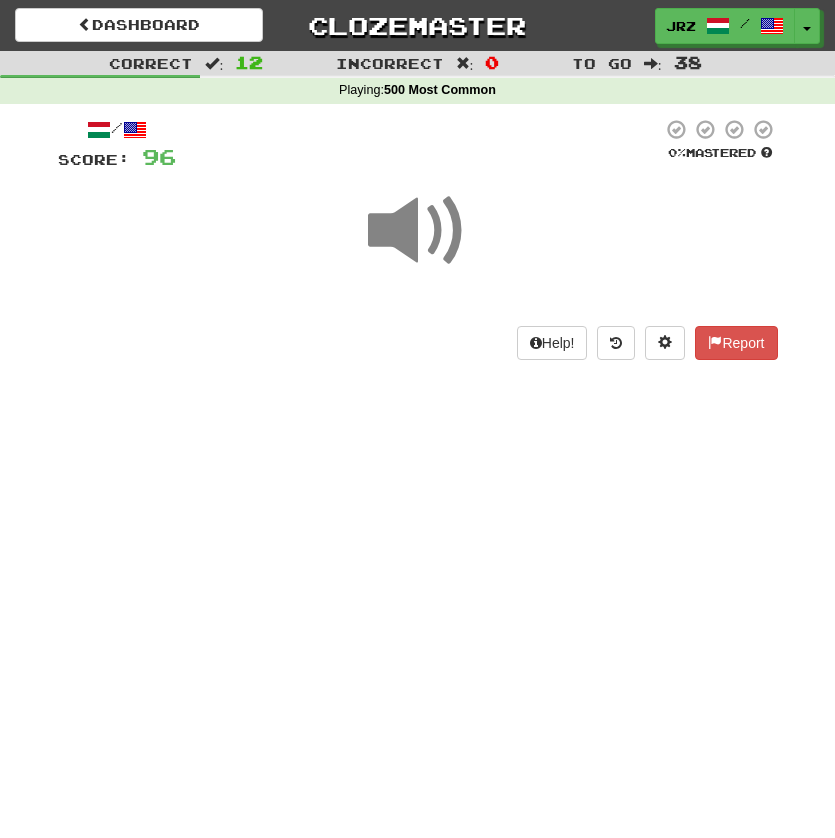 scroll, scrollTop: 0, scrollLeft: 0, axis: both 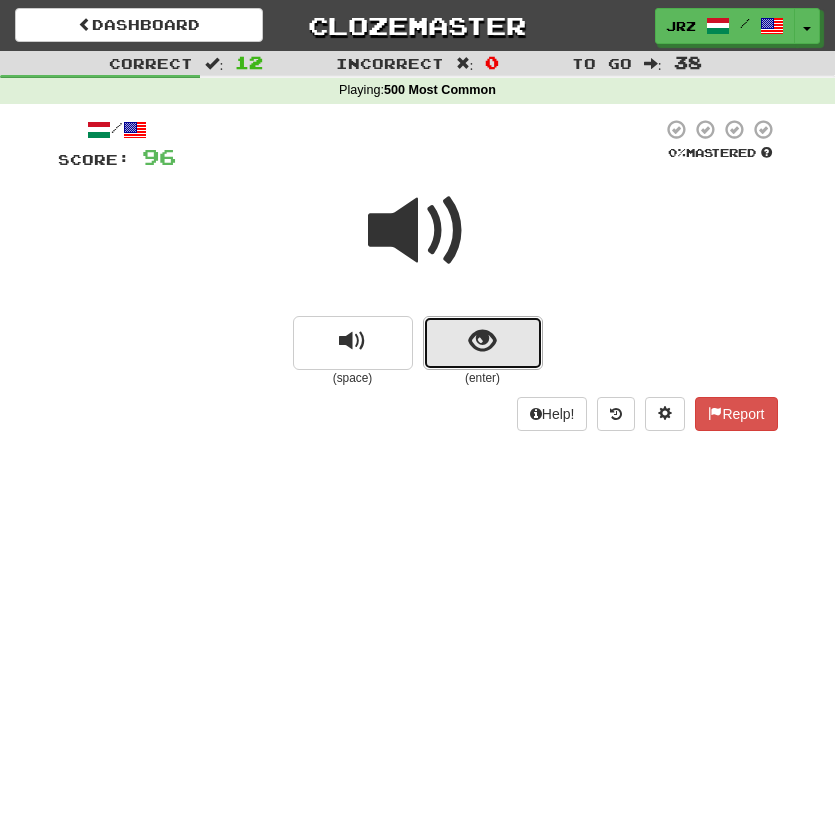 click at bounding box center (483, 343) 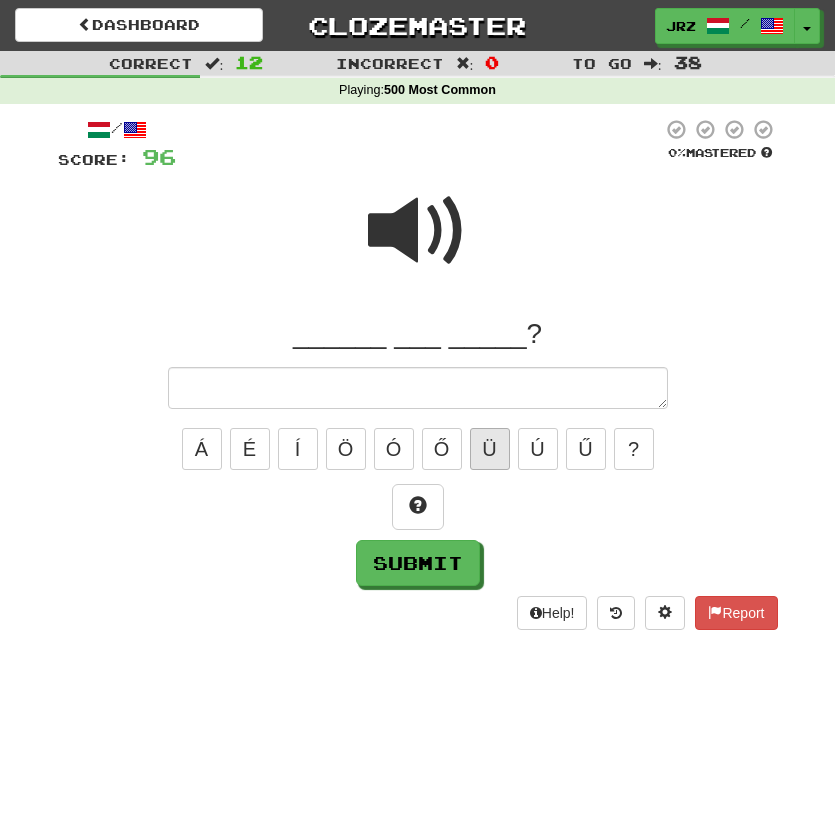 type on "*" 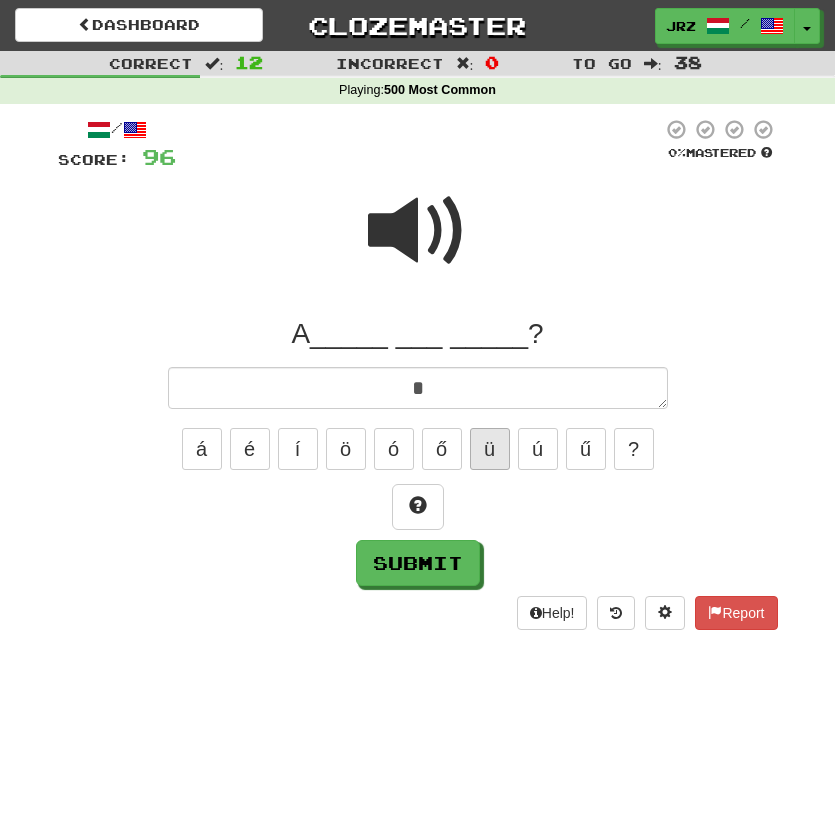 type on "*" 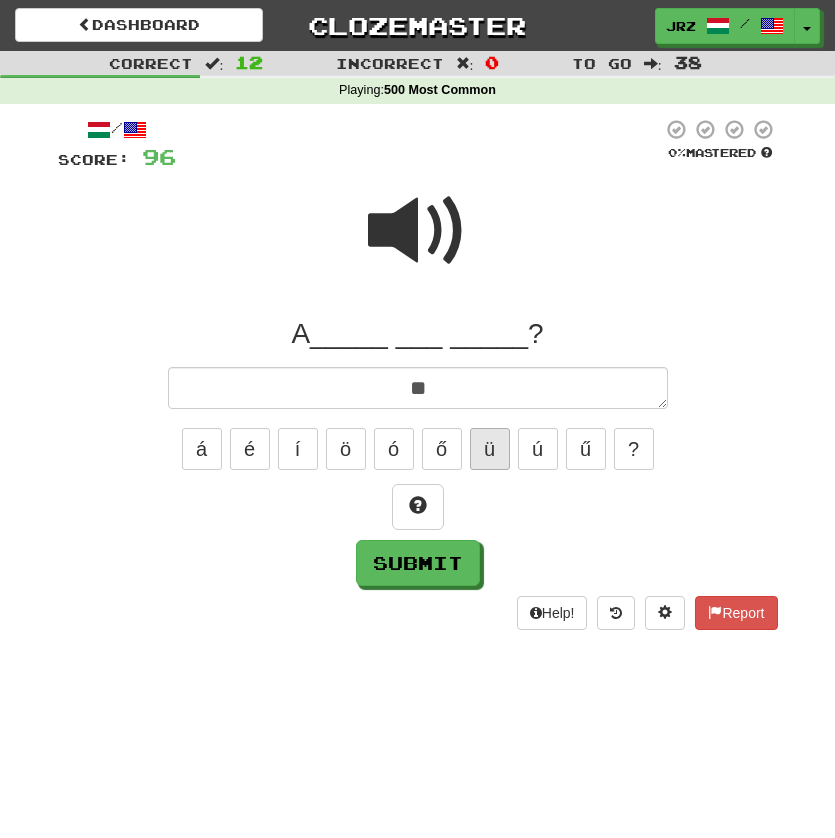 type on "*" 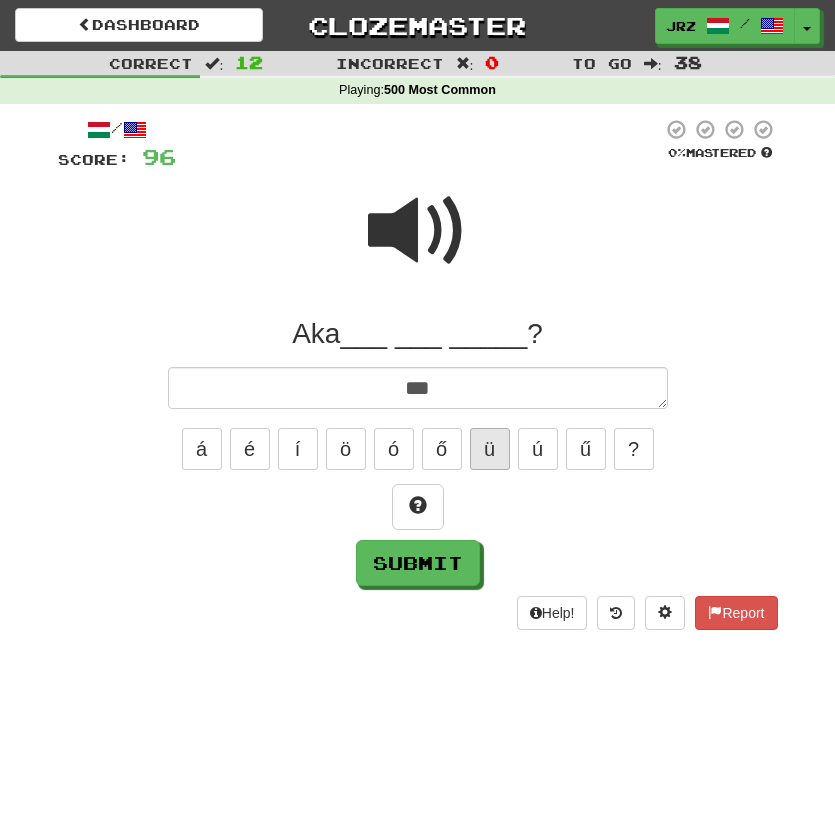 type on "*" 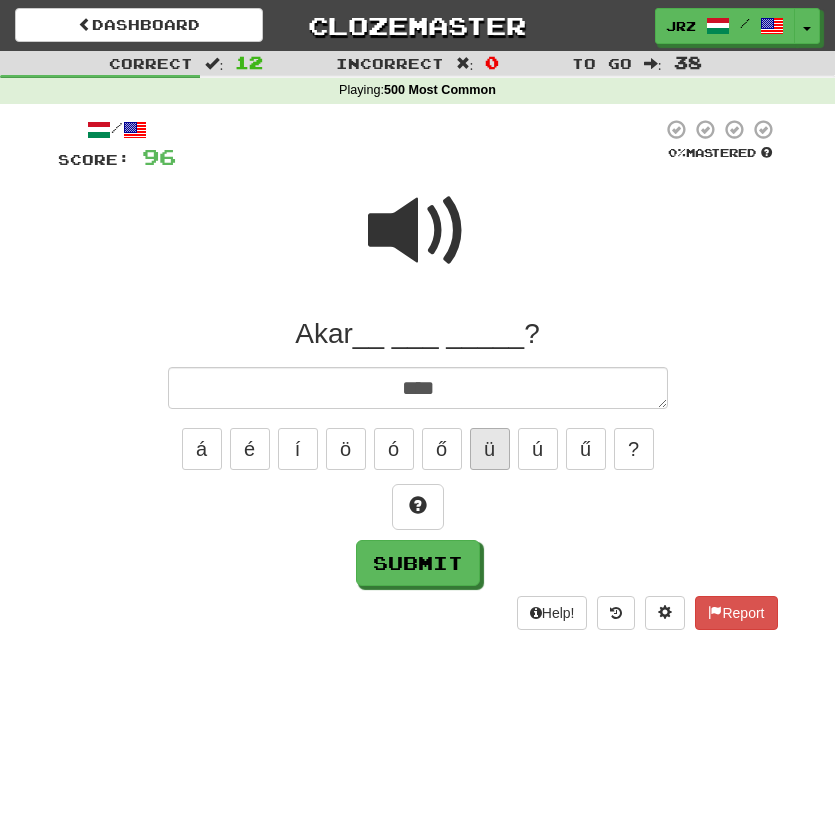 type on "*" 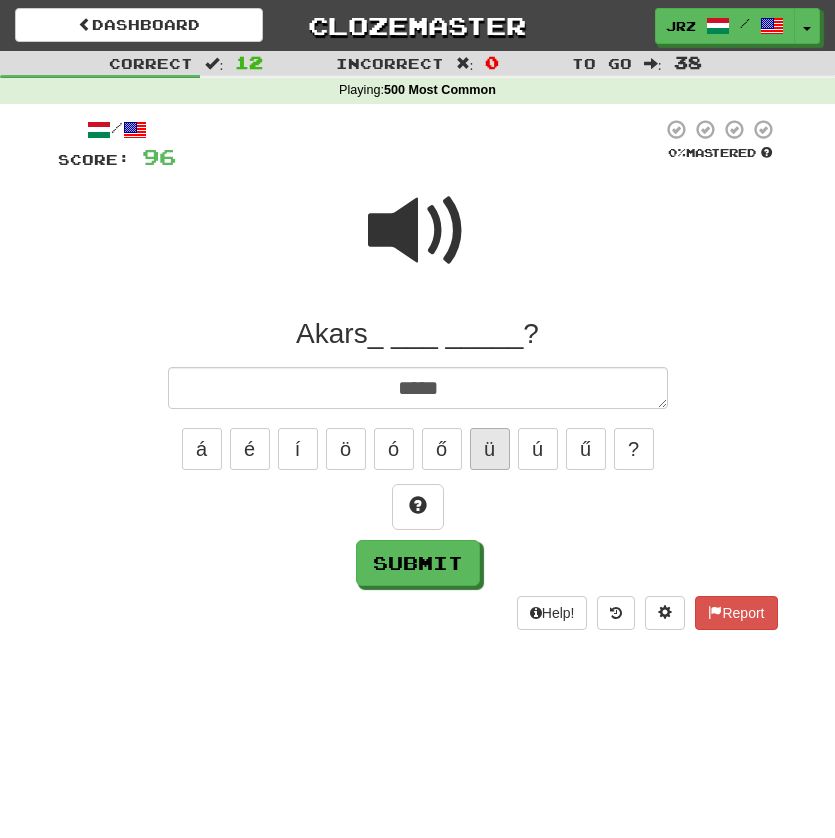 type on "*" 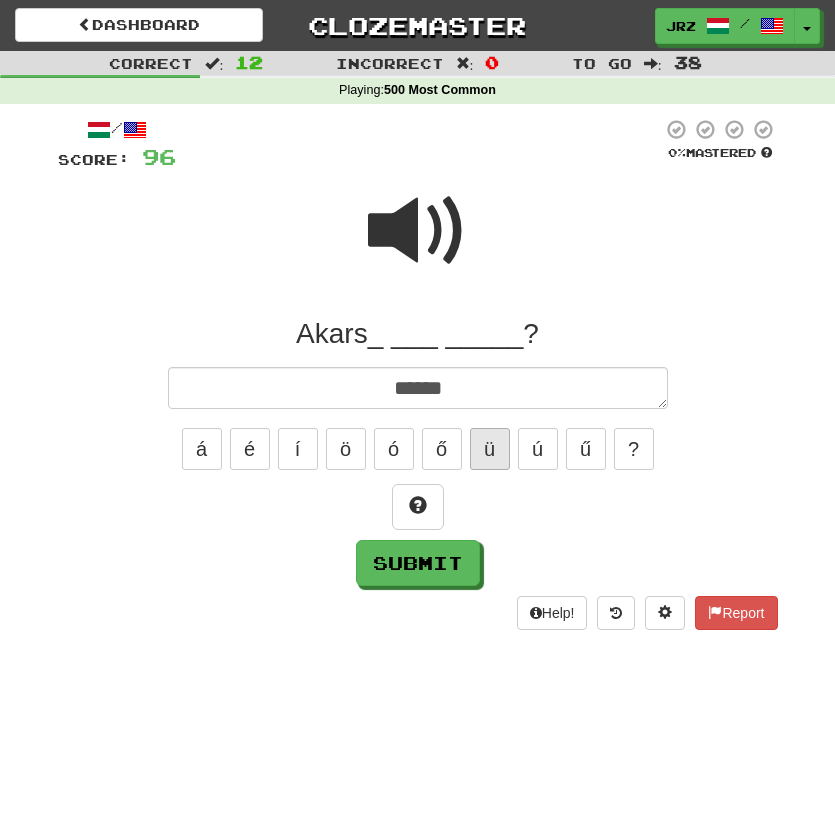 type on "*" 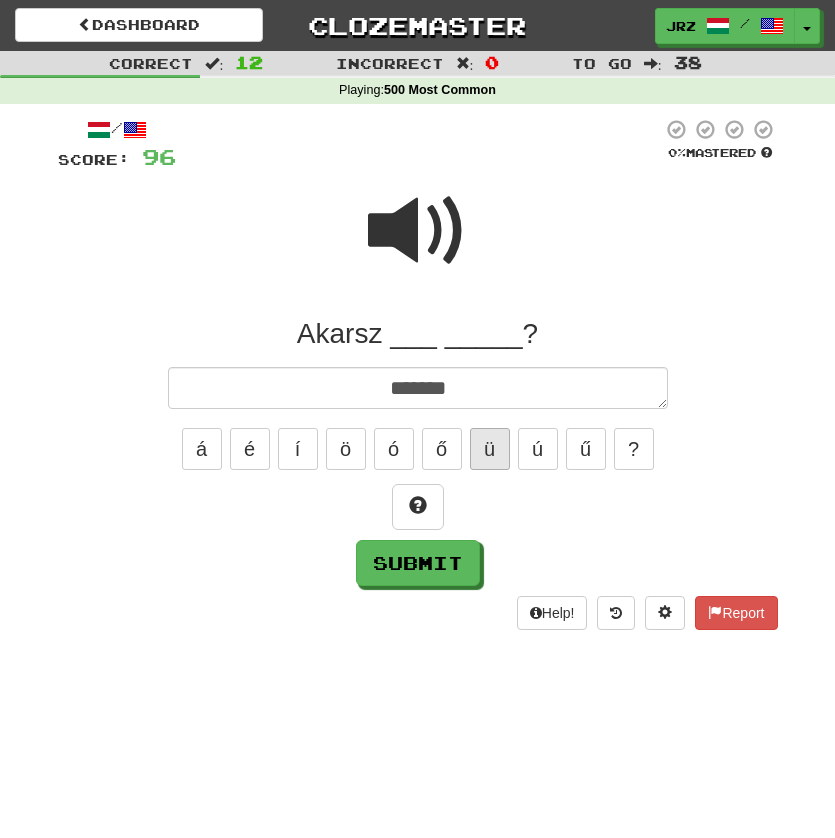 type on "*" 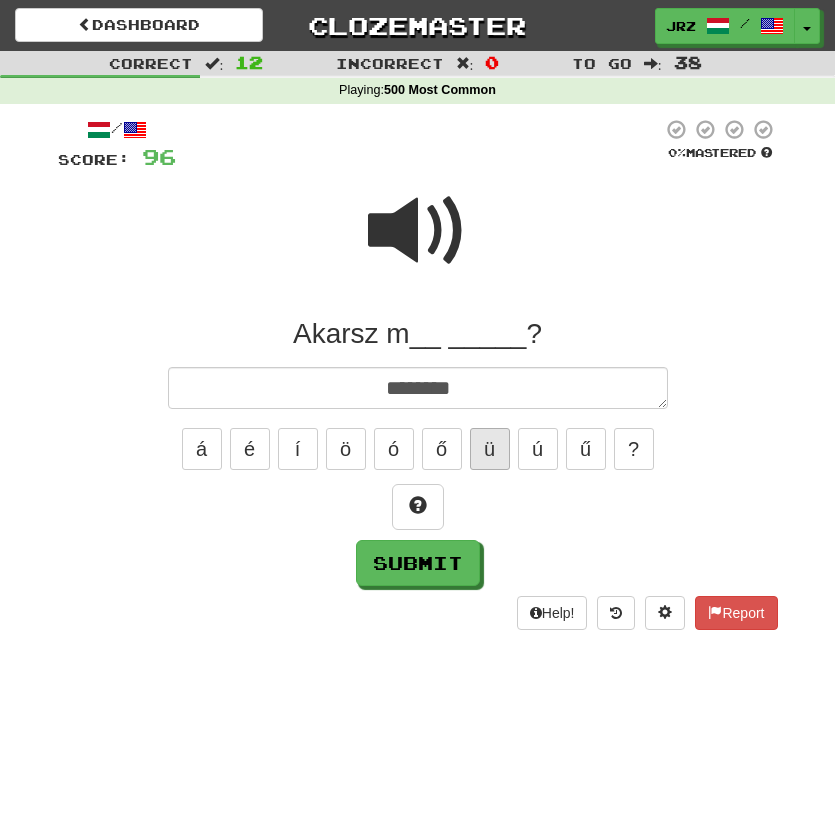 type on "*" 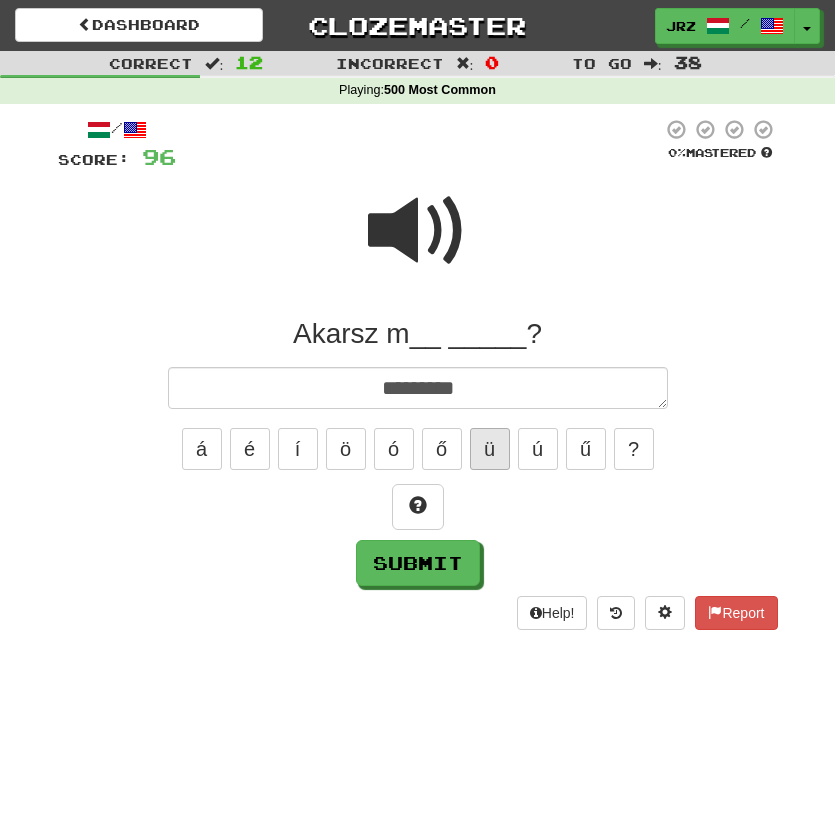 type on "*" 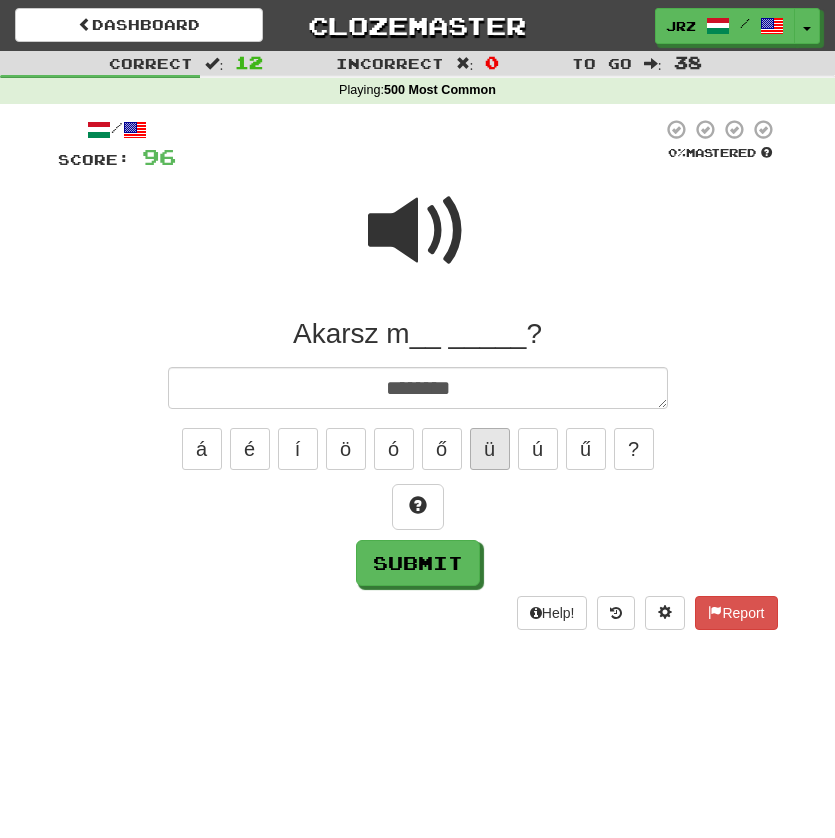 type on "*" 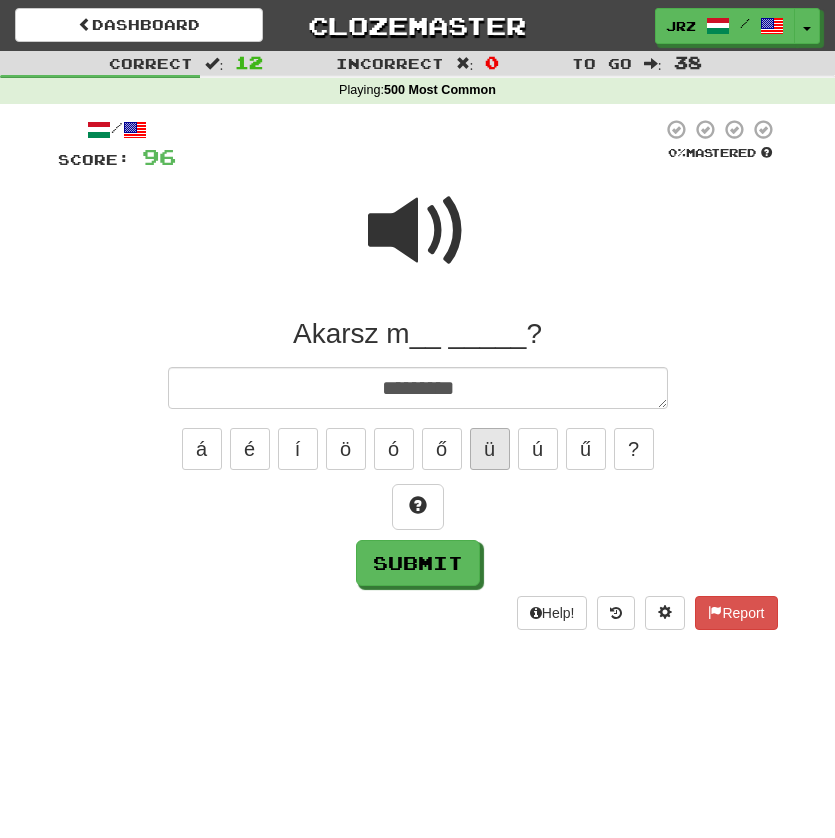type on "*" 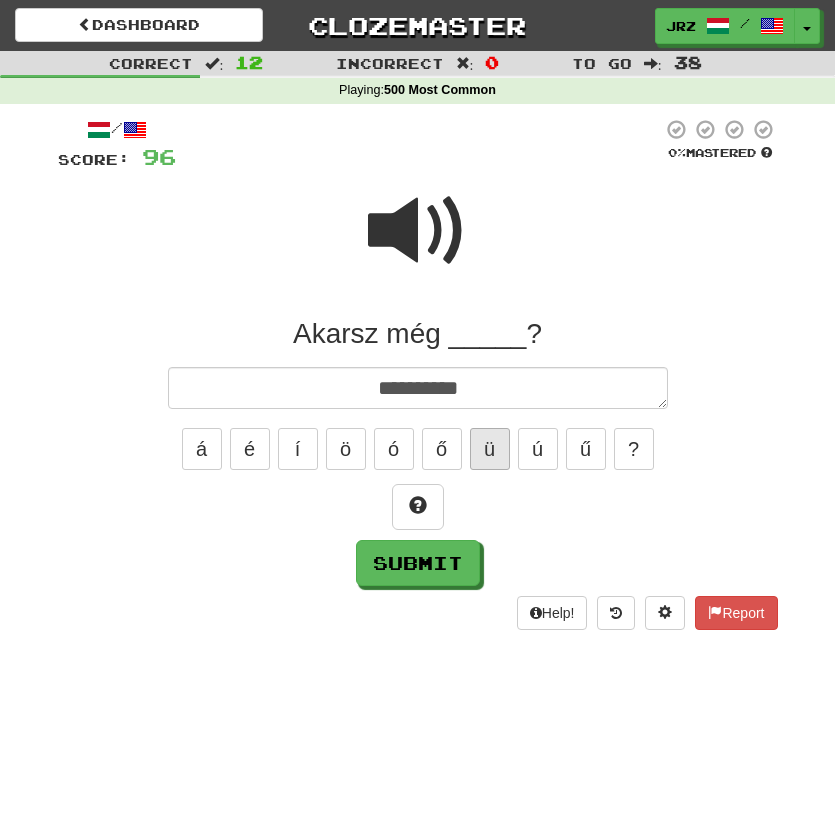 type on "*" 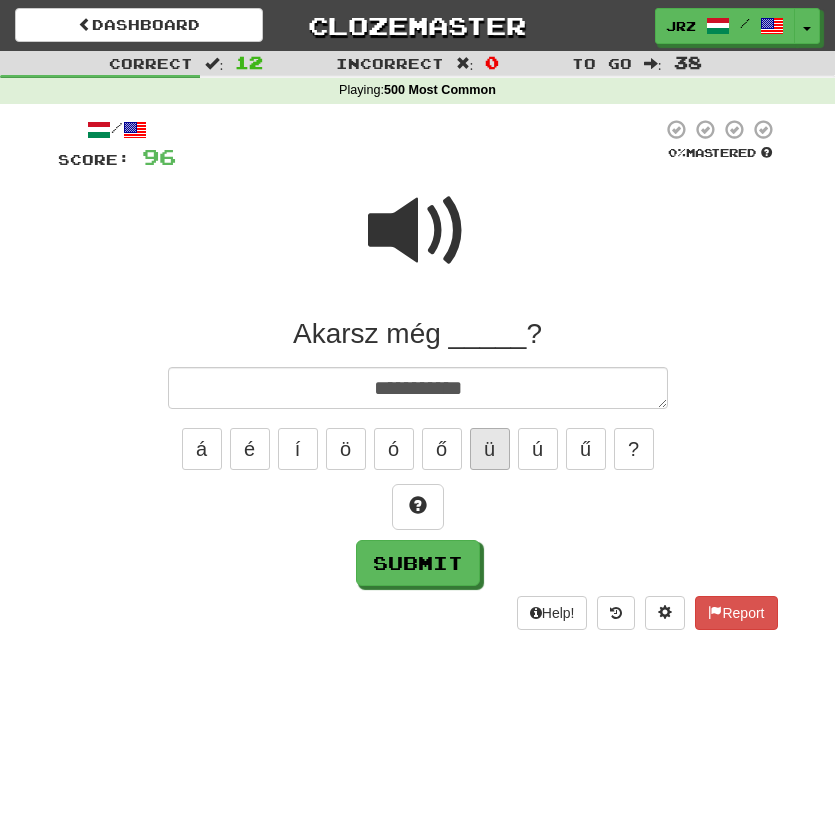 type on "*" 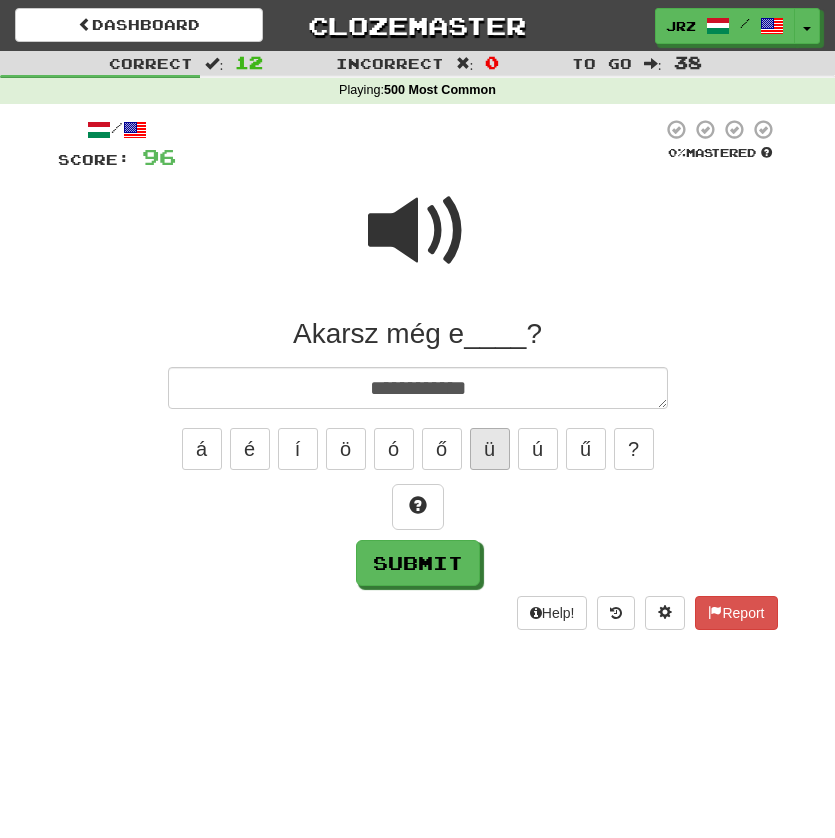 type on "*" 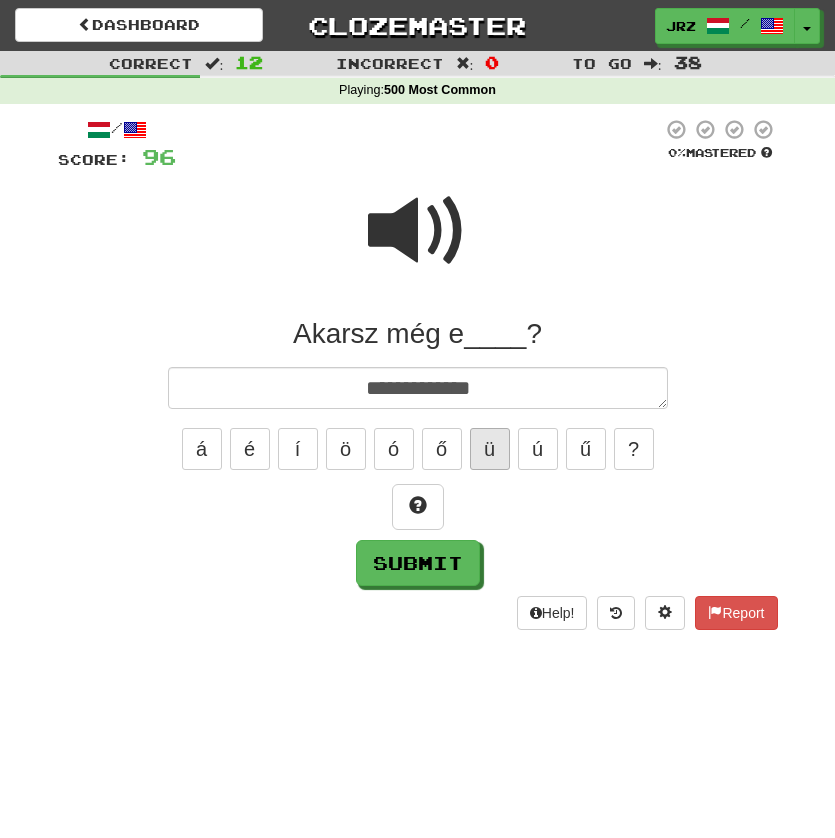 type on "*" 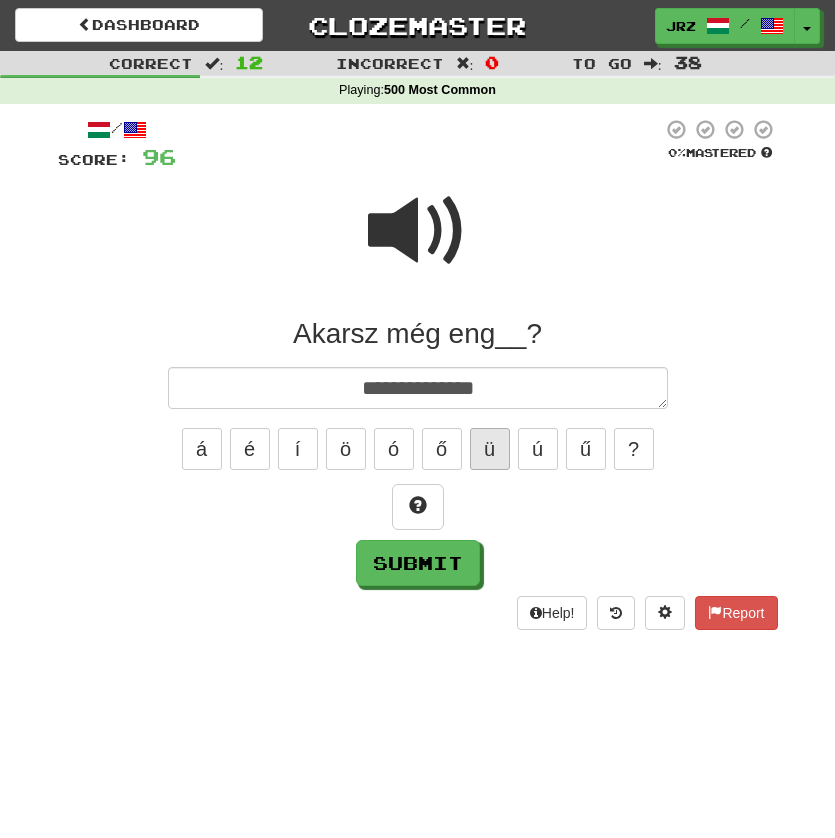 type on "*" 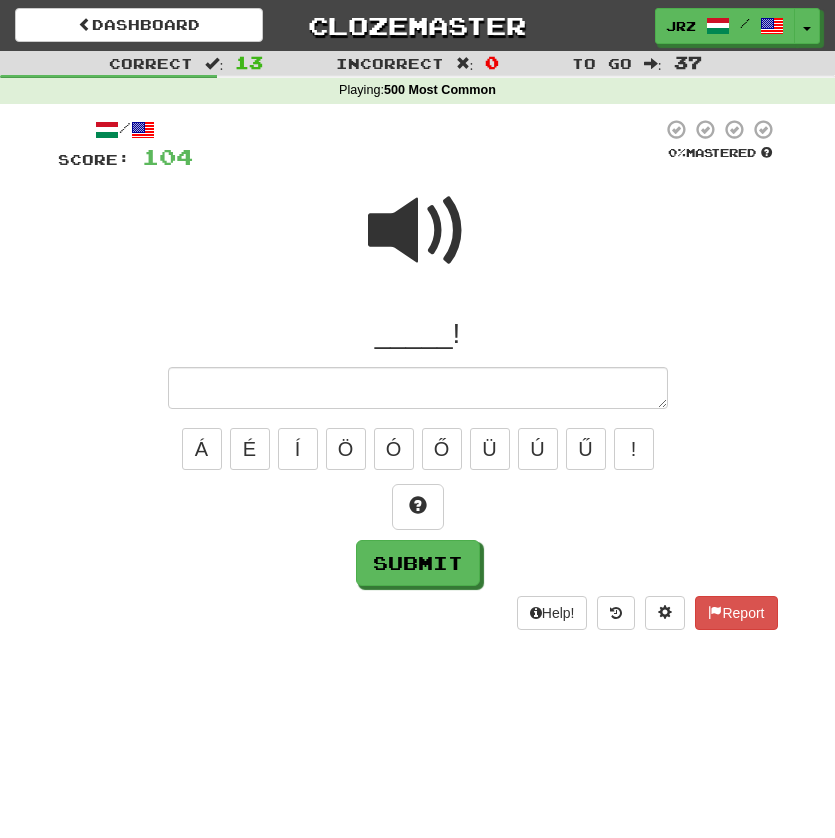 type on "*" 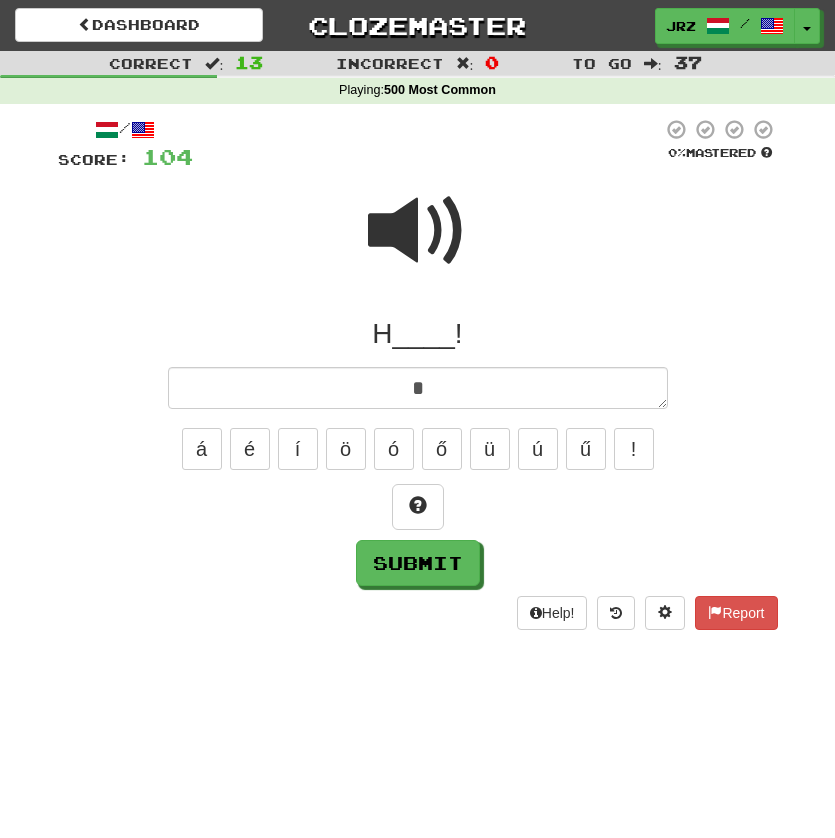 type on "*" 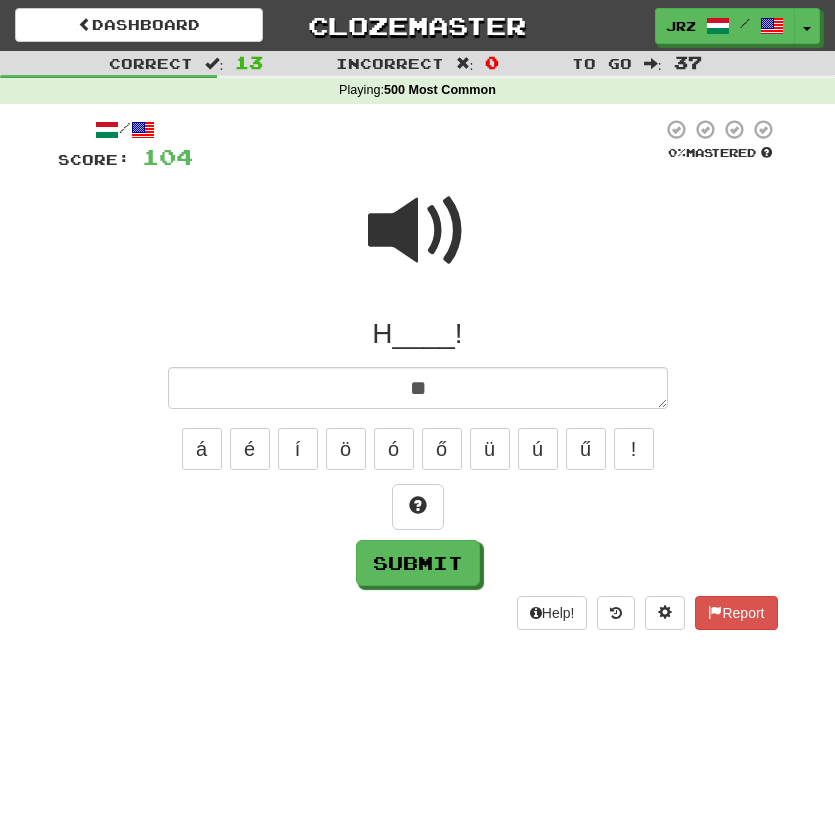 type on "*" 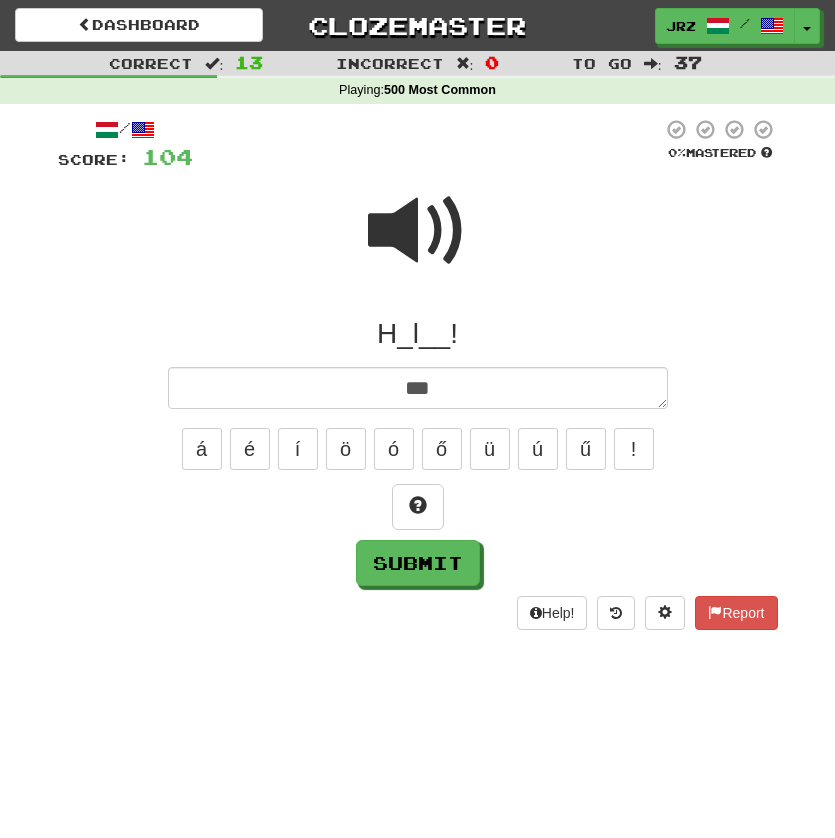 type on "*" 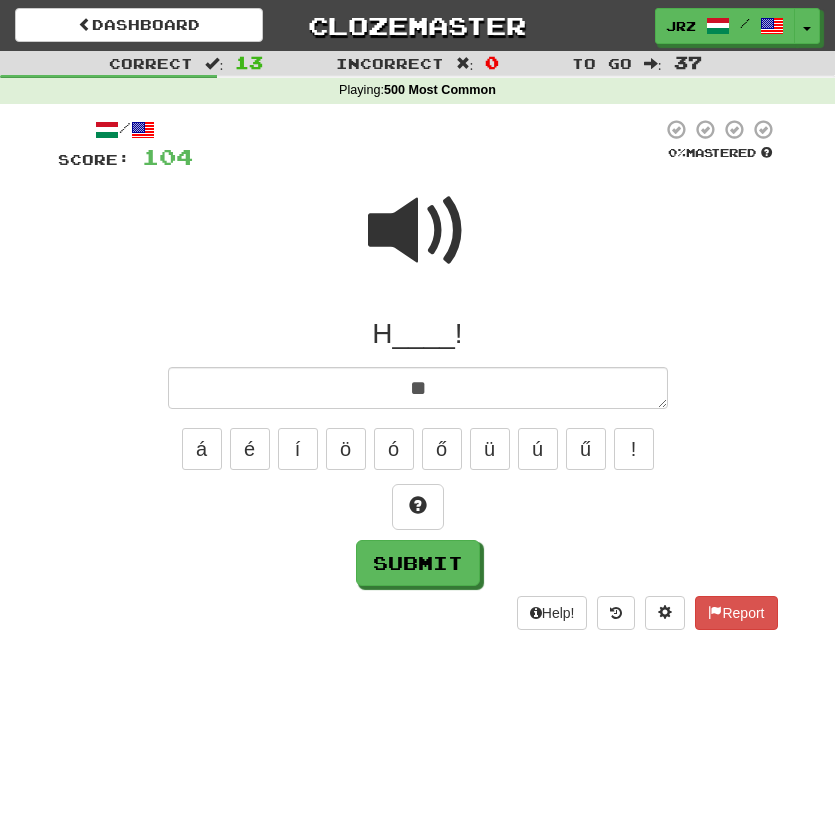 type on "*" 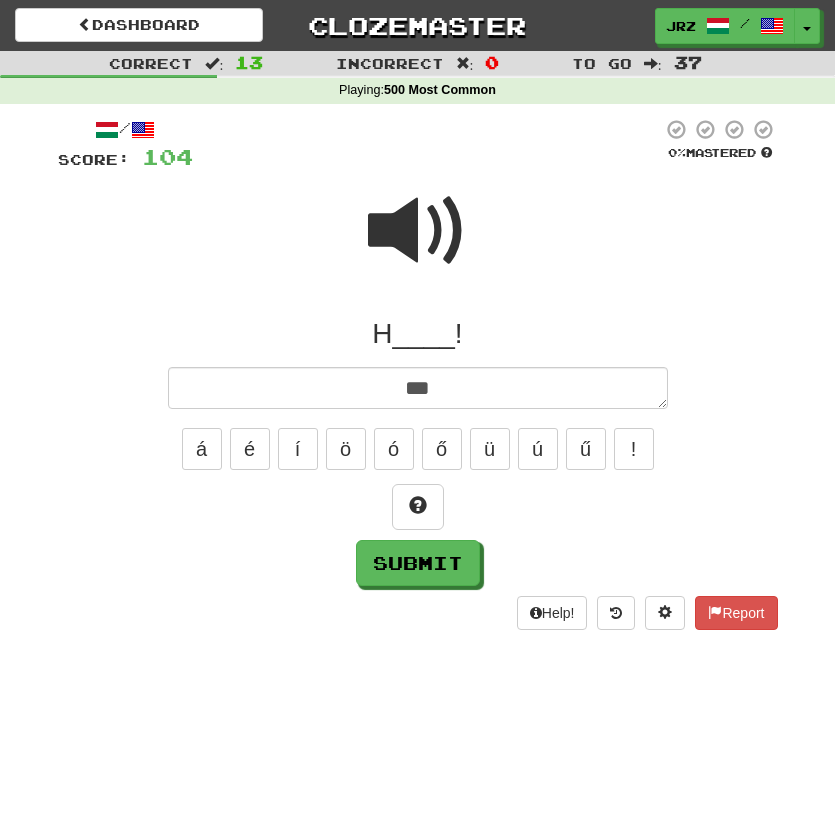 type on "*" 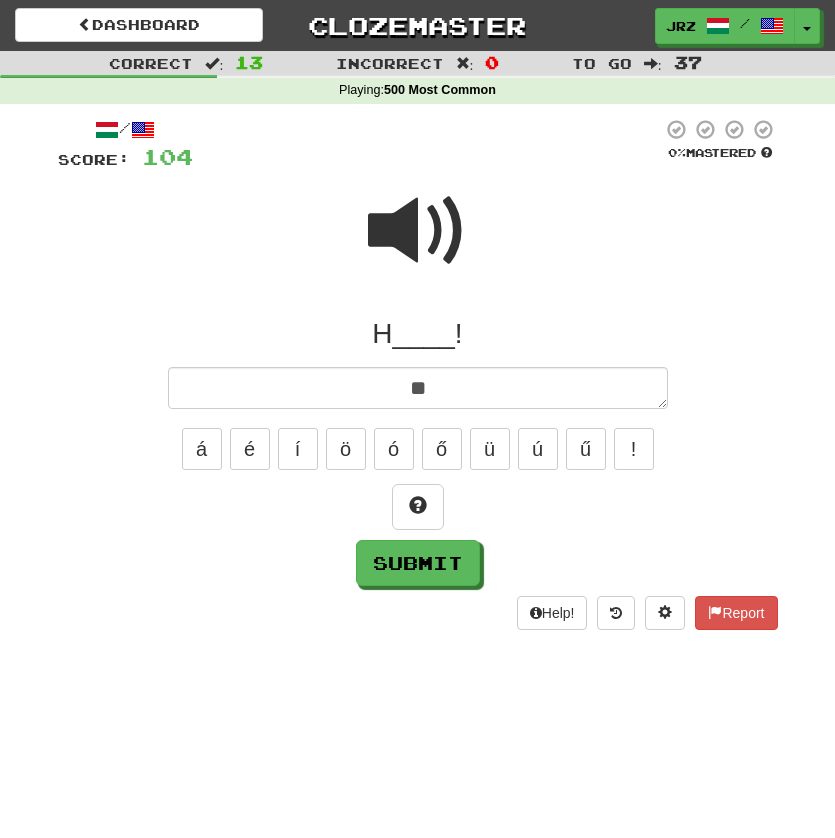type on "*" 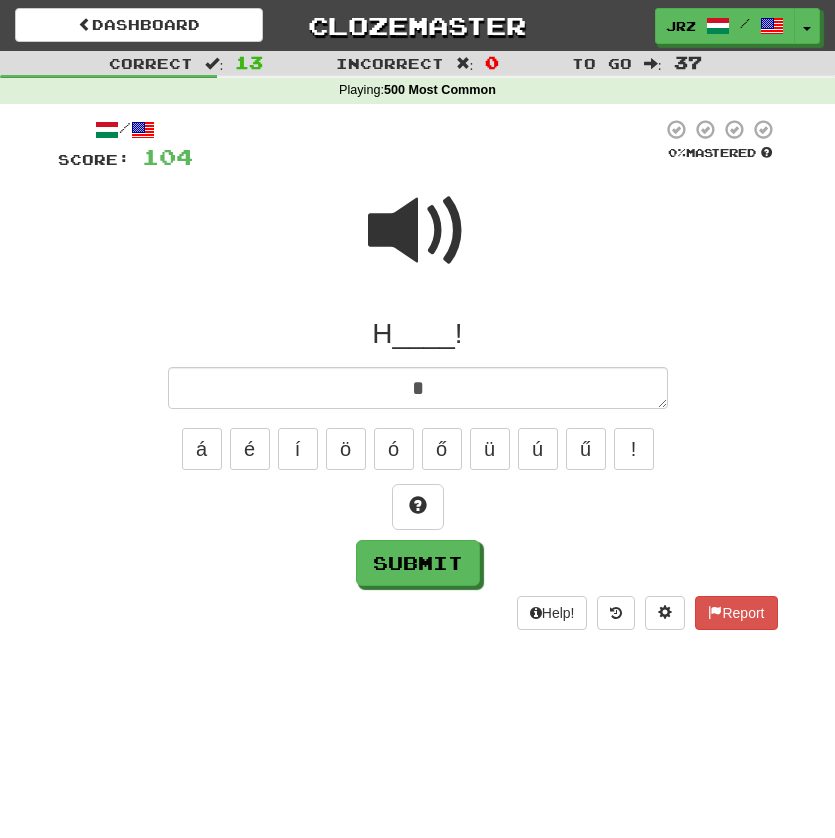type on "*" 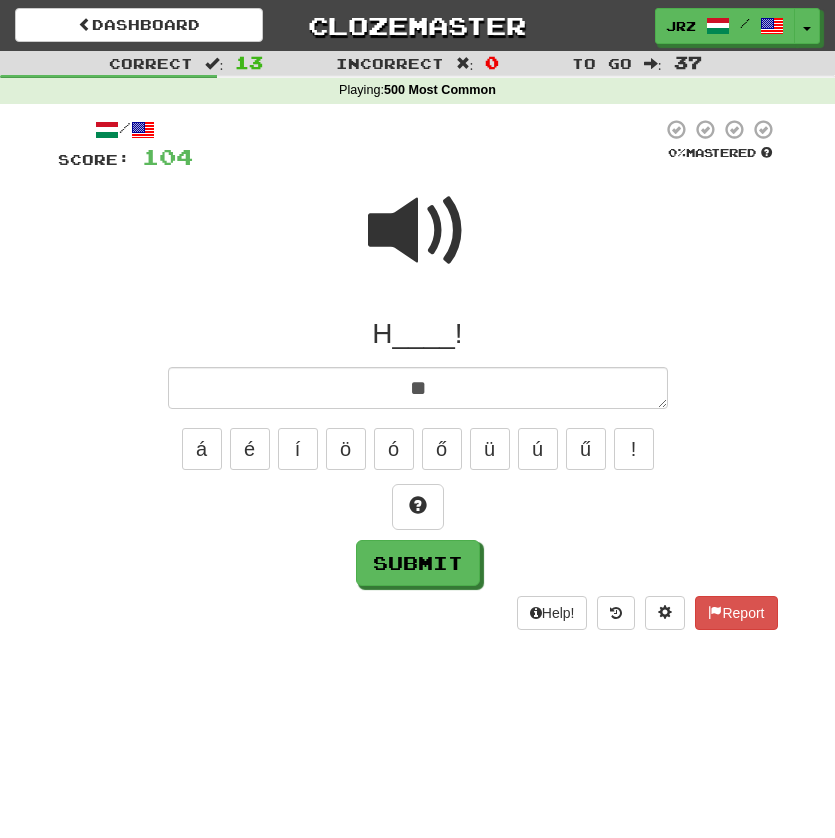 type on "*" 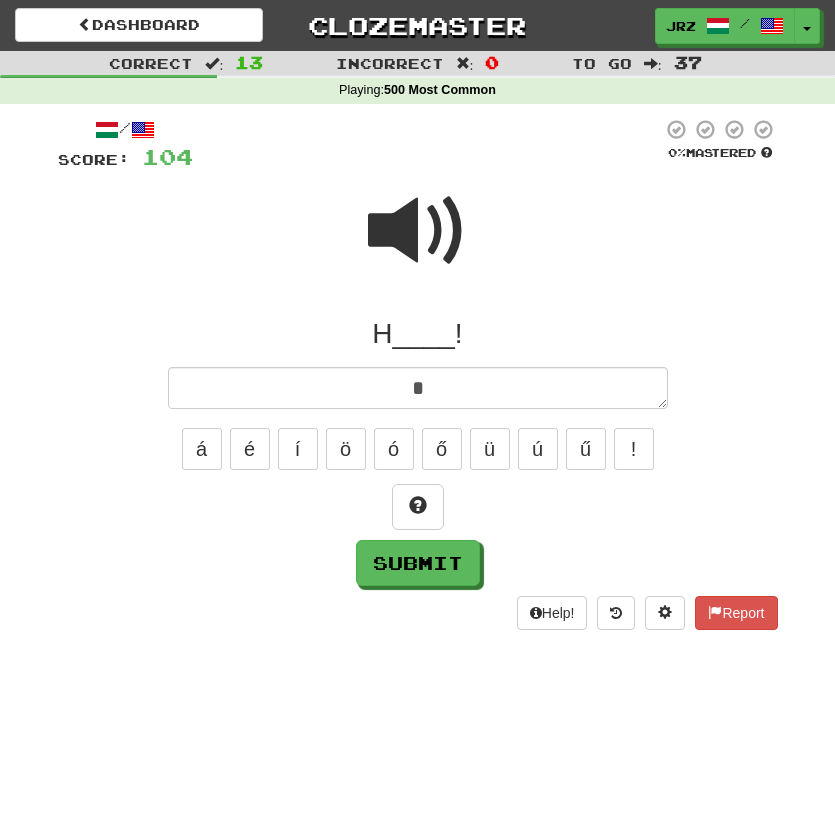 type on "*" 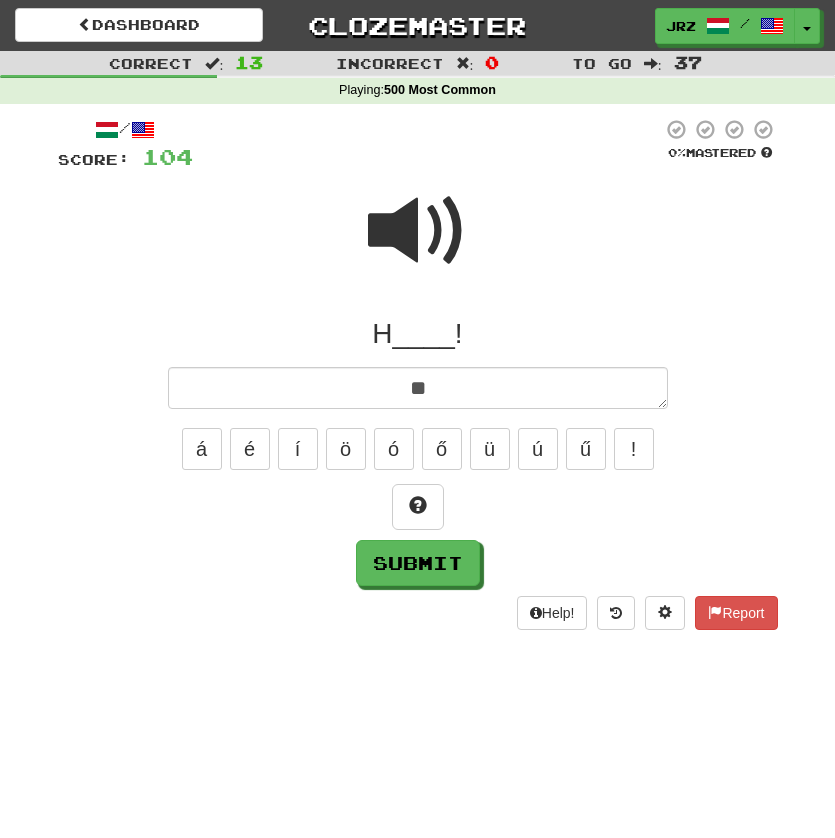 type on "*" 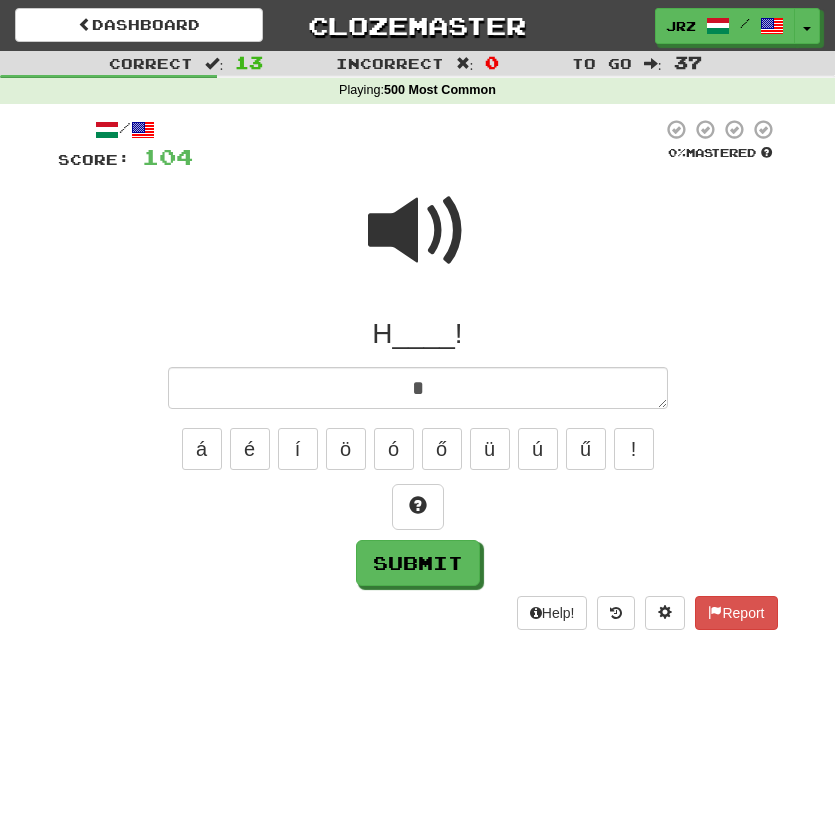 type on "*" 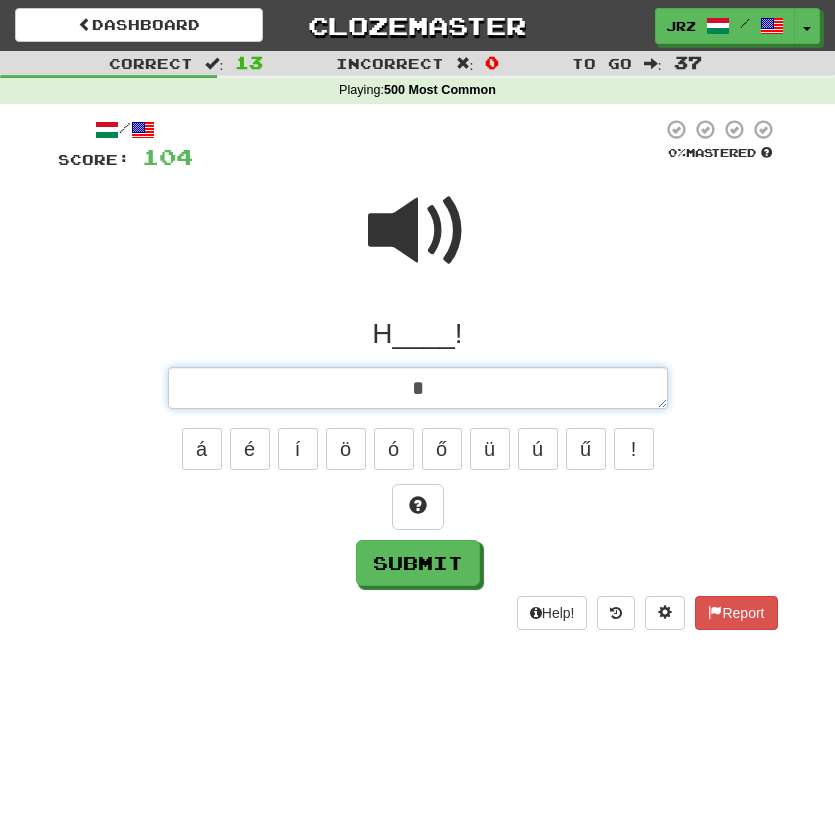 click on "*" at bounding box center [418, 388] 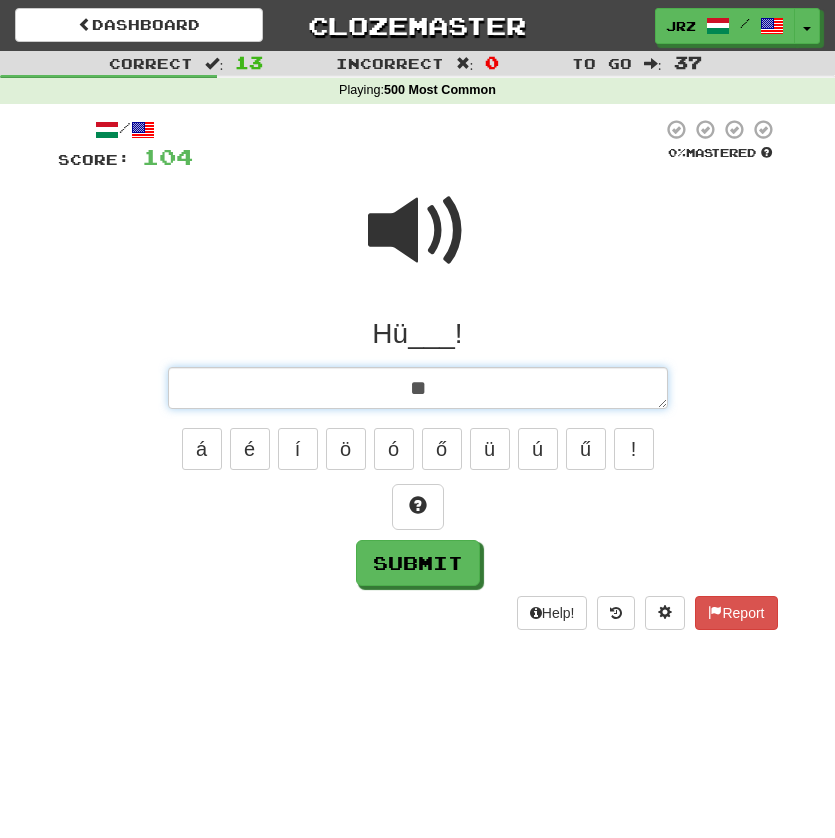 type on "*" 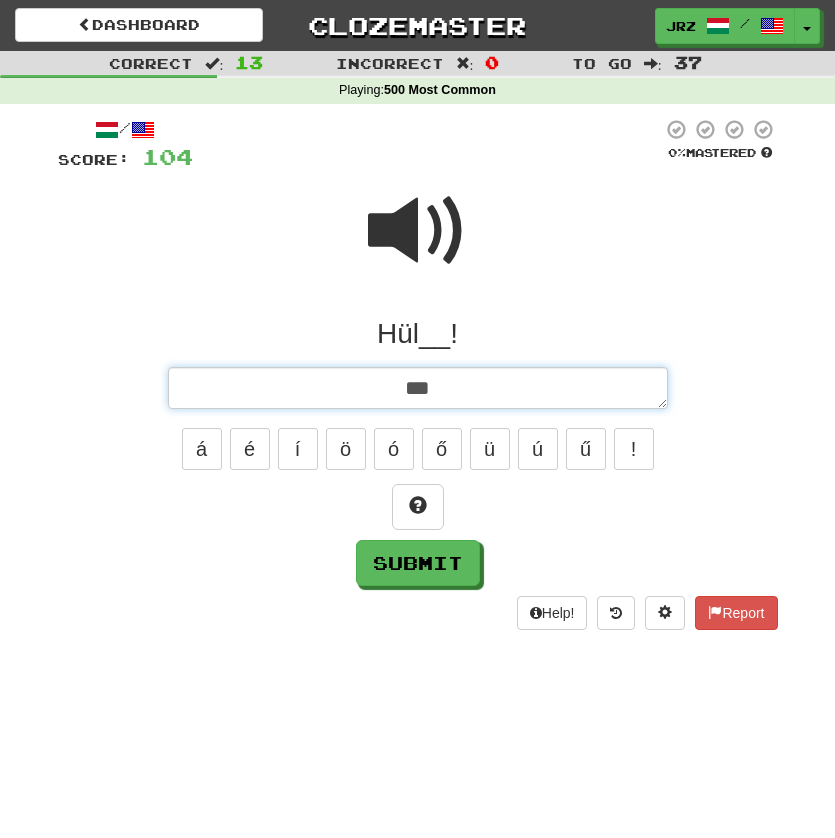 type on "*" 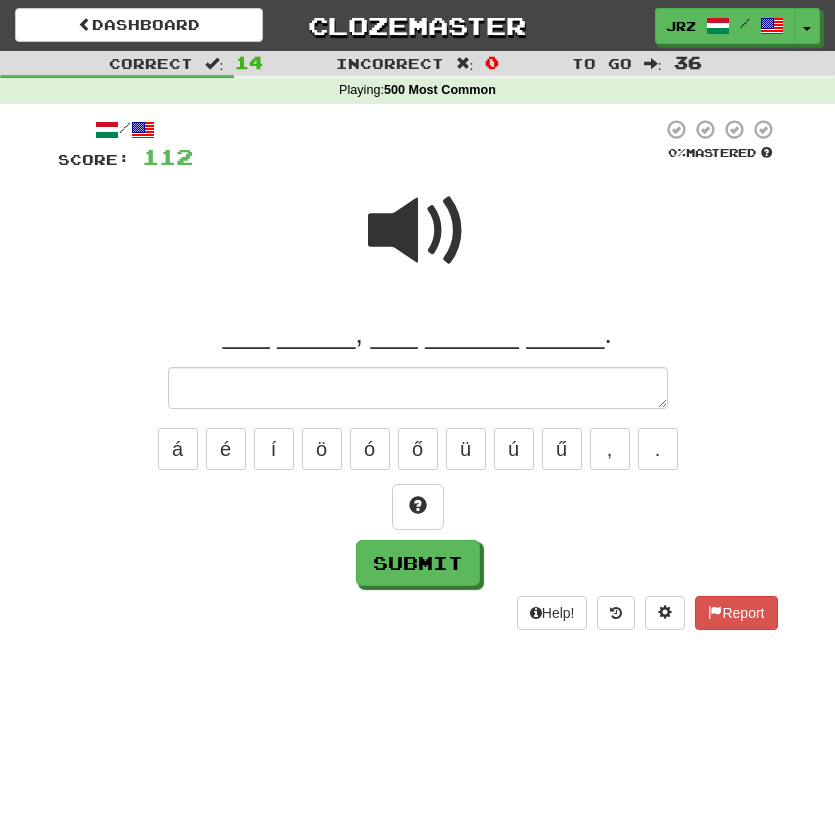 type on "*" 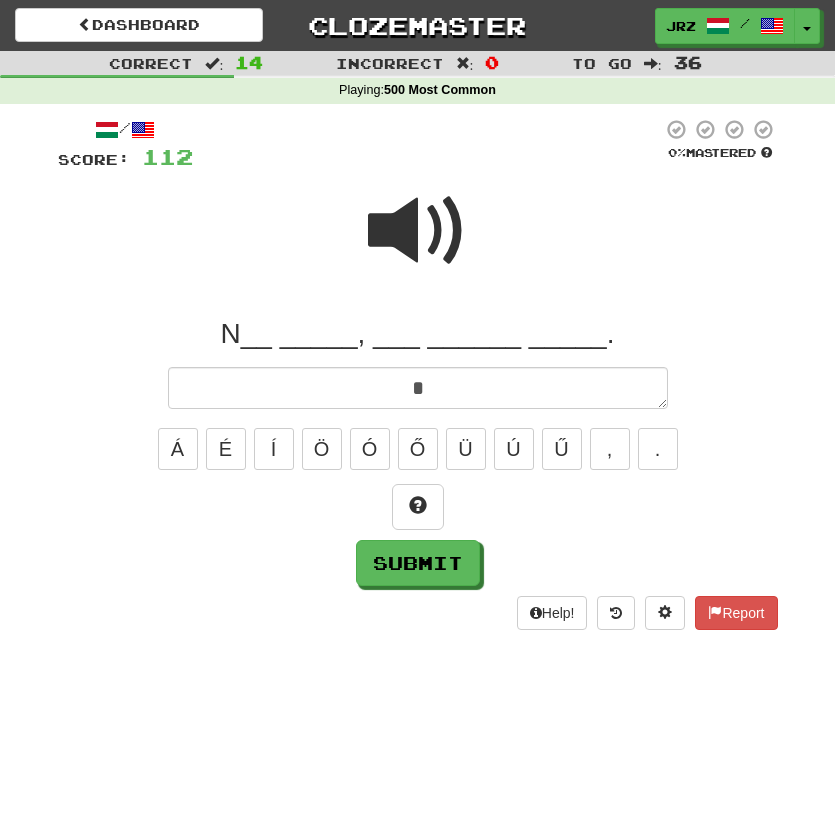 type on "*" 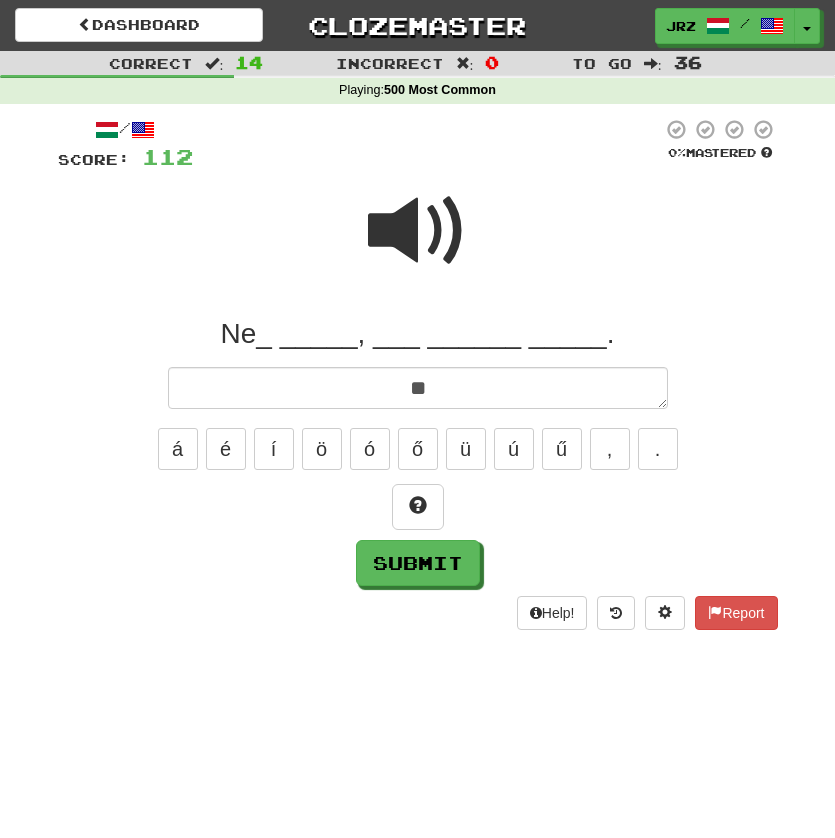 type on "***" 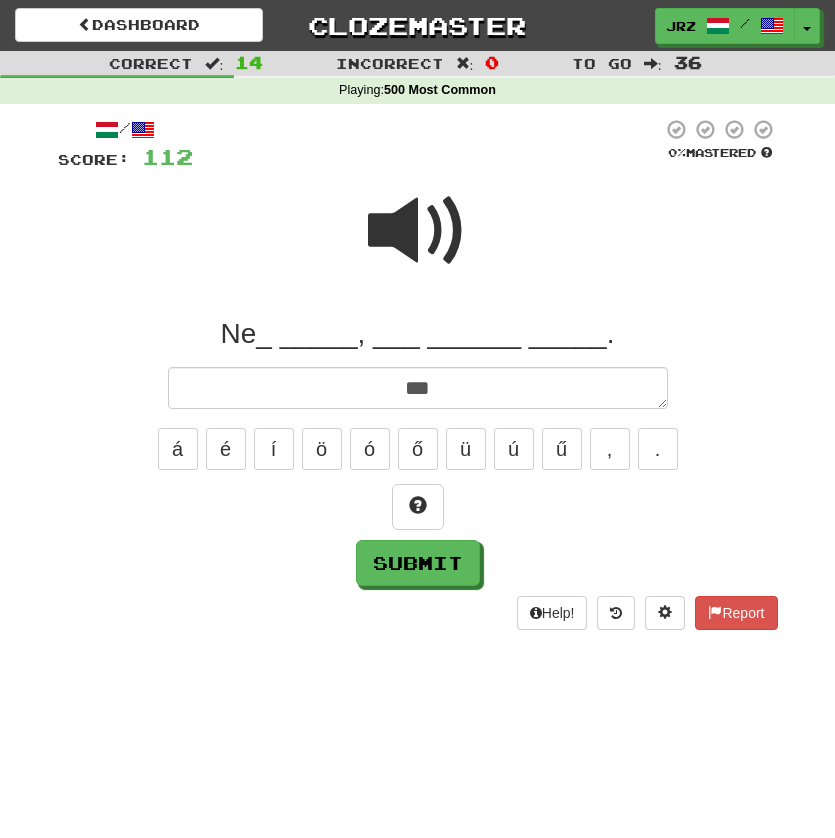 type on "*" 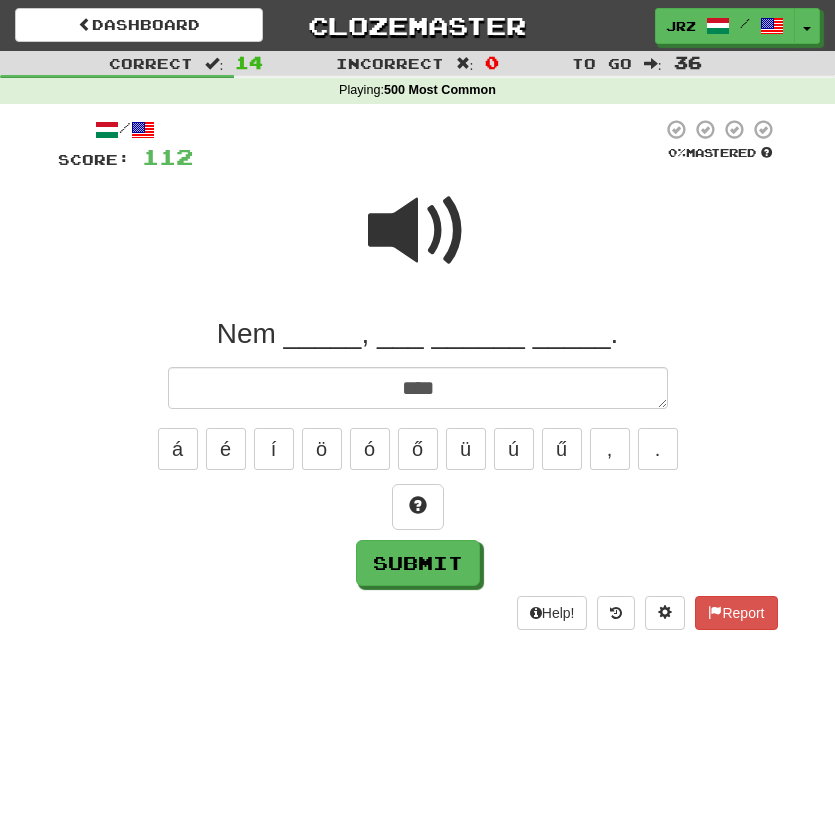 type on "*" 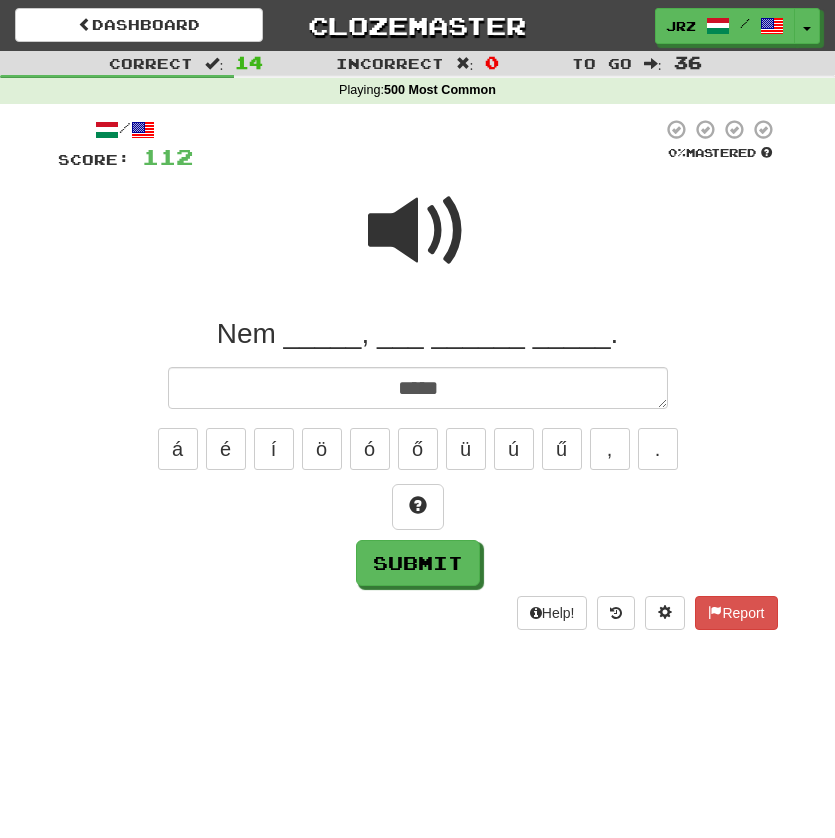 type on "*" 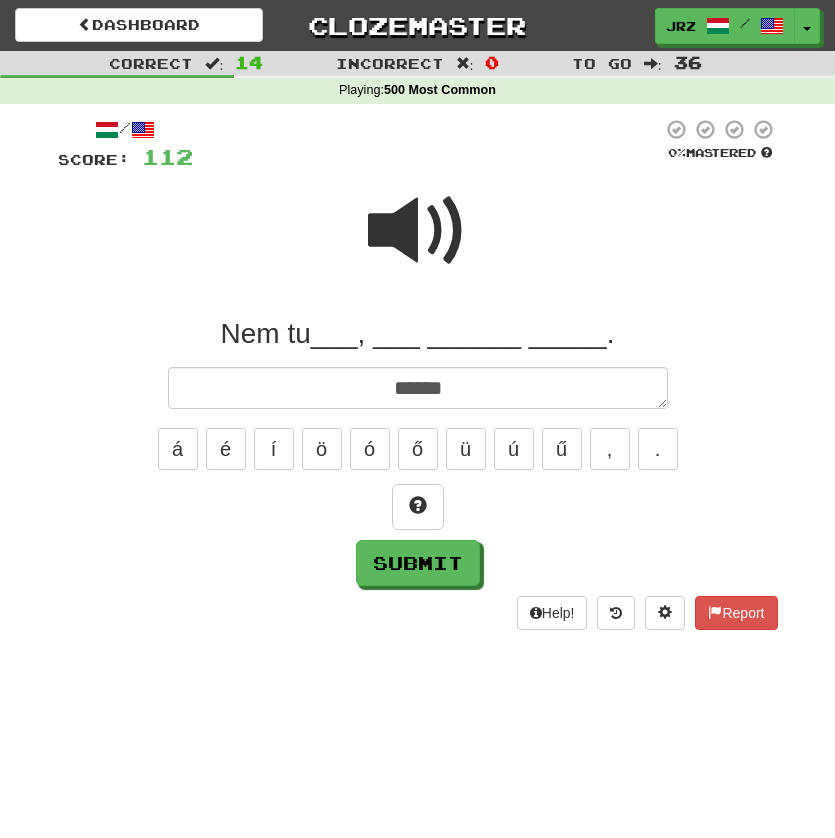 type on "*" 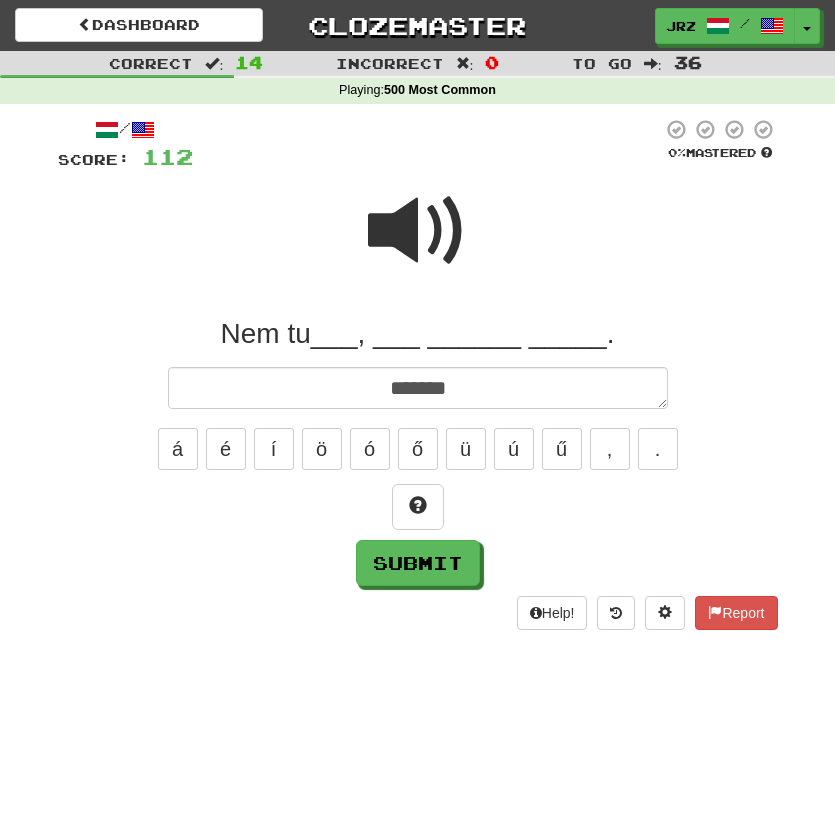 type on "*" 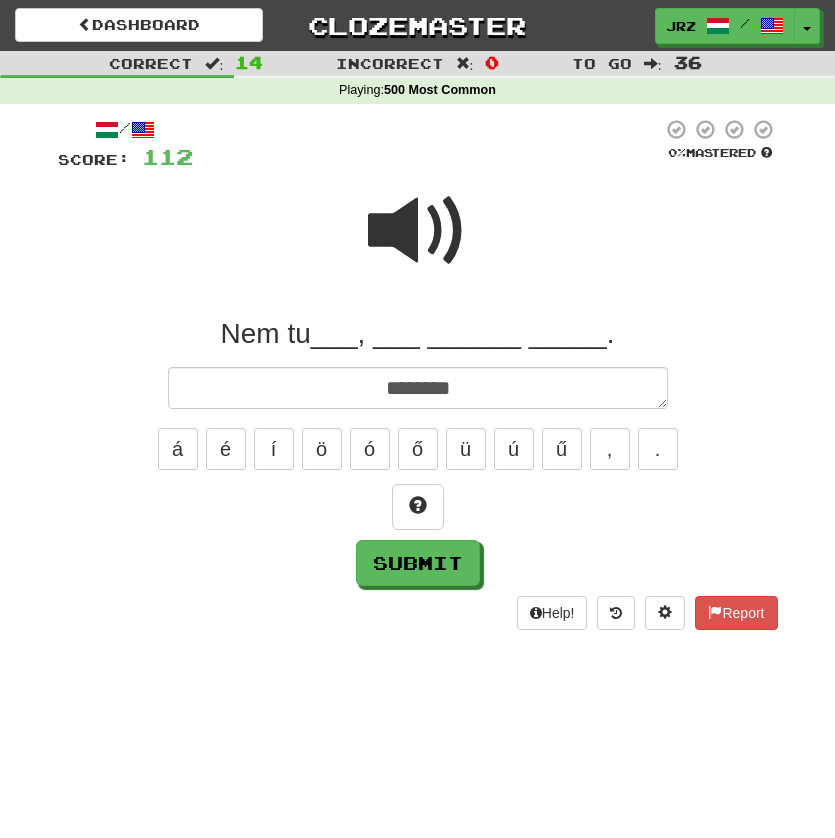 type on "*" 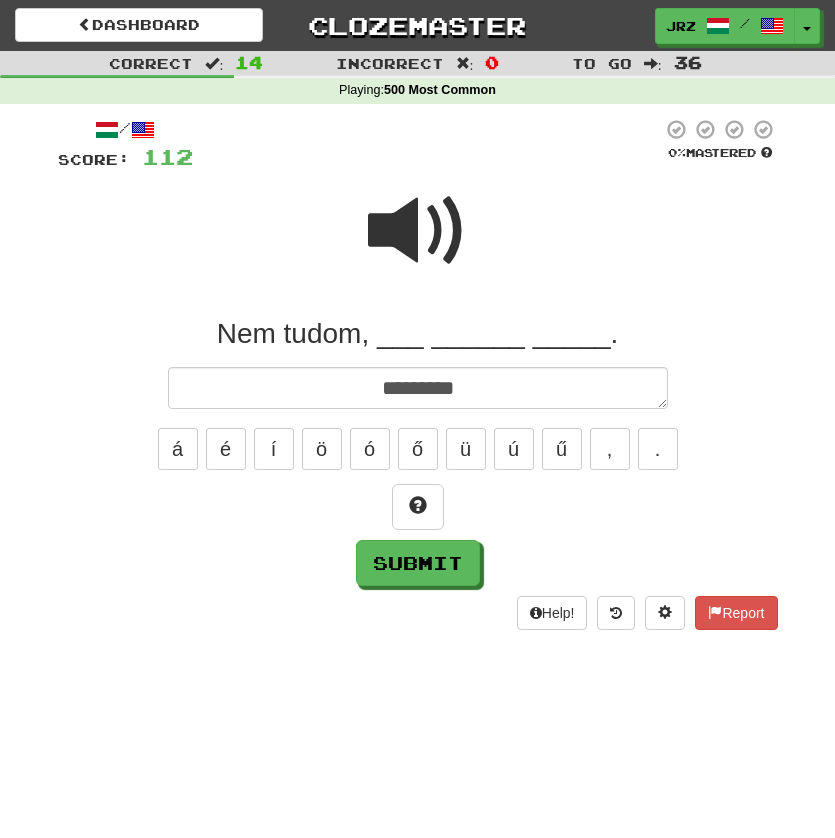 type on "*" 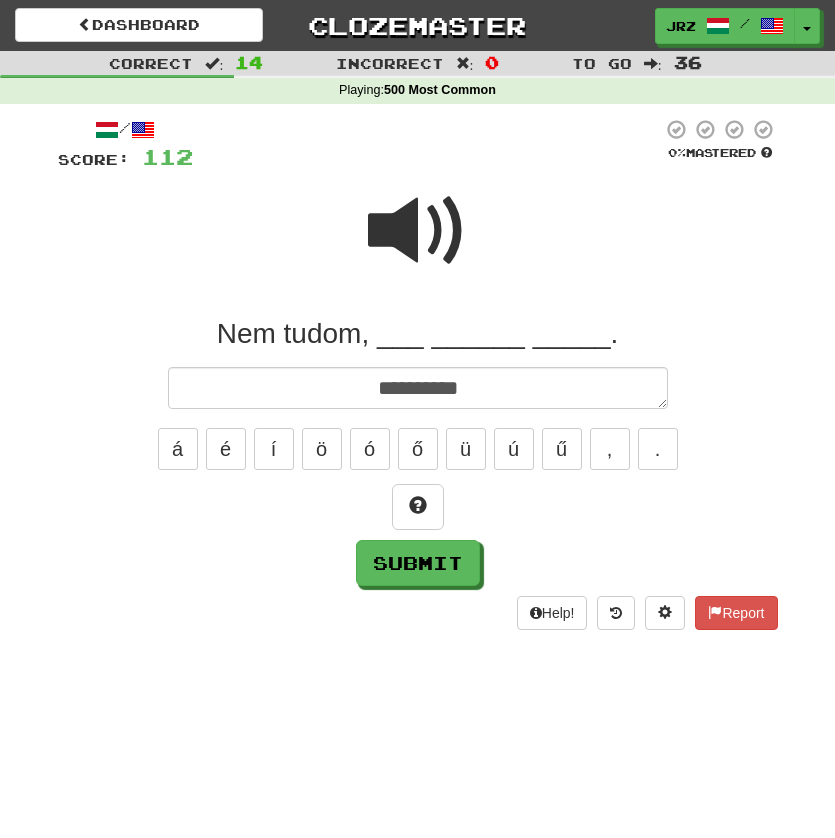 type on "*" 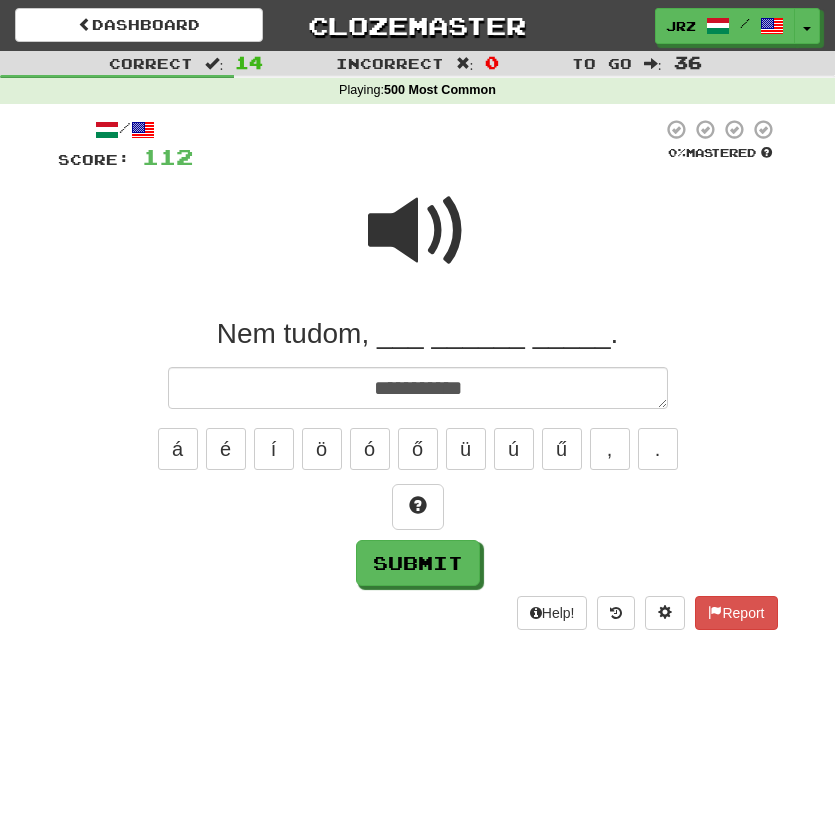 type on "*" 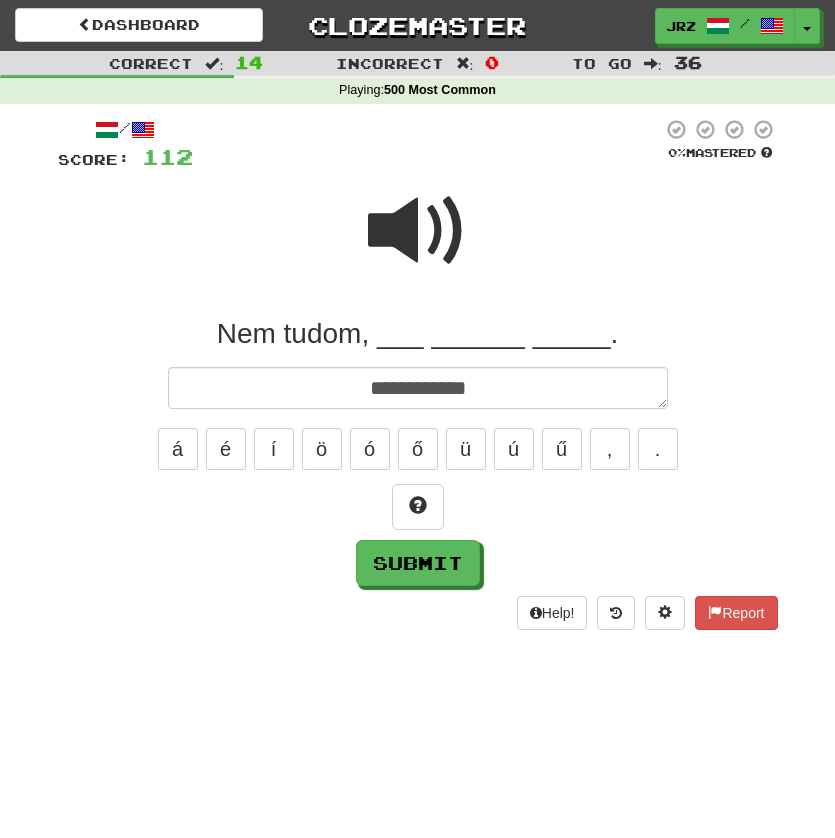type on "*" 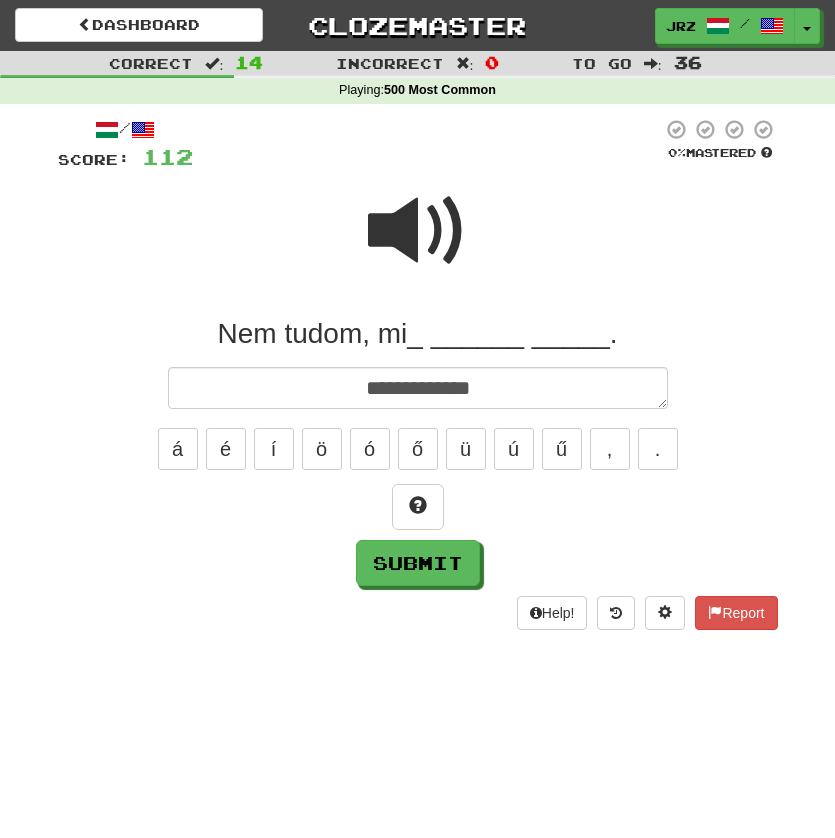 type on "*" 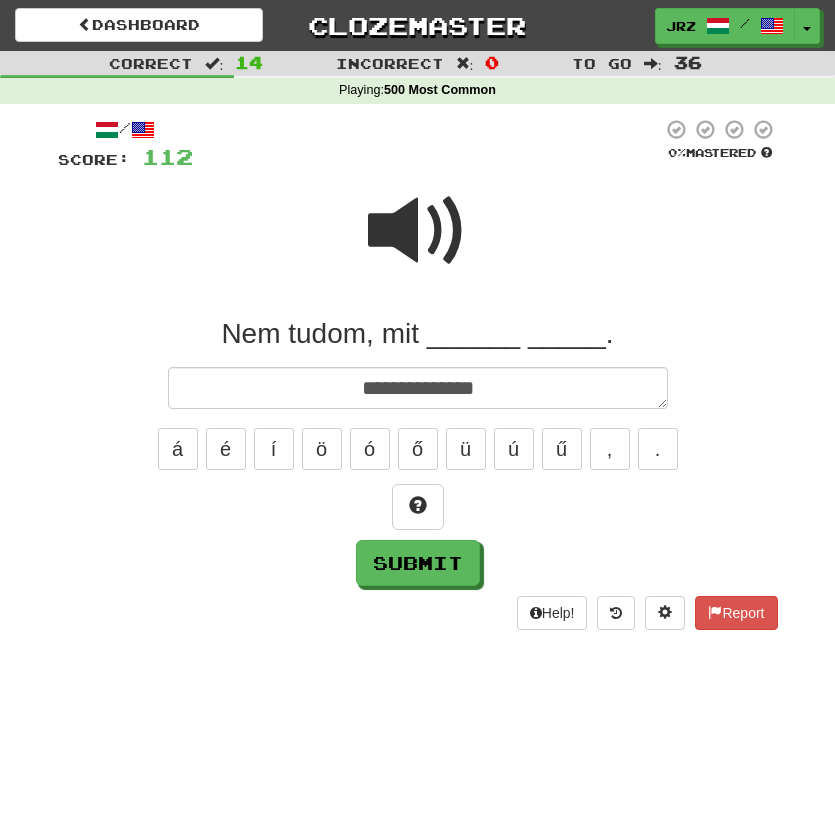 type on "*" 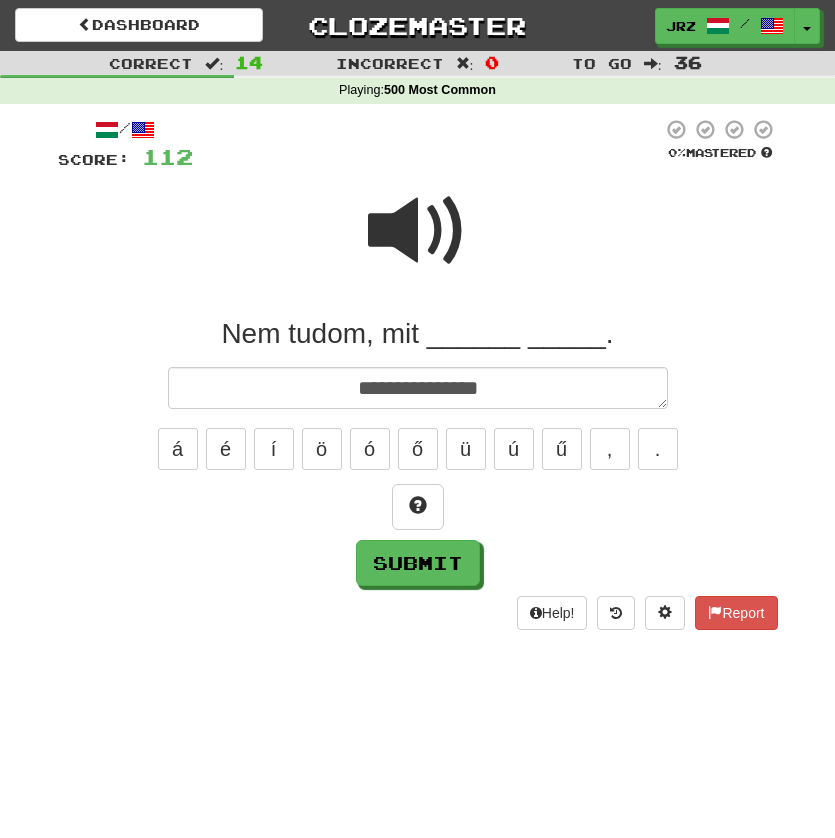 type on "*" 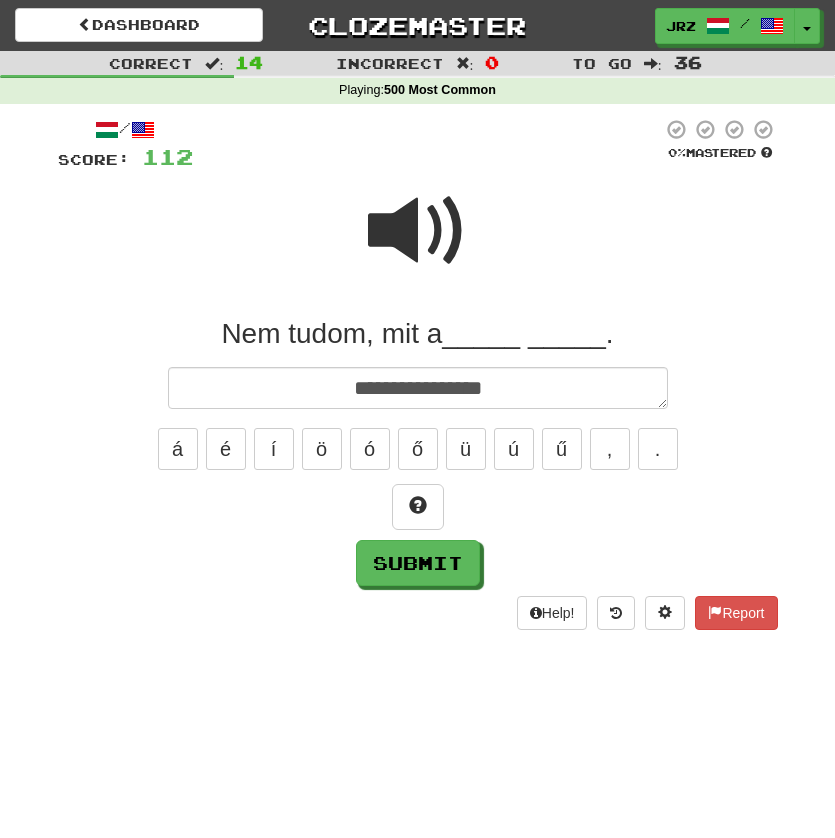 type on "*" 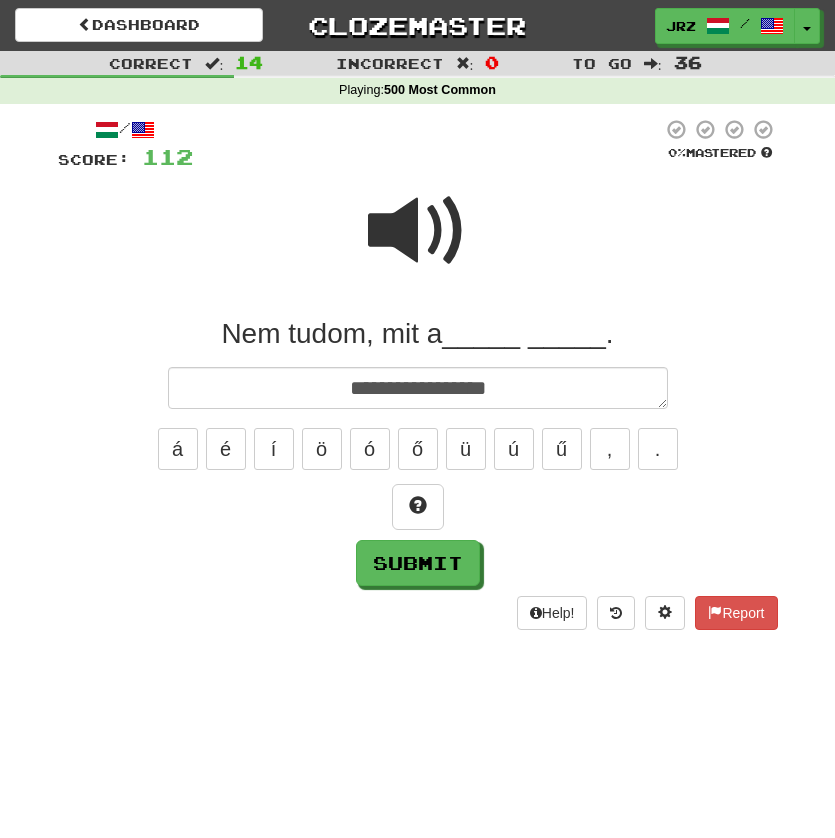 type on "*" 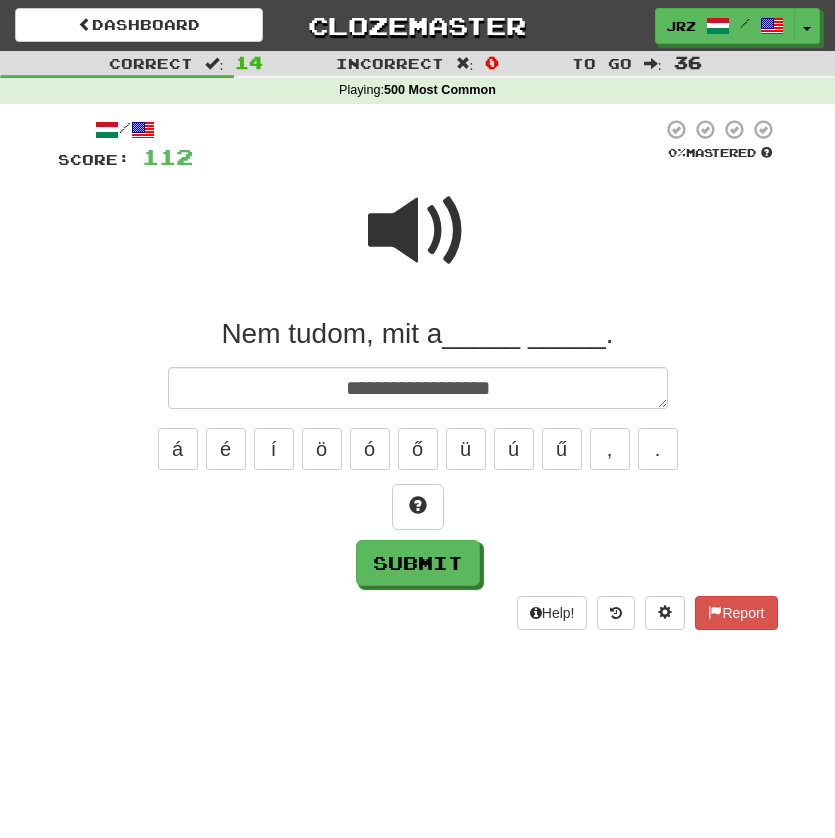 type on "*" 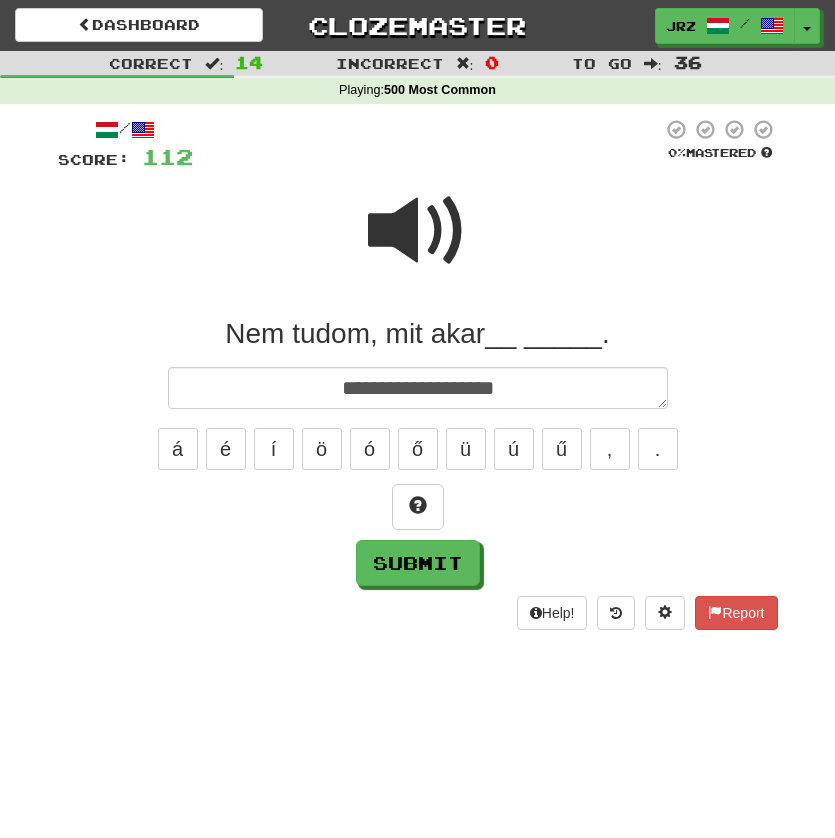 type on "*" 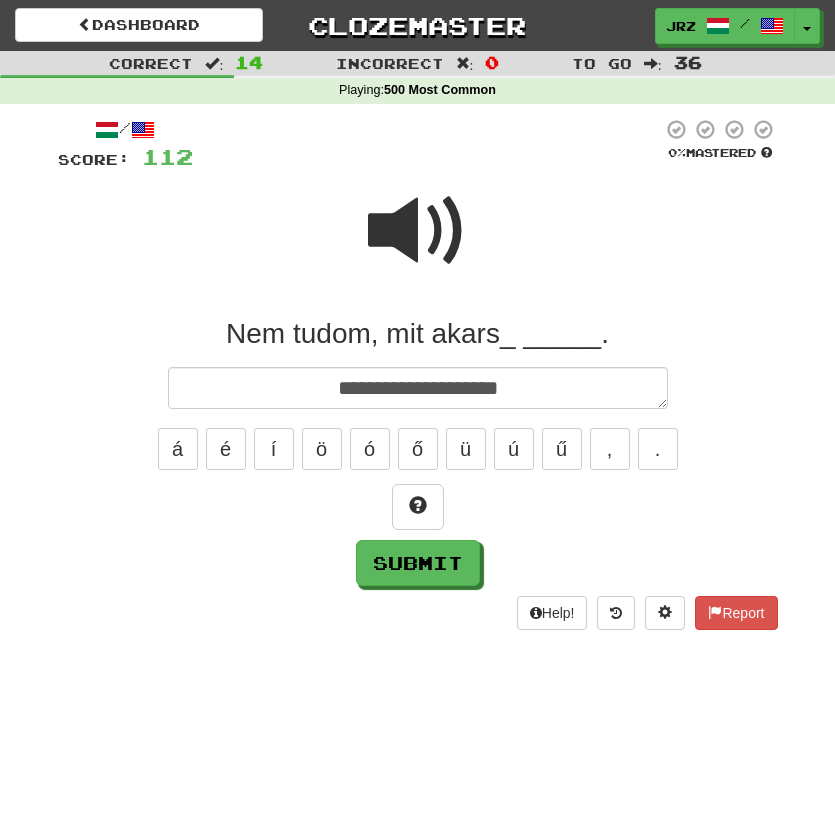 type on "*" 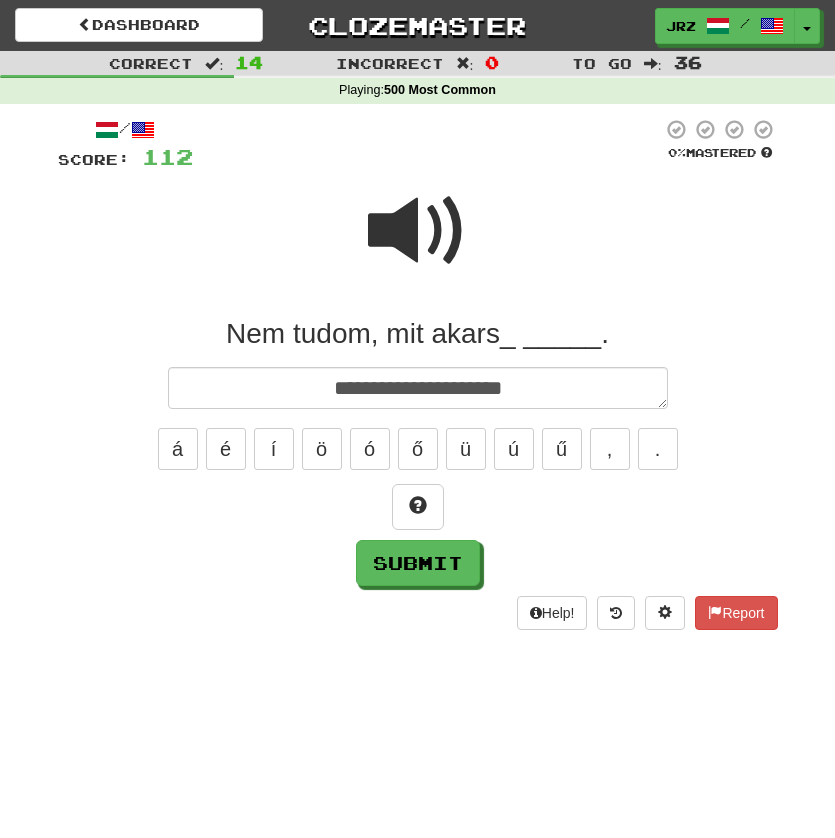 type on "*" 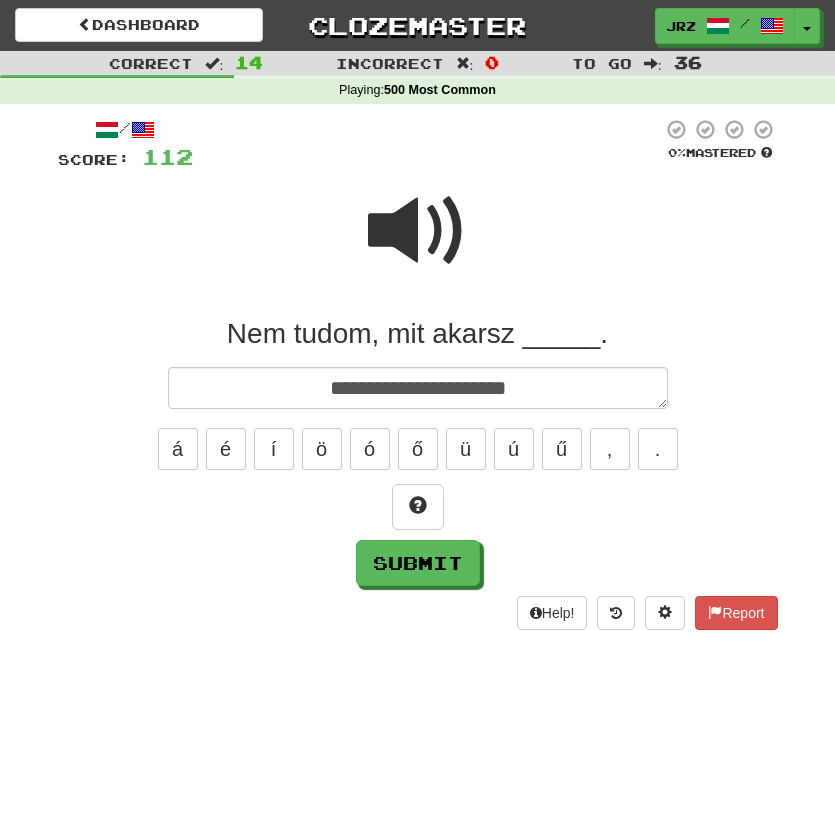type on "*" 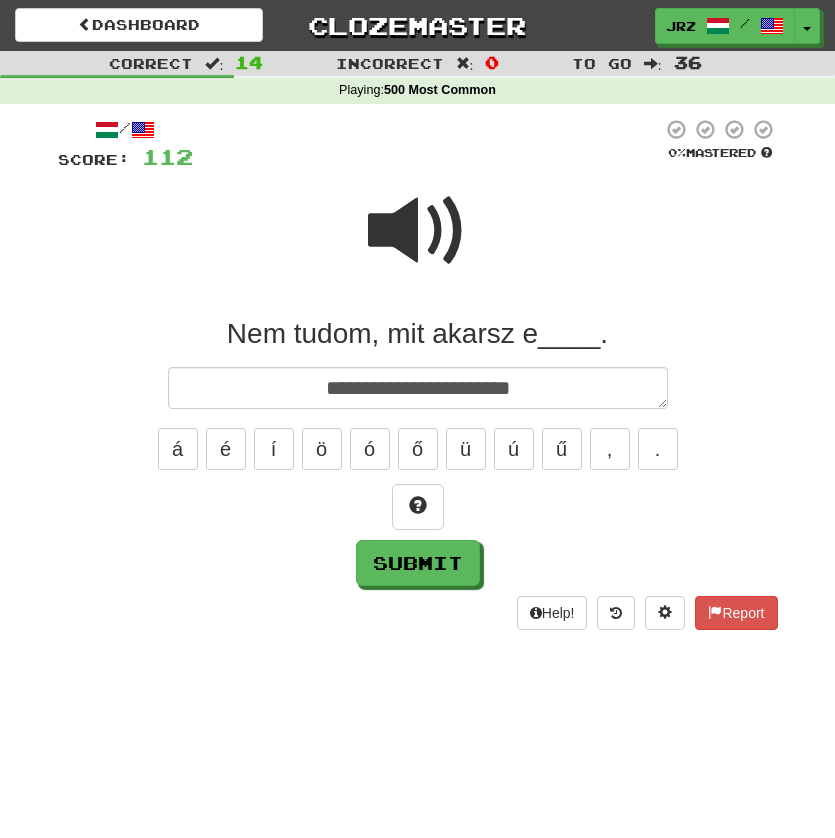 type on "*" 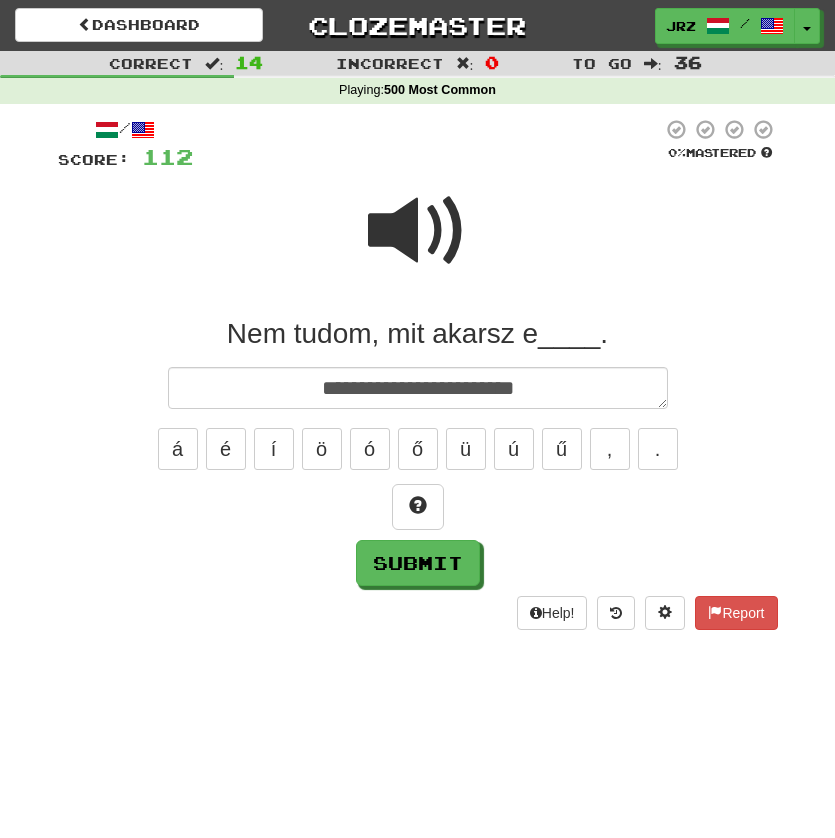 type on "*" 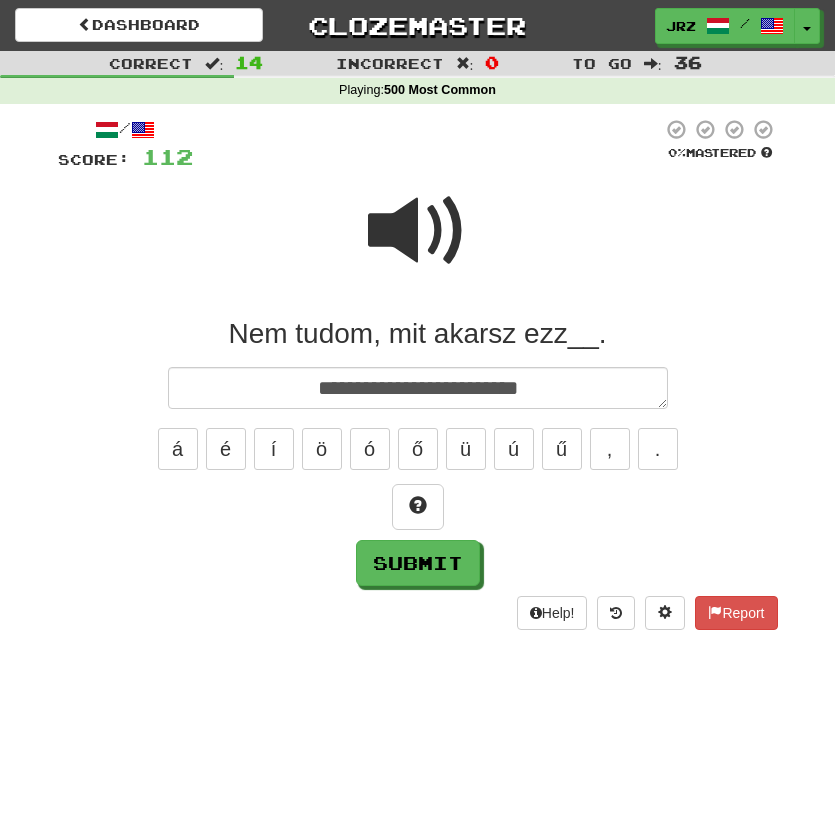 type on "*" 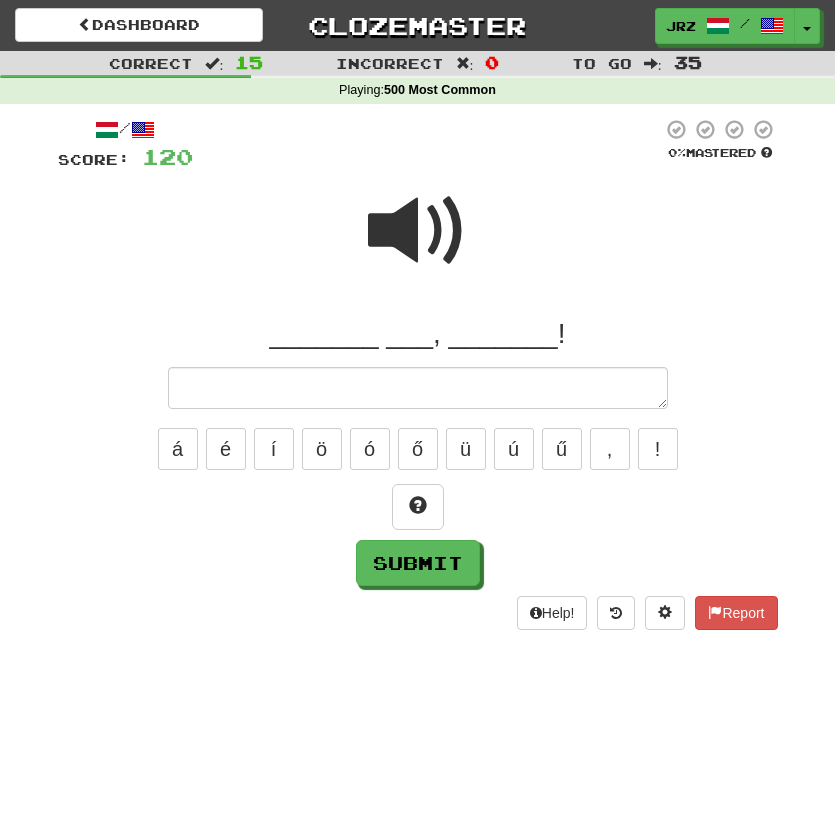 type on "*" 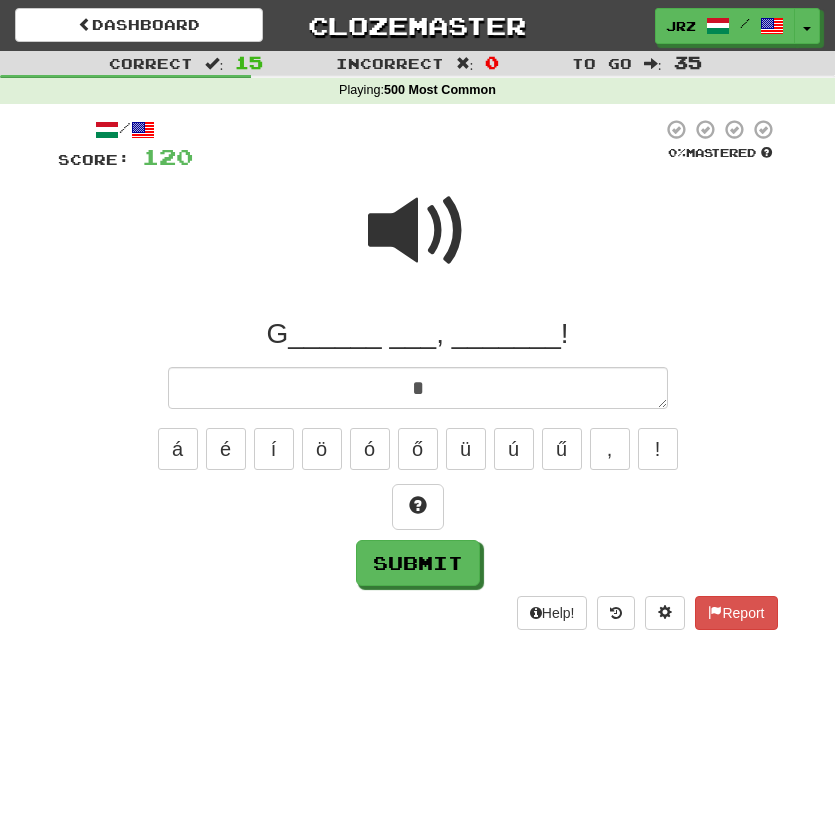 type on "*" 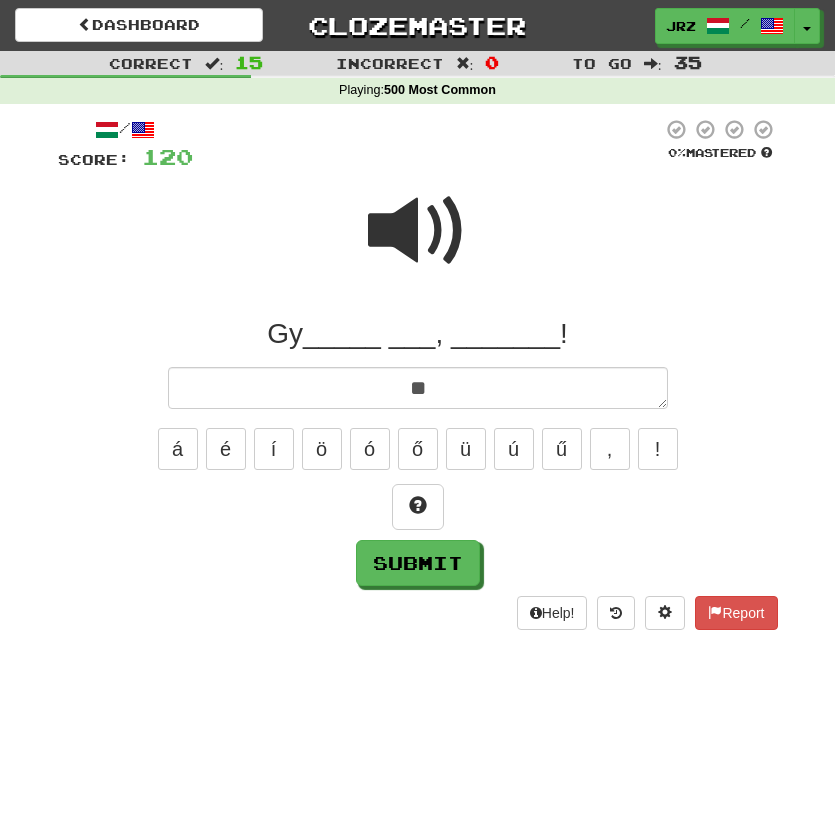 type on "*" 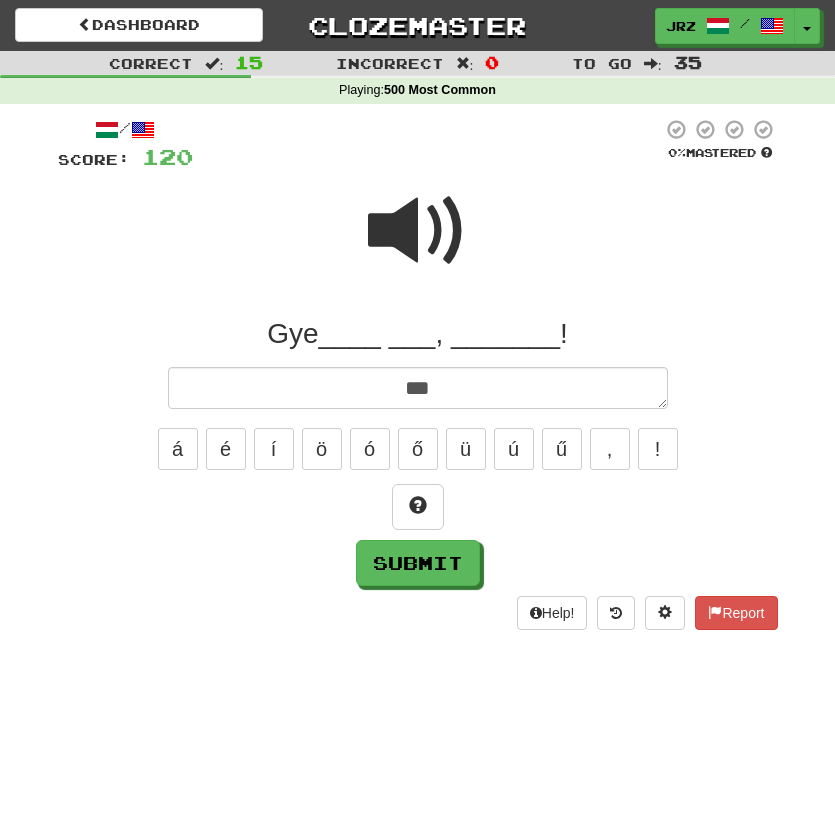 type on "*" 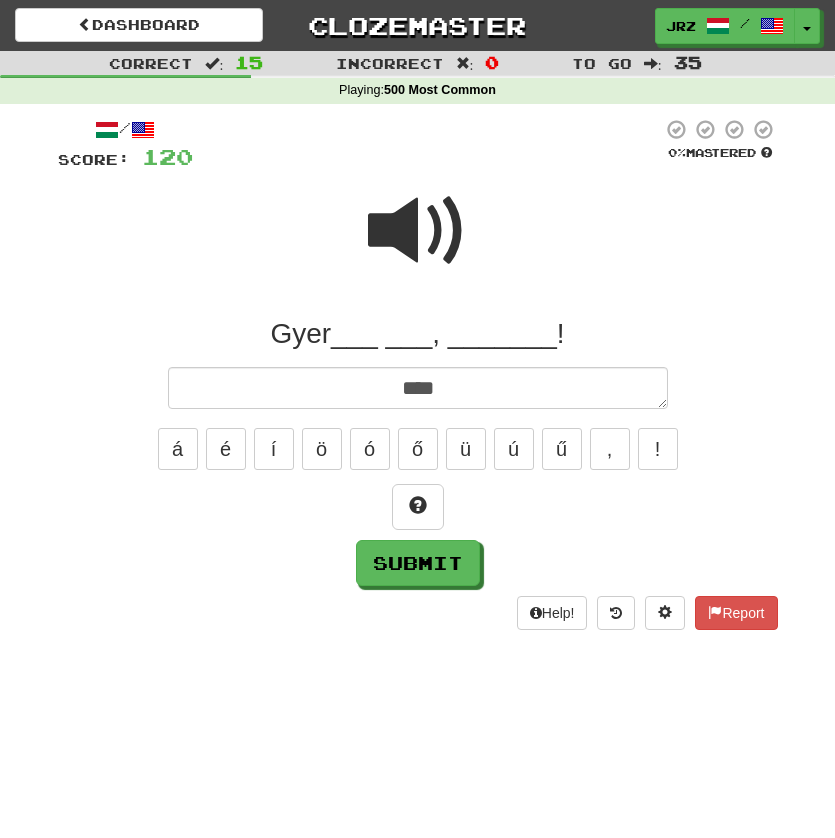 type on "*" 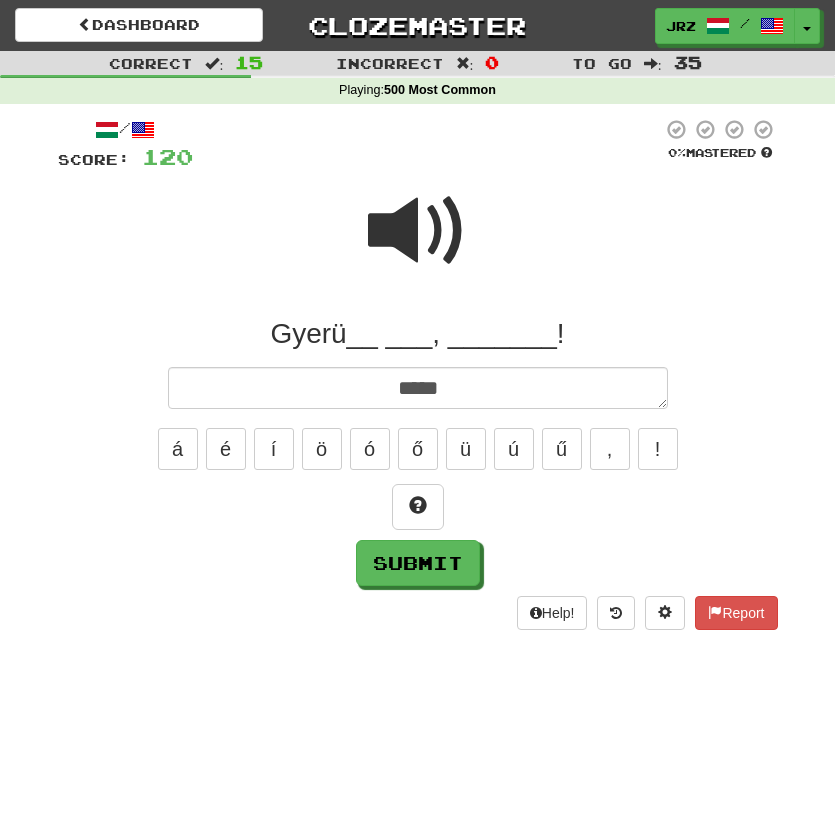 type on "*" 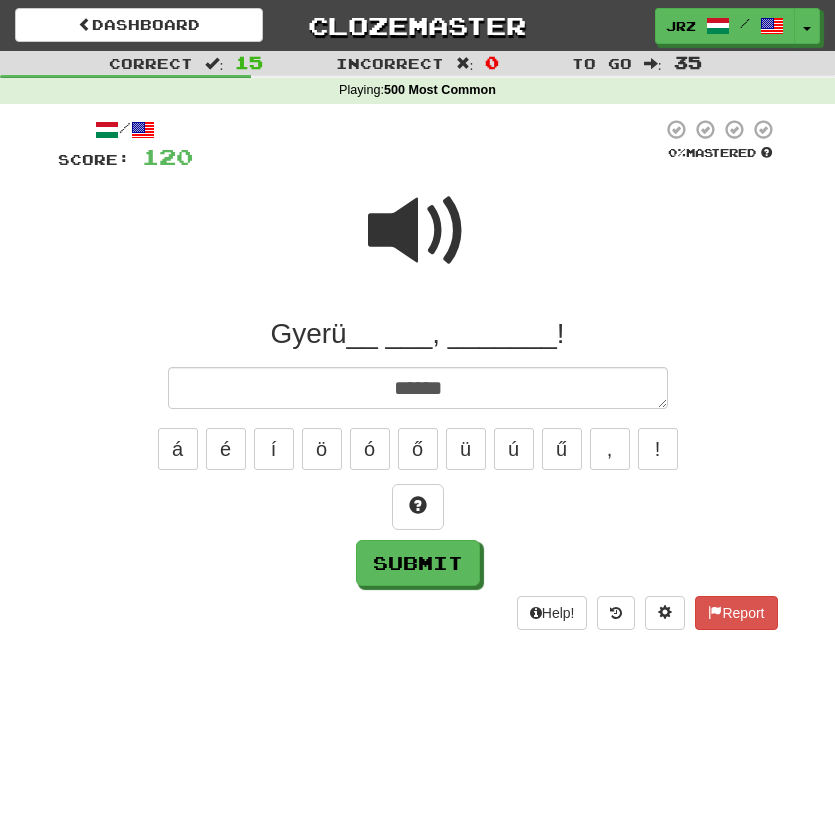 type on "*" 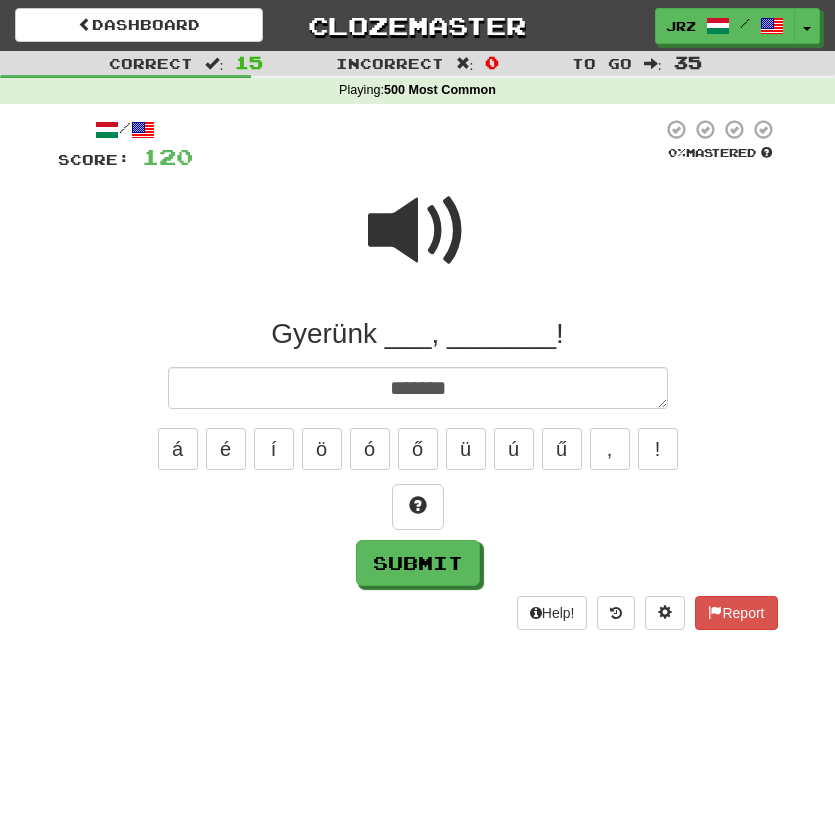 type on "*" 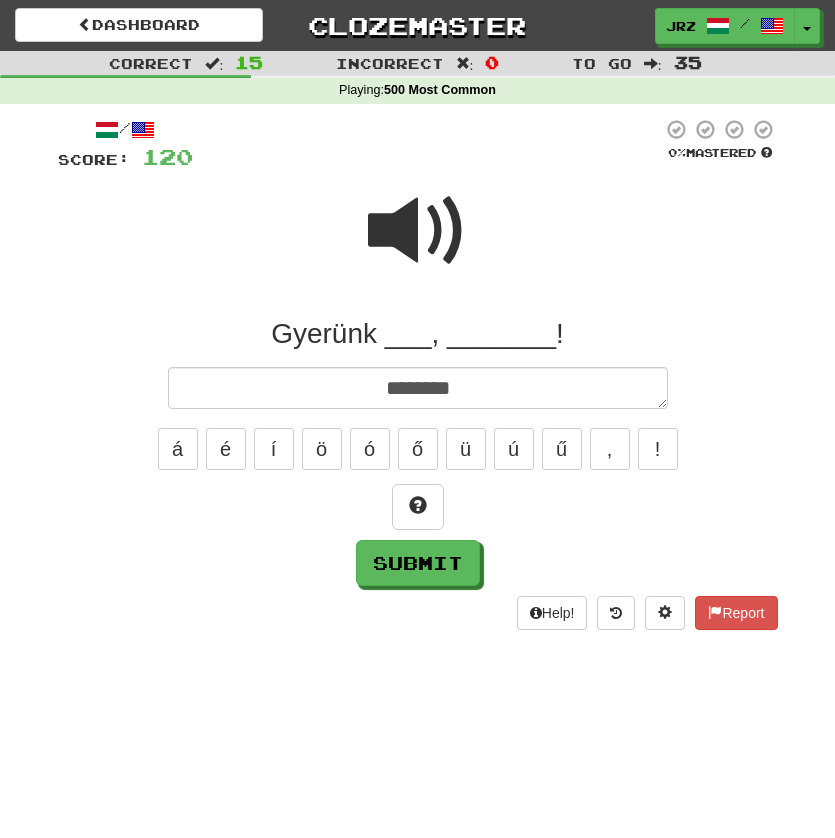 type on "*" 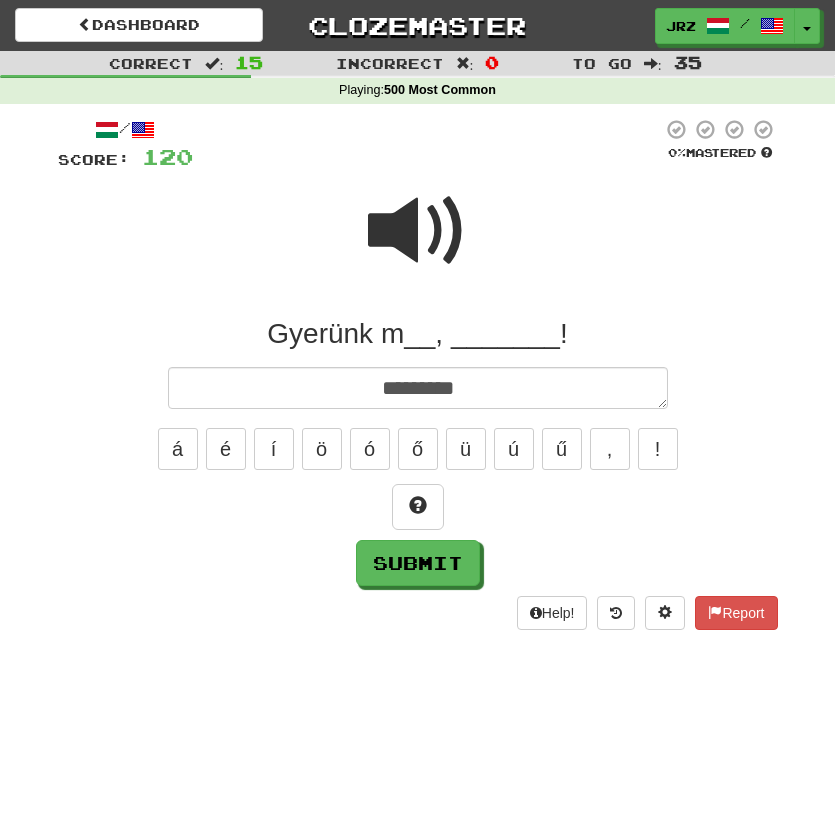 type on "*" 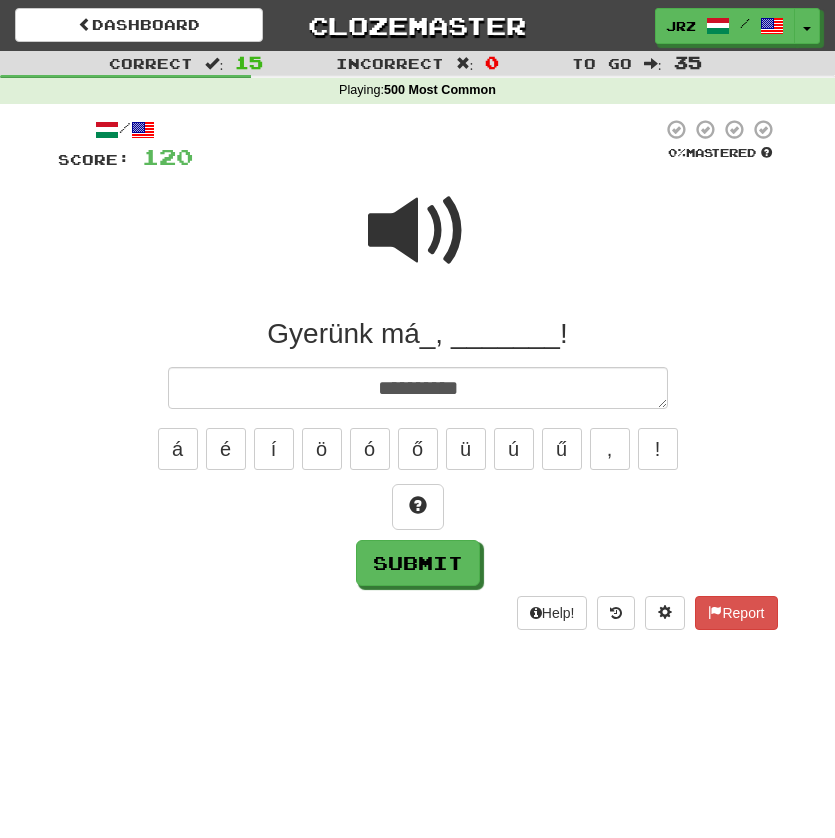 type on "*" 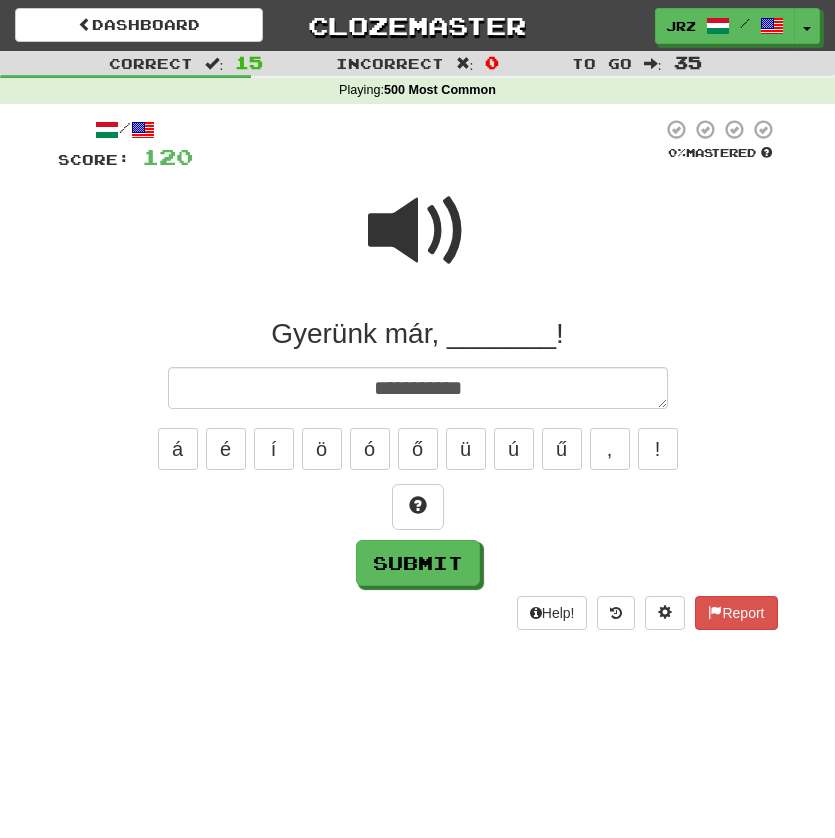 type on "*" 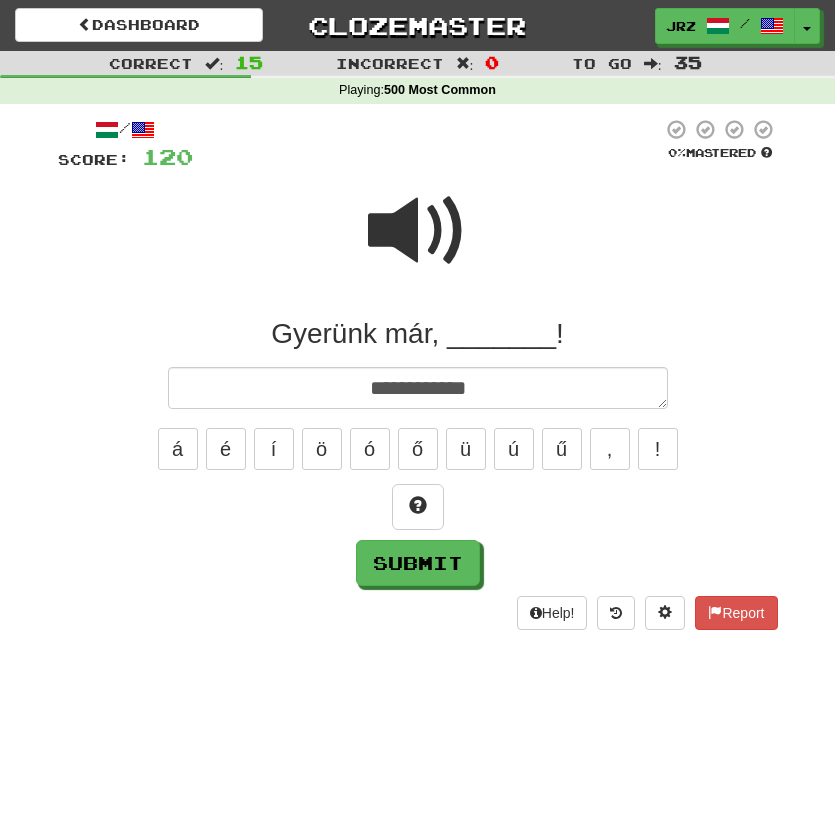 type on "*" 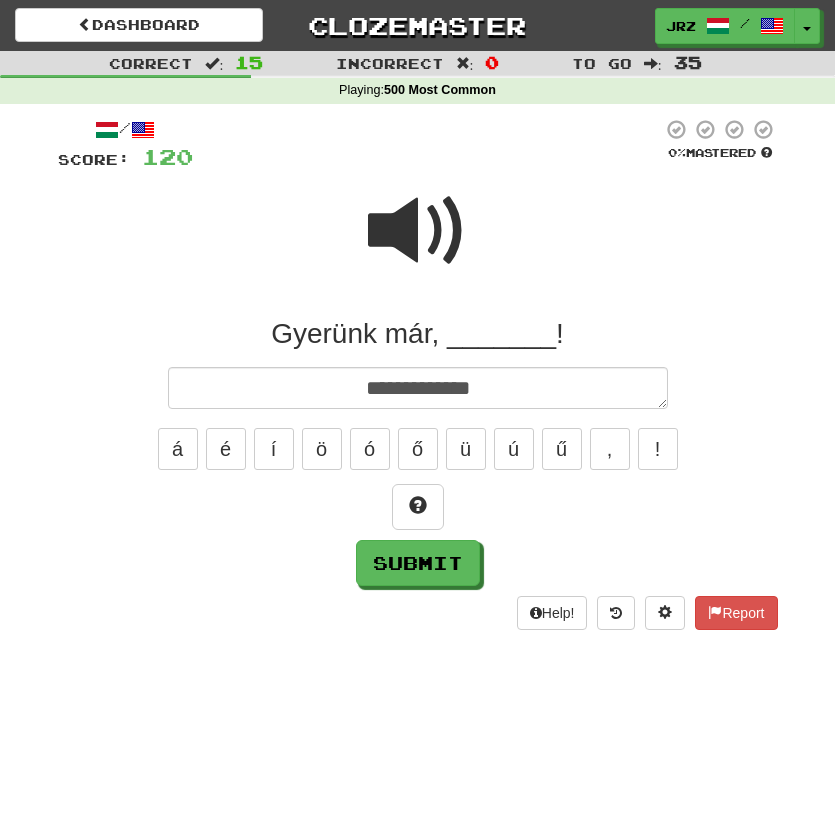 type on "*" 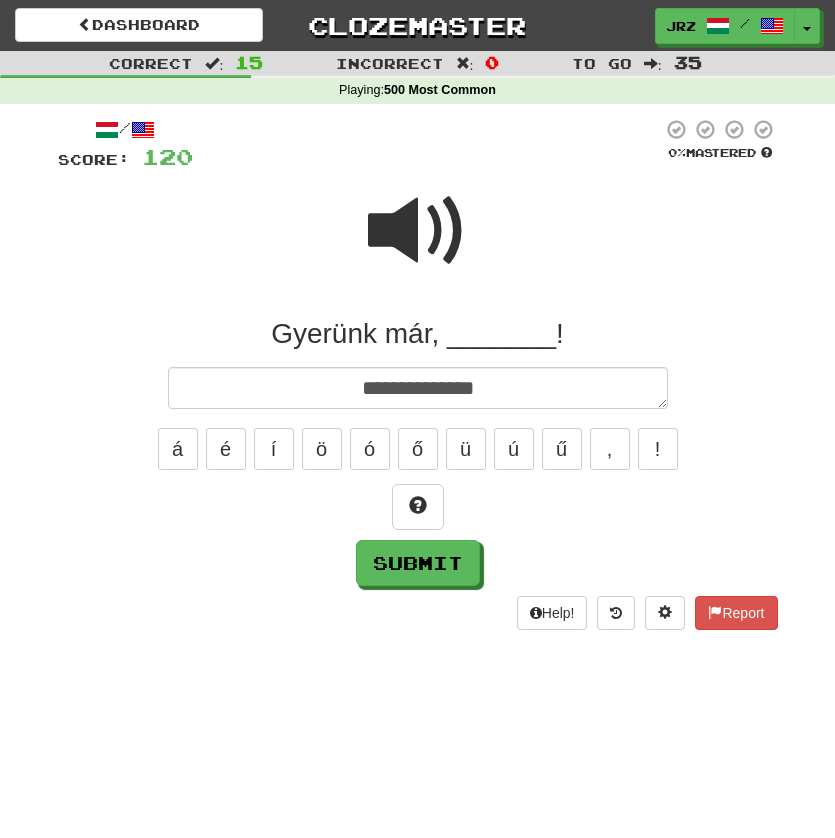 type on "*" 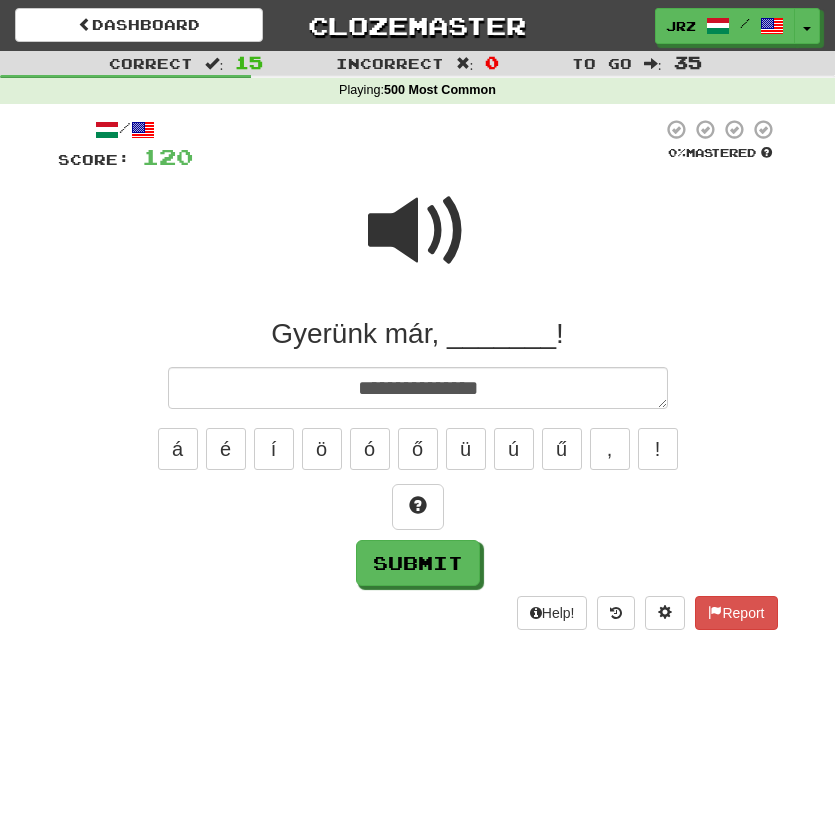 type on "*" 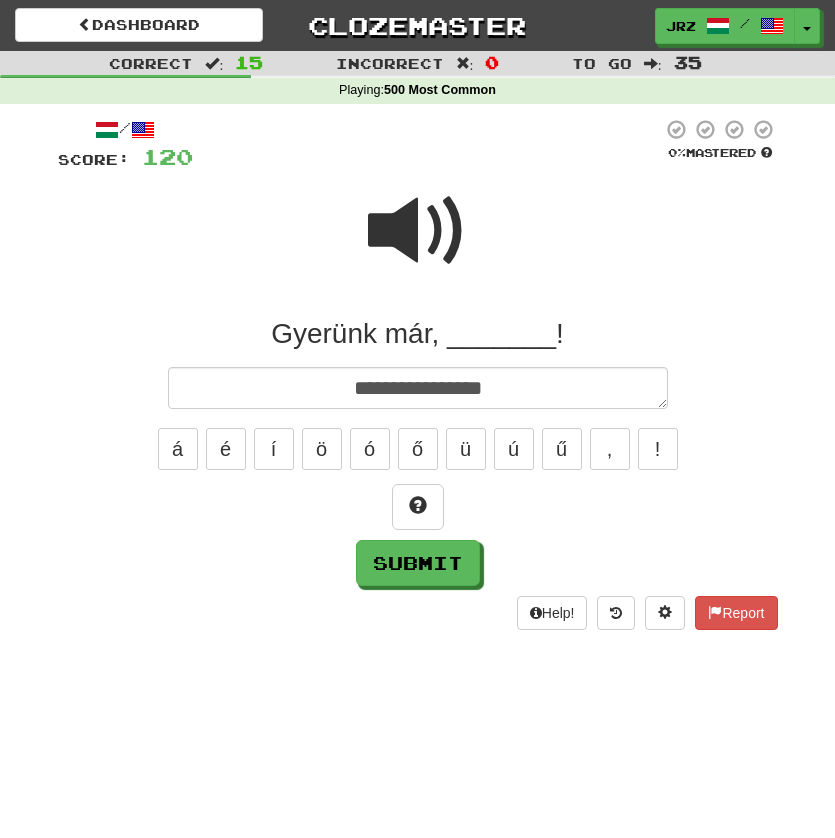 type on "*" 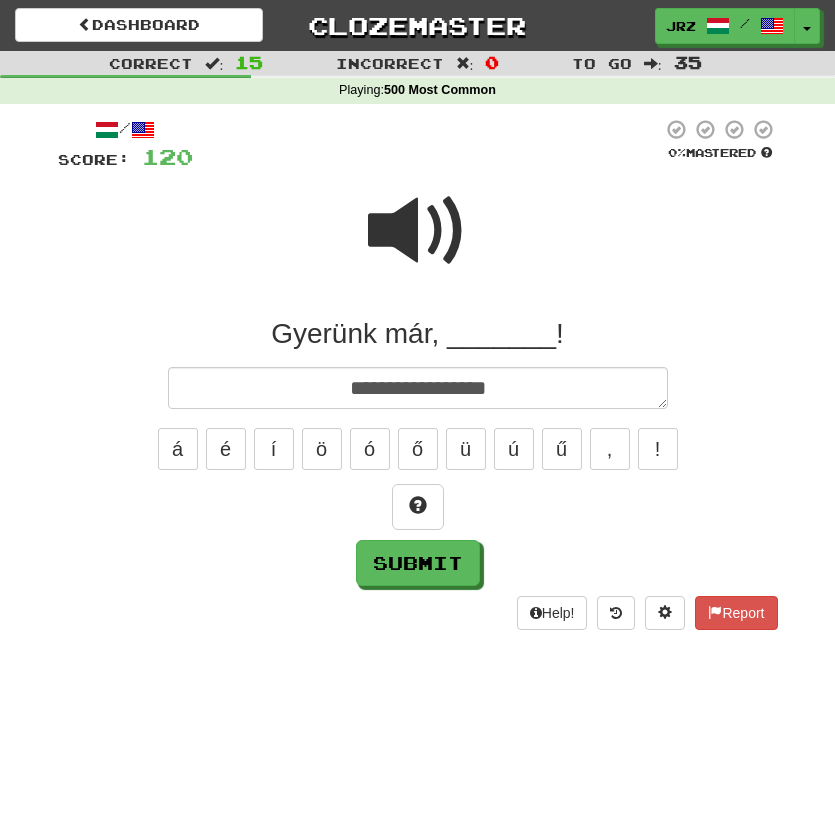 type on "**********" 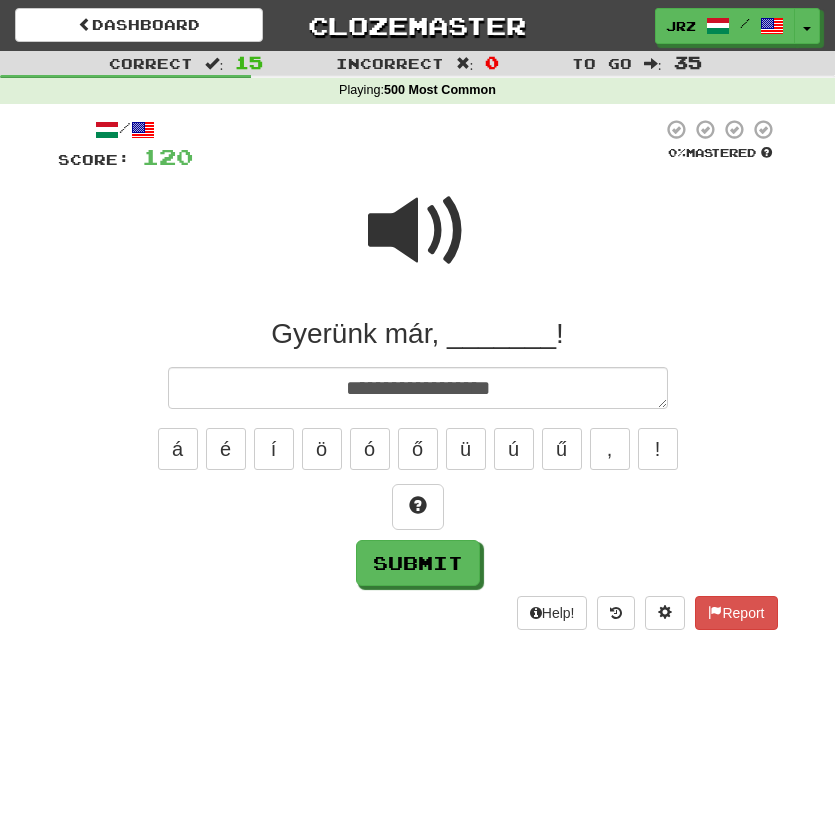 type on "*" 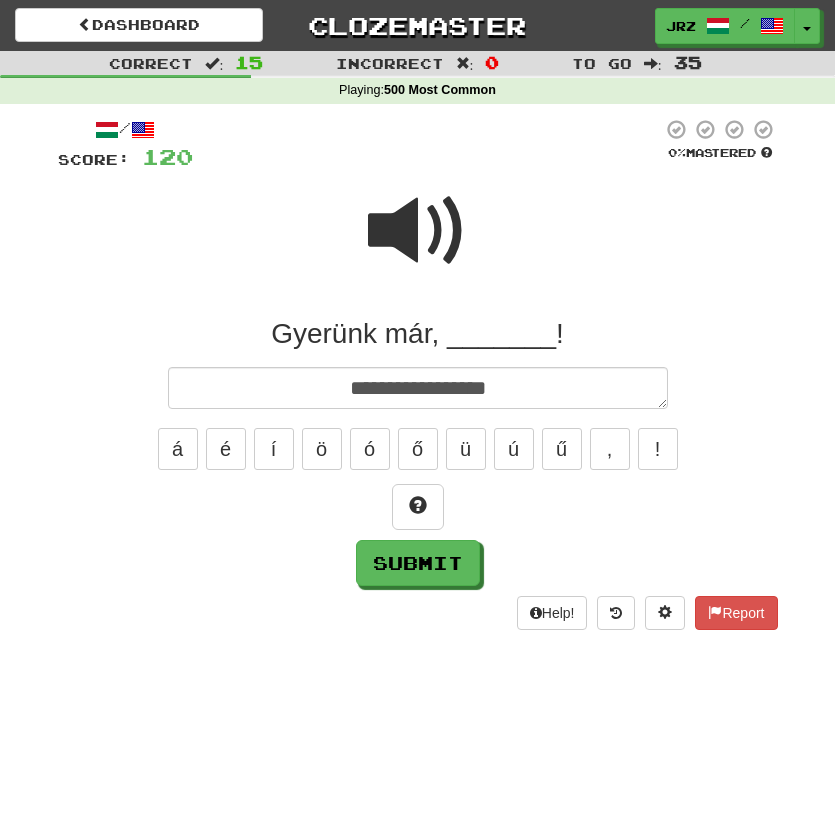 type on "*" 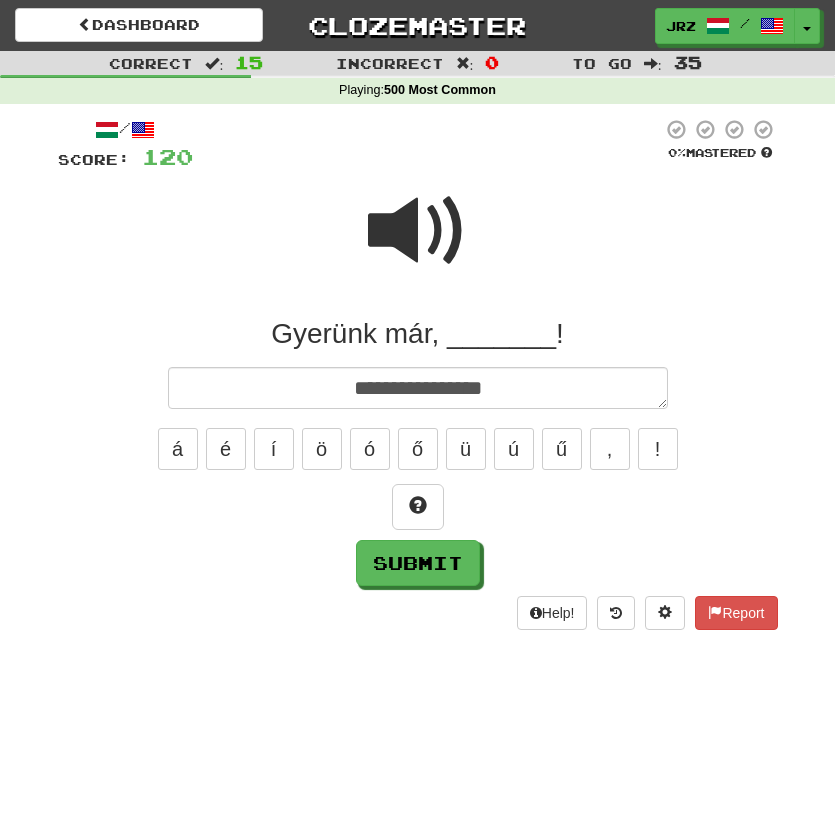 type on "*" 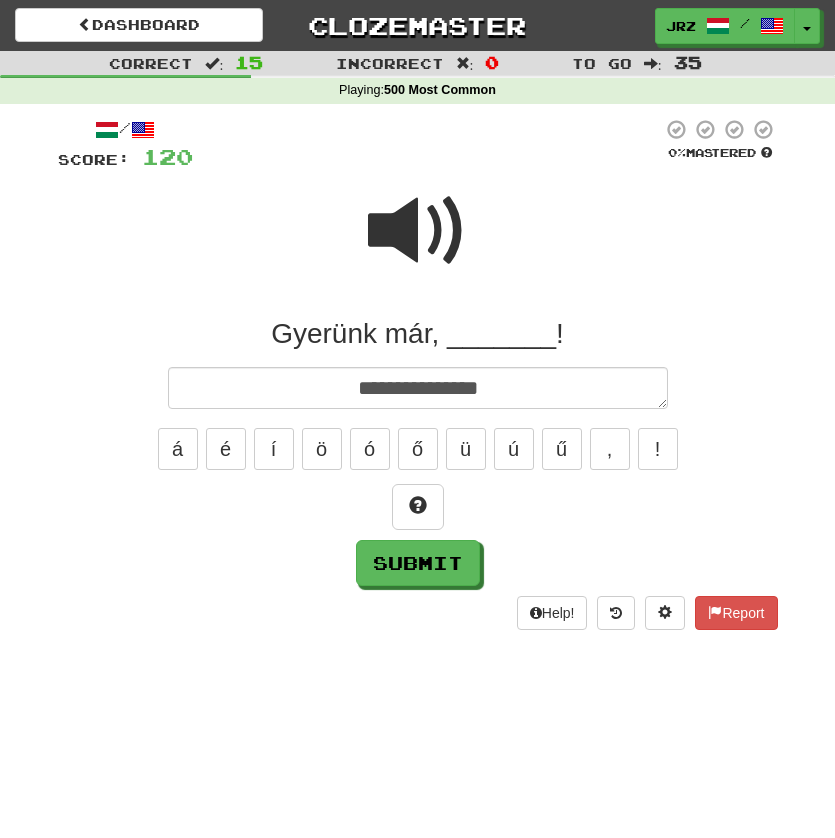 type on "*" 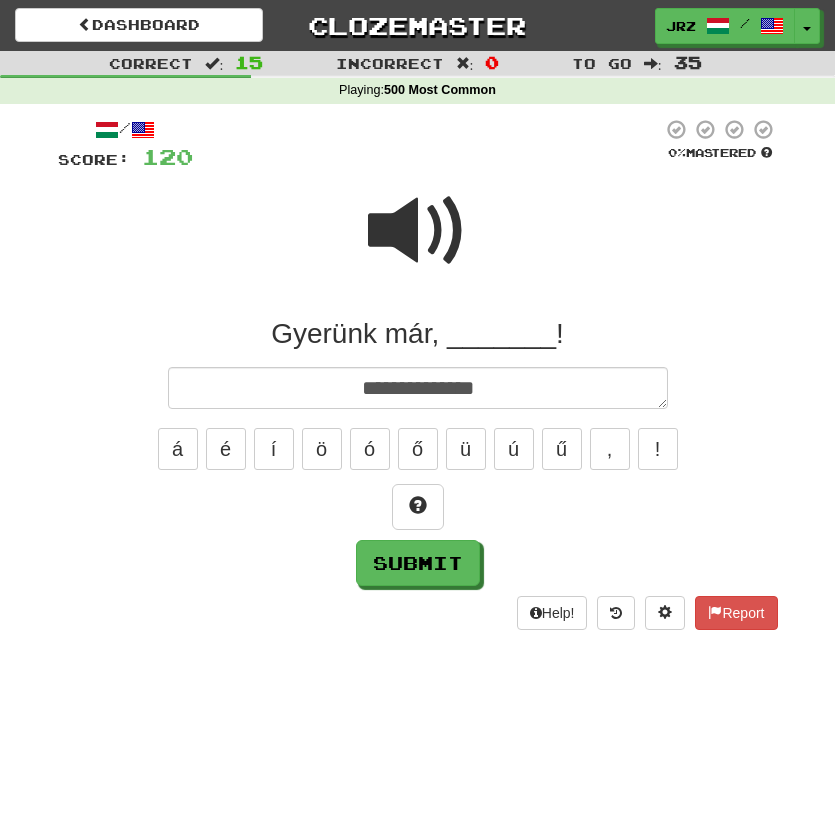 type on "*" 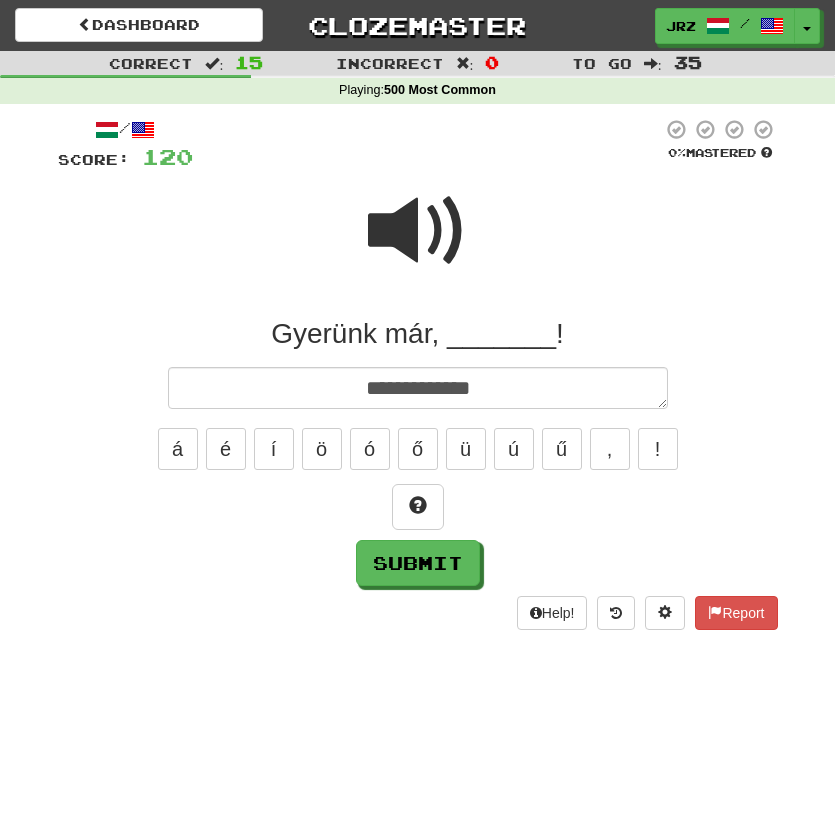 type on "*" 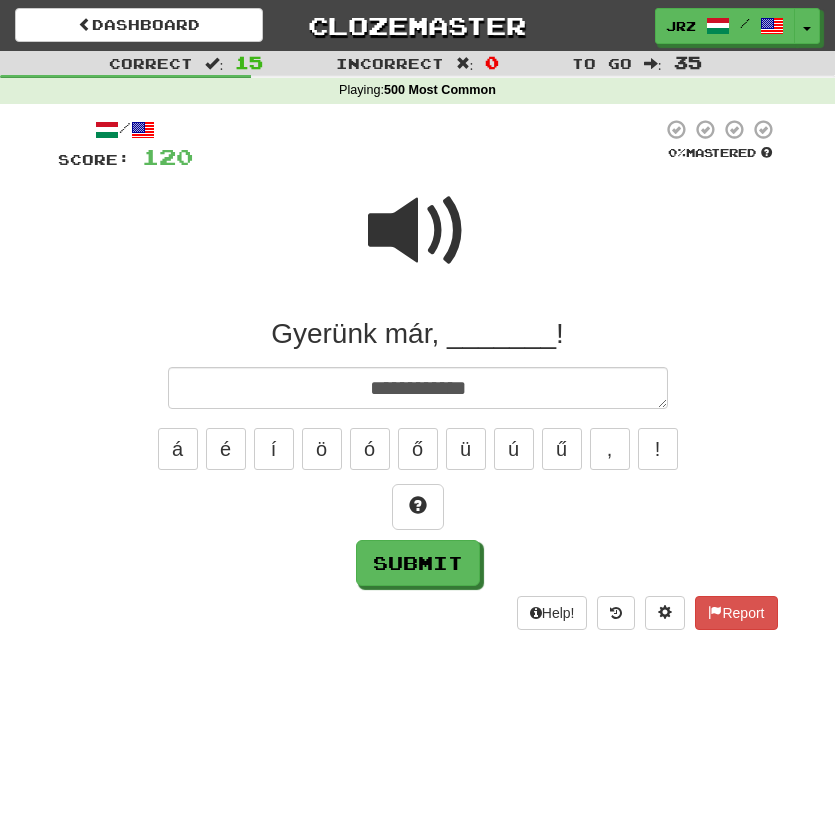 type on "*" 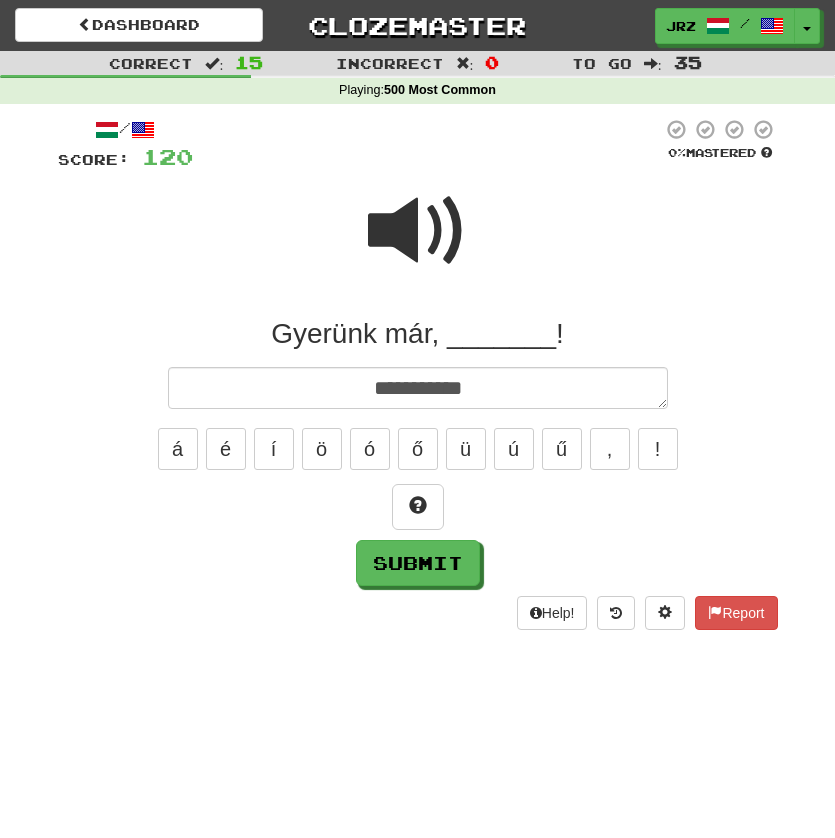 type on "*" 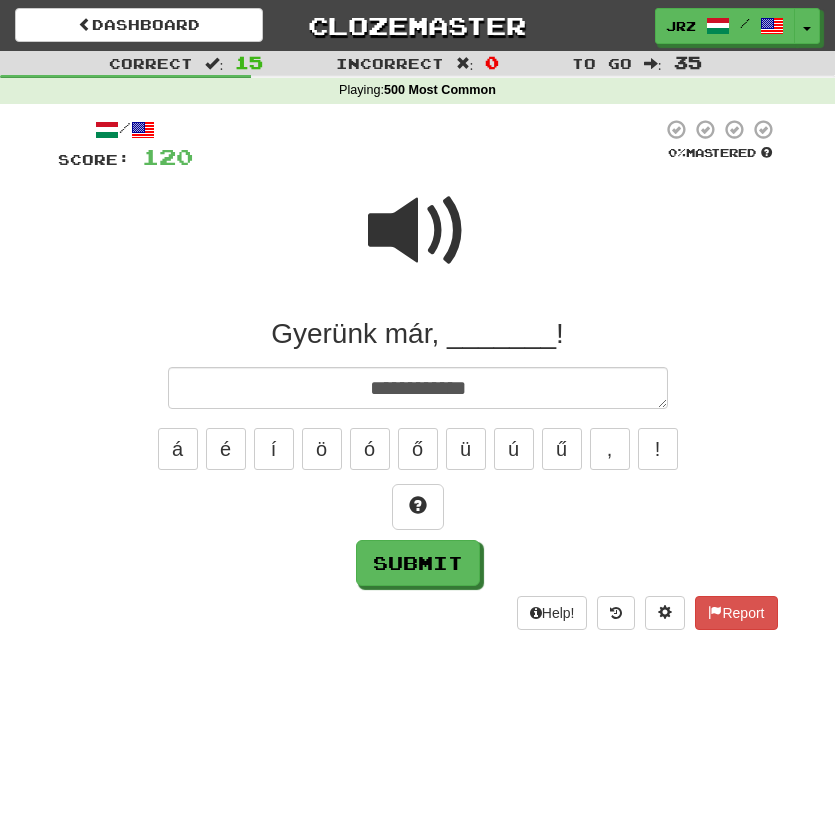 type on "*" 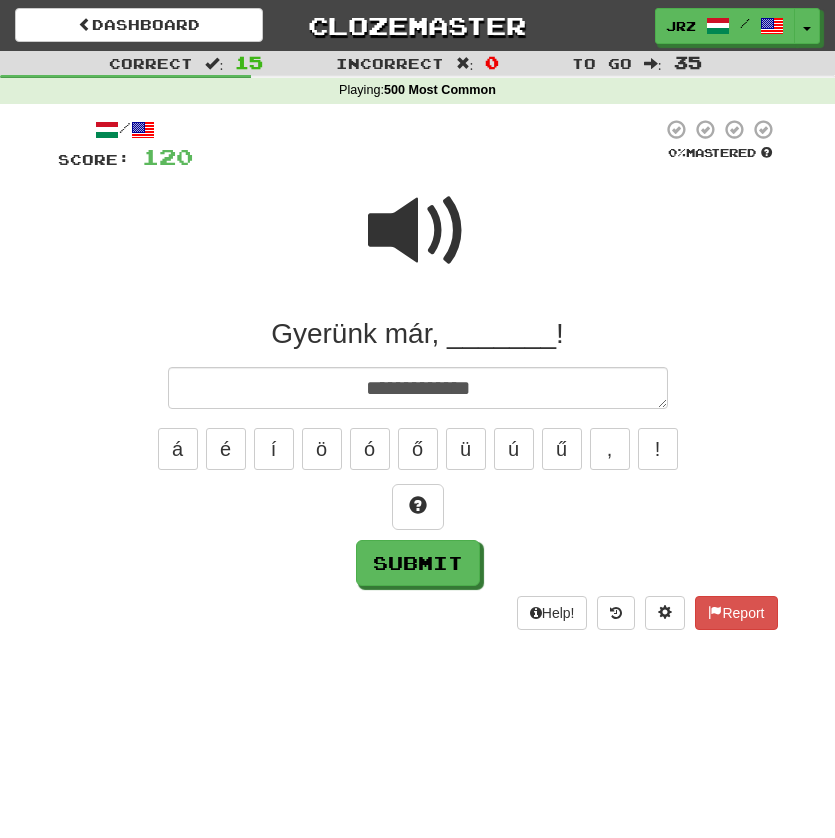 type on "*" 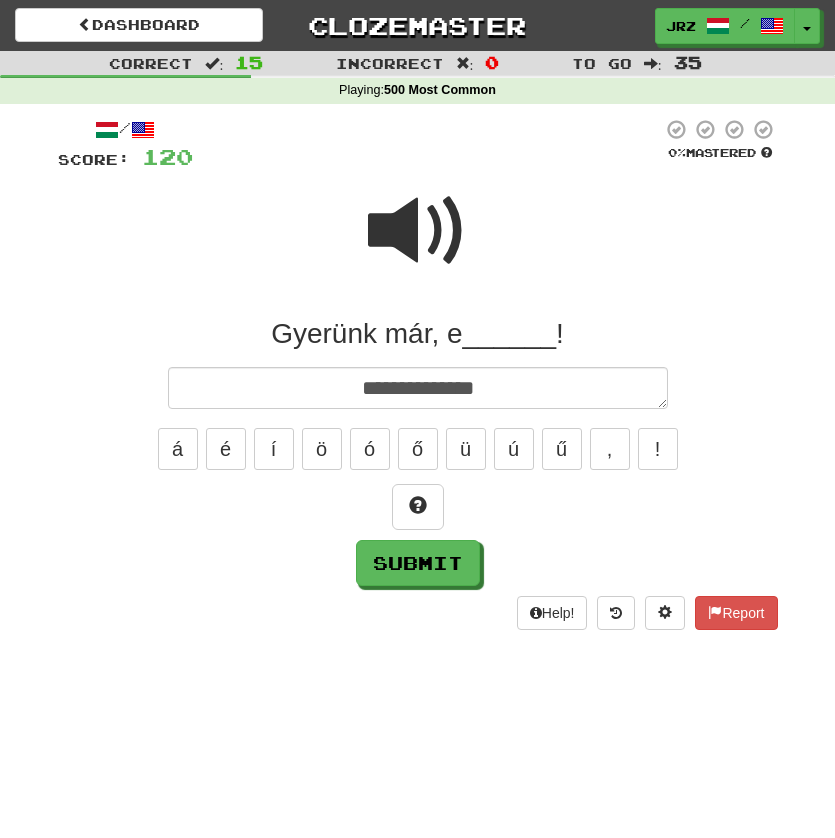 type on "*" 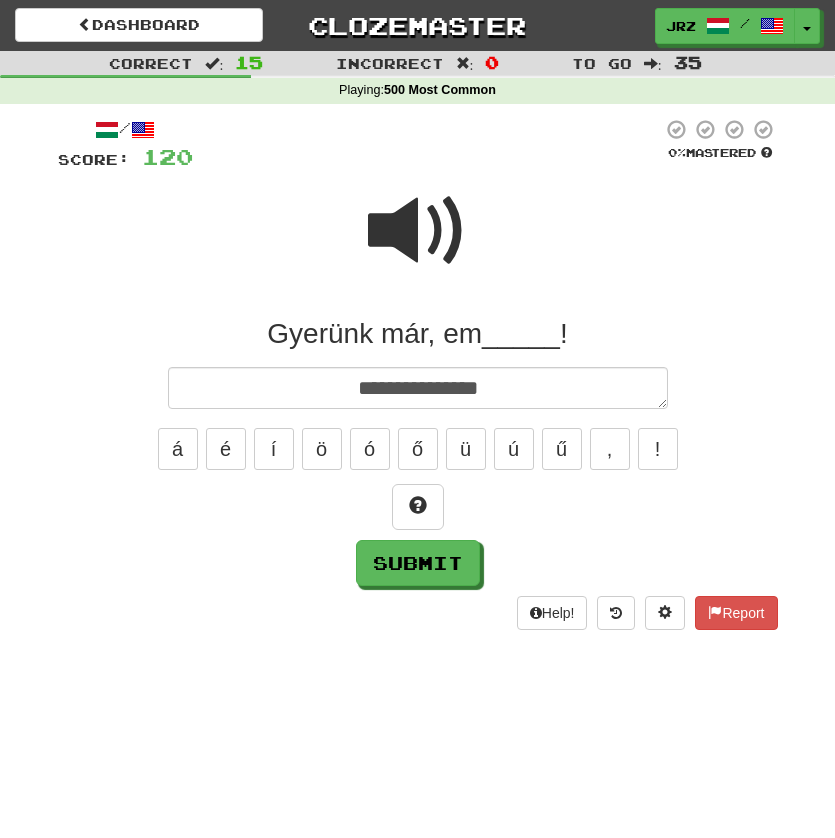 type on "*" 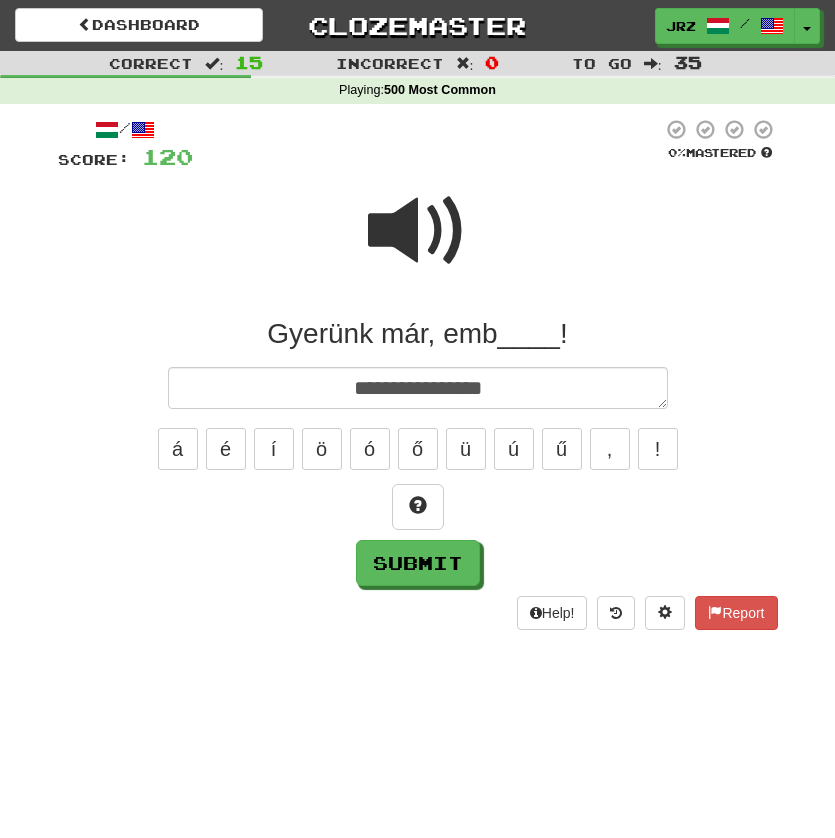 type on "*" 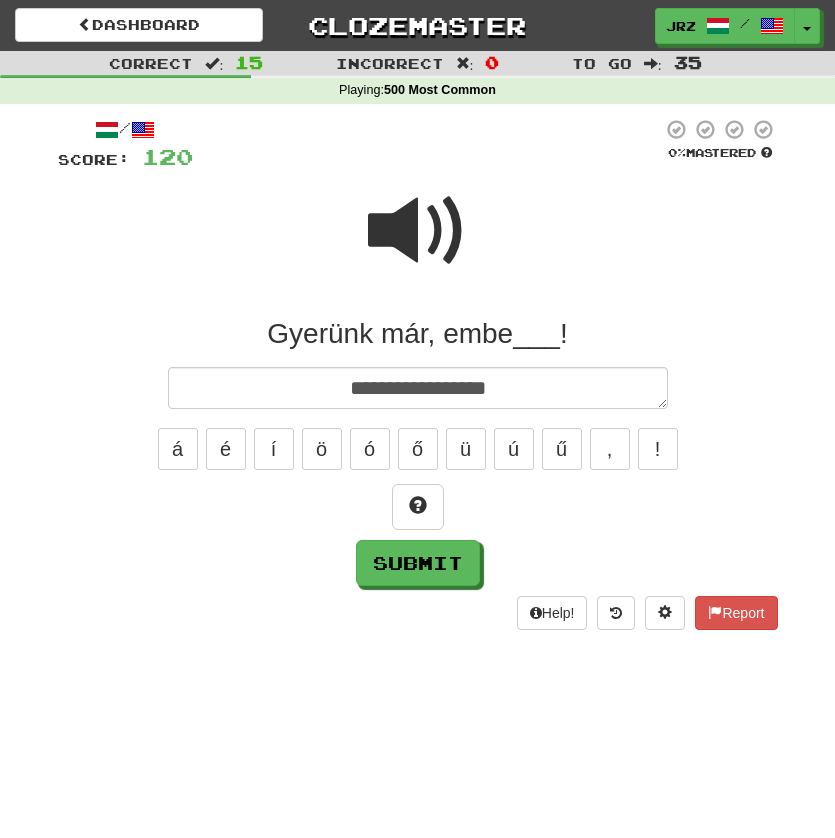 type on "*" 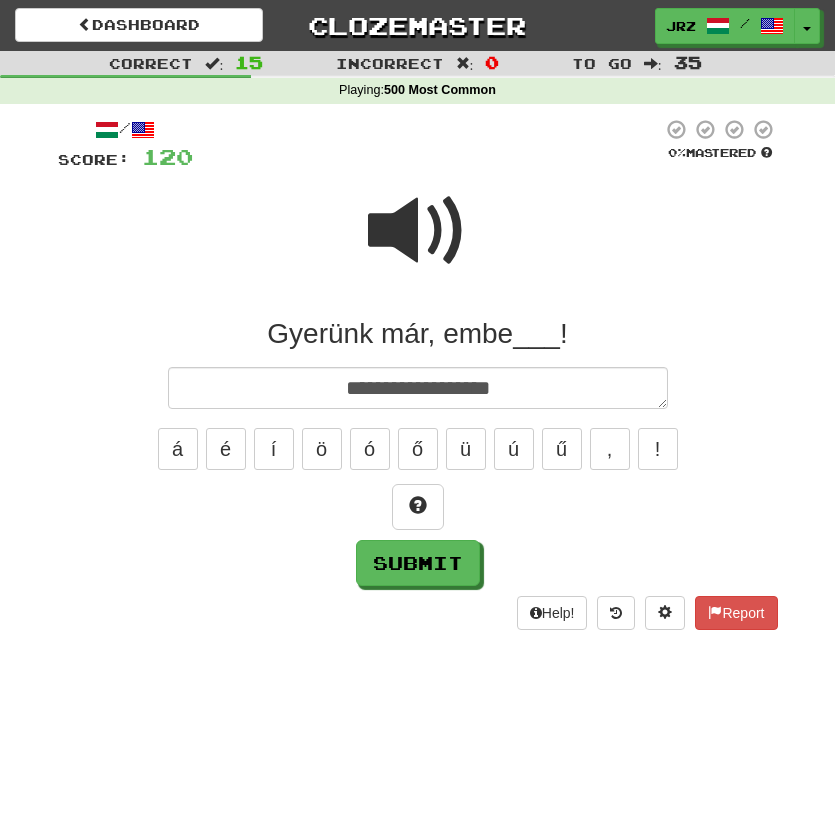 type on "**********" 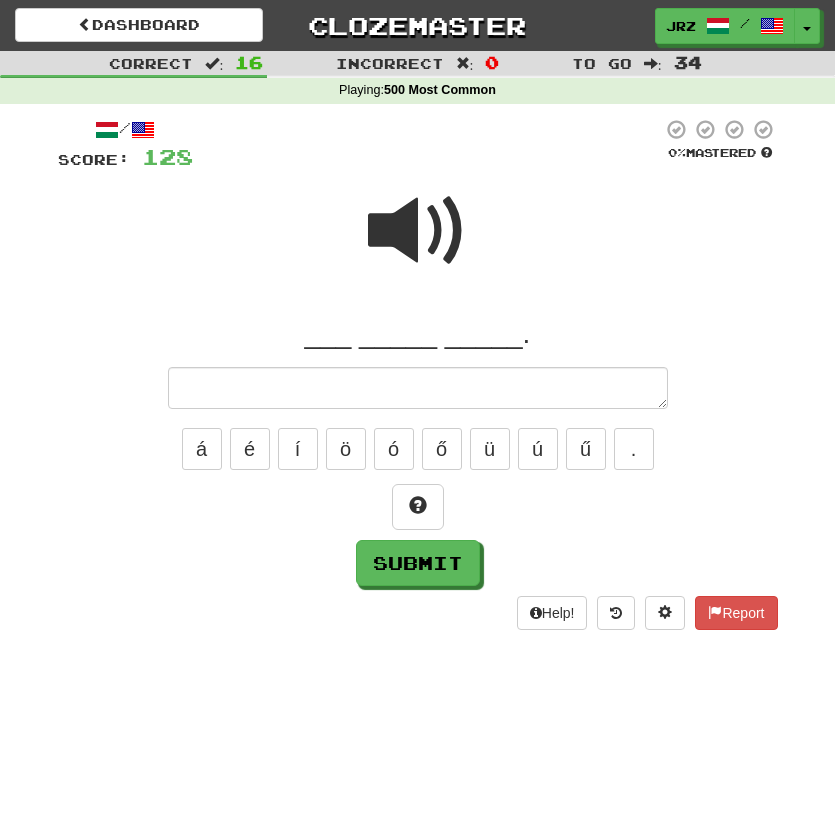 type on "*" 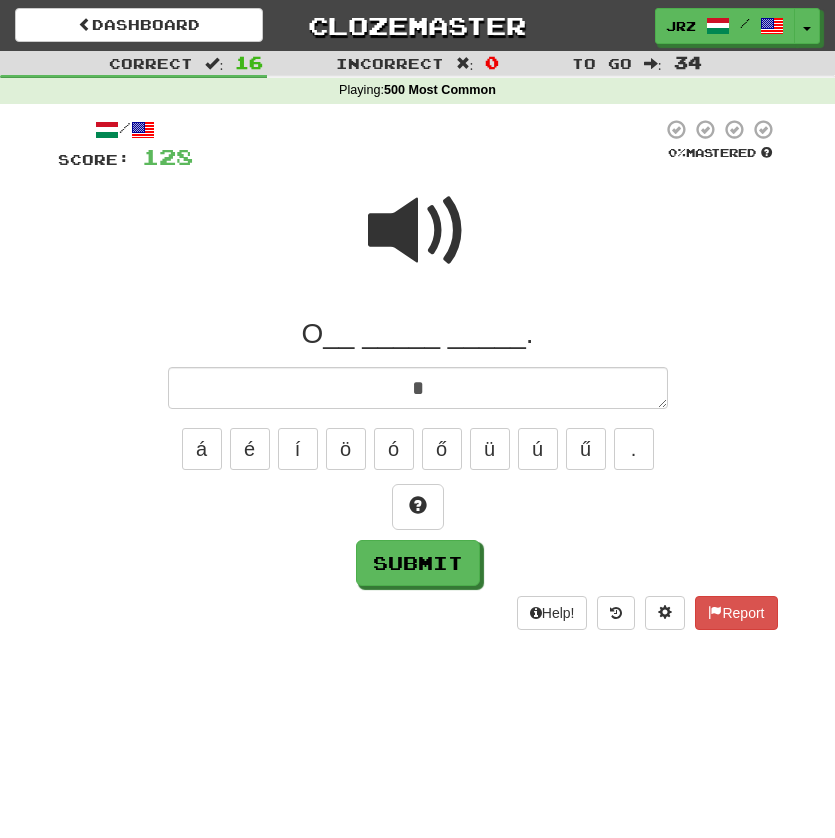 type on "*" 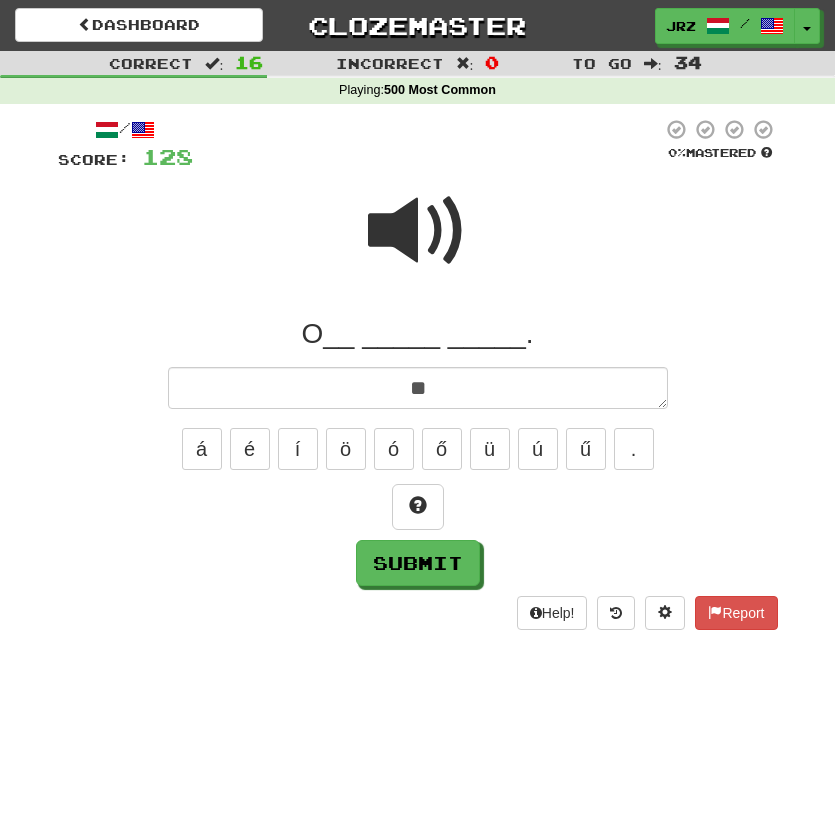 type on "*" 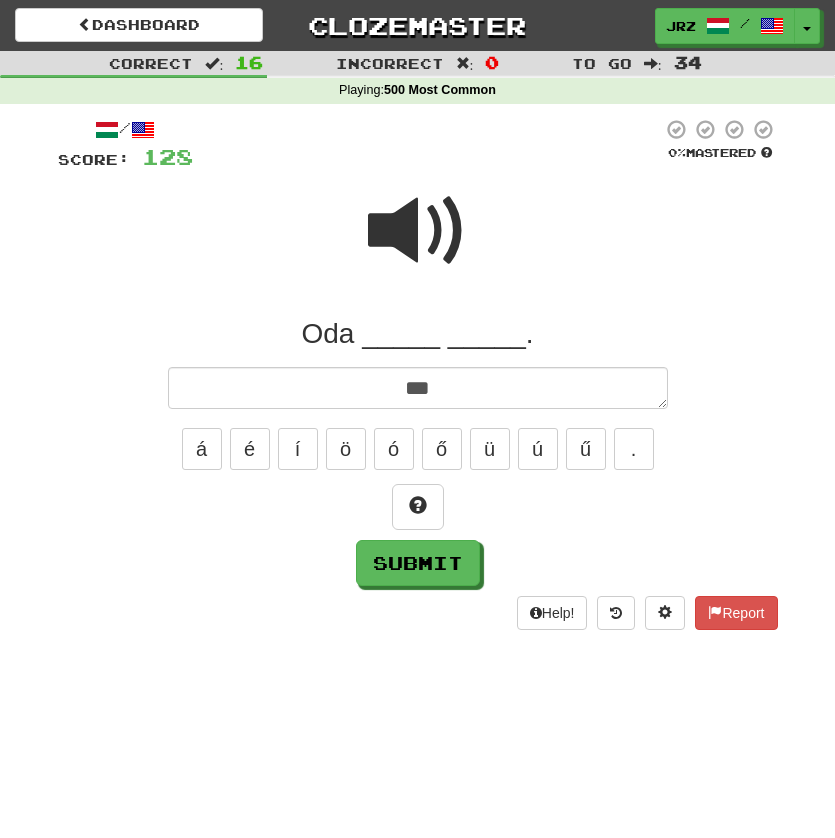 type on "*" 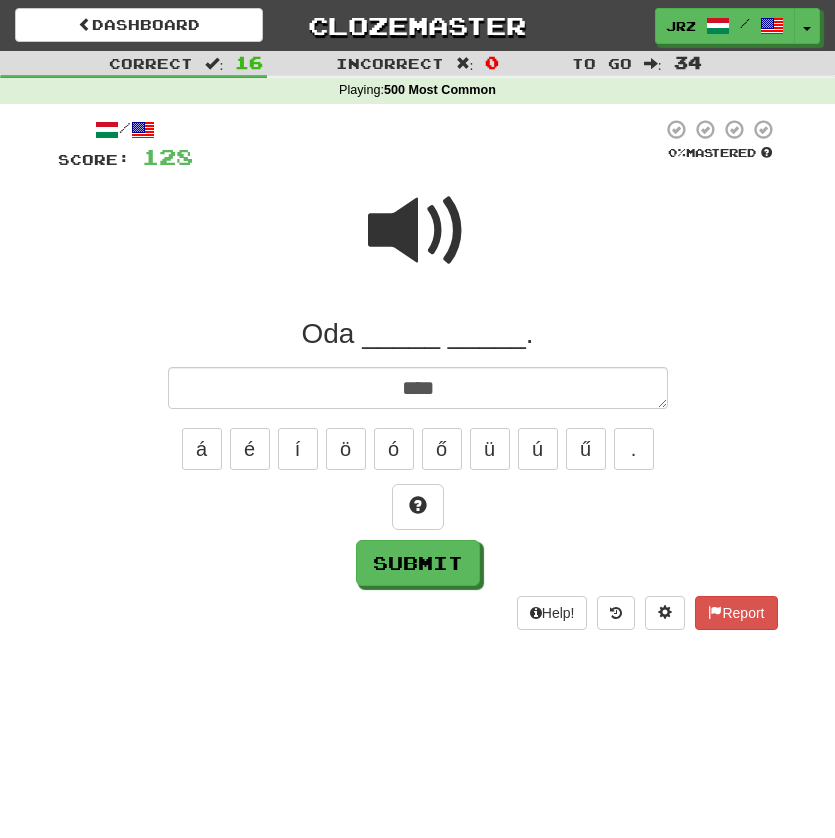 type on "*" 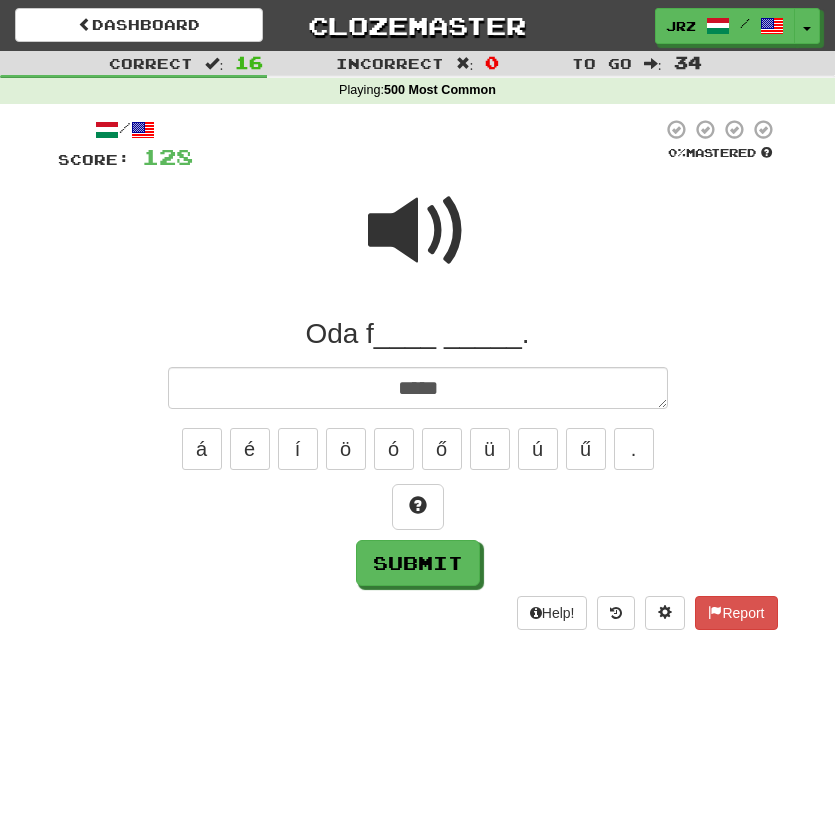 type on "******" 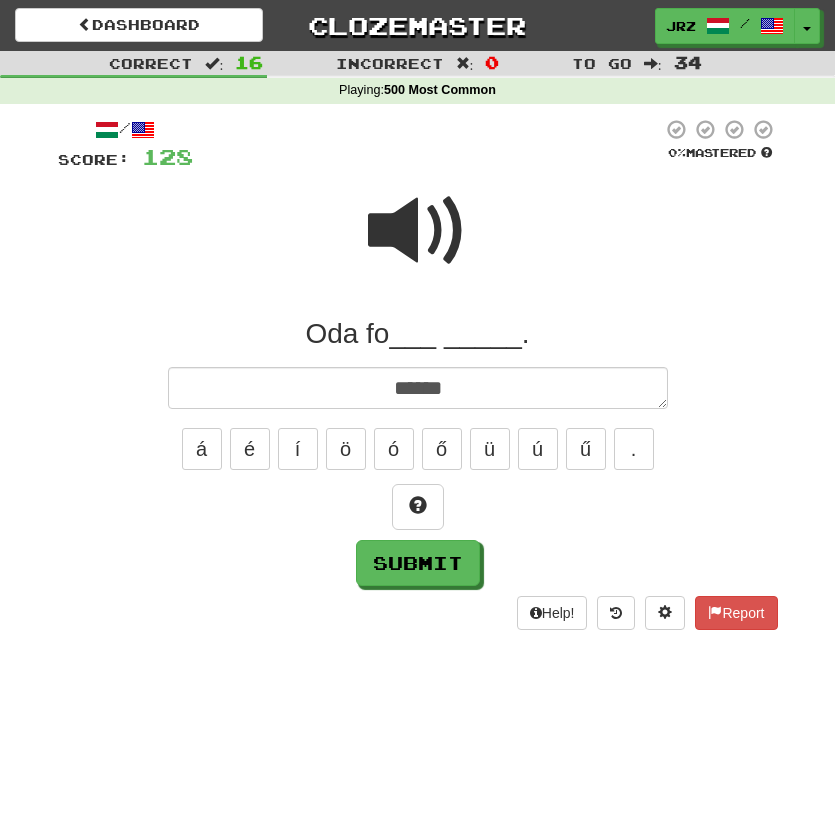 type on "*" 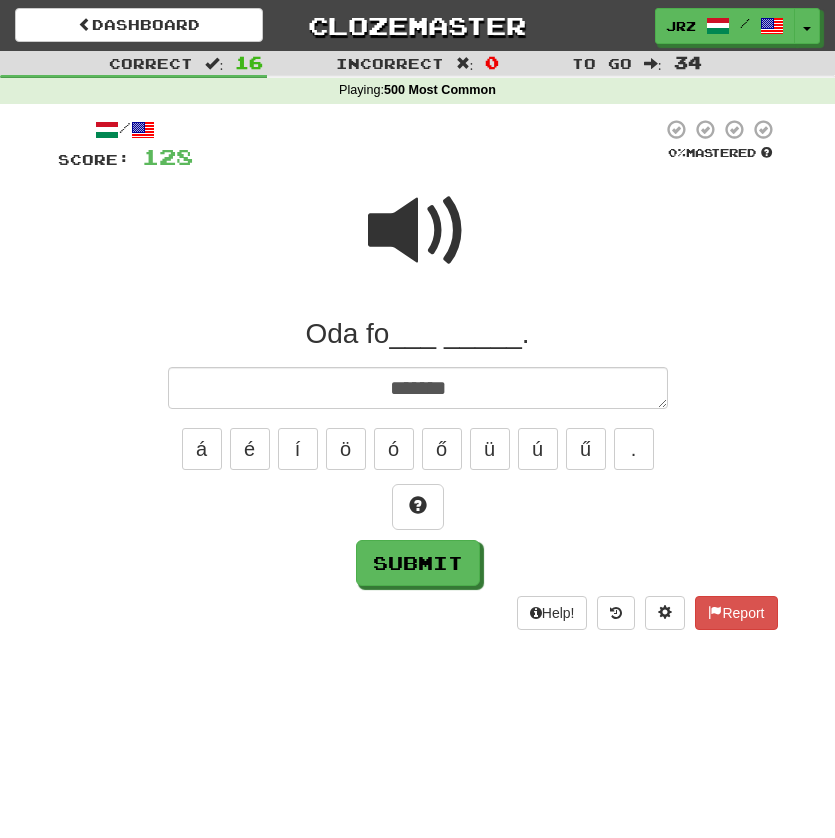 type on "*" 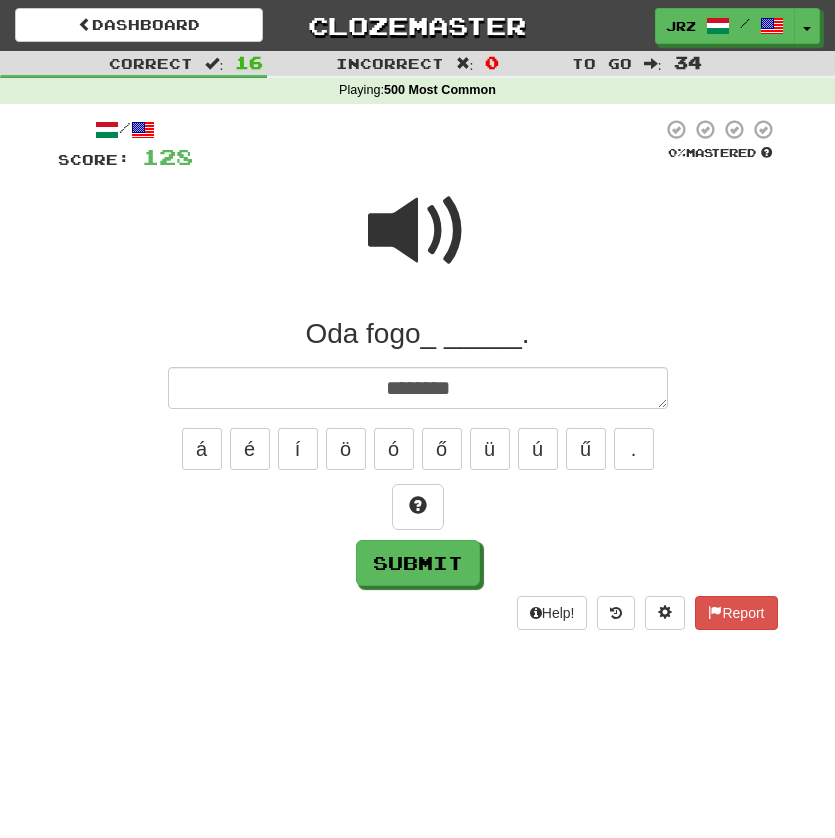type on "*" 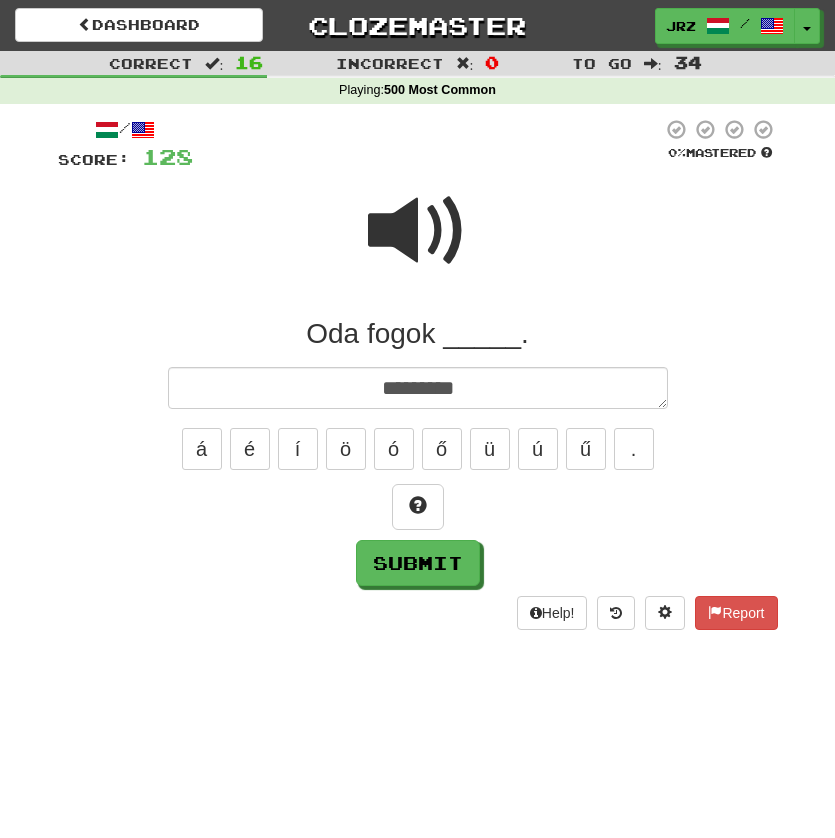 type on "*" 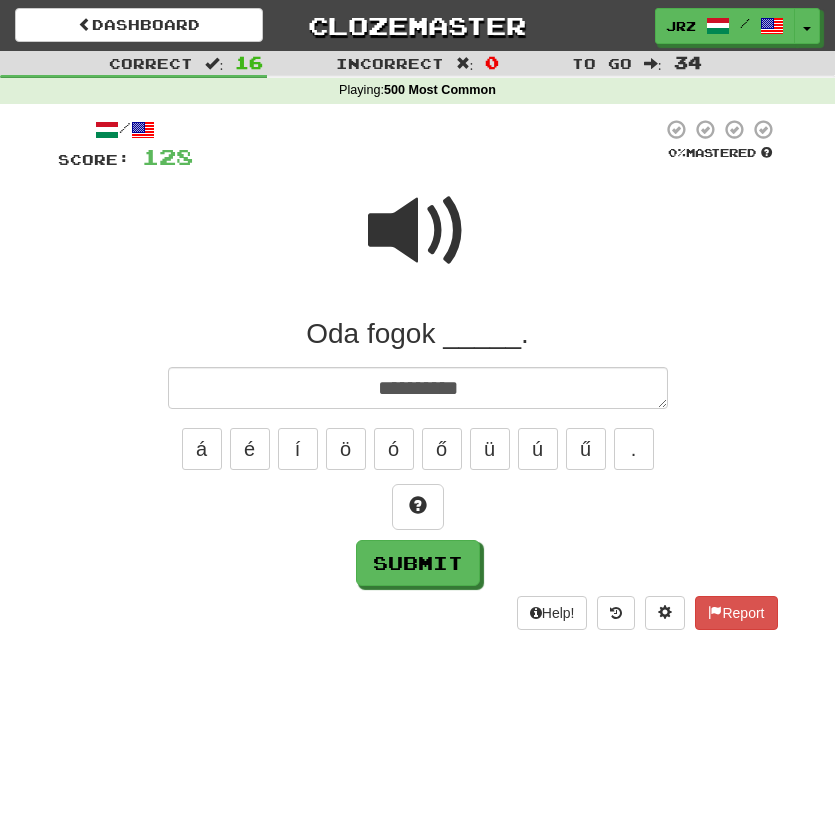 type on "*" 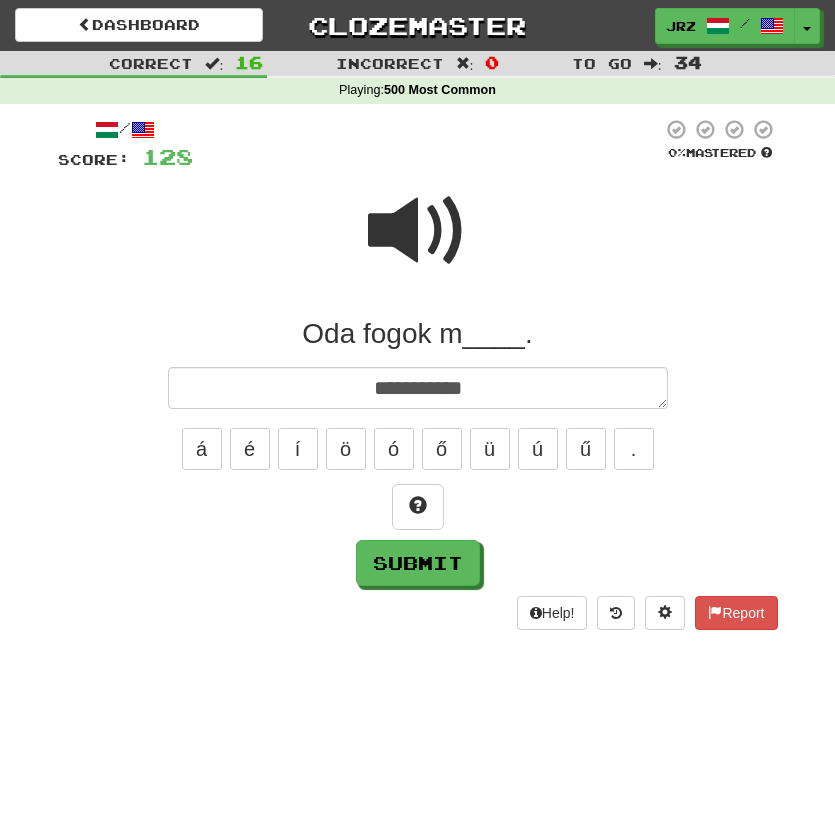 type on "*" 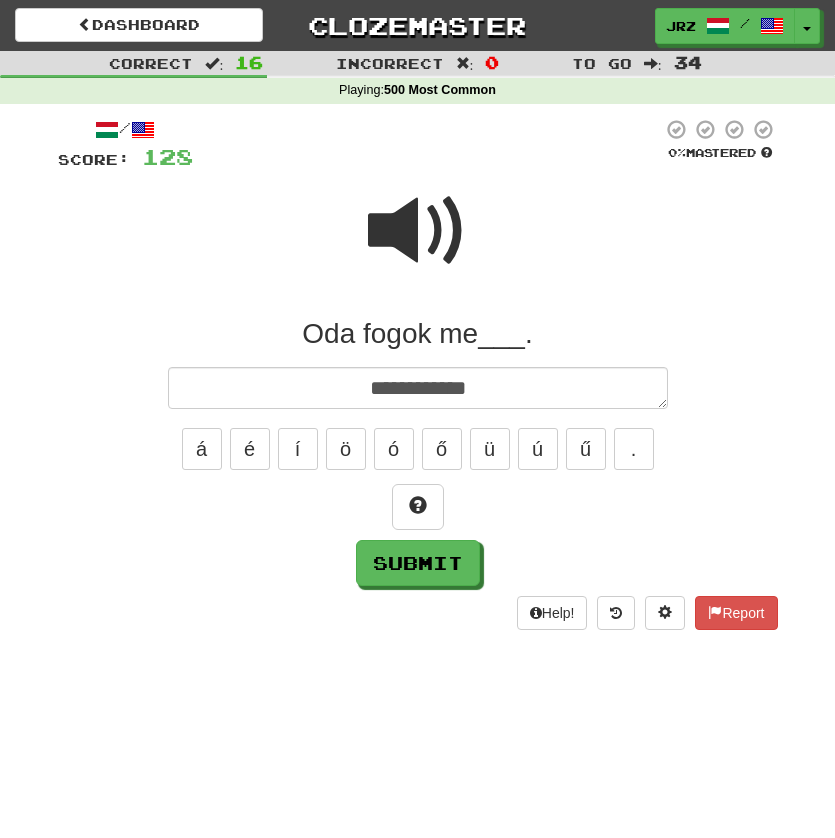 type on "*" 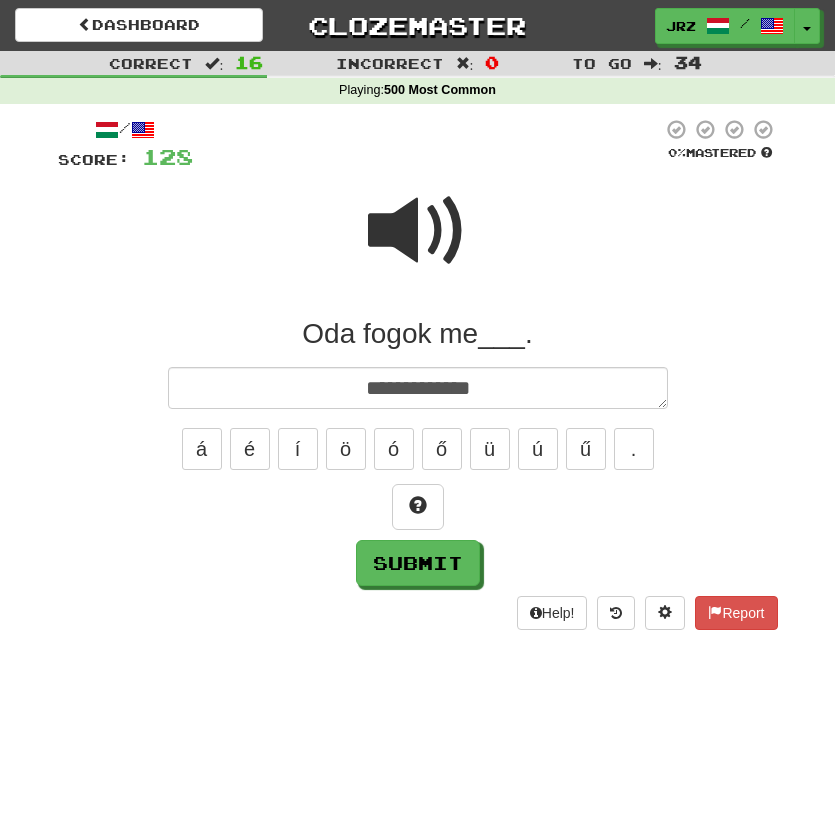 type on "*" 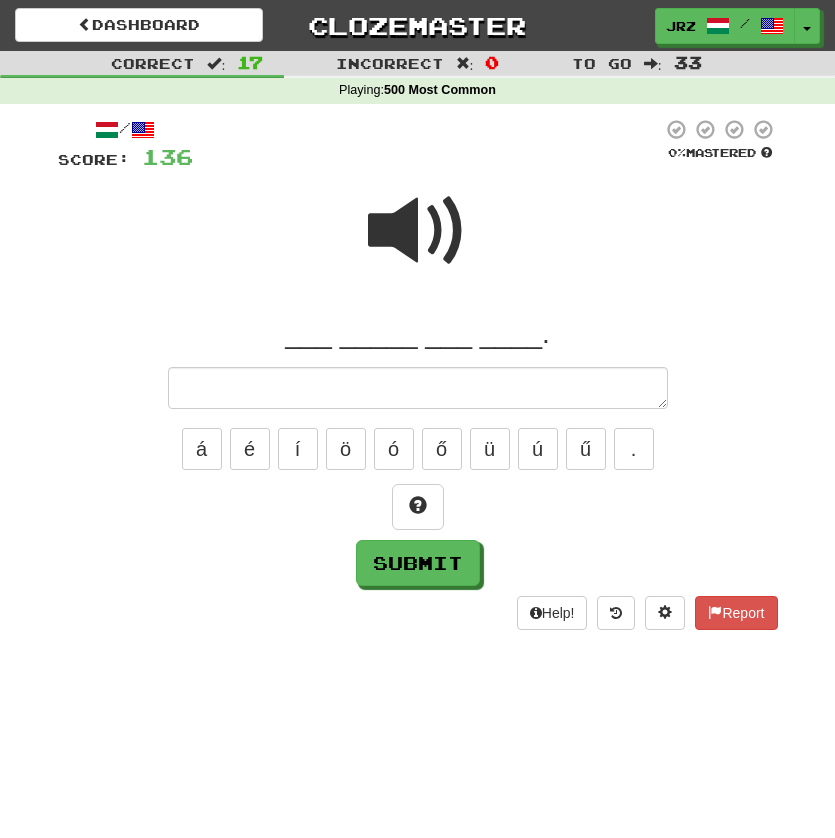 type 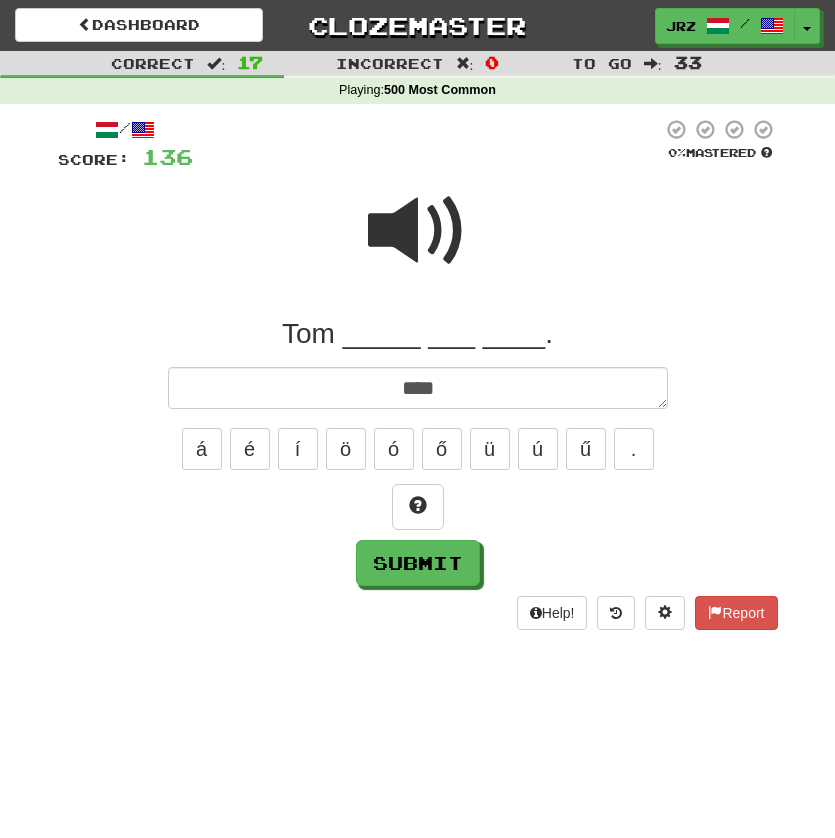 click at bounding box center [418, 231] 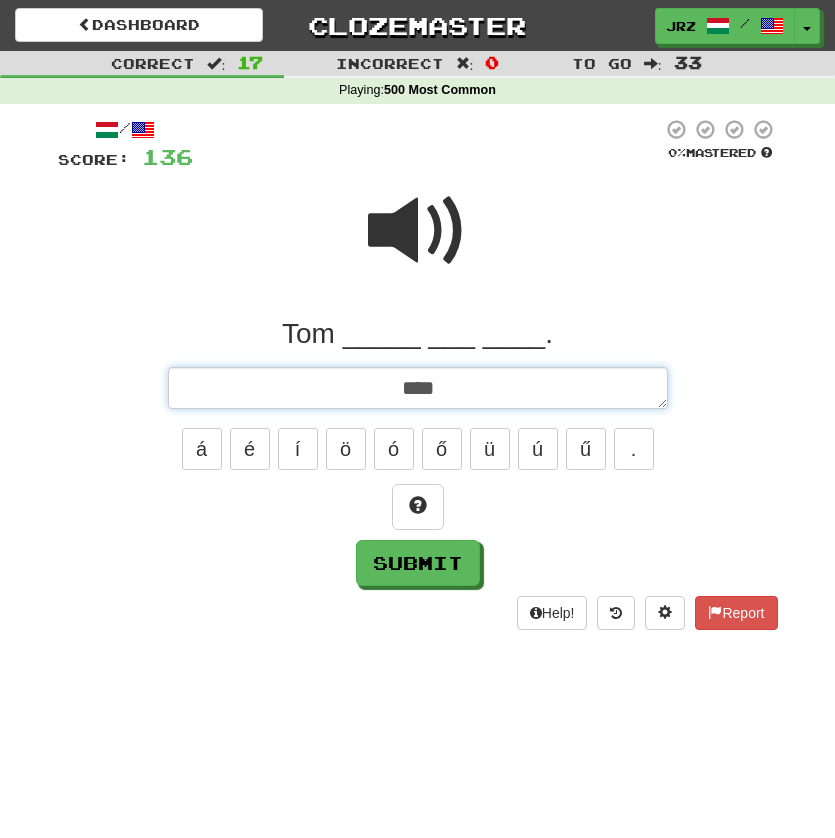 click on "***" at bounding box center (418, 388) 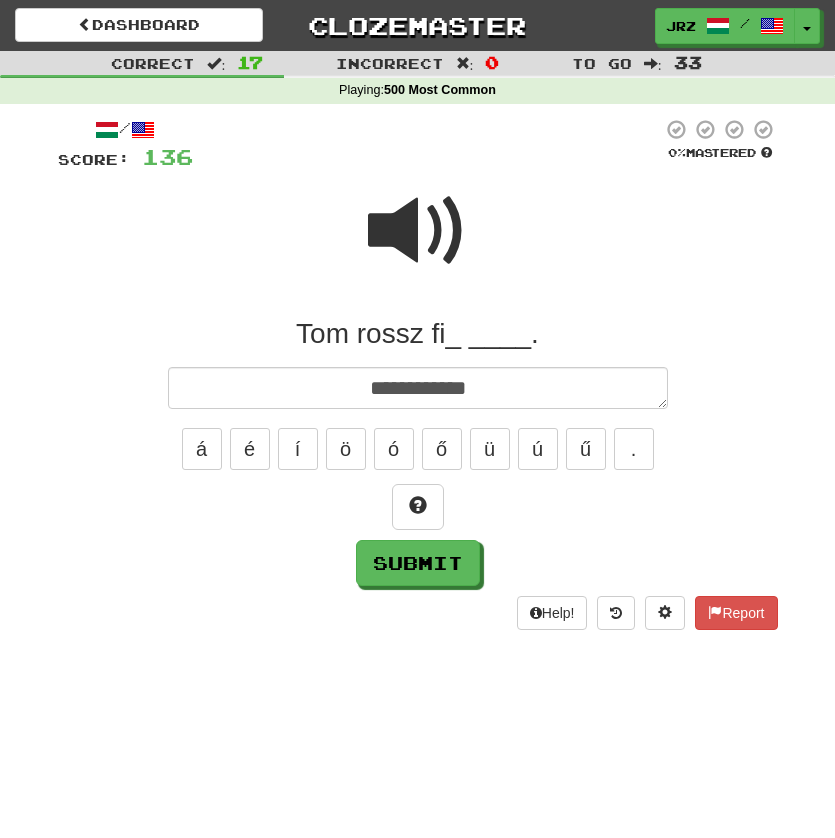 click at bounding box center [418, 231] 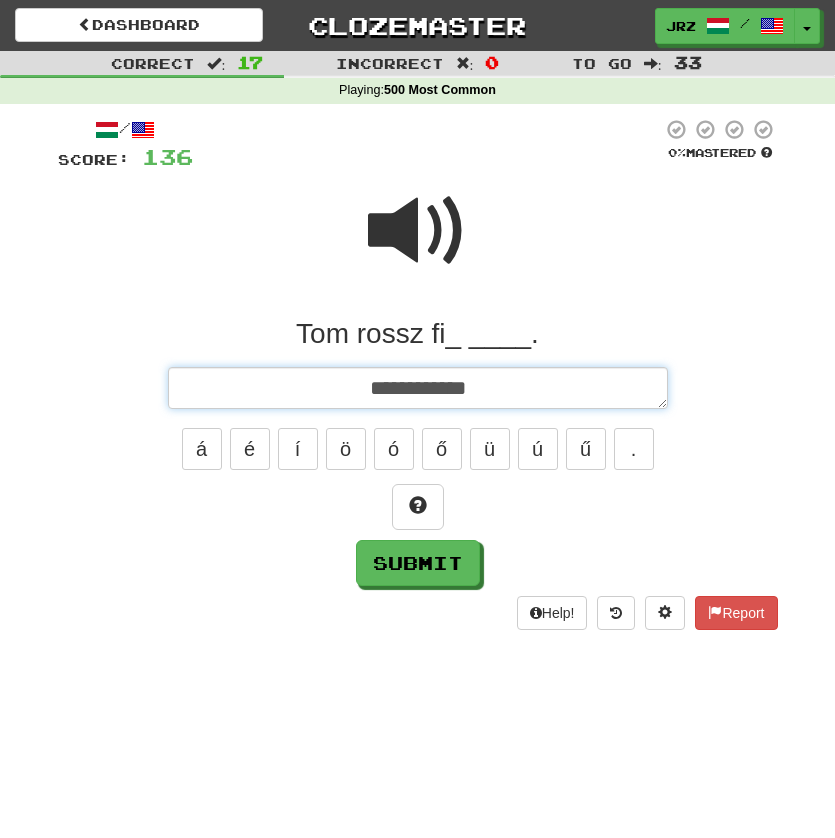 click on "**********" at bounding box center [418, 388] 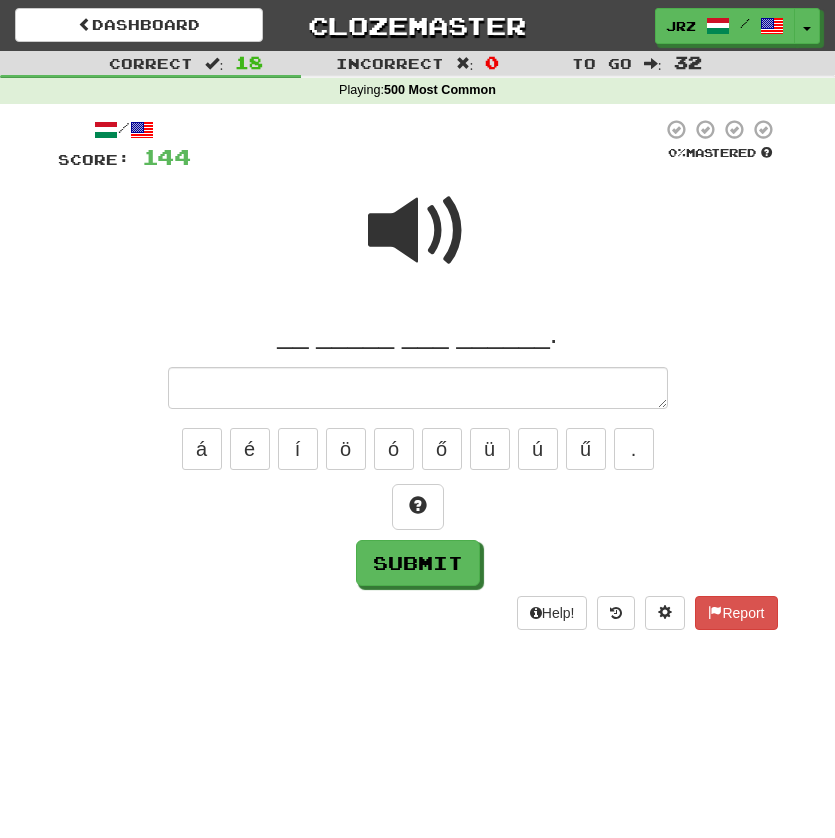 click at bounding box center [418, 231] 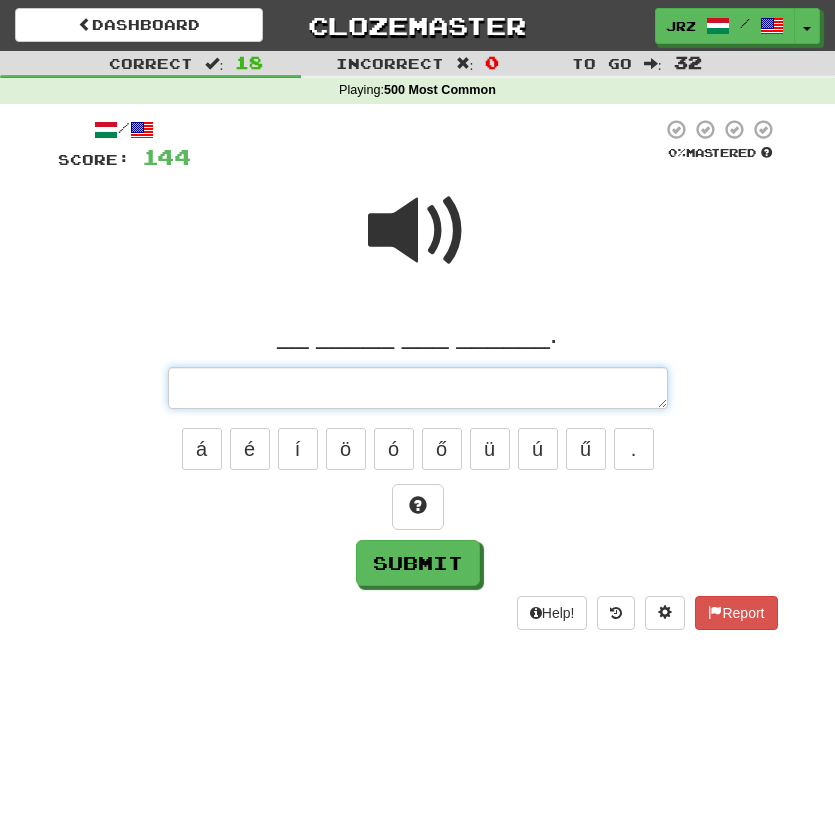 click at bounding box center [418, 388] 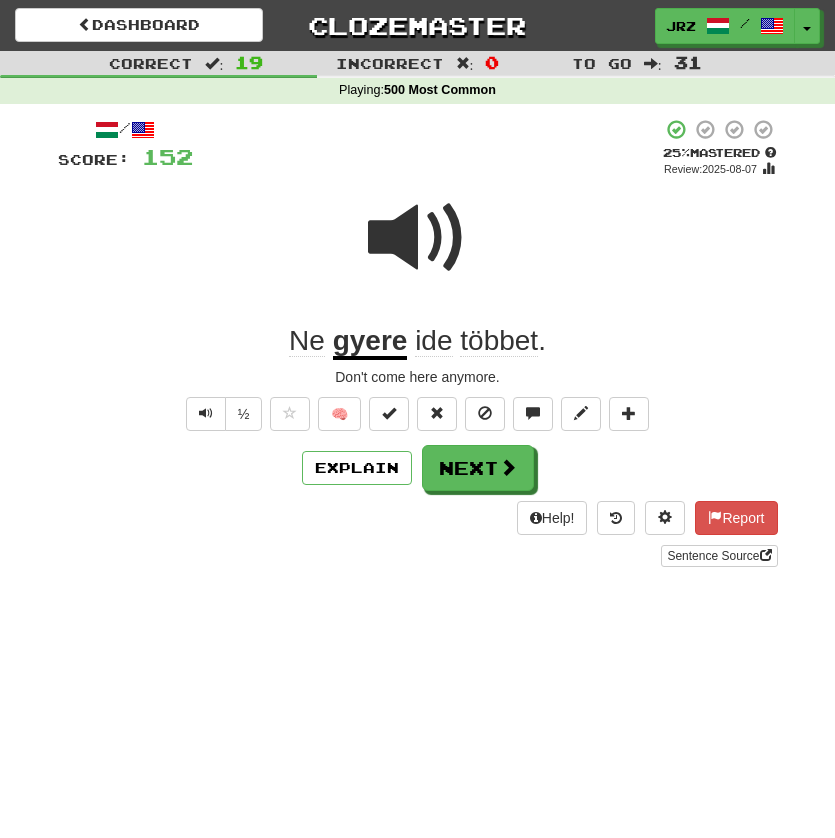 click on "többet" at bounding box center (499, 341) 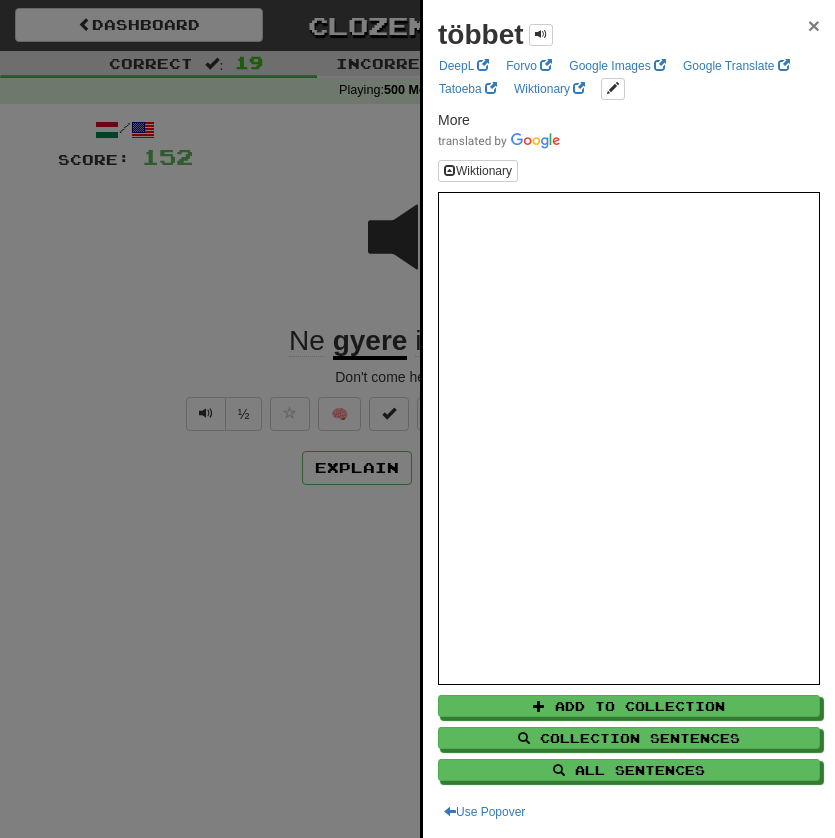 click on "×" at bounding box center (814, 25) 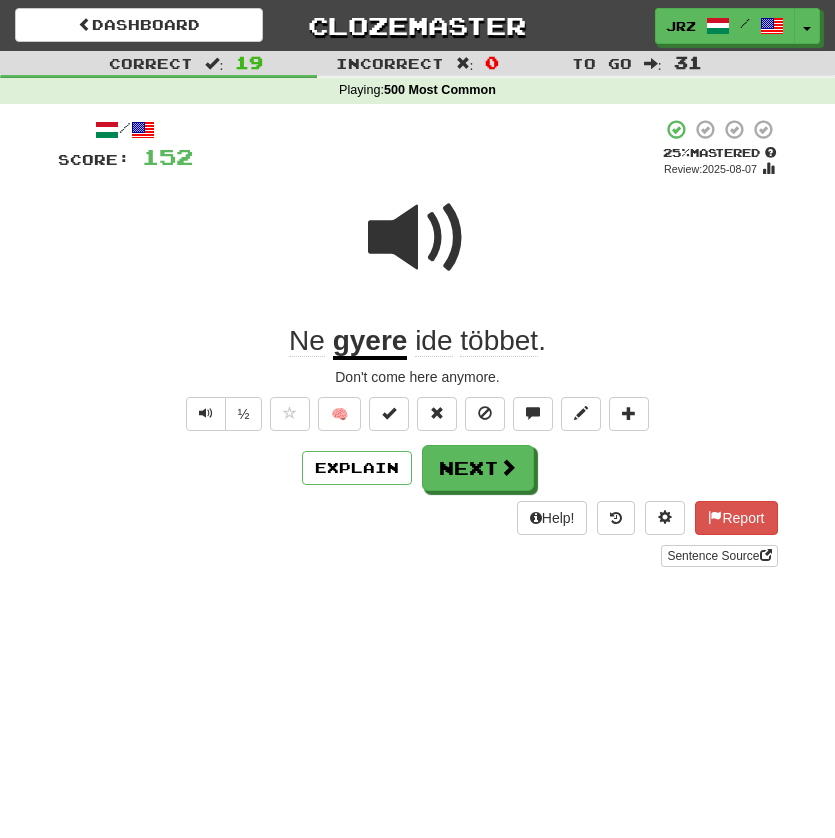 click on "ide" at bounding box center (433, 341) 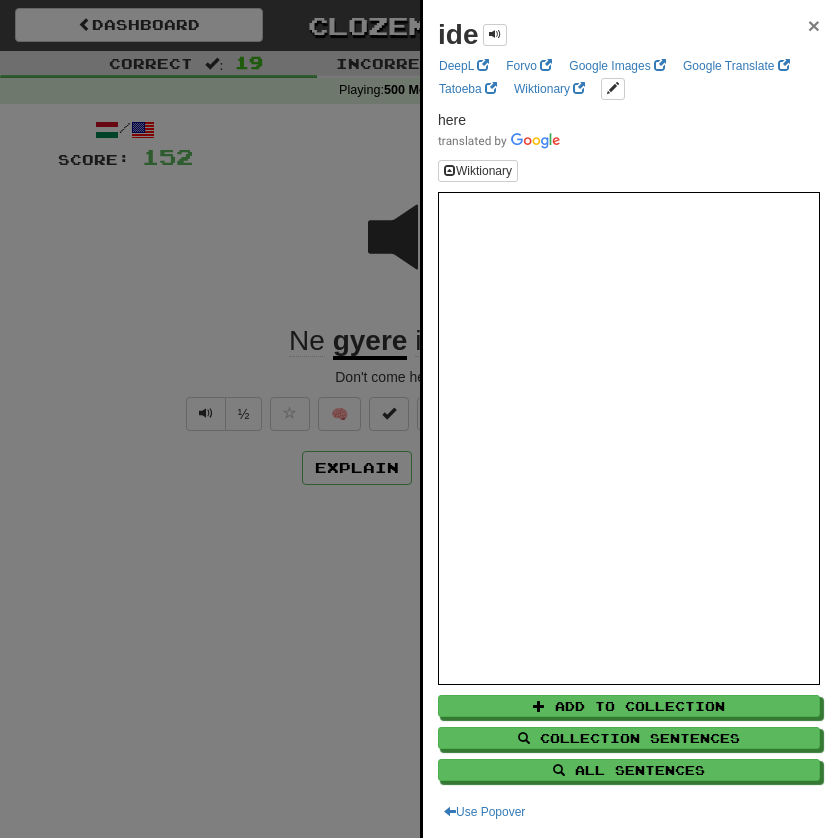 click on "×" at bounding box center [814, 25] 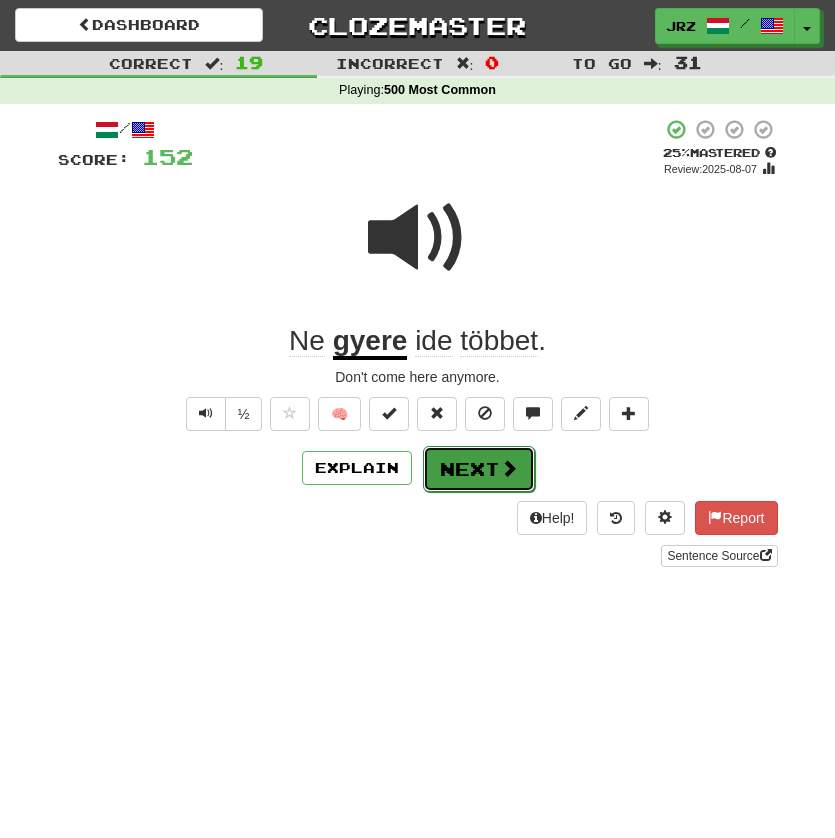 click on "Next" at bounding box center [479, 469] 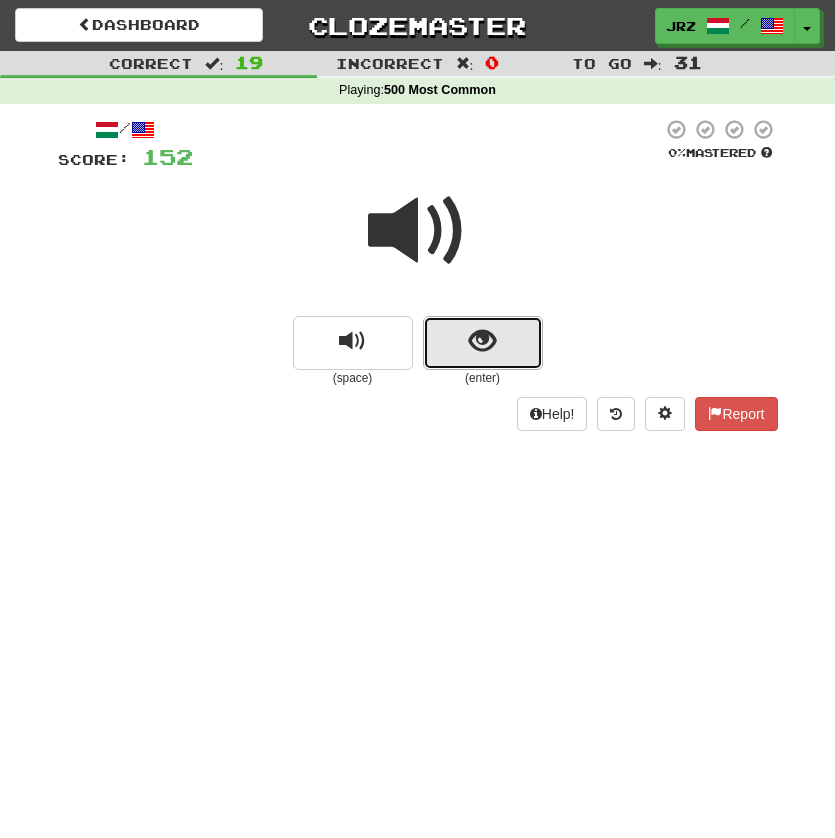 click at bounding box center (482, 341) 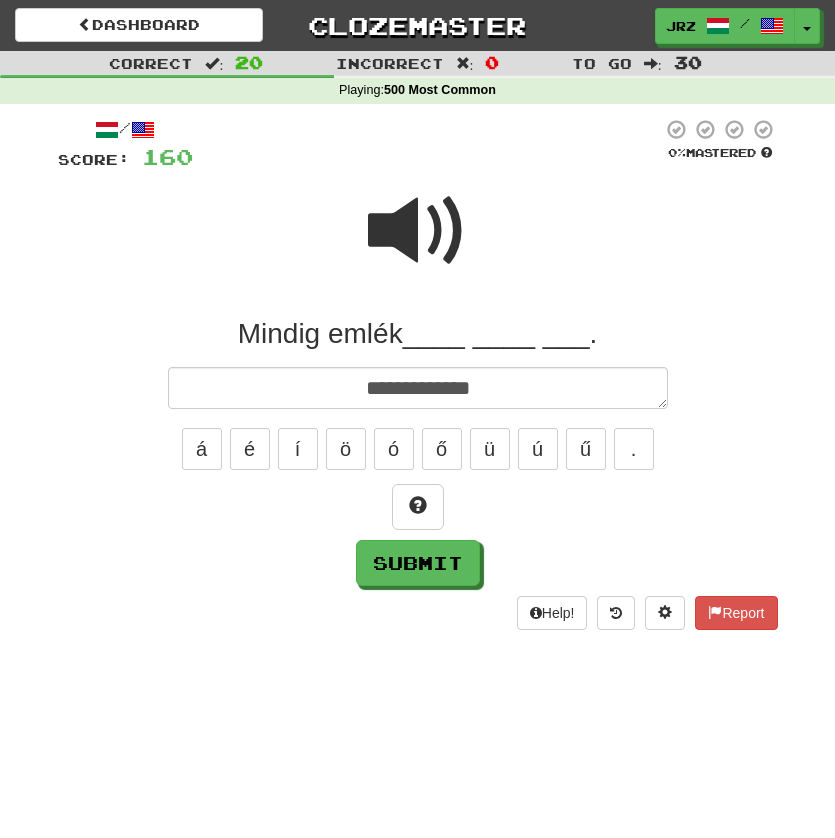 click at bounding box center (418, 231) 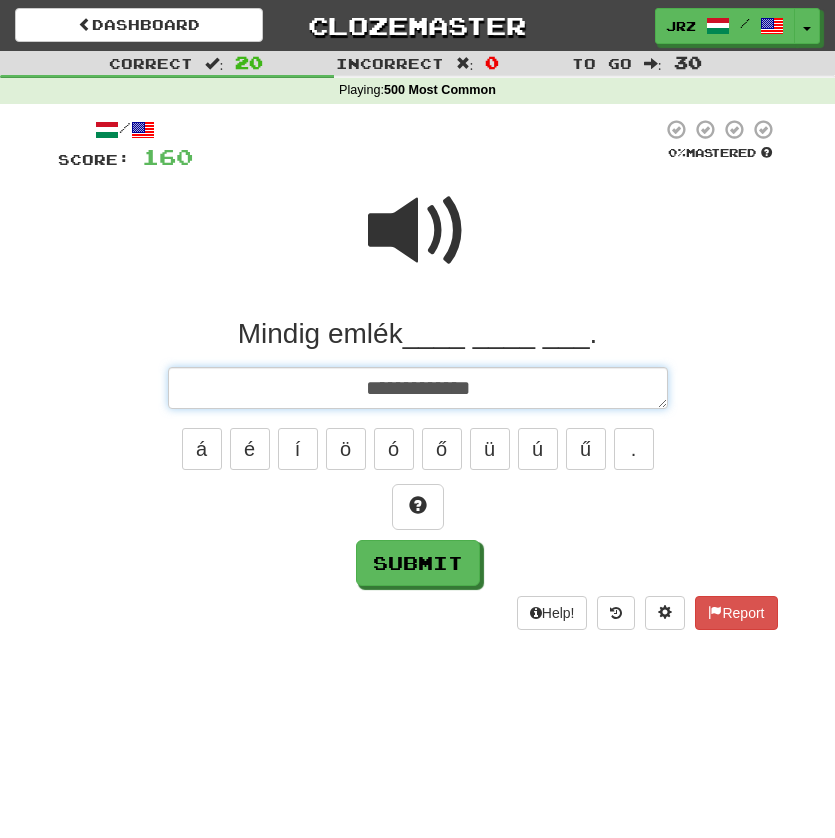 click on "**********" at bounding box center (418, 388) 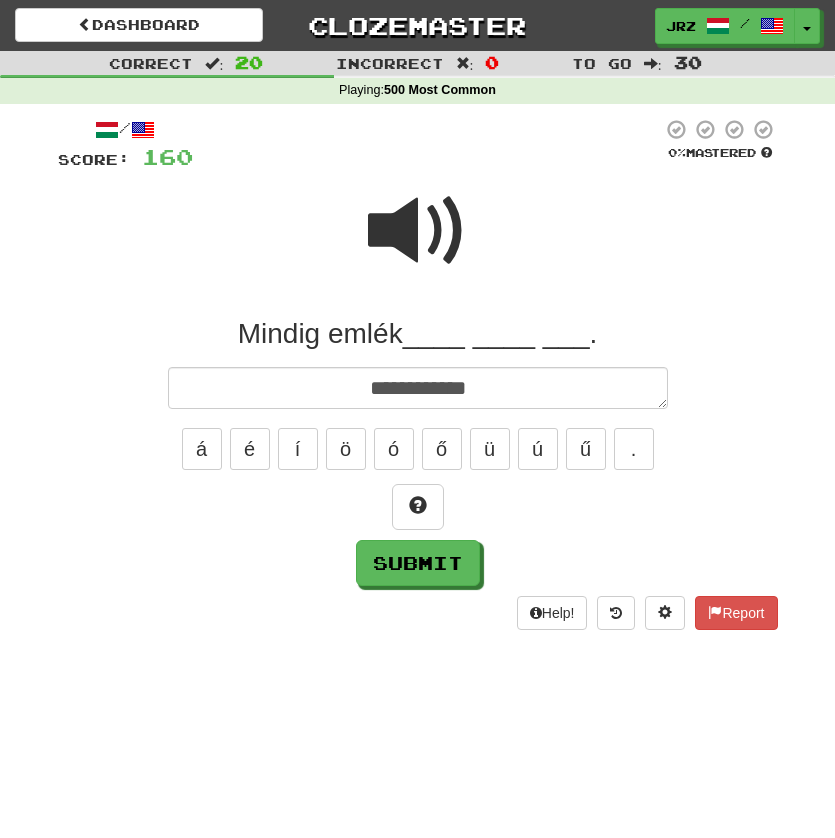 click at bounding box center (418, 244) 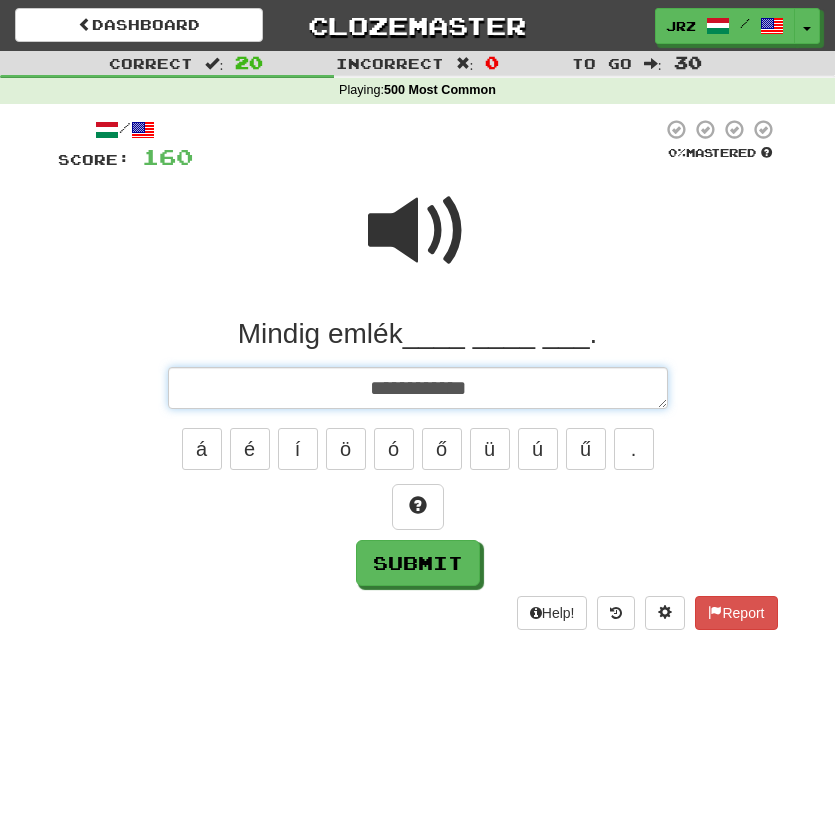 click on "**********" at bounding box center [418, 388] 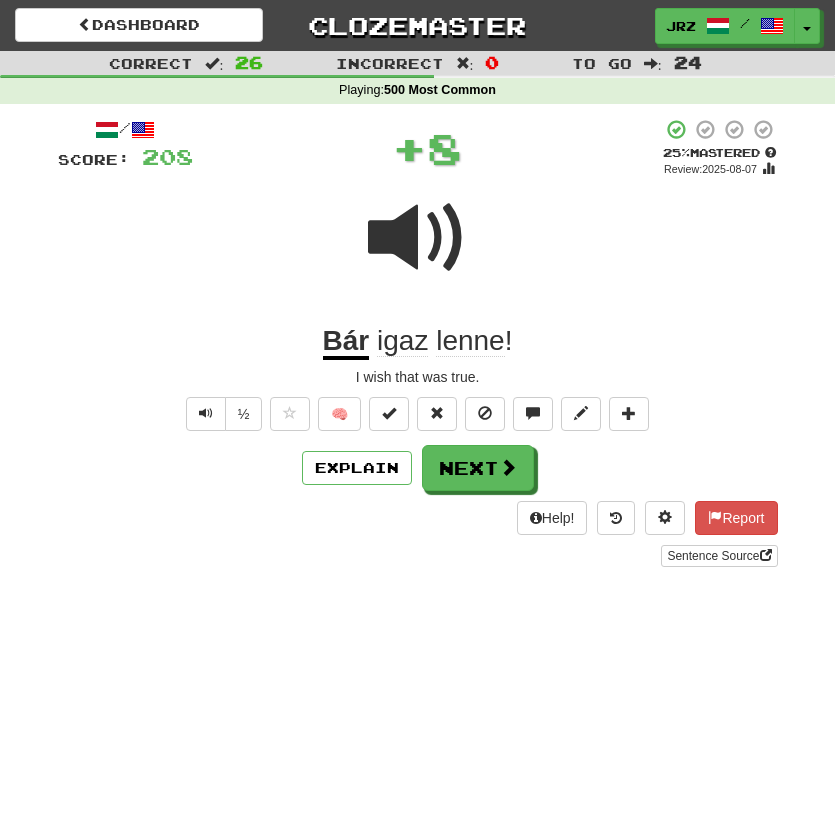 click on "lenne" at bounding box center [470, 341] 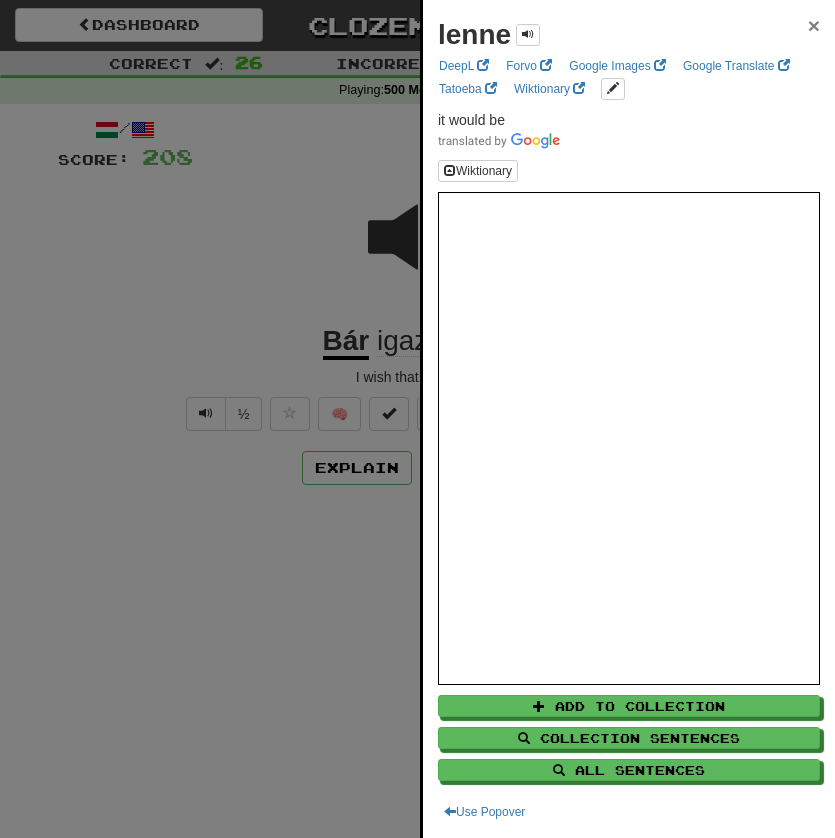 click on "×" at bounding box center [814, 25] 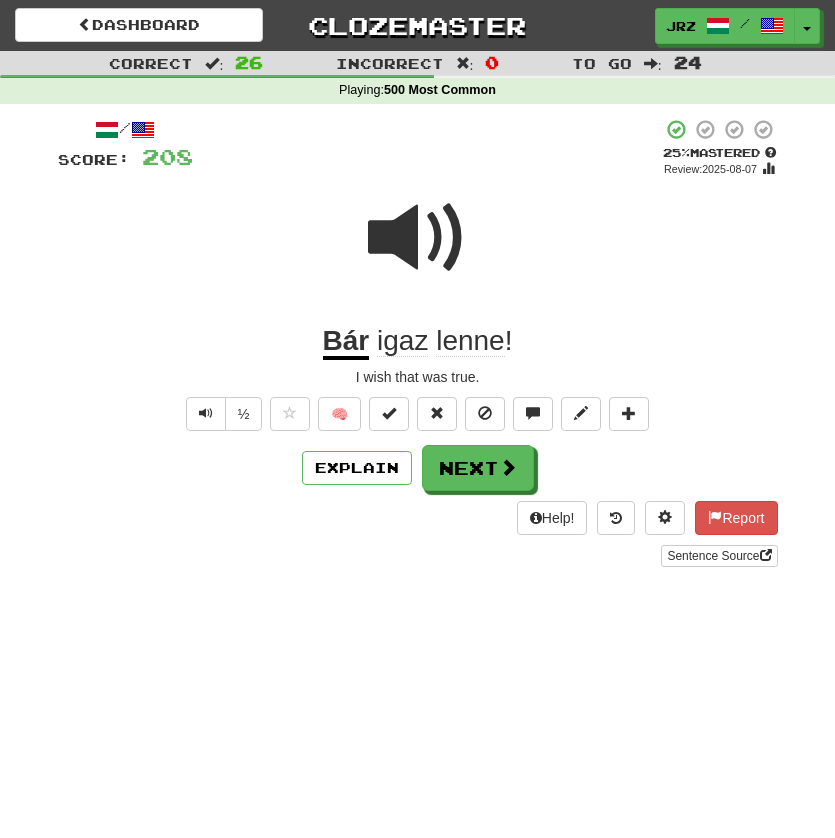 click at bounding box center (418, 251) 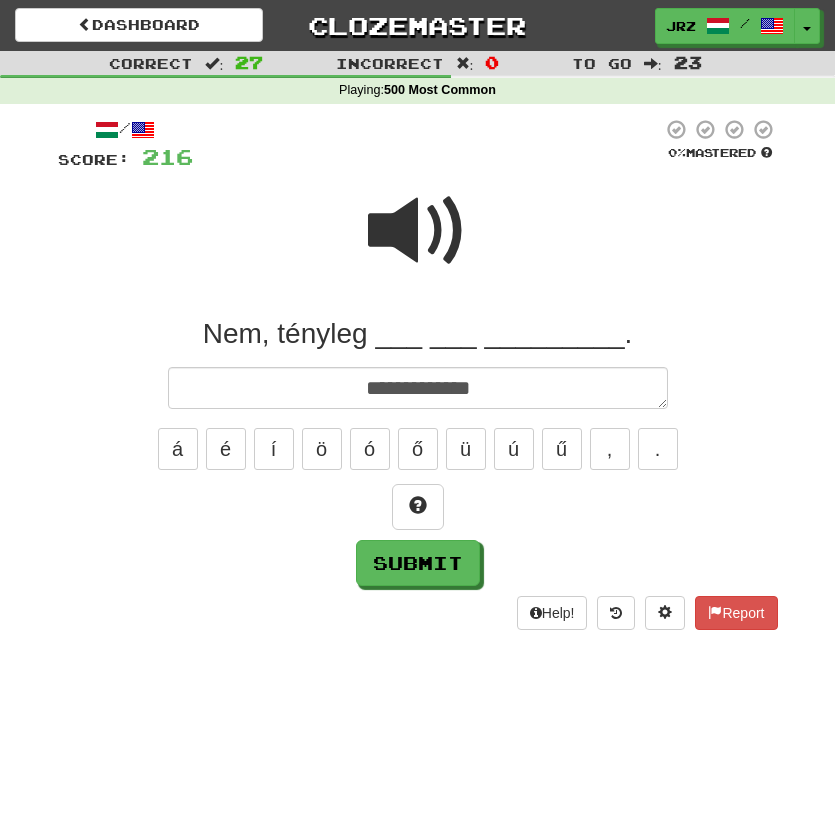 click at bounding box center [418, 231] 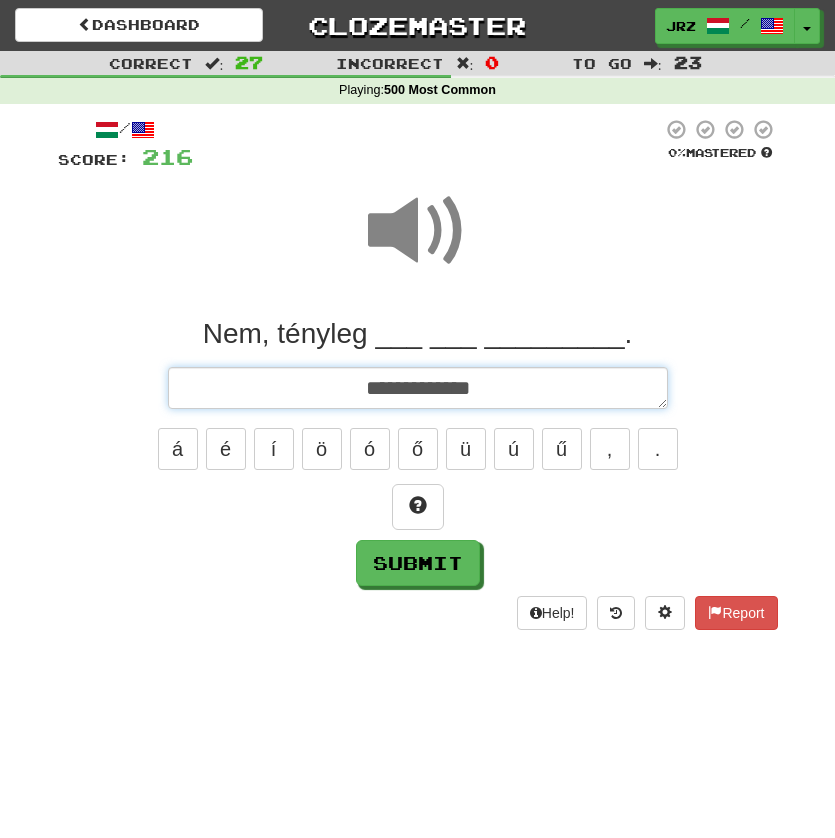 click on "**********" at bounding box center [418, 388] 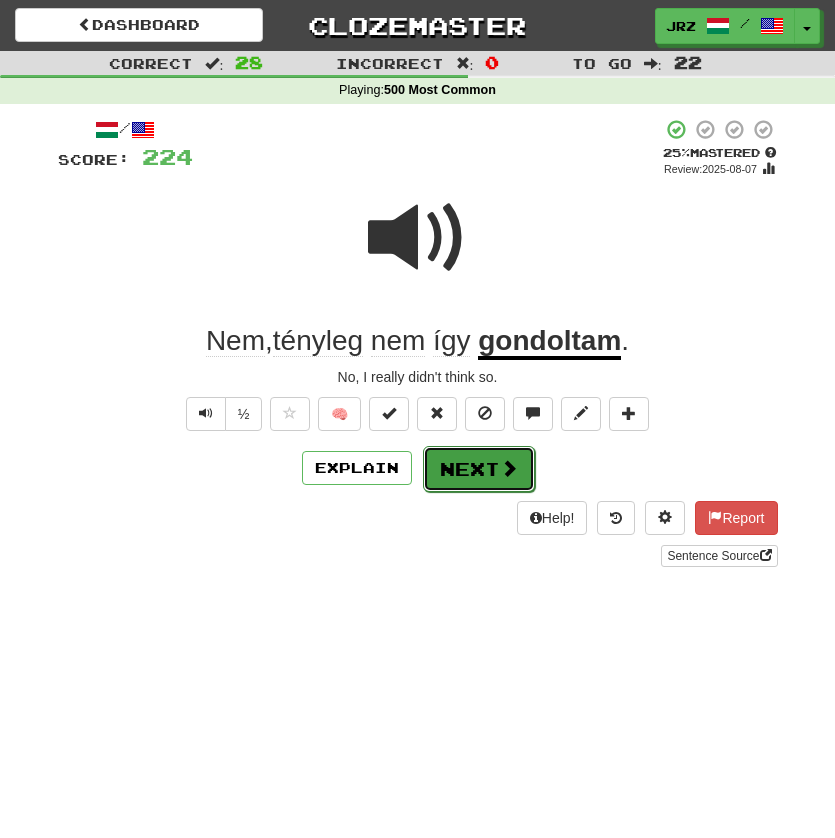 click on "Next" at bounding box center [479, 469] 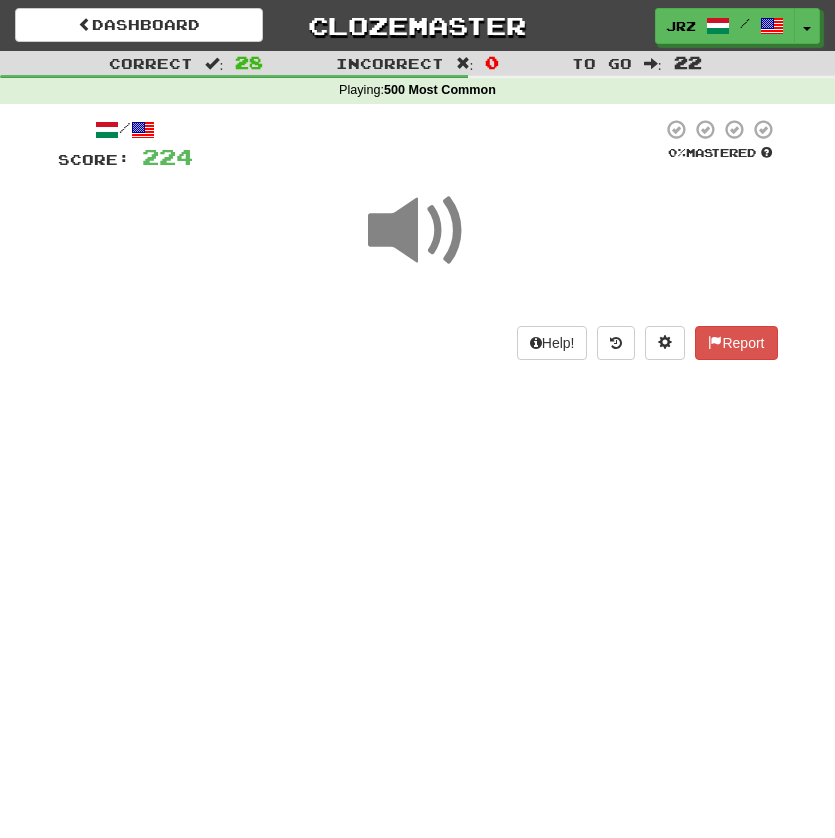 click at bounding box center (418, 244) 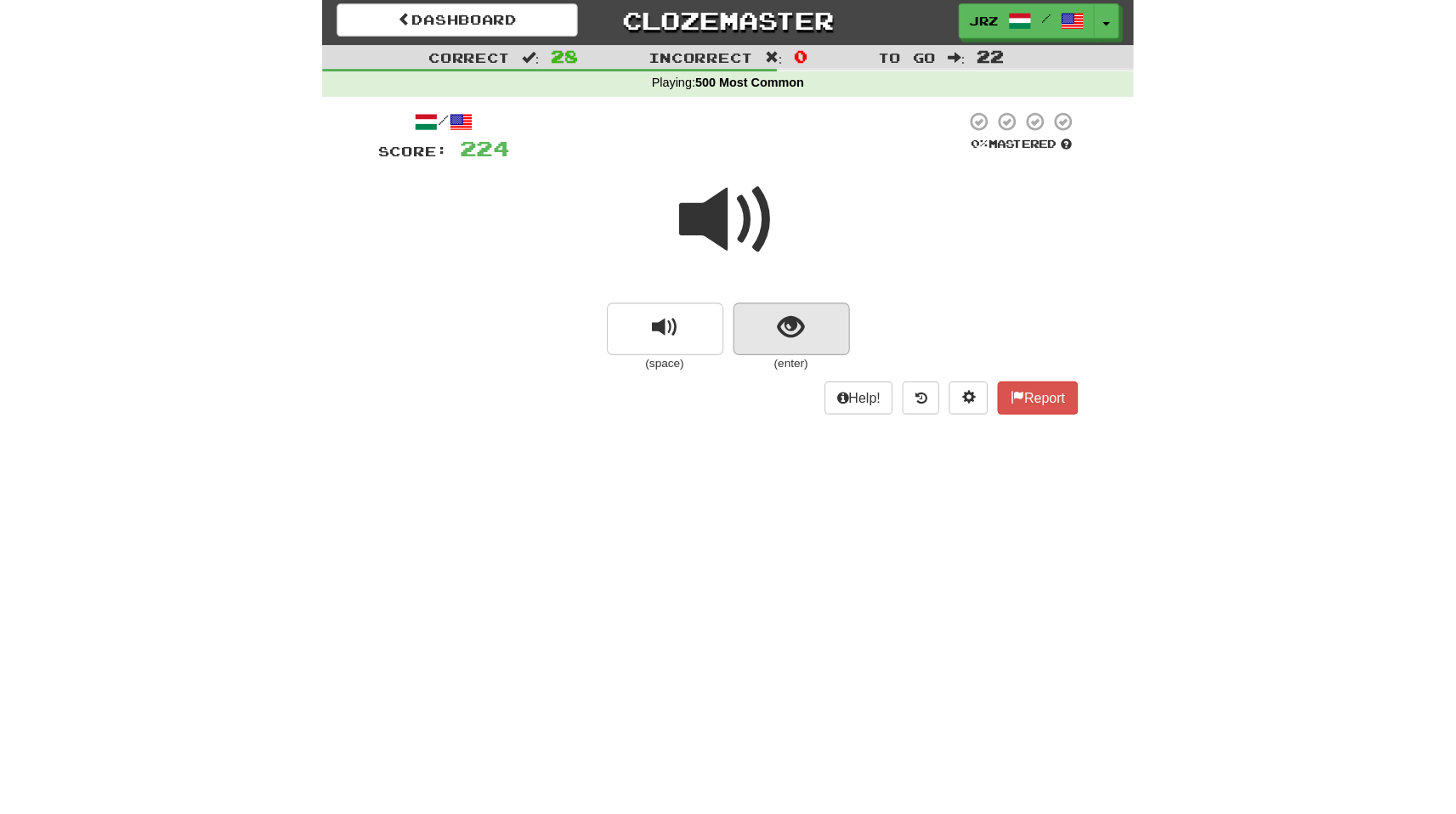 scroll, scrollTop: 0, scrollLeft: 0, axis: both 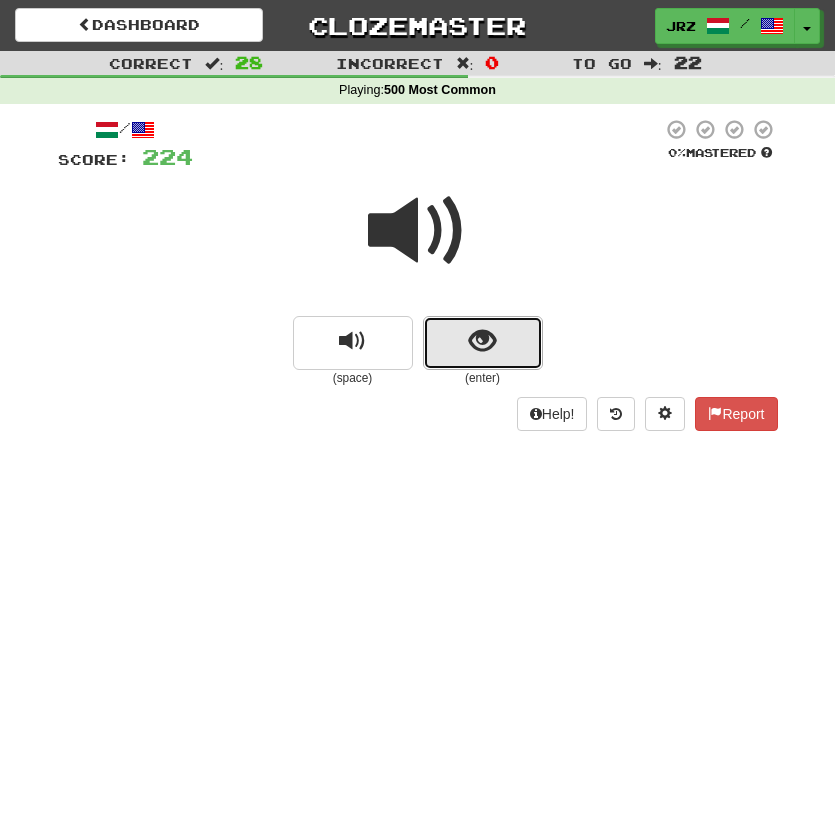 click at bounding box center (482, 341) 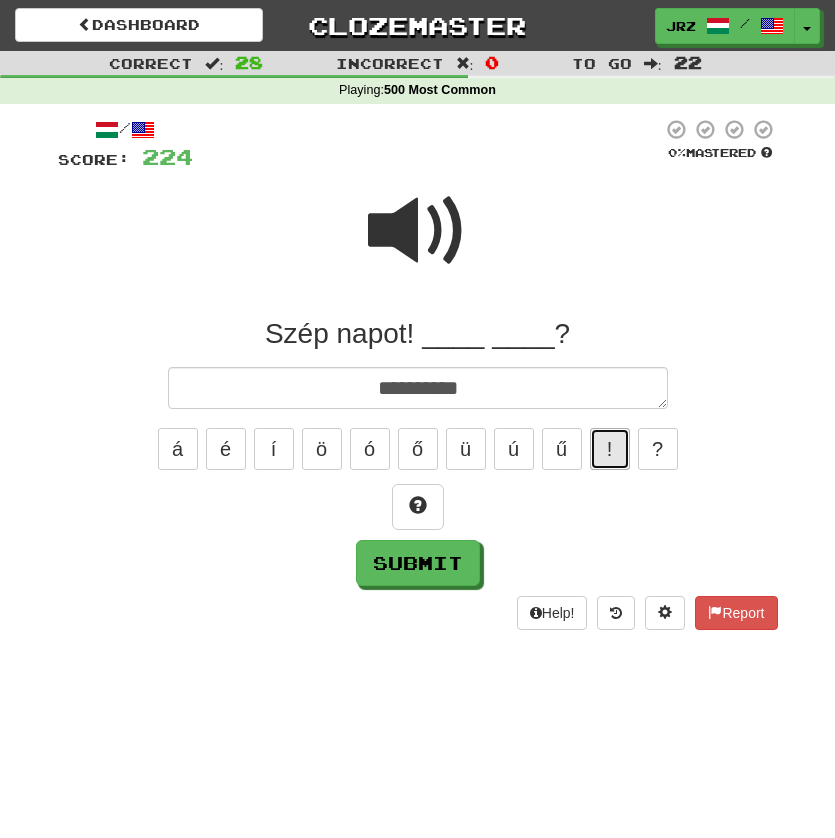 click on "!" at bounding box center (610, 449) 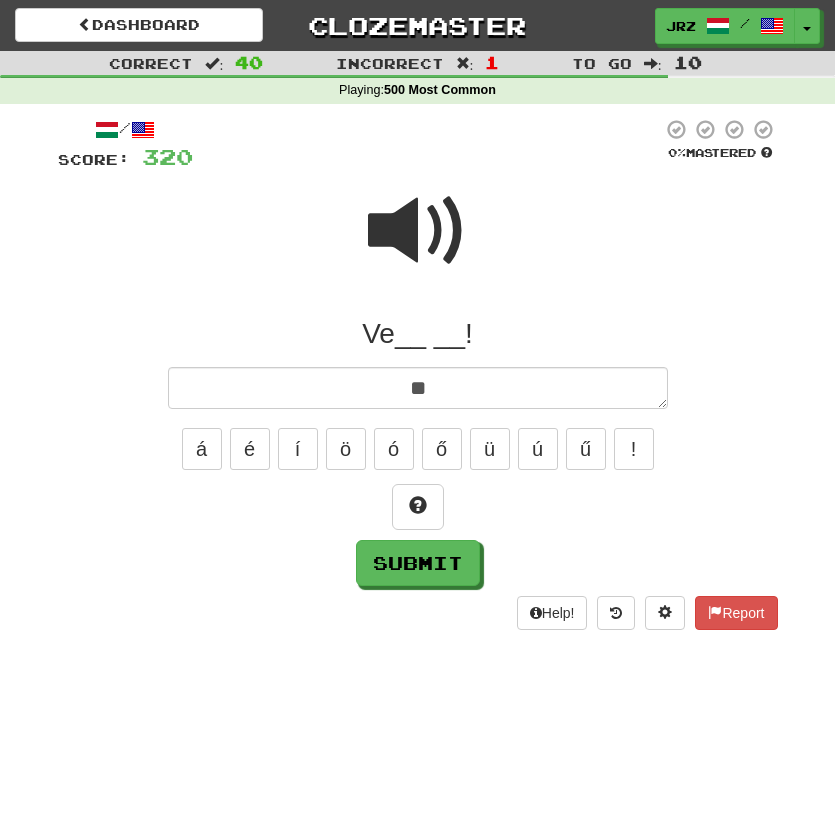 click at bounding box center [418, 231] 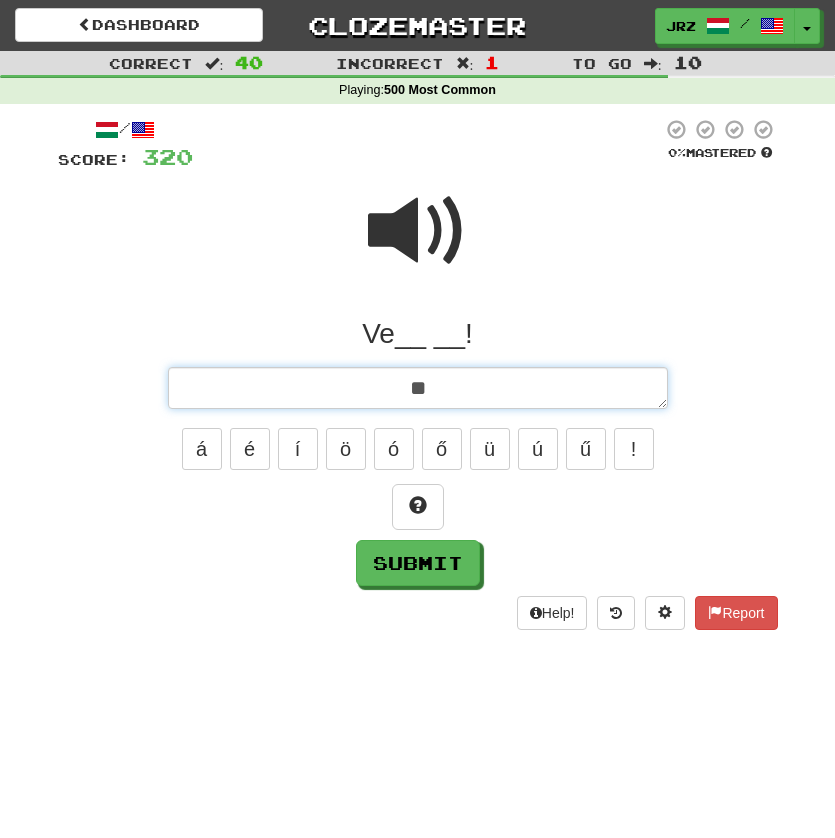 click on "**" at bounding box center (418, 388) 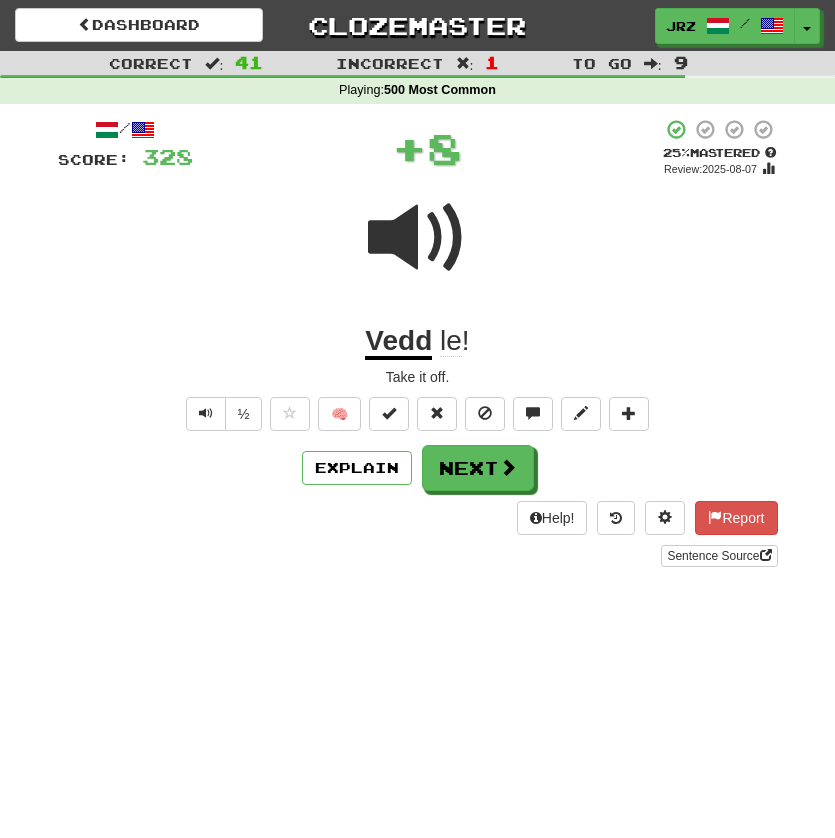 click on "Vedd" at bounding box center [398, 342] 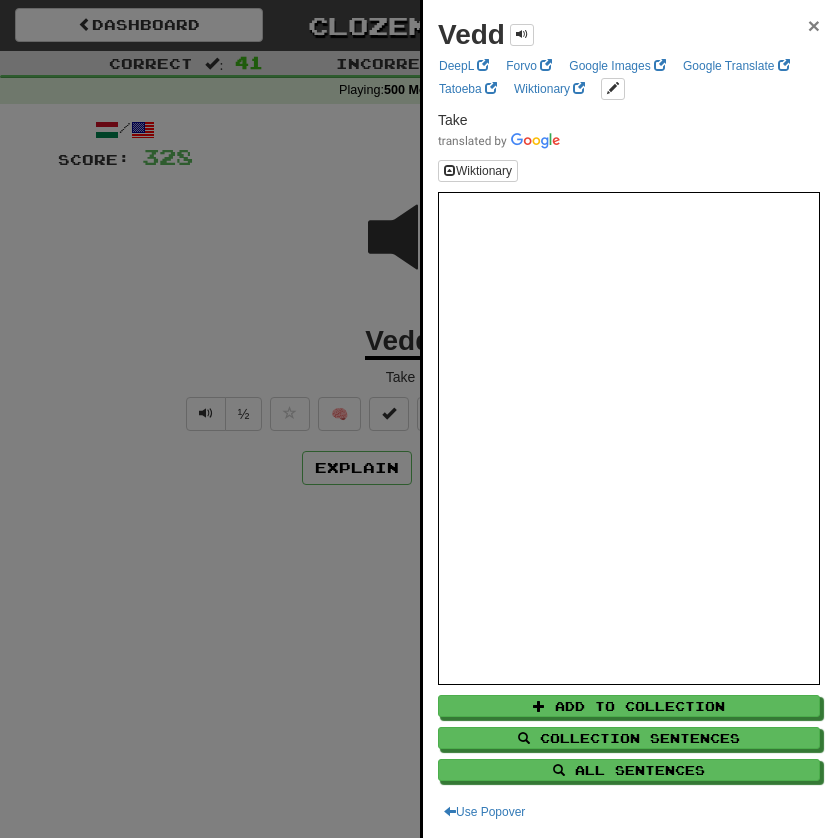 click on "×" at bounding box center (814, 25) 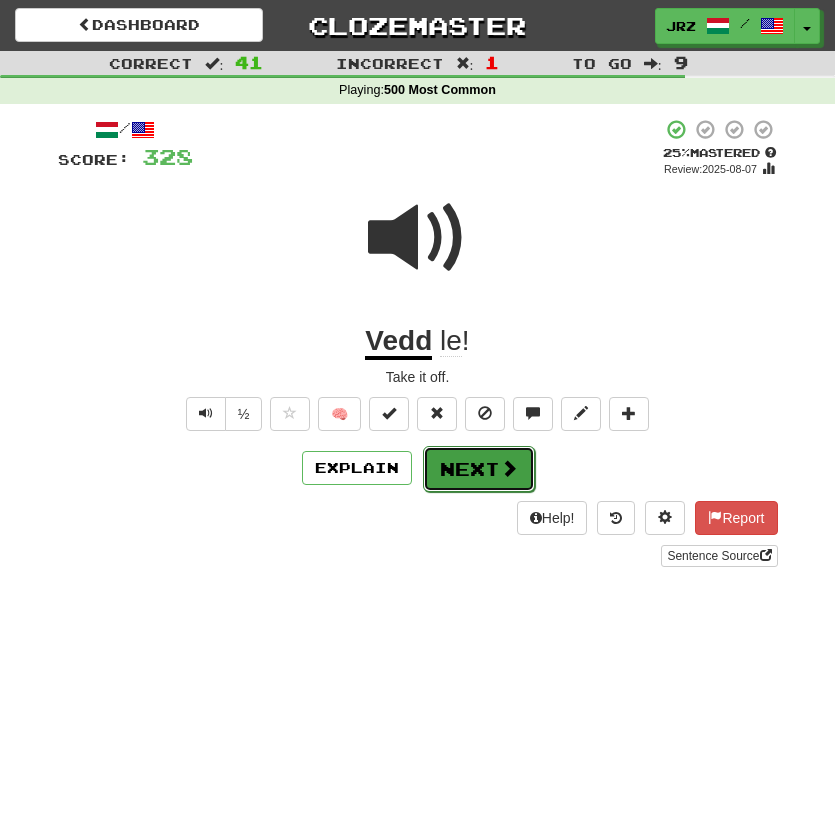 click at bounding box center [509, 468] 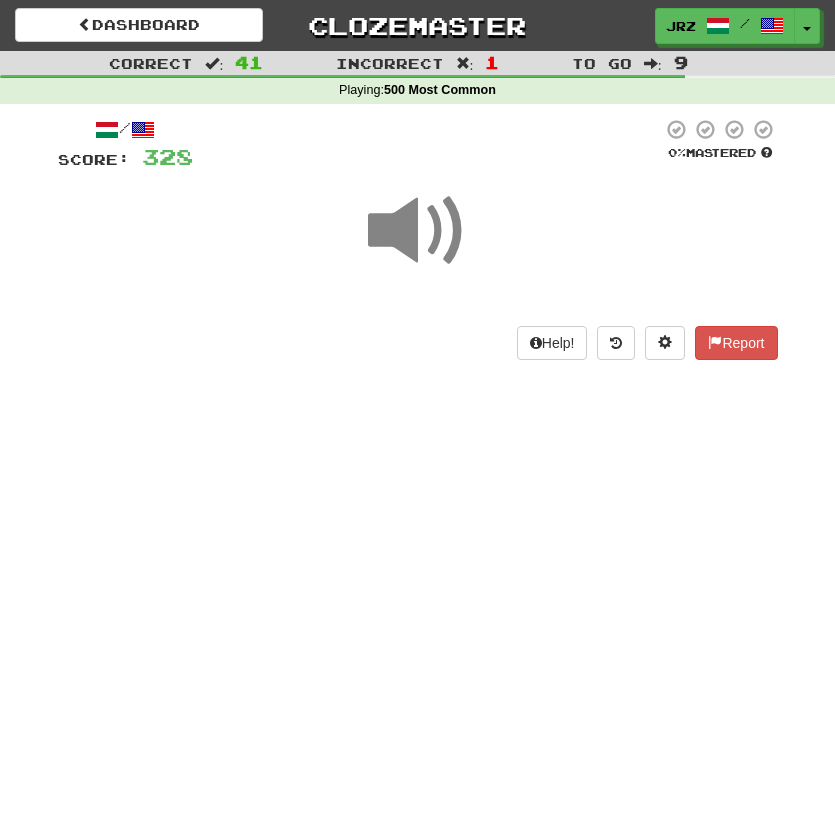 click at bounding box center (418, 244) 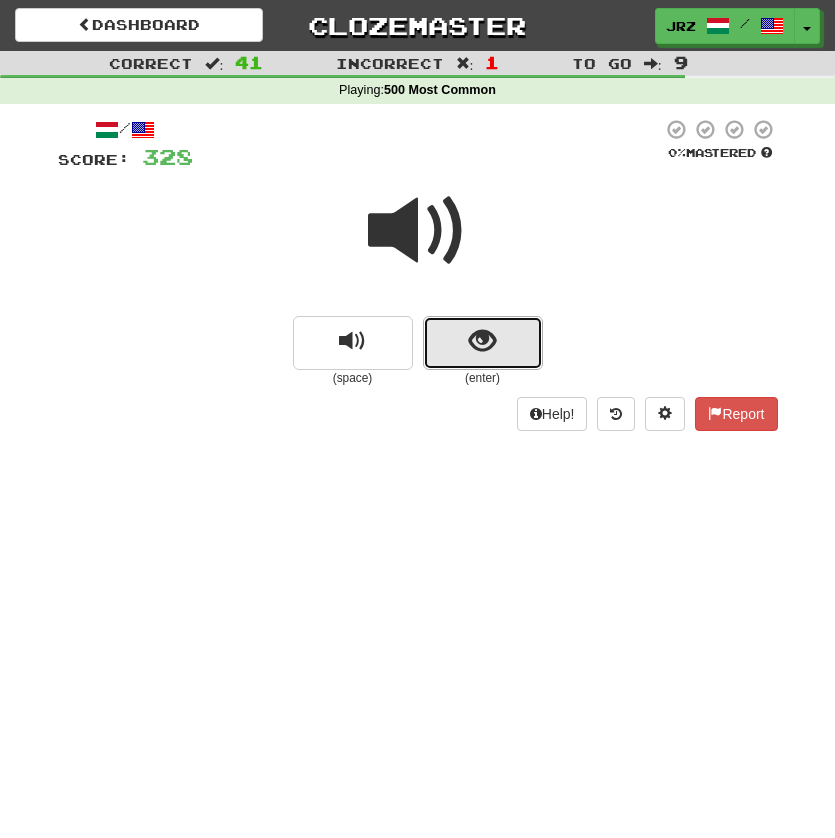 click at bounding box center (483, 343) 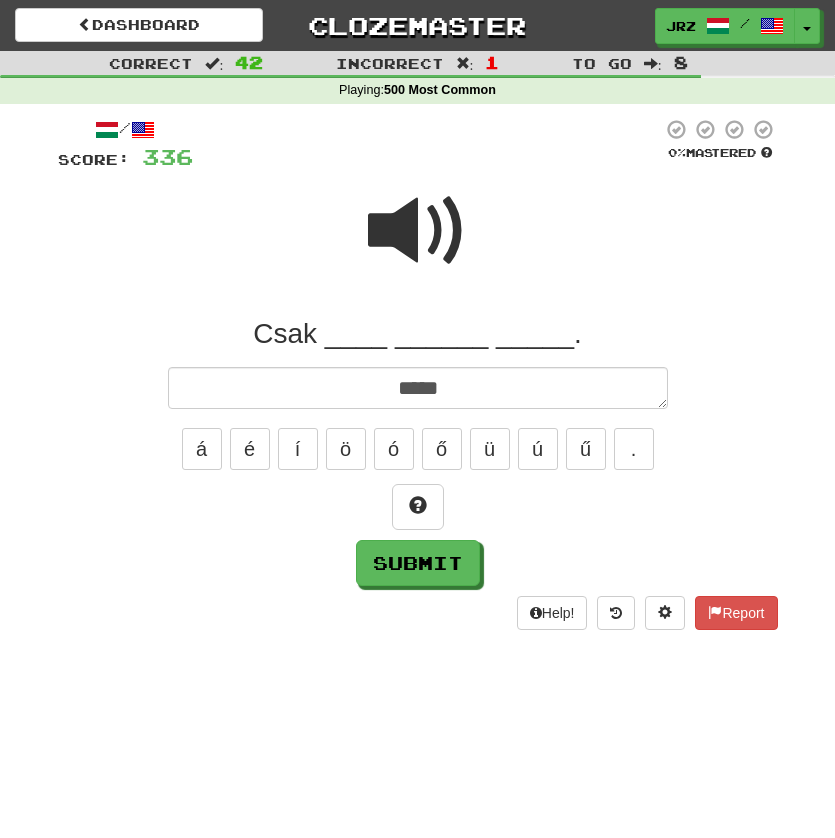 click at bounding box center [418, 231] 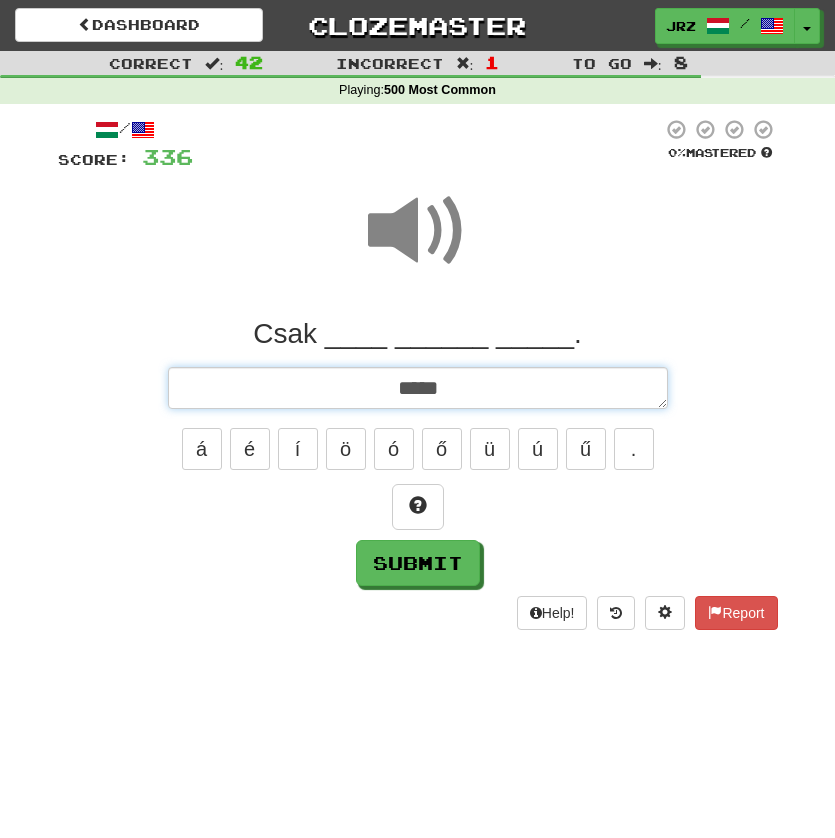 click on "****" at bounding box center (418, 388) 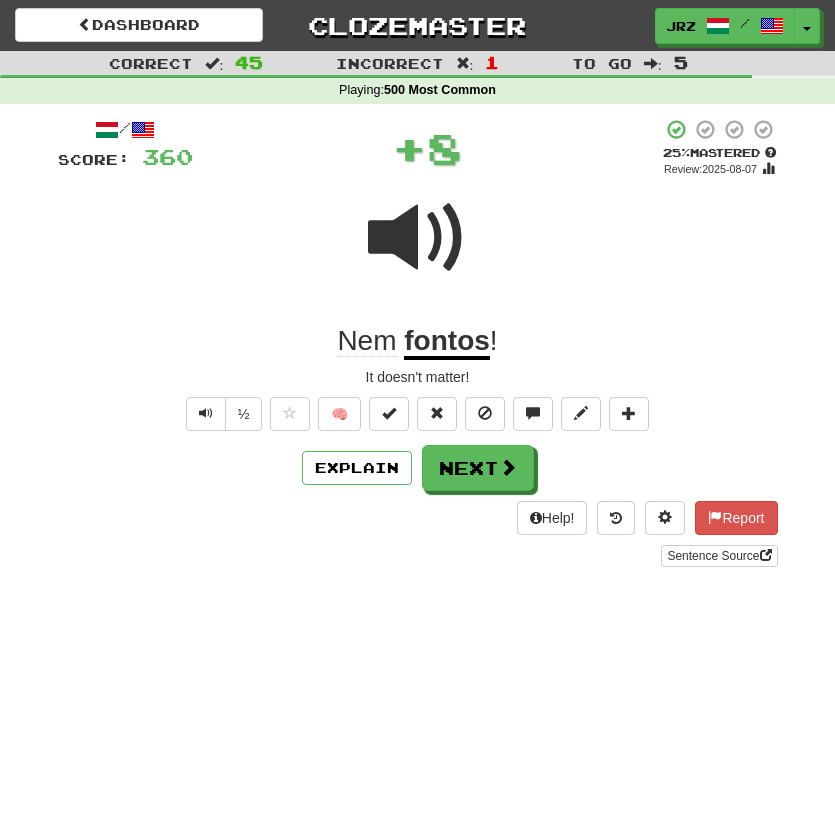click on "fontos" at bounding box center [447, 342] 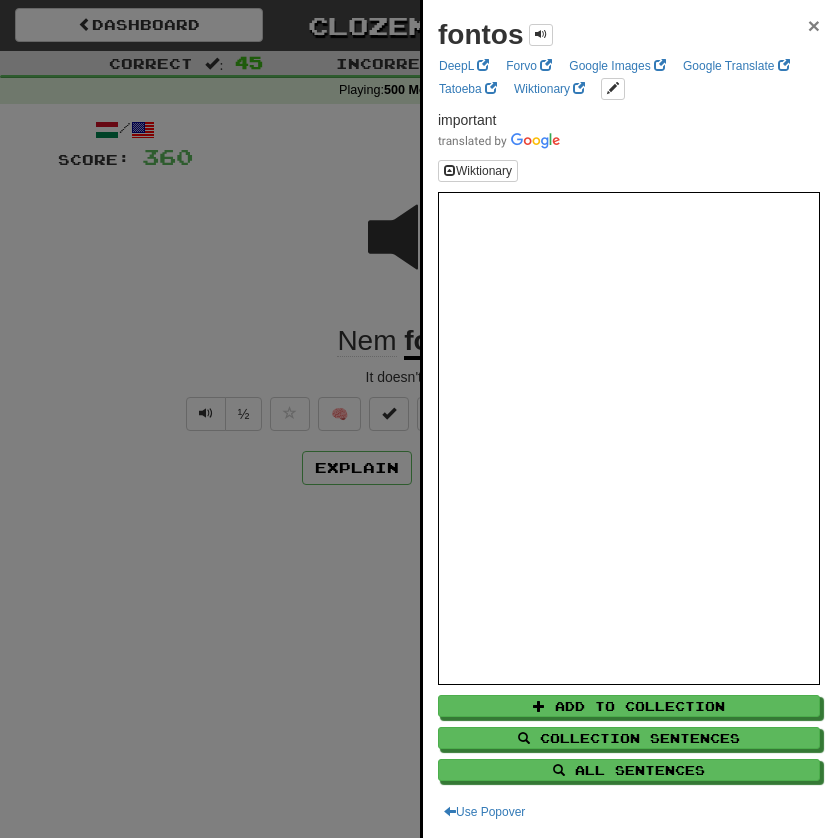 click on "×" at bounding box center [814, 25] 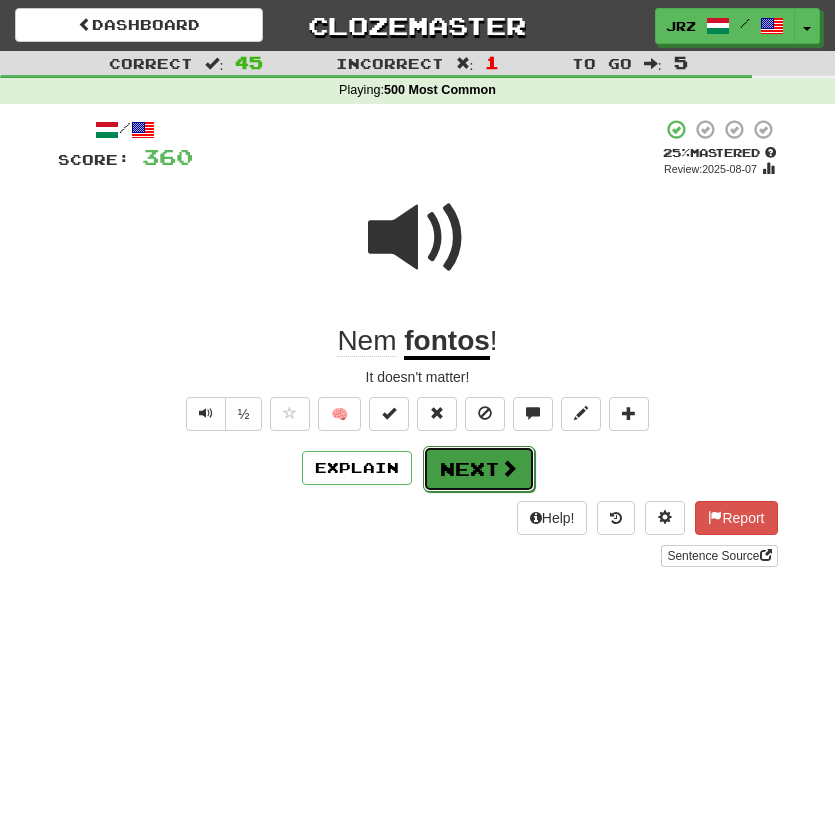 click at bounding box center (509, 468) 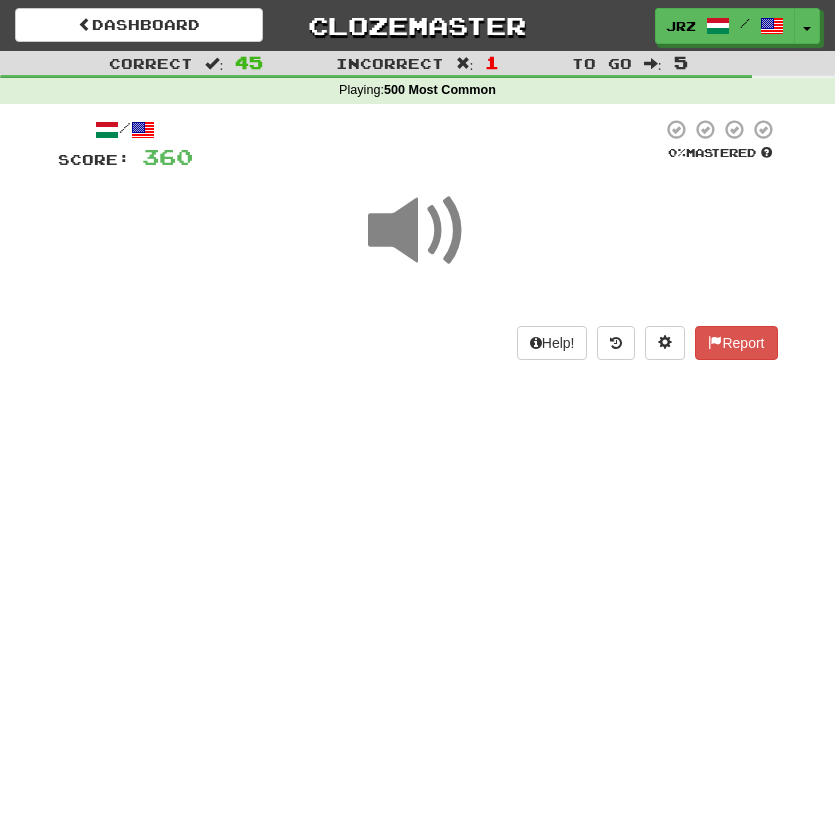 click on "Dashboard
Clozemaster
jrz
/
Toggle Dropdown
Dashboard
Leaderboard
Activity Feed
Notifications
Profile
Discussions
Deutsch
/
English
Streak:
0
Review:
13
Points Today: 0
English
/
Tagalog
Streak:
0
Review:
20
Points Today: 0
Español
/
English
Streak:
0
Review:
20
Points Today: 0
Magyar
/
English
Streak:
2
Review:
575
Points Today: 1564
Nederlands
/
English
Streak:
0
Review:
14
Points Today: 0
Tagalog
/
English
Streak:
0
Review:
14
Points Today: 0
Languages
Account
Logout
jrz
/
Toggle Dropdown
Dashboard
Leaderboard" at bounding box center [417, 419] 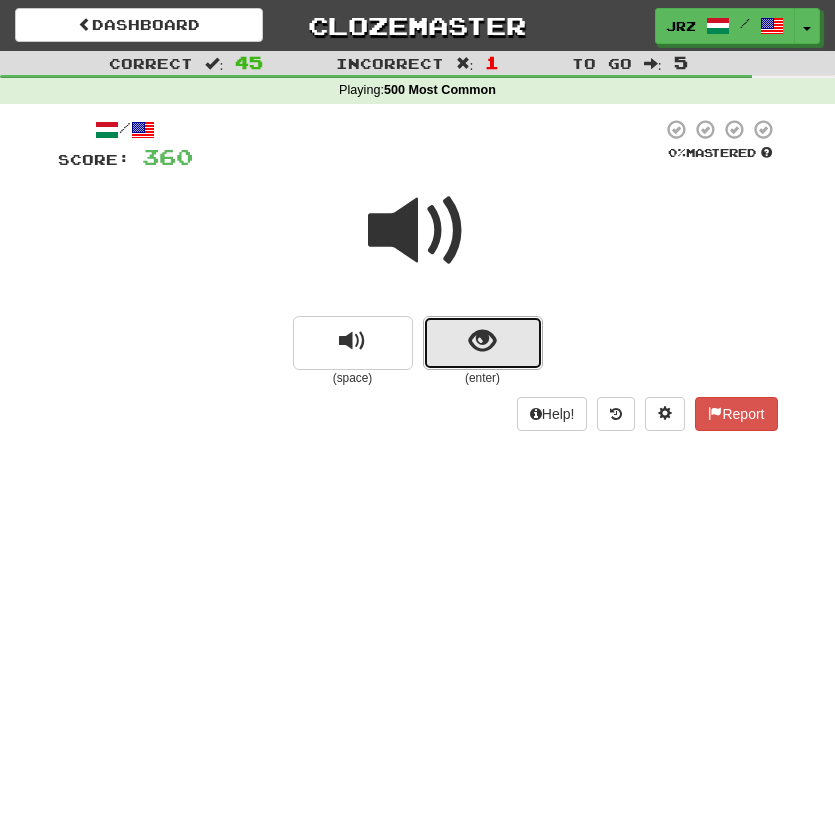 click at bounding box center [483, 343] 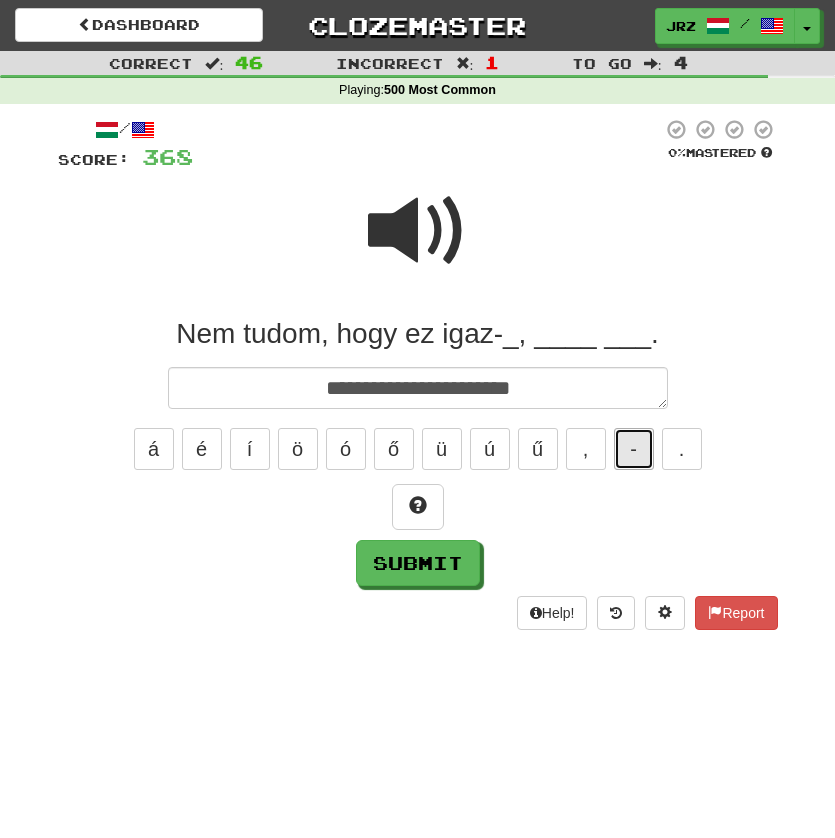 click on "-" at bounding box center [634, 449] 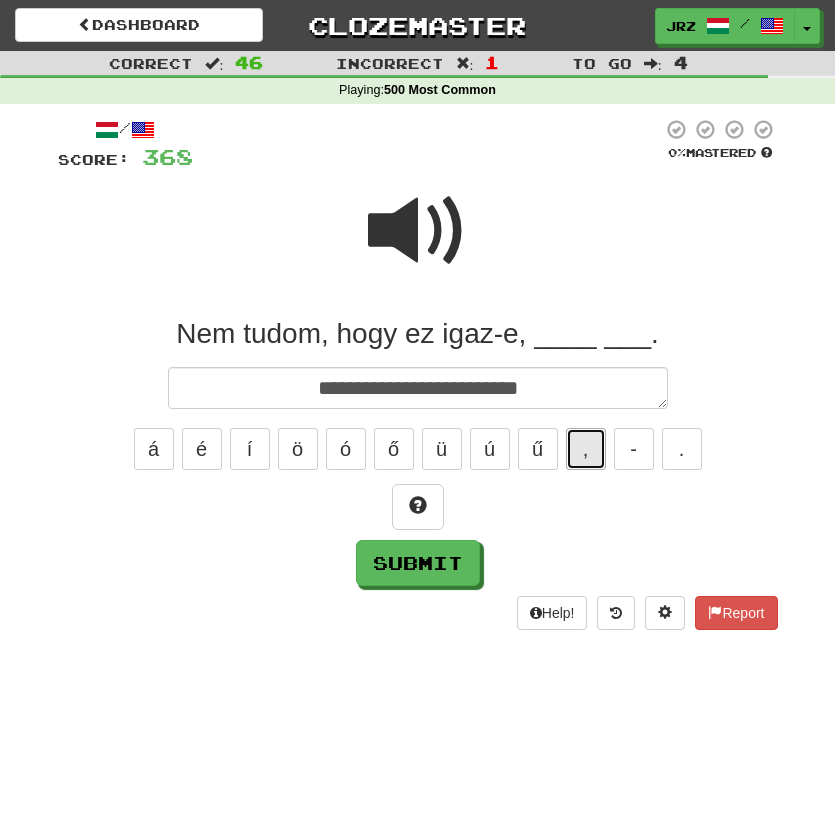 click on "," at bounding box center (586, 449) 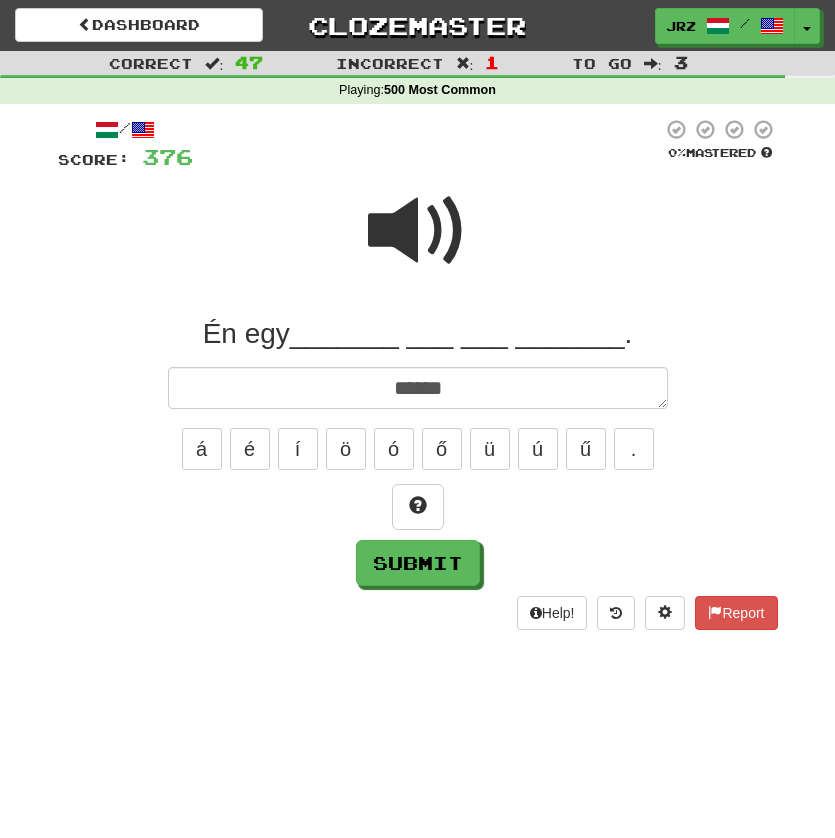 click at bounding box center [418, 231] 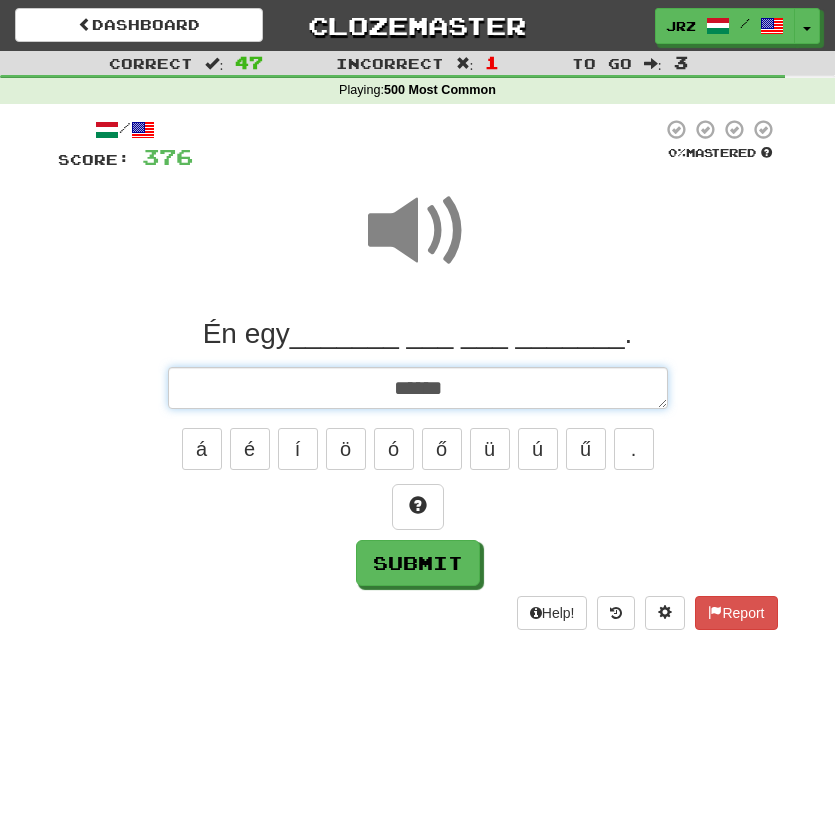 click on "******" at bounding box center [418, 388] 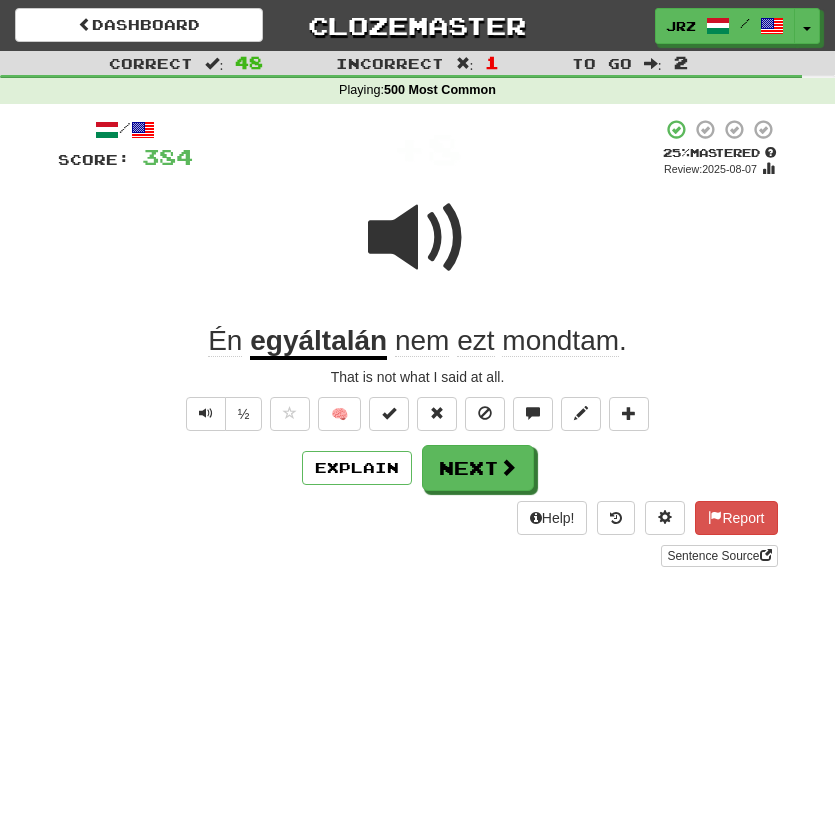 click on "egyáltalán" at bounding box center [318, 342] 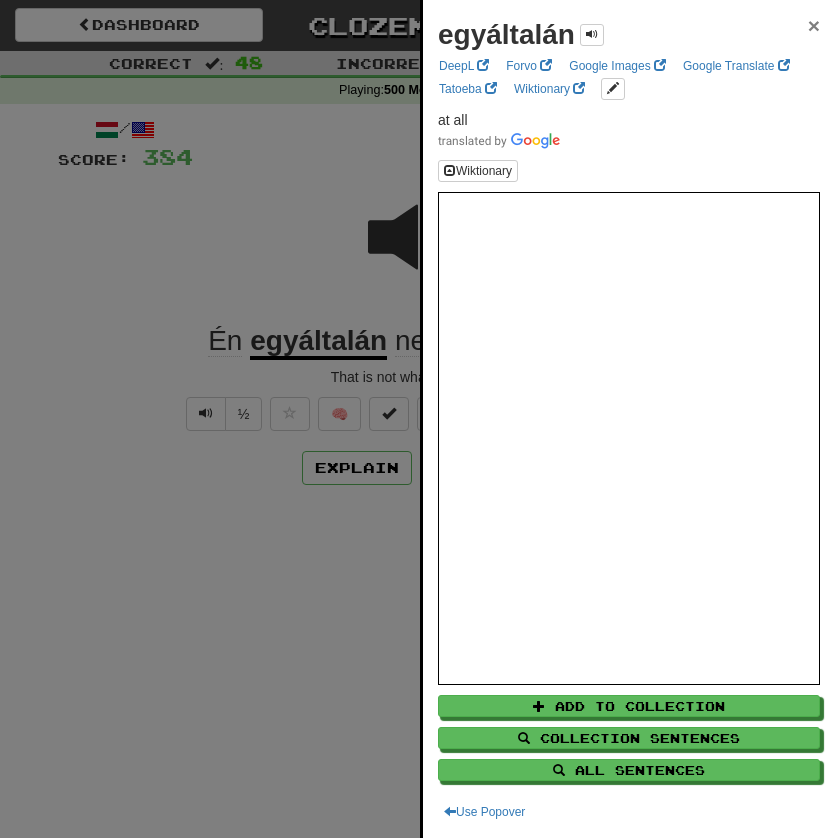 click on "×" at bounding box center (814, 25) 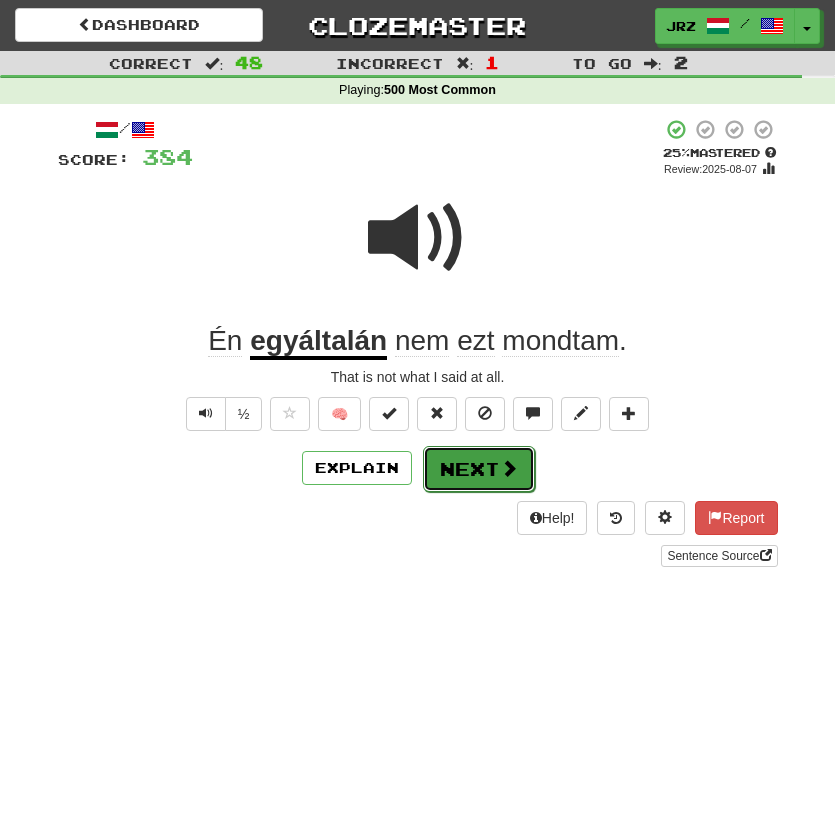 click on "Next" at bounding box center [479, 469] 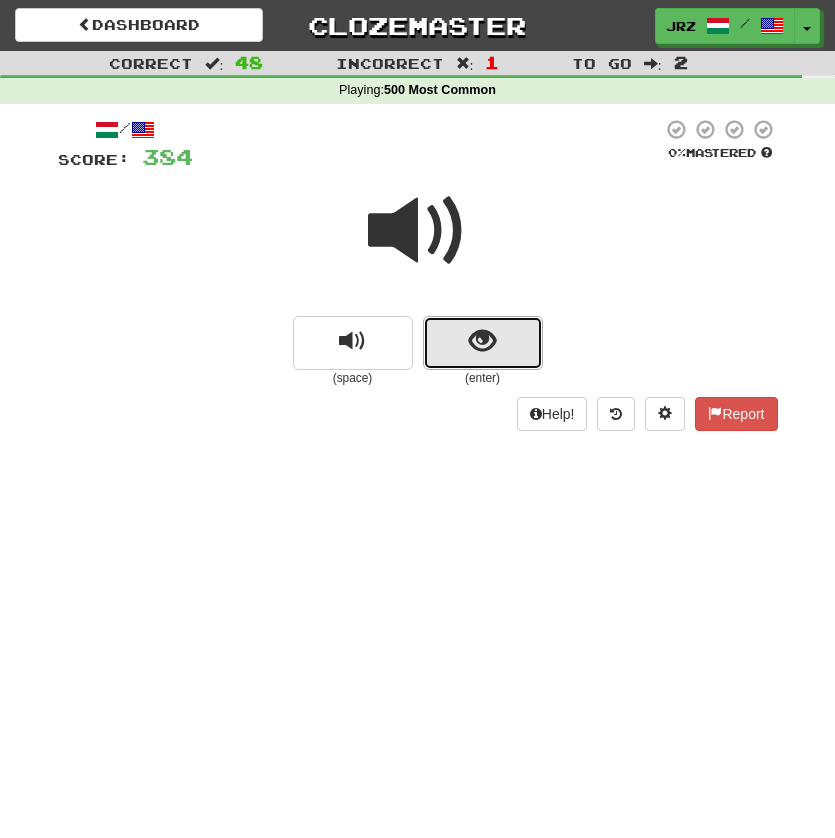 click at bounding box center [482, 341] 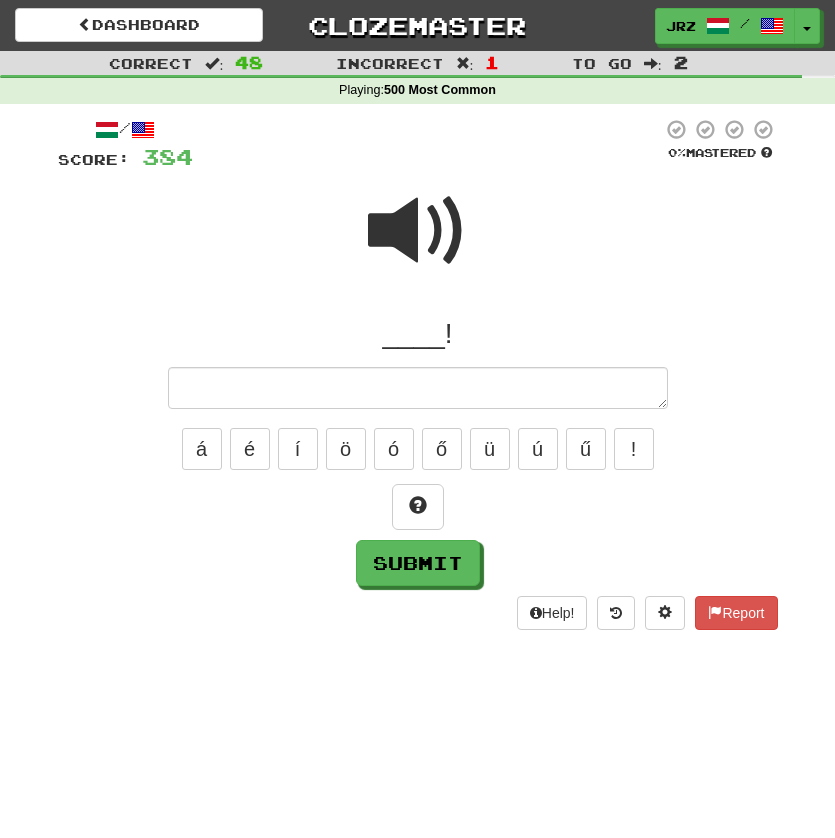 click at bounding box center (418, 388) 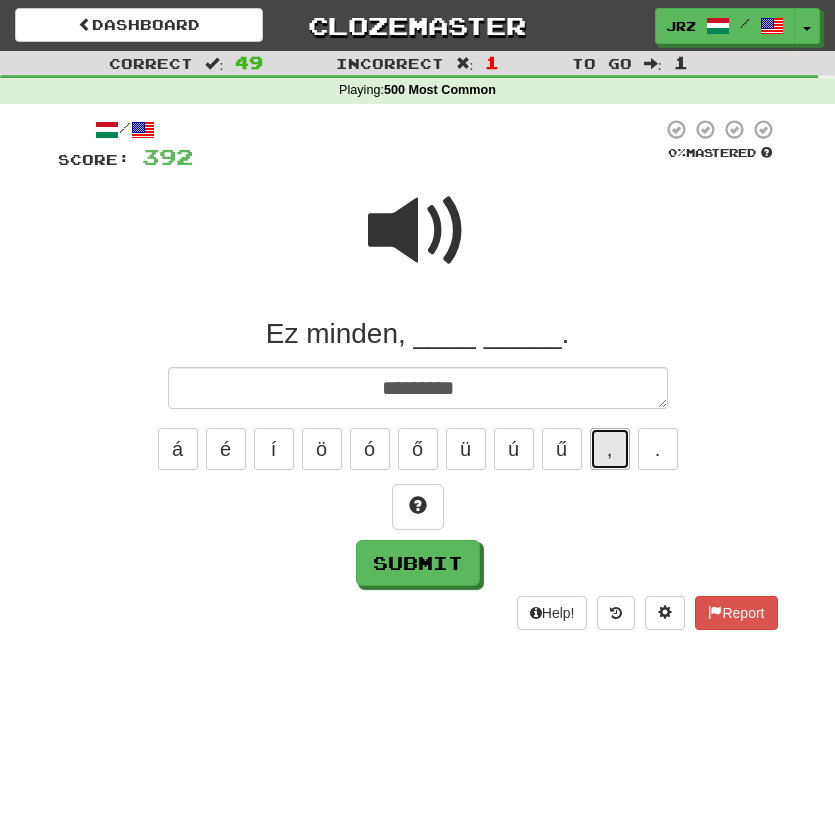click on "," at bounding box center (610, 449) 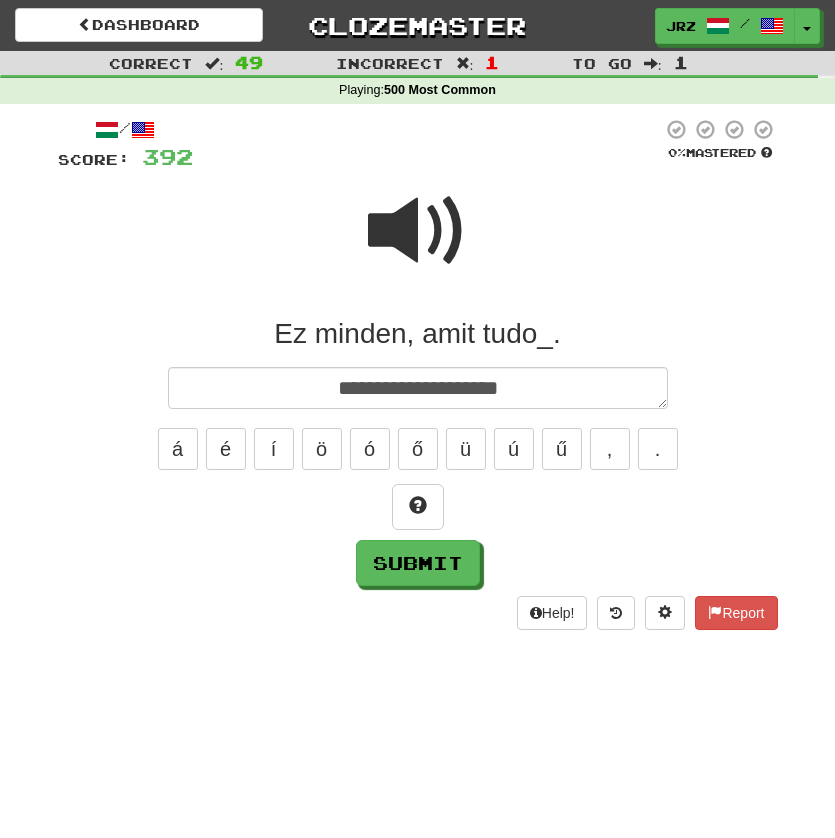 click at bounding box center (418, 231) 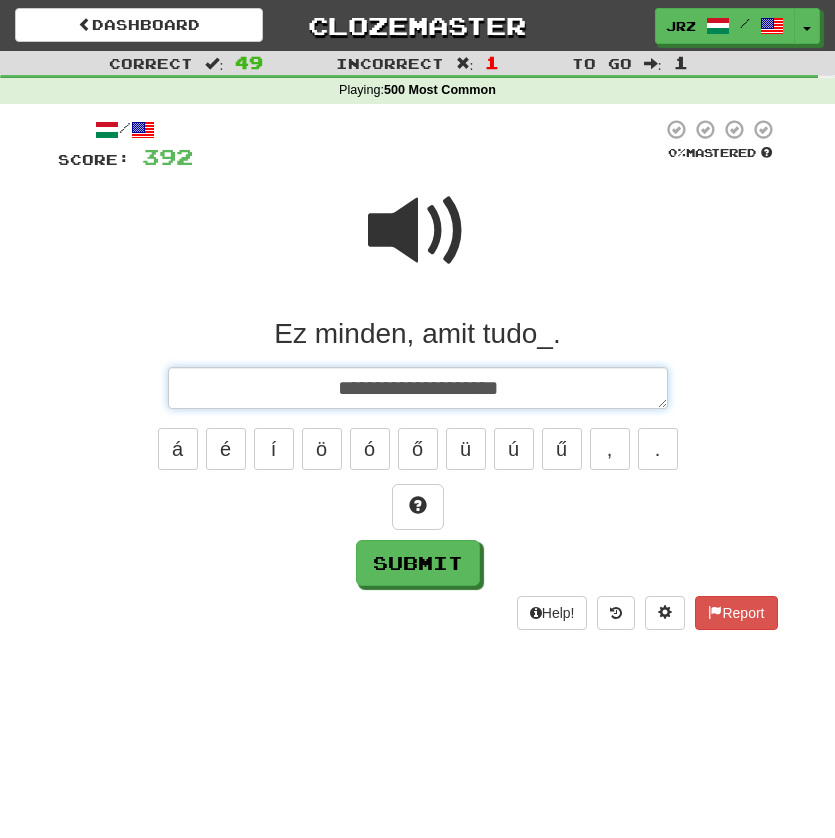 click on "**********" at bounding box center [418, 388] 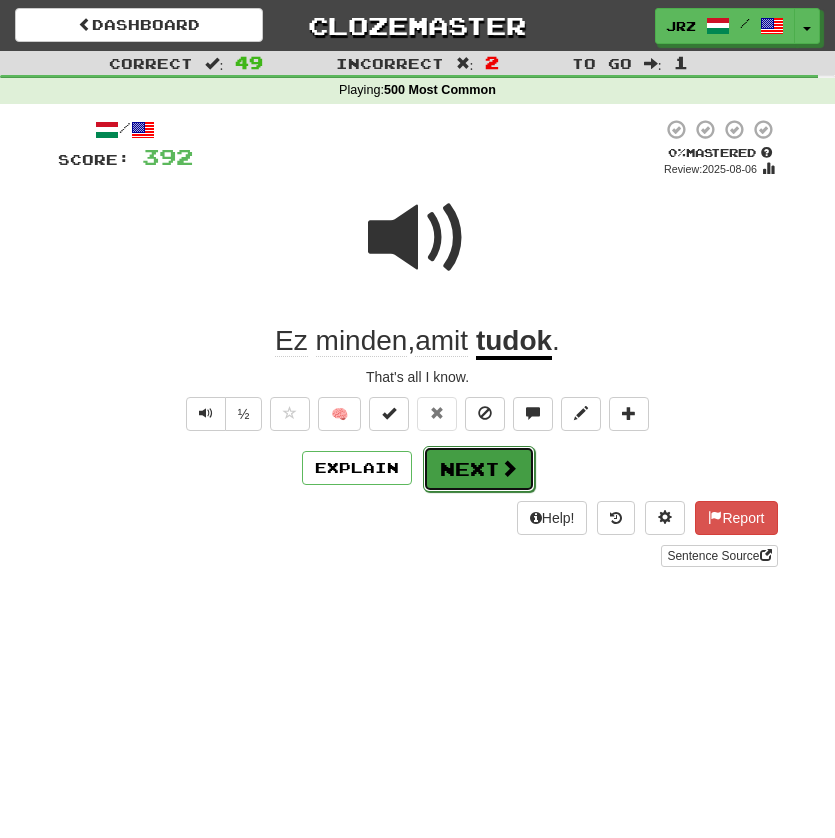 click on "Next" at bounding box center [479, 469] 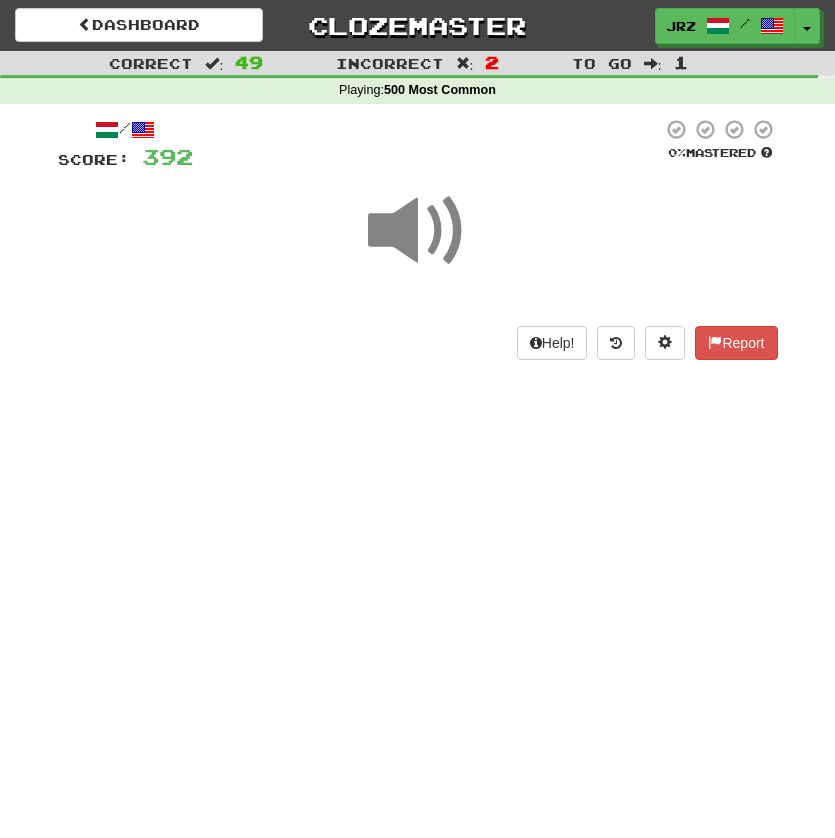 click at bounding box center (418, 231) 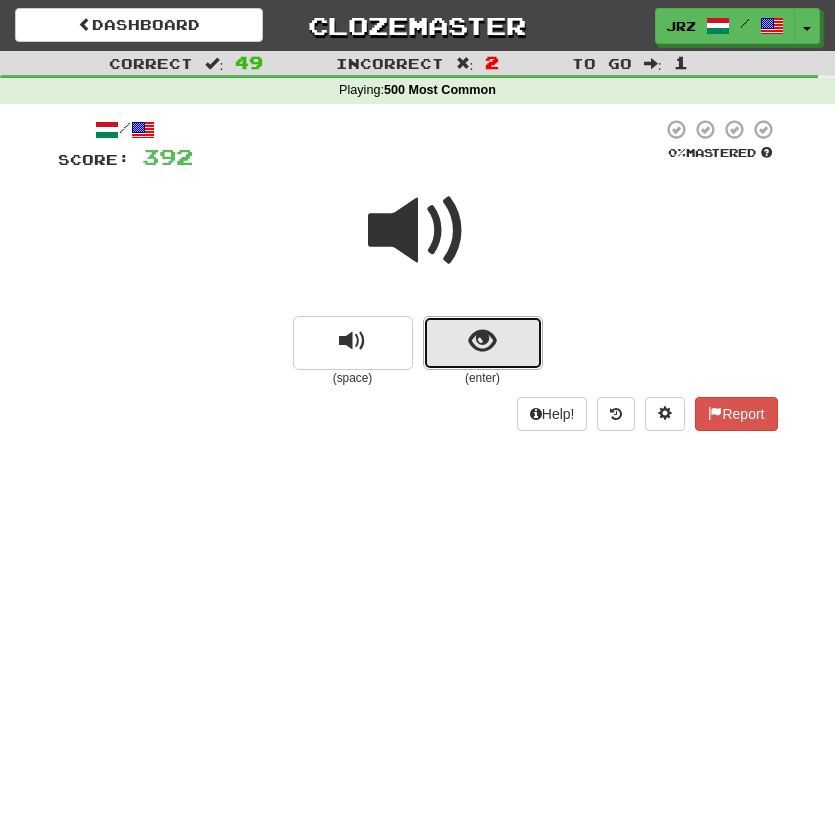 click at bounding box center [482, 341] 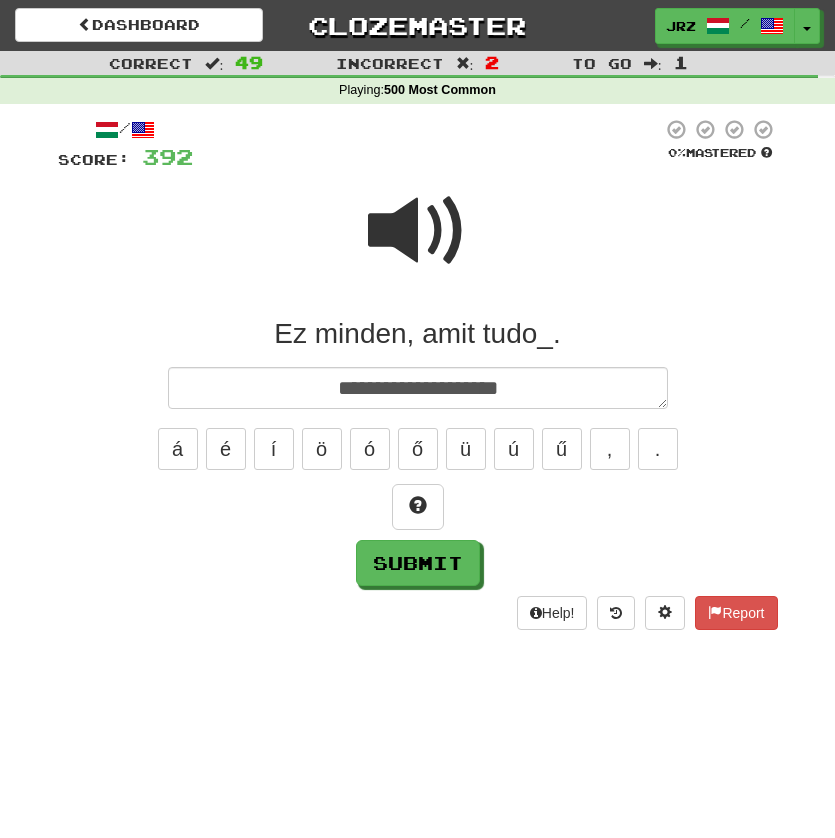 click on "**********" at bounding box center [418, 388] 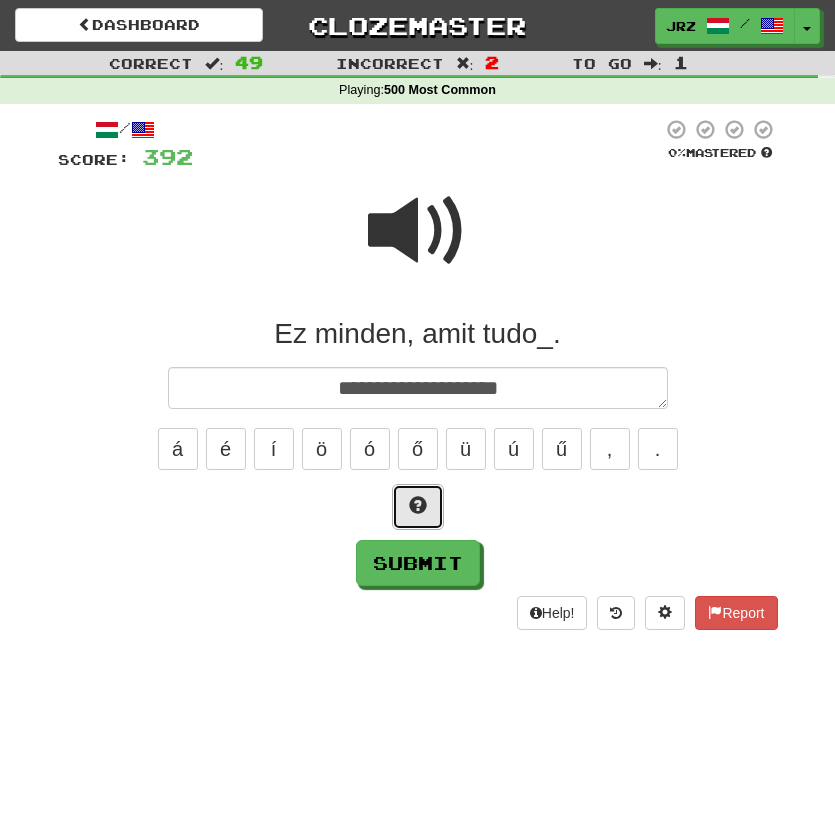 click at bounding box center (418, 505) 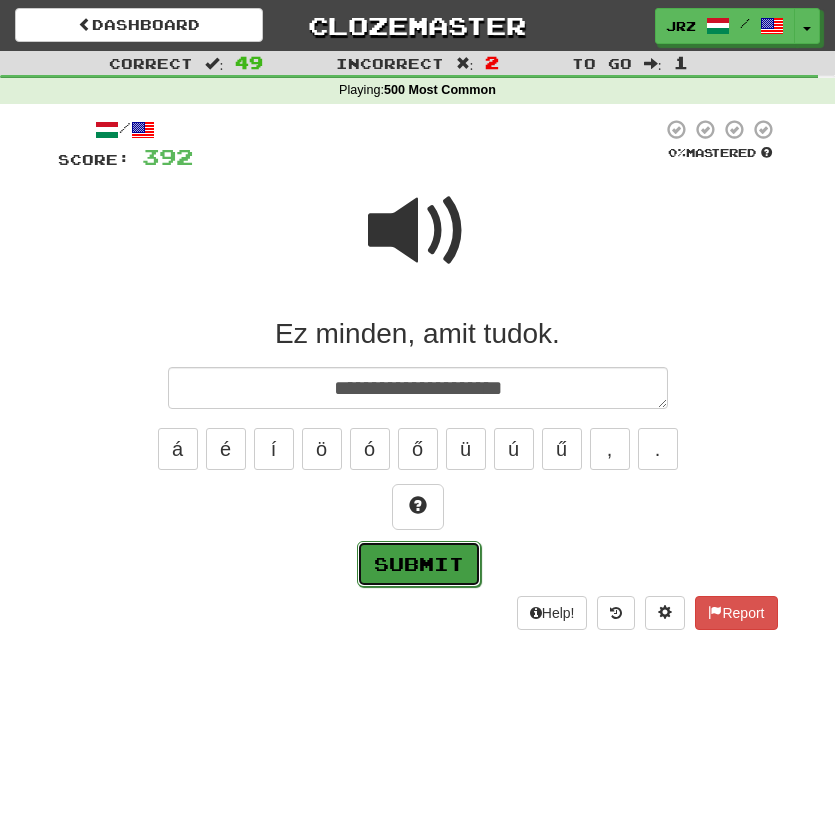 click on "Submit" at bounding box center (419, 564) 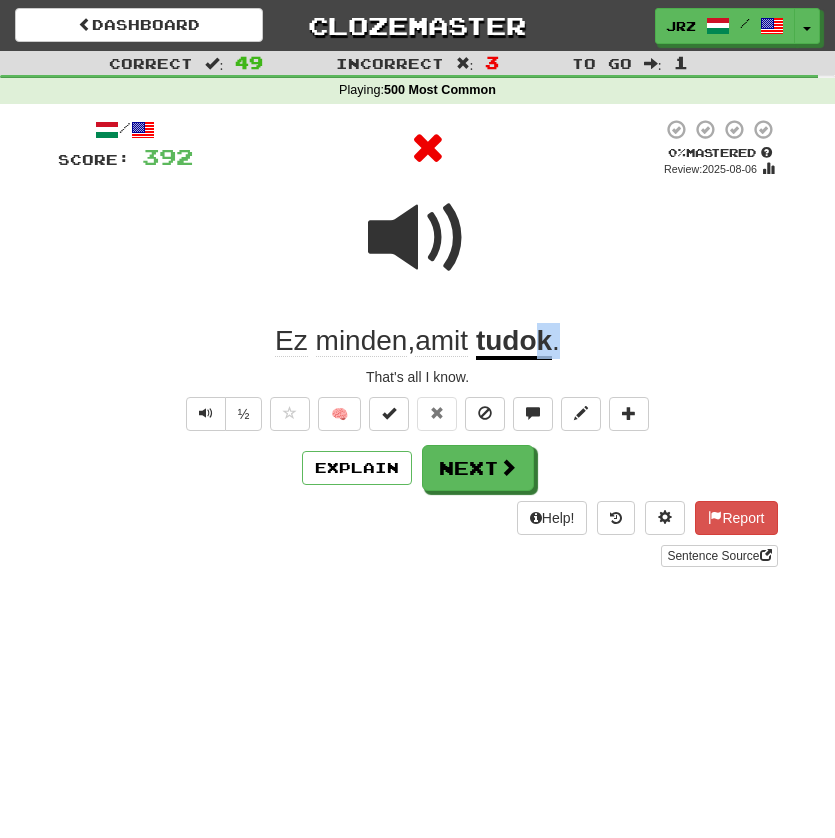 drag, startPoint x: 581, startPoint y: 343, endPoint x: 538, endPoint y: 344, distance: 43.011627 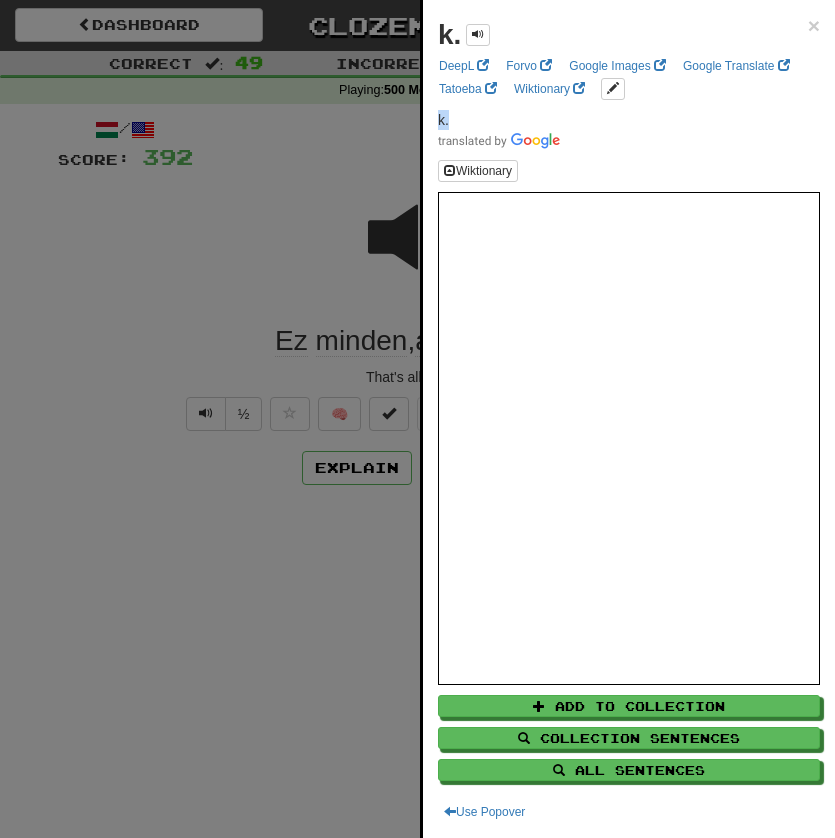 drag, startPoint x: 441, startPoint y: 117, endPoint x: 448, endPoint y: 126, distance: 11.401754 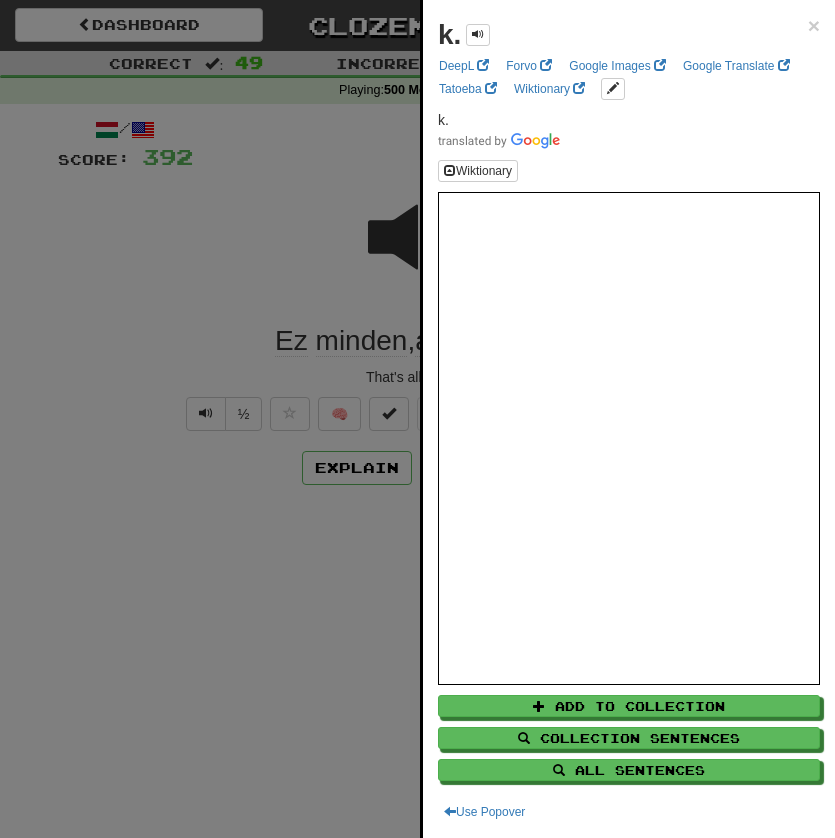 click on "k. × DeepL   Forvo   Google Images   Google Translate   Tatoeba   Wiktionary   k.  Wiktionary   Add to Collection   Collection Sentences   All Sentences  Use Popover" at bounding box center [629, 419] 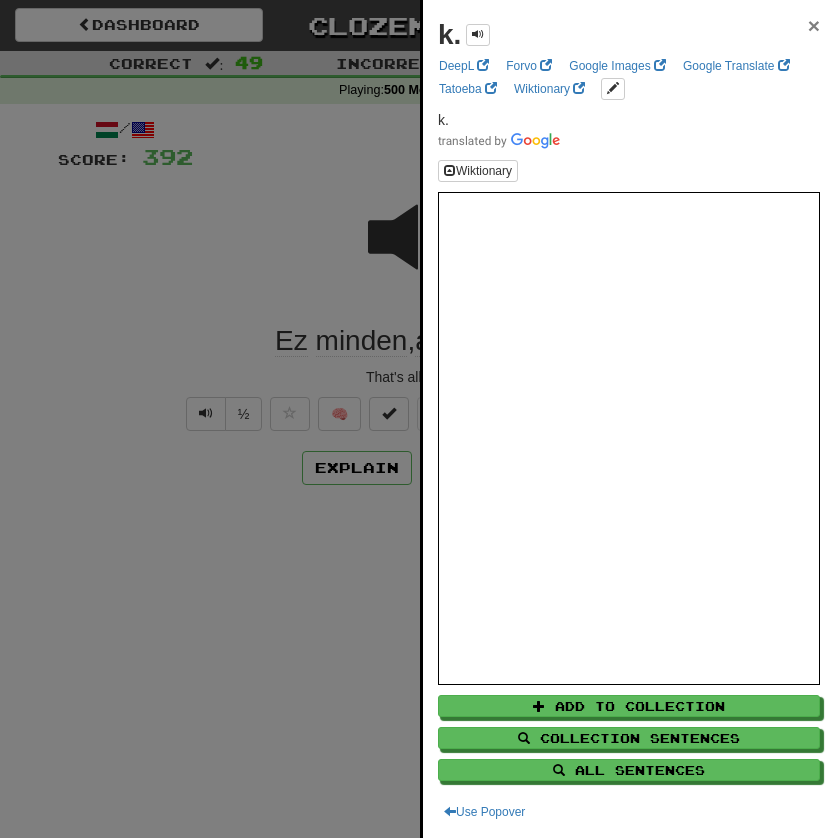 click on "×" at bounding box center [814, 25] 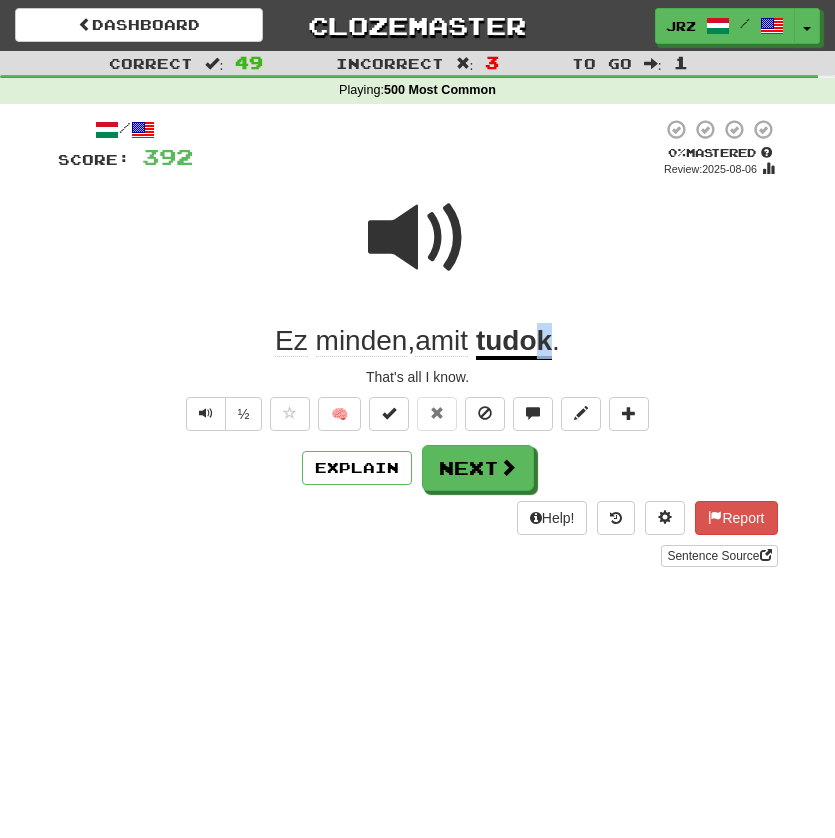 drag, startPoint x: 558, startPoint y: 344, endPoint x: 534, endPoint y: 341, distance: 24.186773 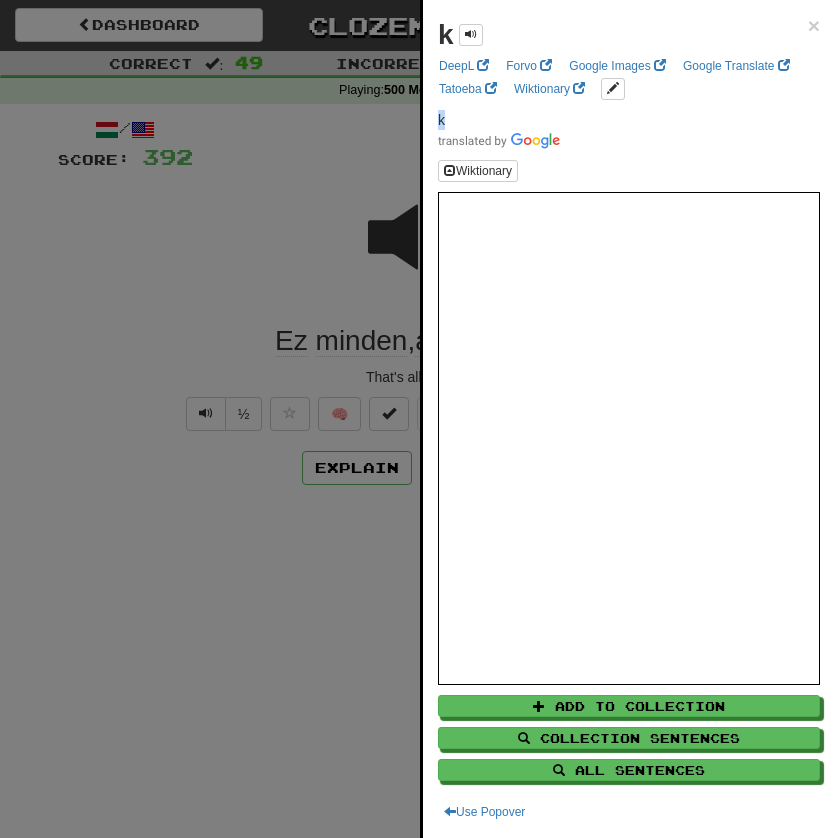 drag, startPoint x: 454, startPoint y: 118, endPoint x: 434, endPoint y: 115, distance: 20.22375 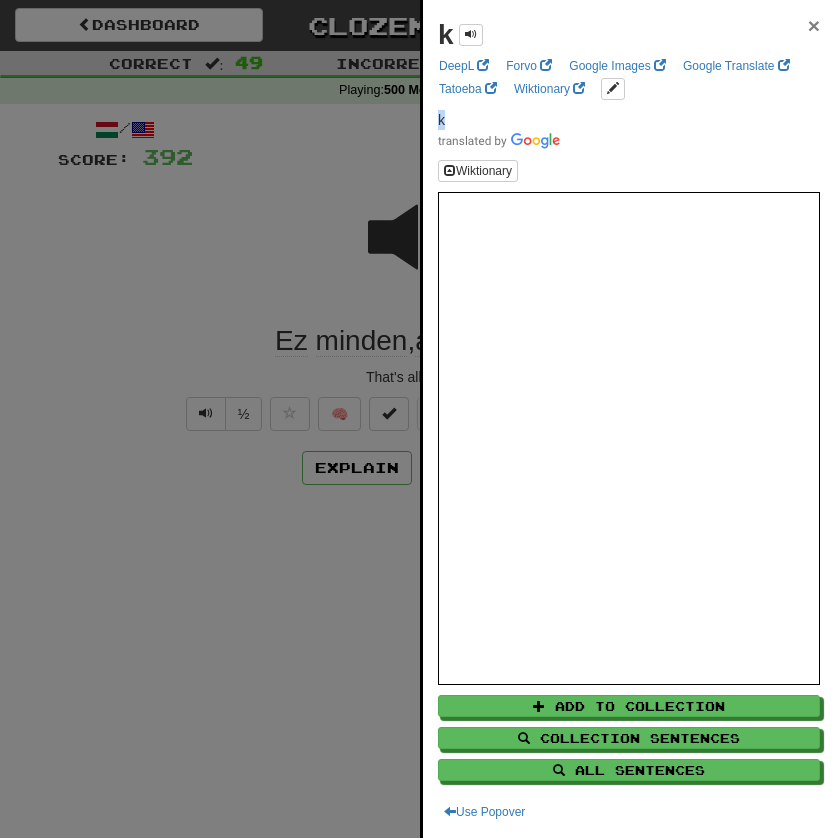 click on "×" at bounding box center (814, 25) 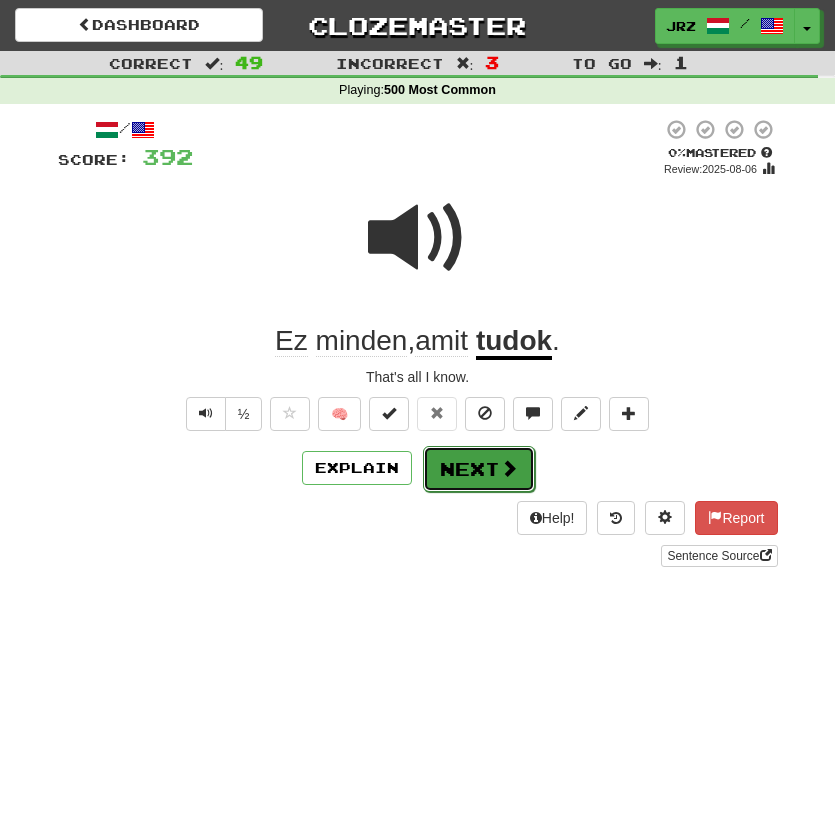 click on "Next" at bounding box center [479, 469] 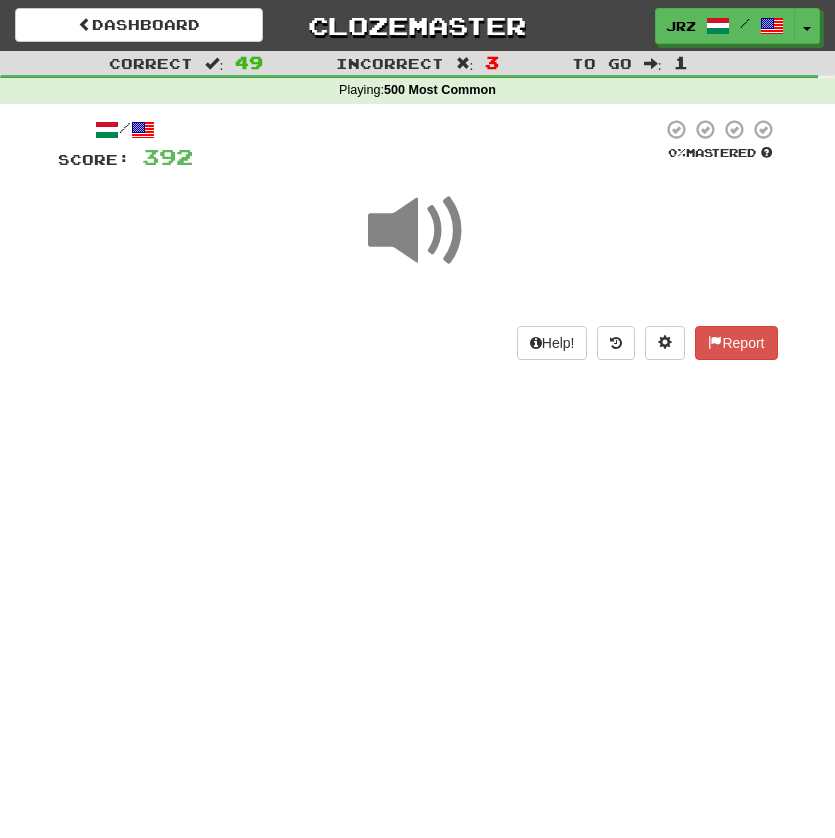 click at bounding box center [418, 231] 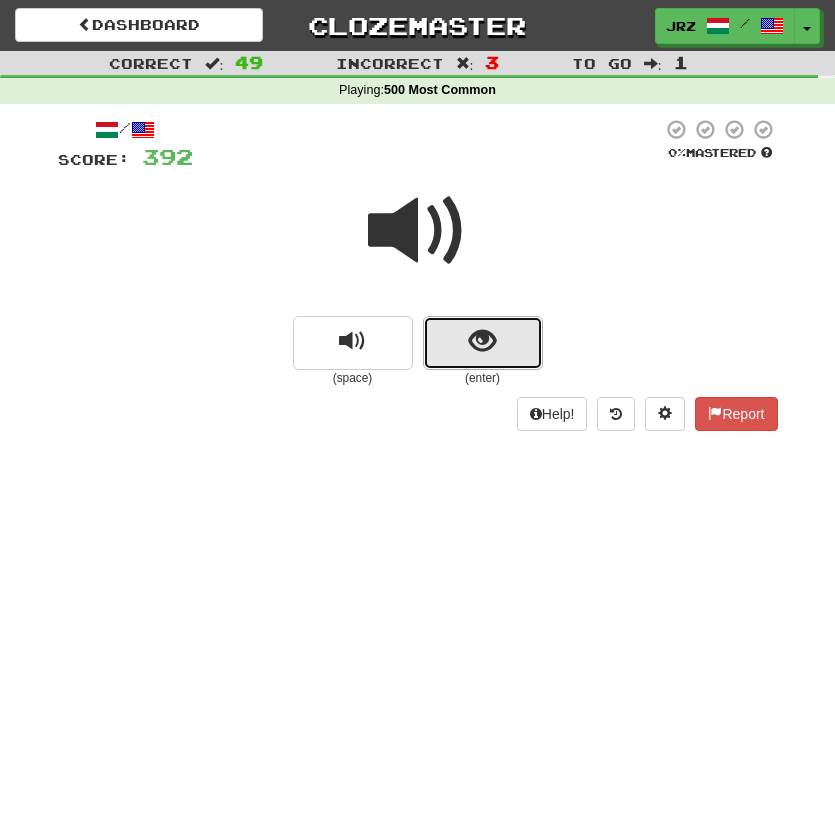 click at bounding box center [483, 343] 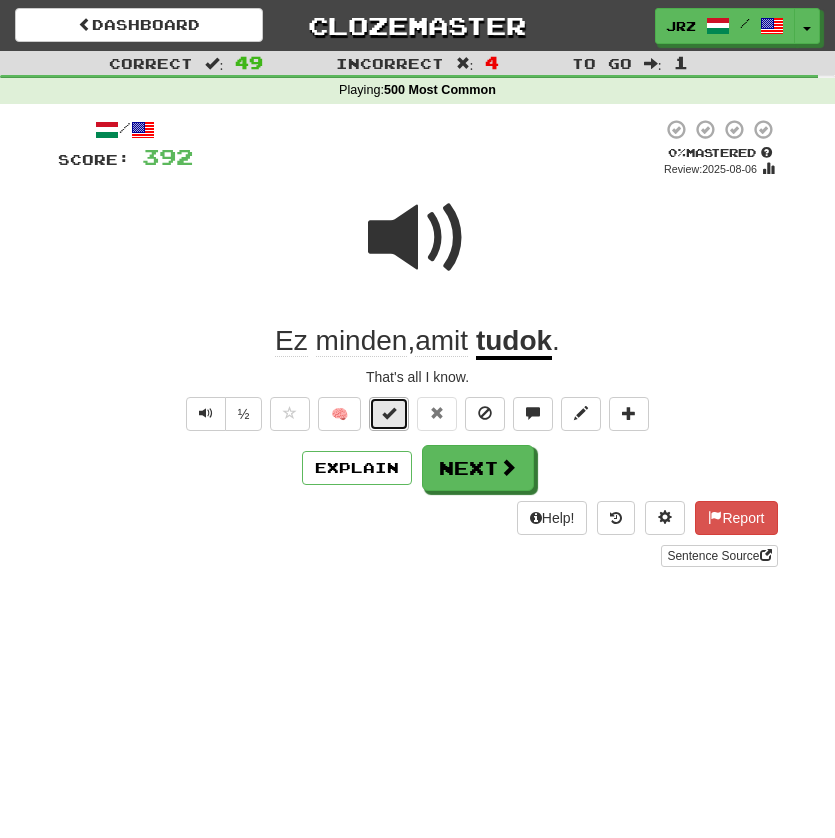 click at bounding box center [389, 413] 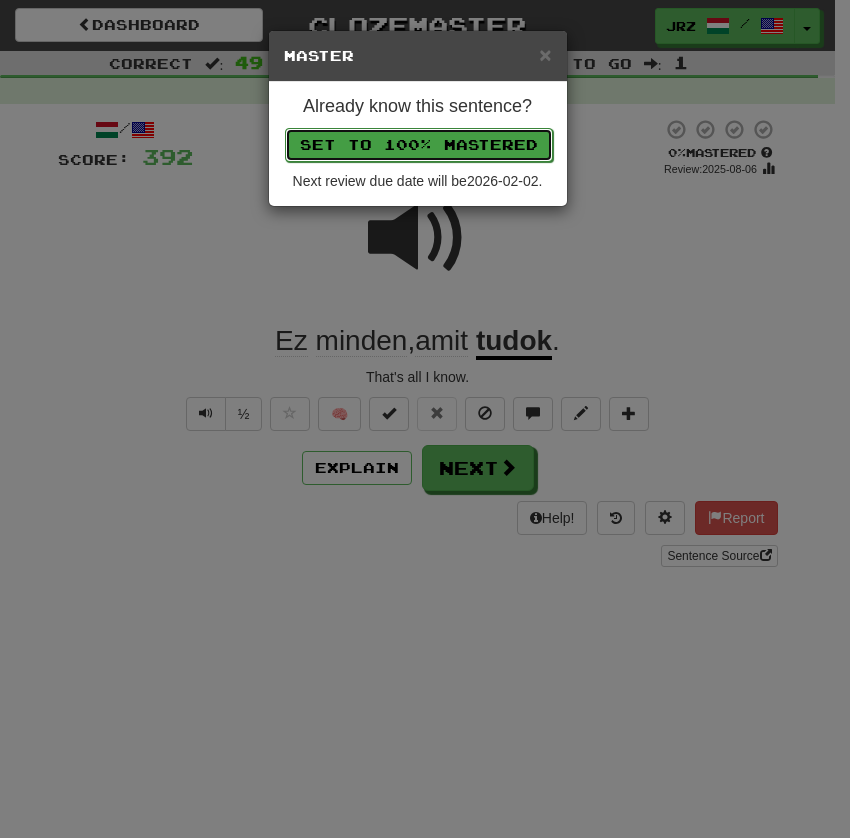 click on "Set to 100% Mastered" at bounding box center (419, 145) 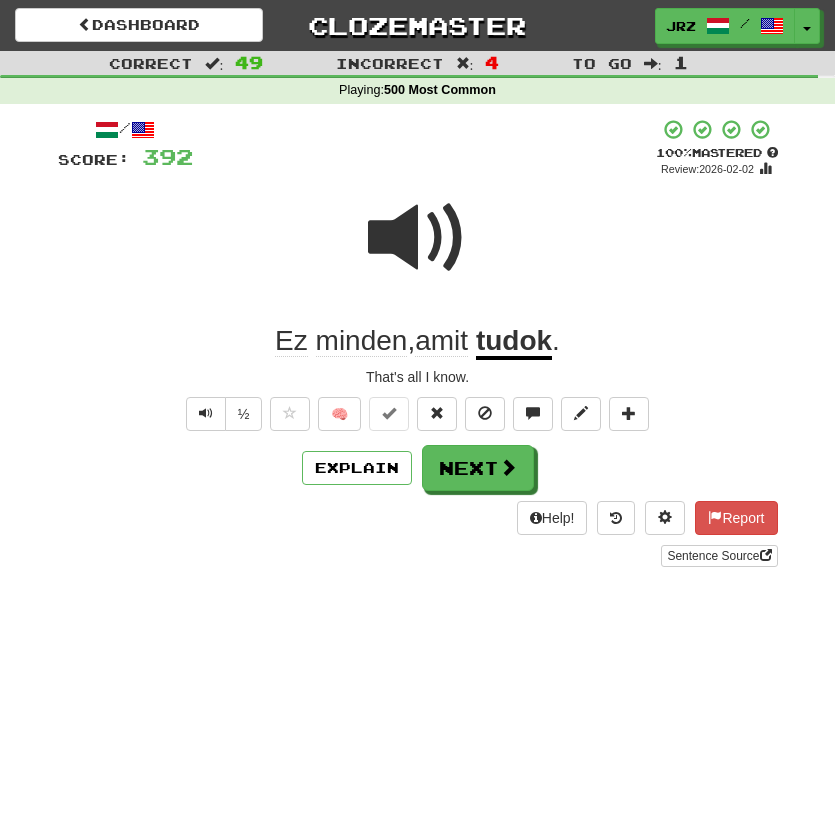 click on "/  Score:   392 100 %  Mastered Review:  2026-02-02 Ez   minden ,  amit   tudok .				 That's all I know. ½ 🧠 Explain Next  Help!  Report Sentence Source" at bounding box center [418, 343] 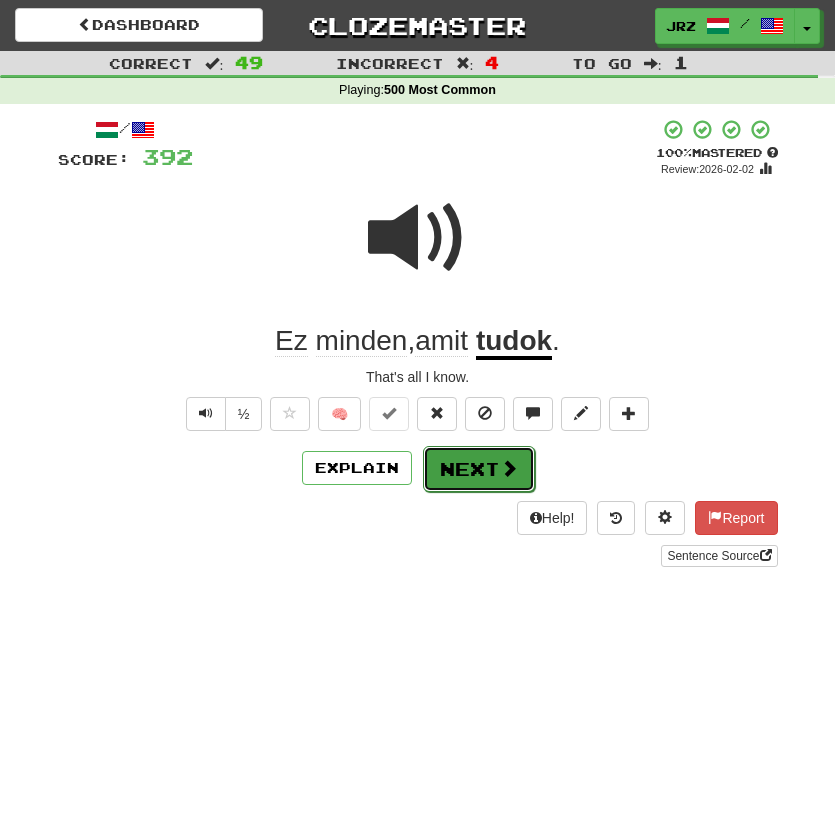 click on "Next" at bounding box center [479, 469] 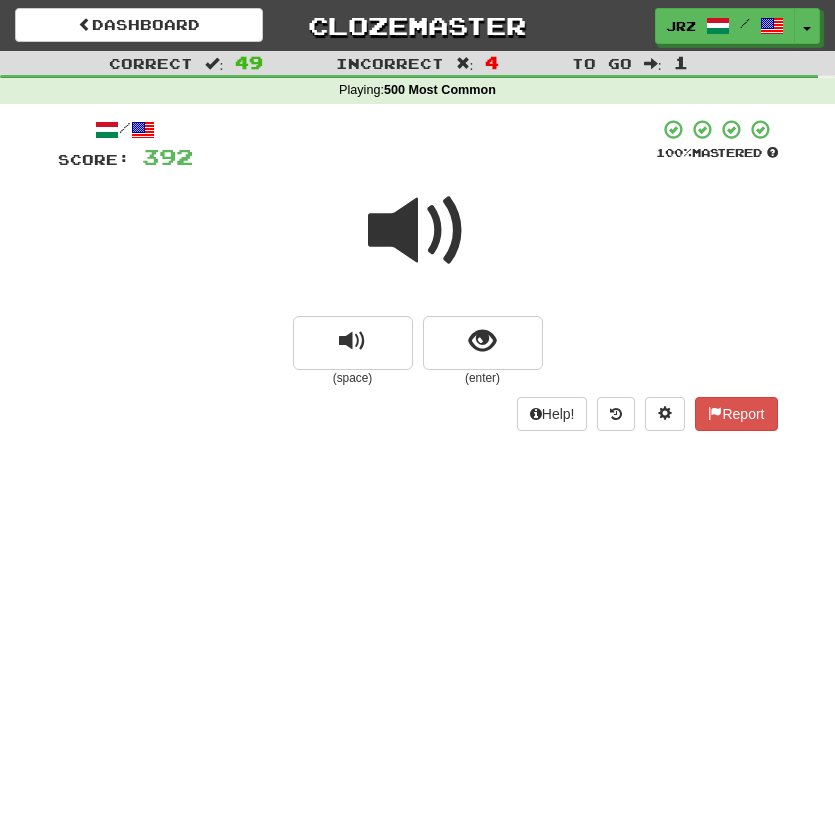 click at bounding box center (418, 231) 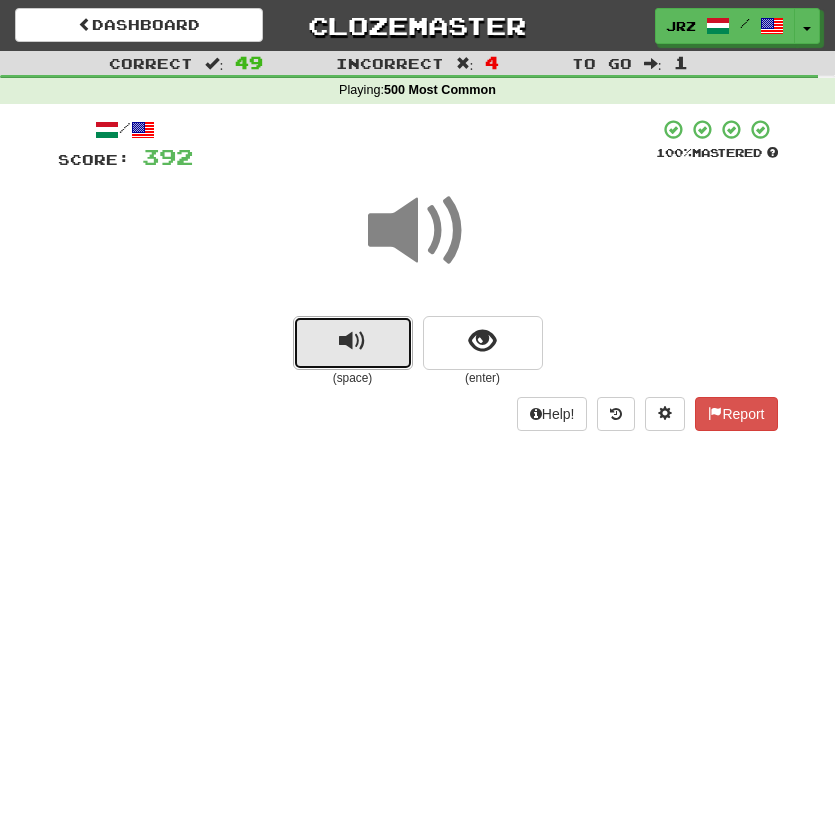 click at bounding box center [353, 343] 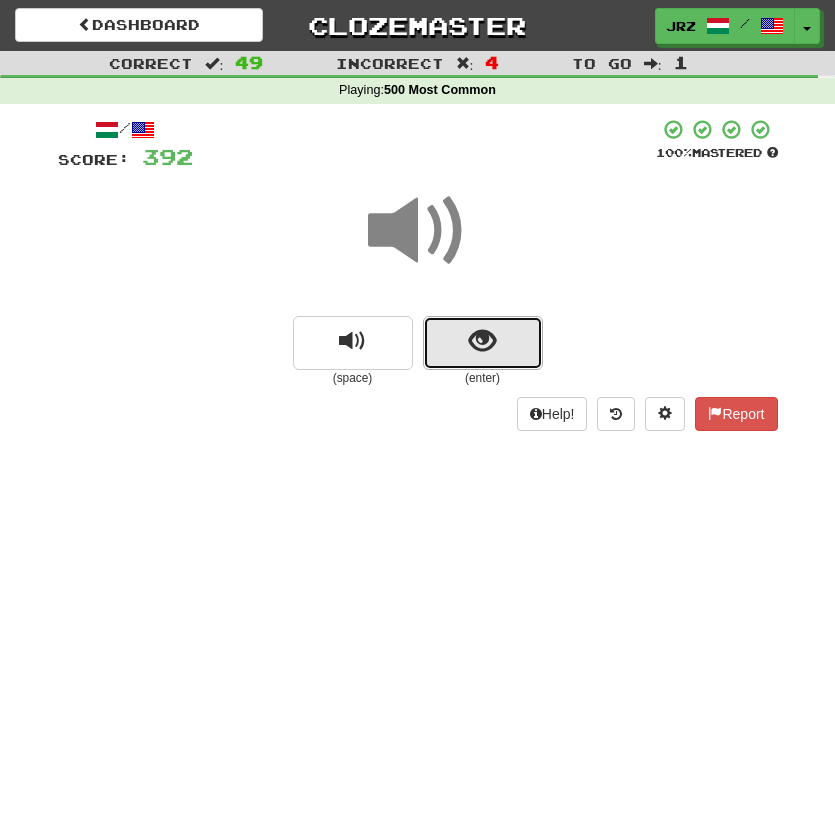 click at bounding box center (482, 341) 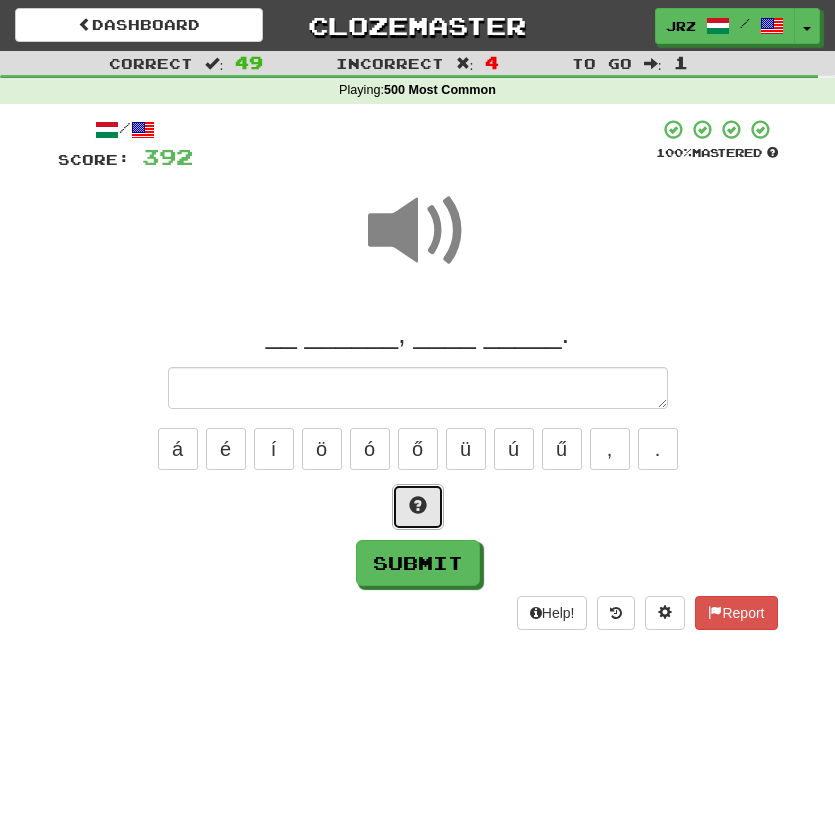 click at bounding box center [418, 507] 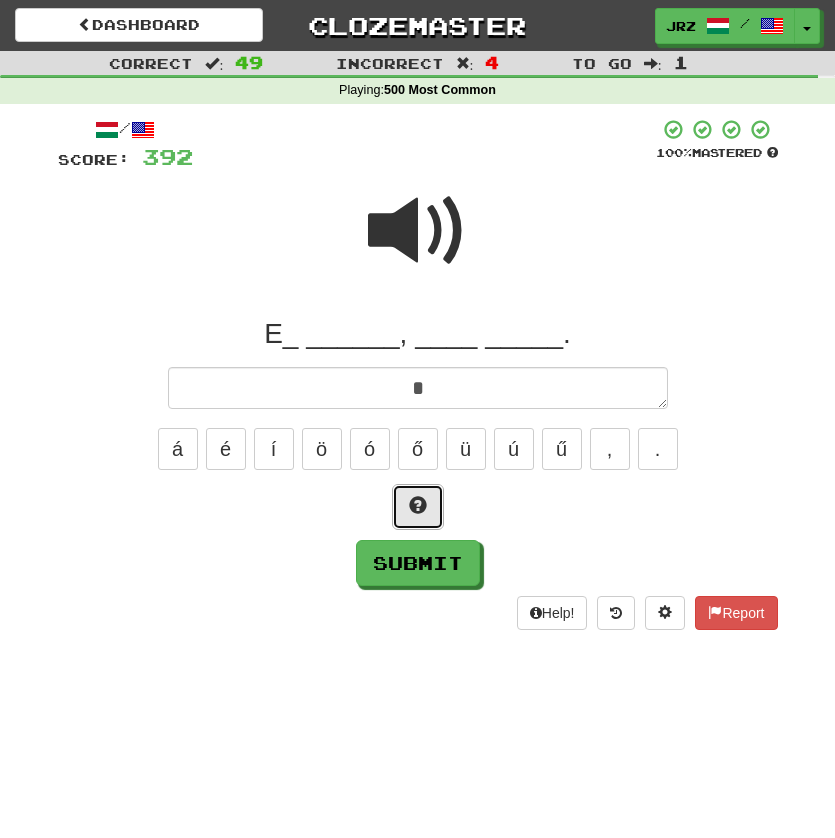 click at bounding box center [418, 507] 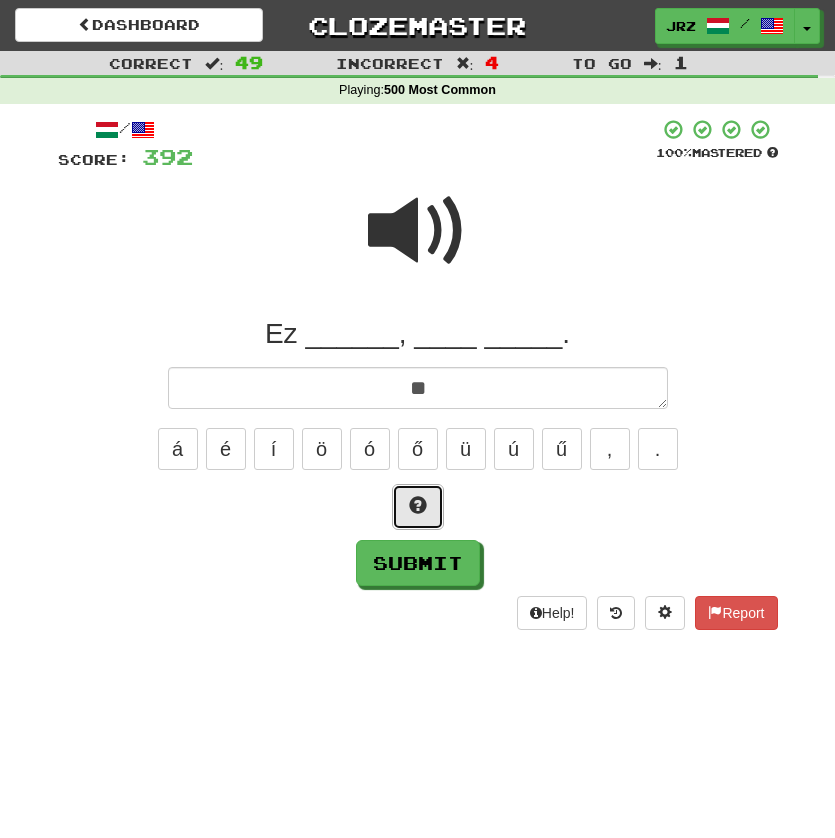 click at bounding box center [418, 507] 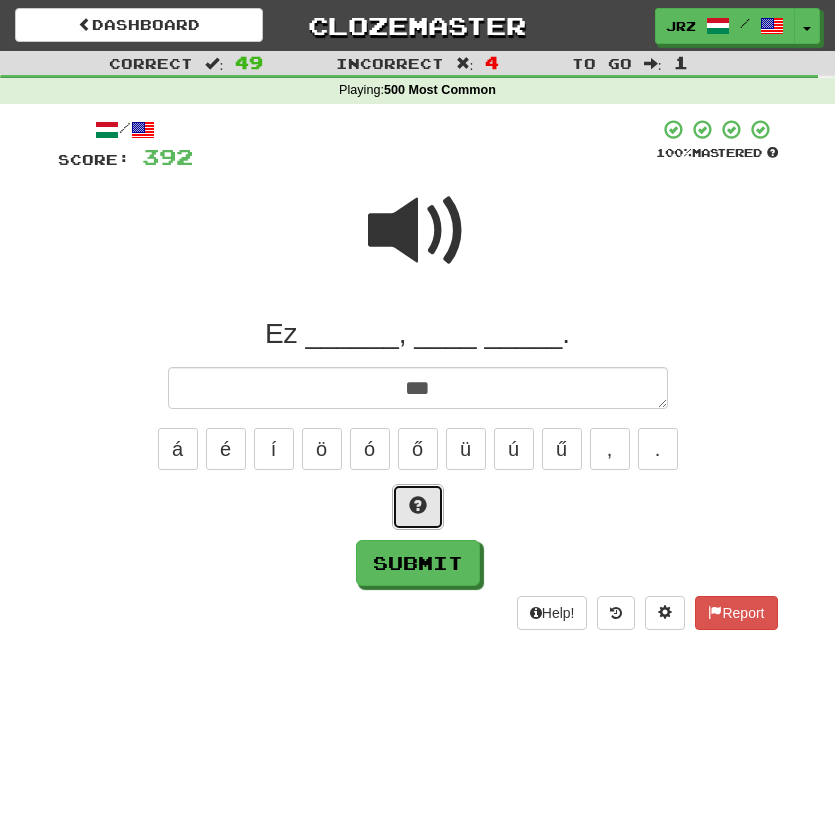 click at bounding box center (418, 507) 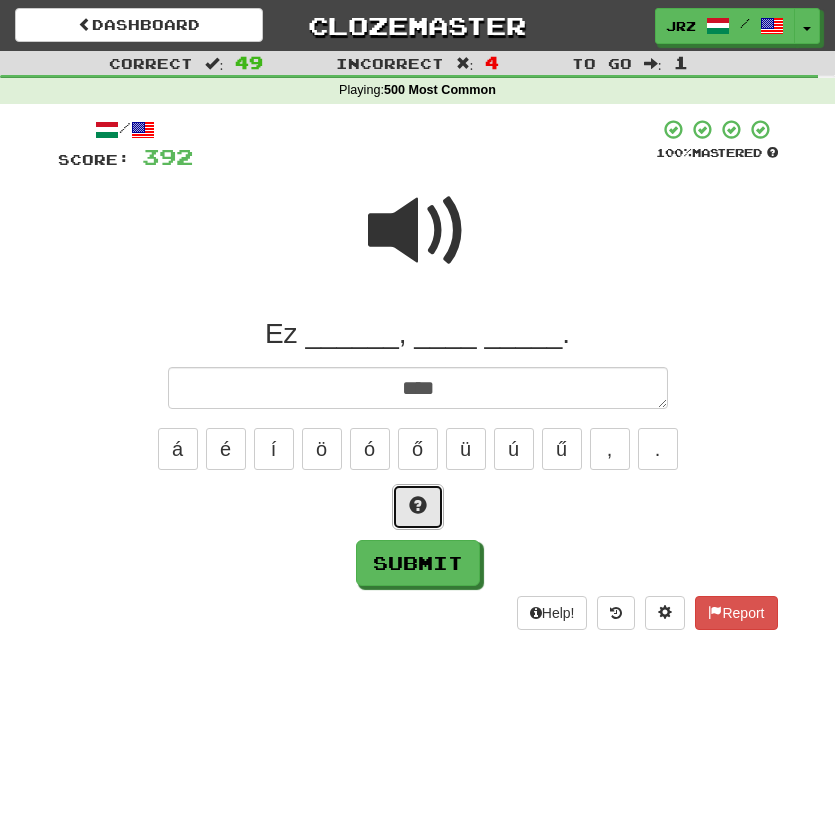 click at bounding box center (418, 507) 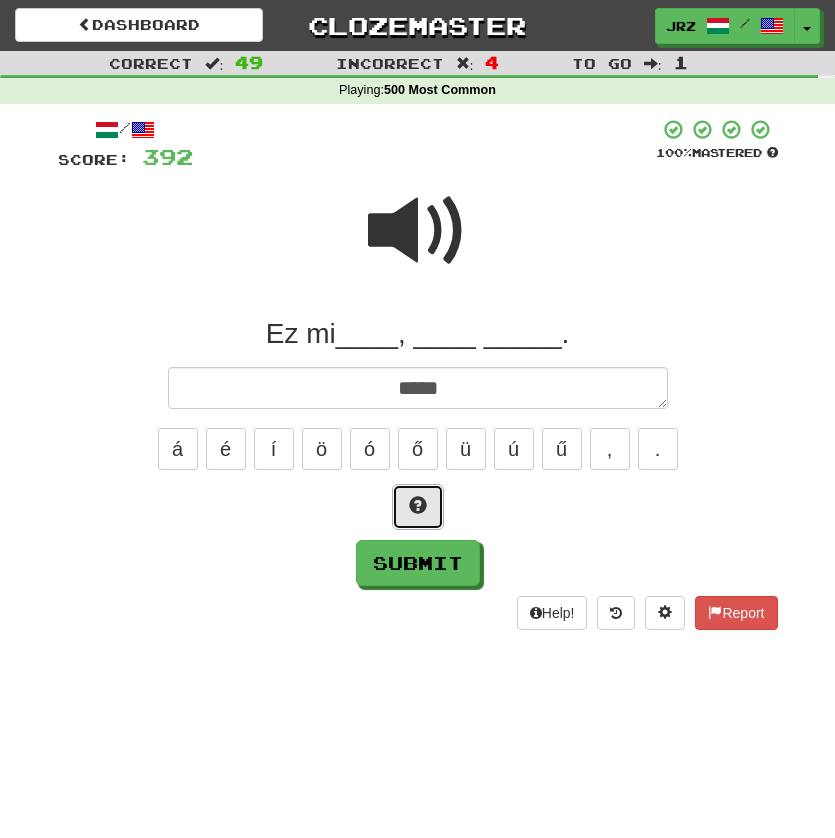 click at bounding box center [418, 507] 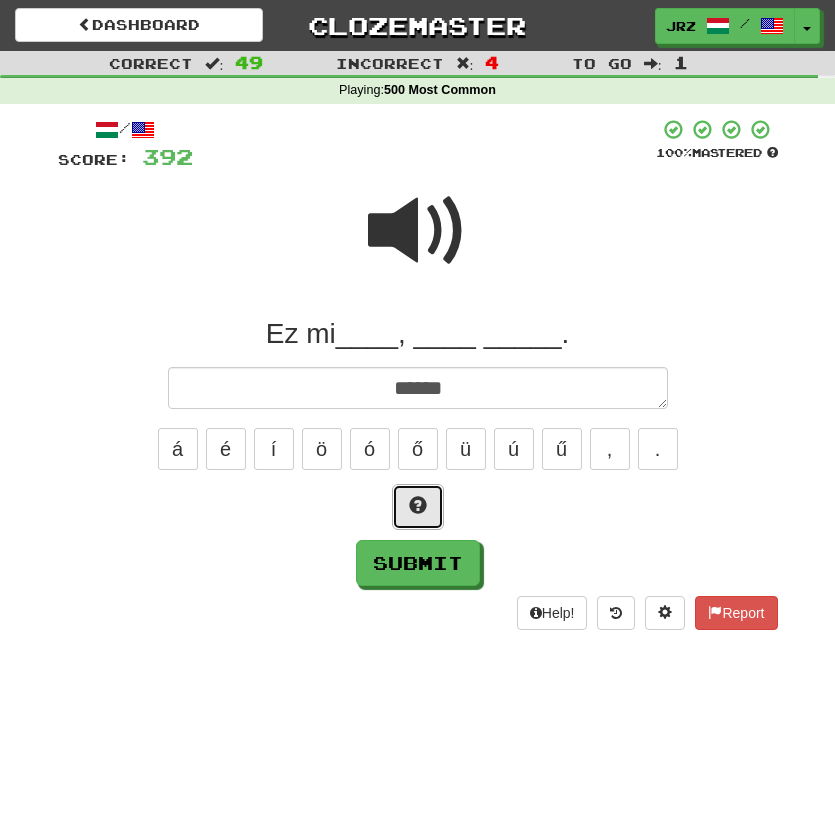click at bounding box center [418, 507] 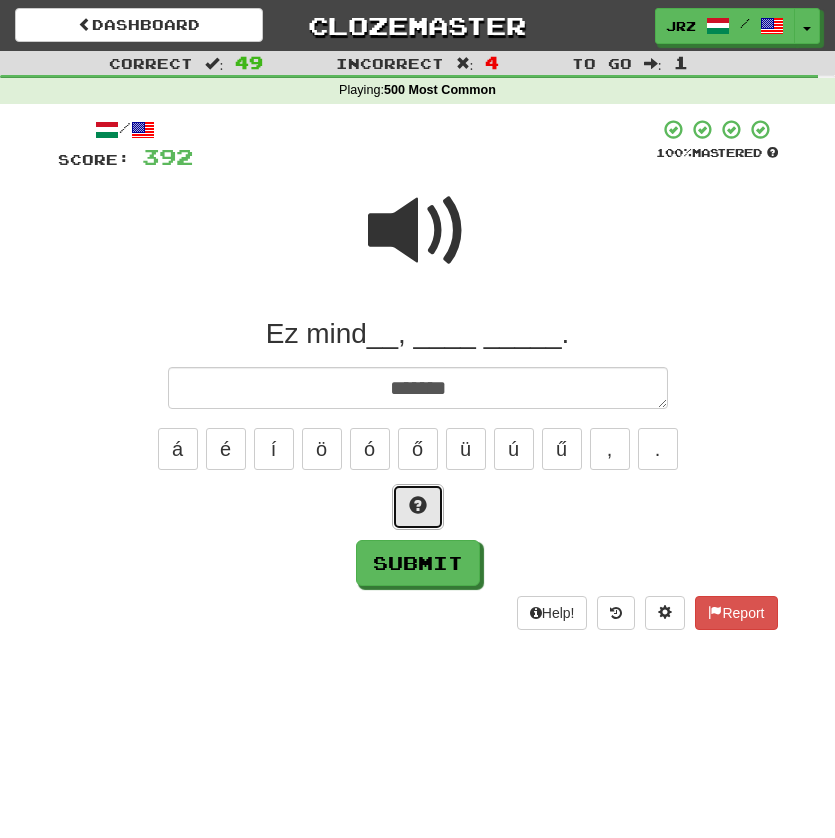 click at bounding box center [418, 507] 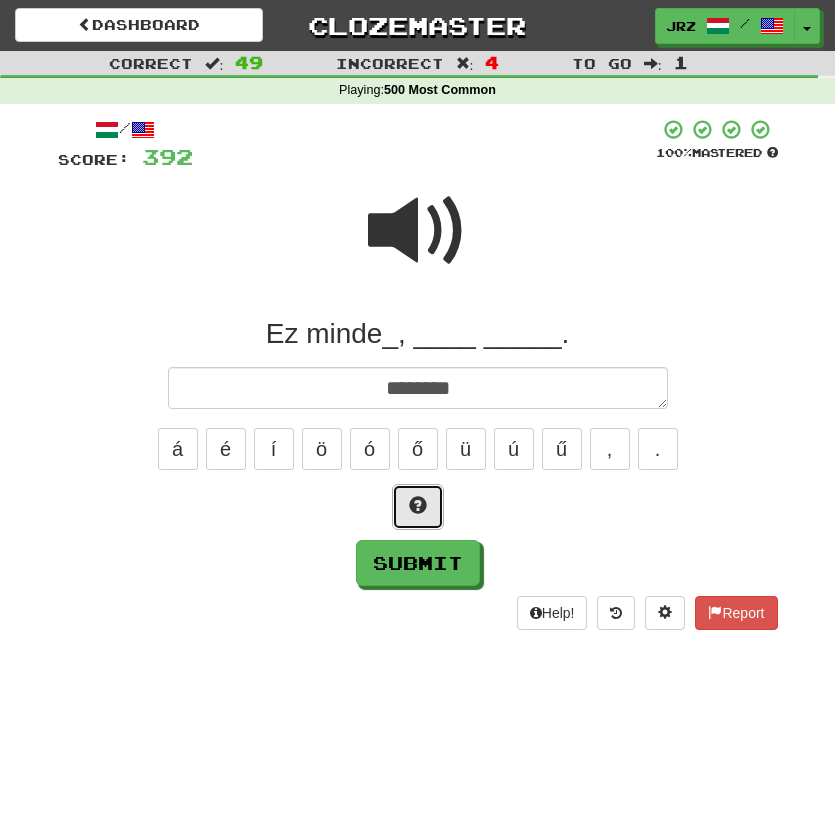 click at bounding box center [418, 507] 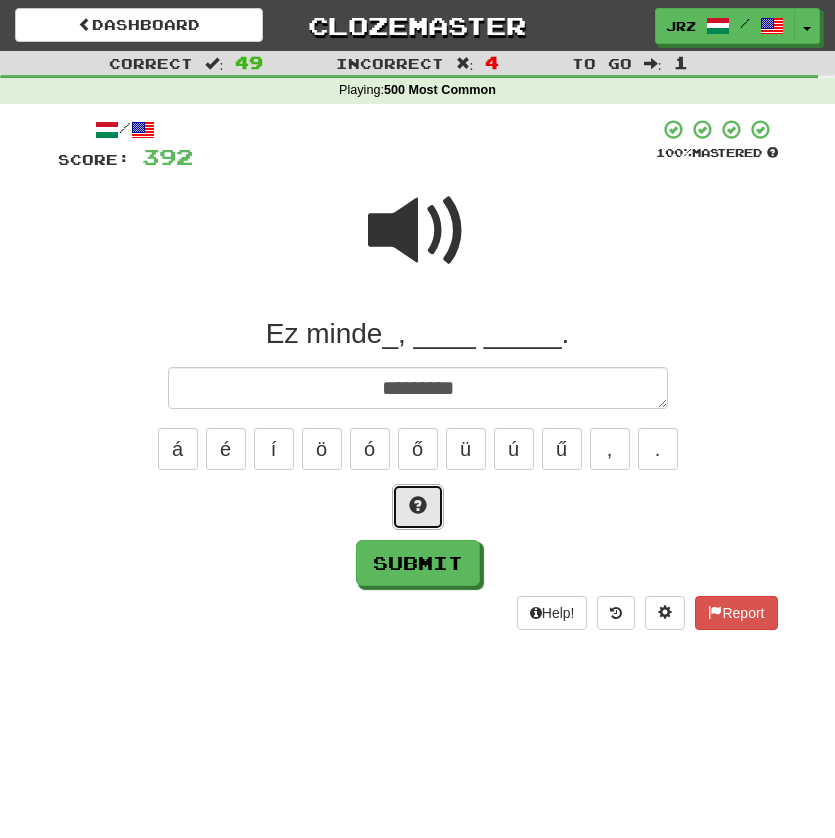 click at bounding box center [418, 507] 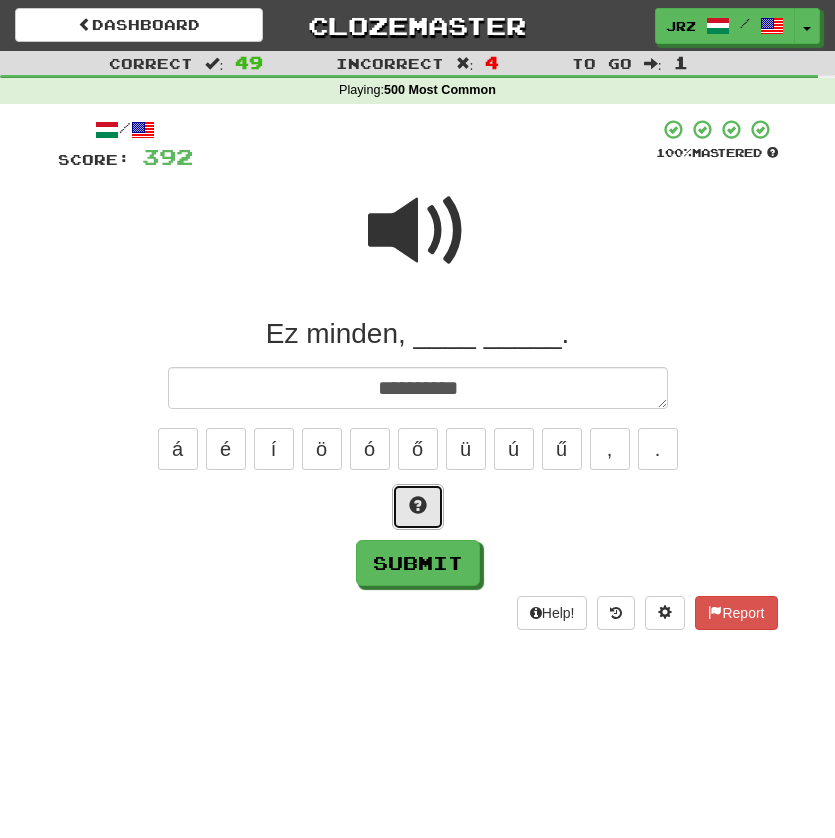 click at bounding box center [418, 507] 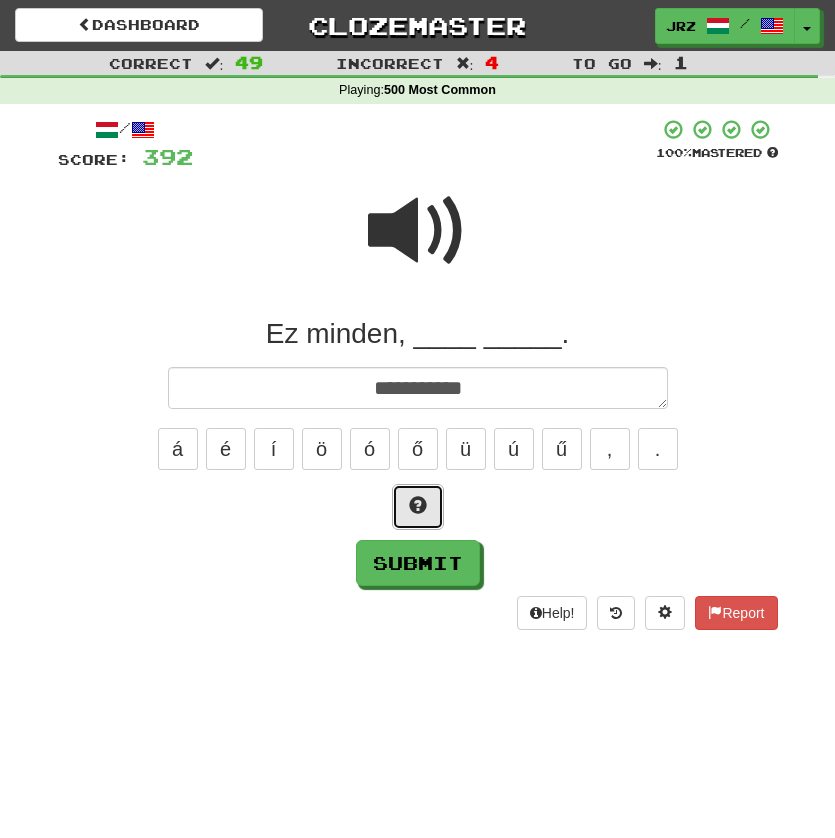 click at bounding box center [418, 507] 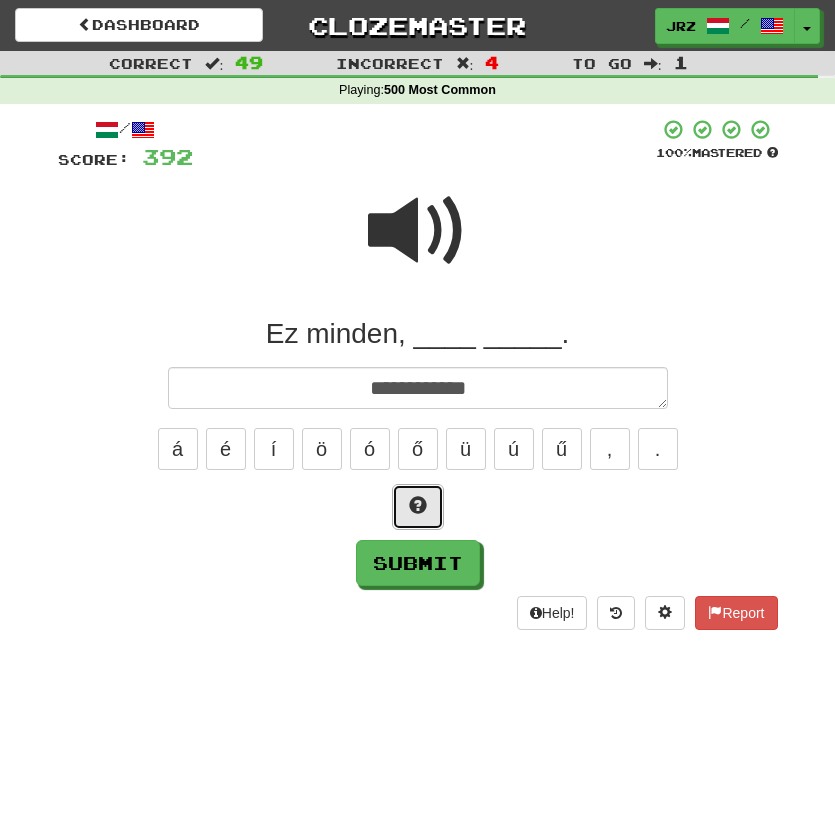 click at bounding box center [418, 507] 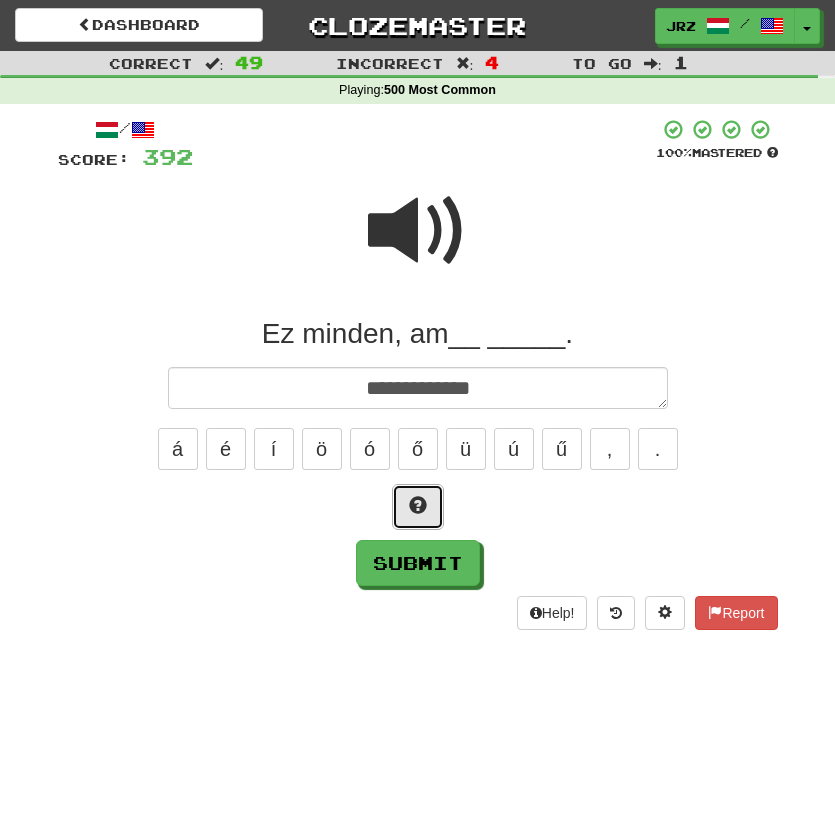 click at bounding box center (418, 507) 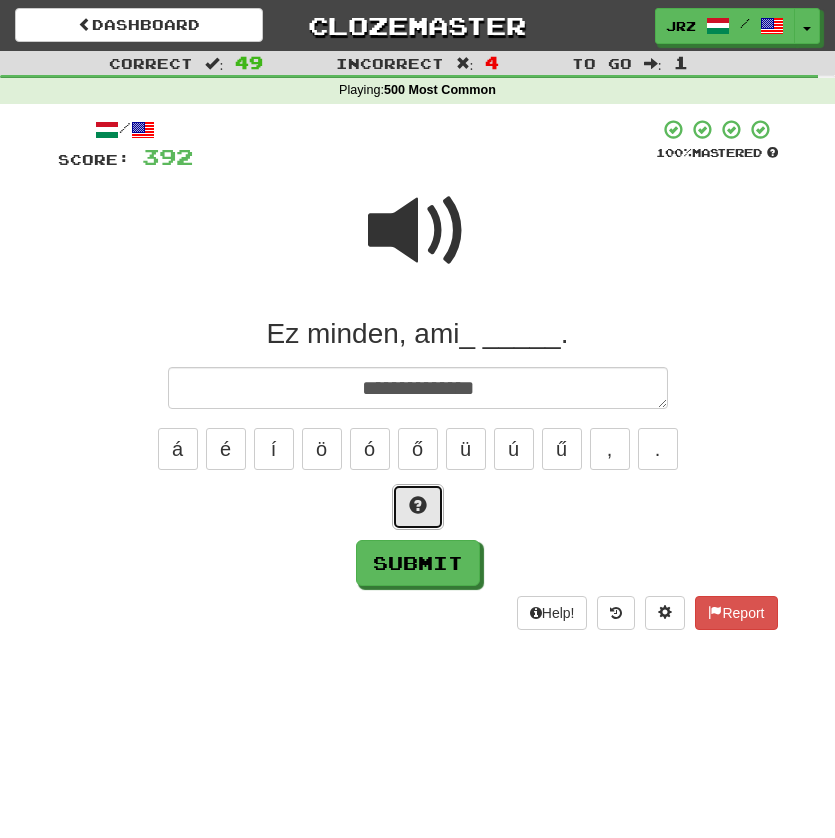 click at bounding box center (418, 507) 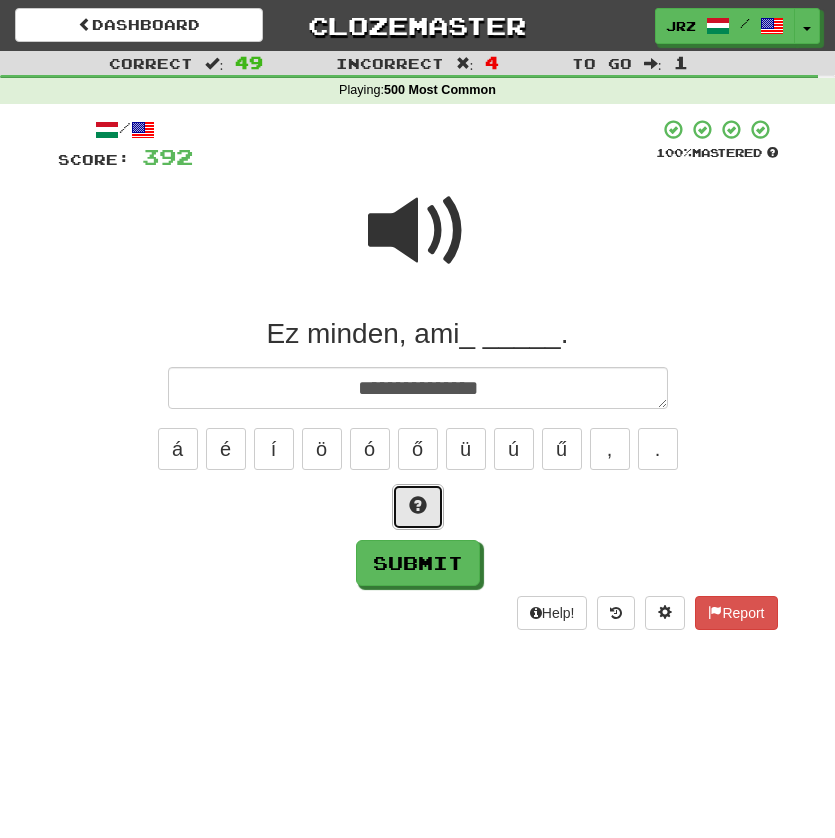 click at bounding box center (418, 507) 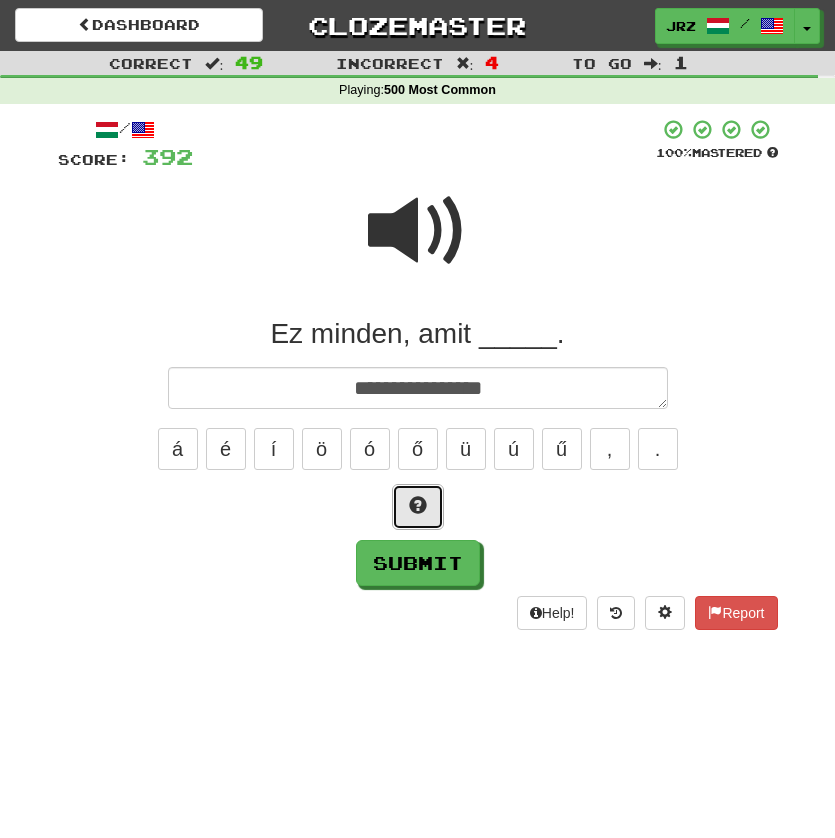 click at bounding box center (418, 507) 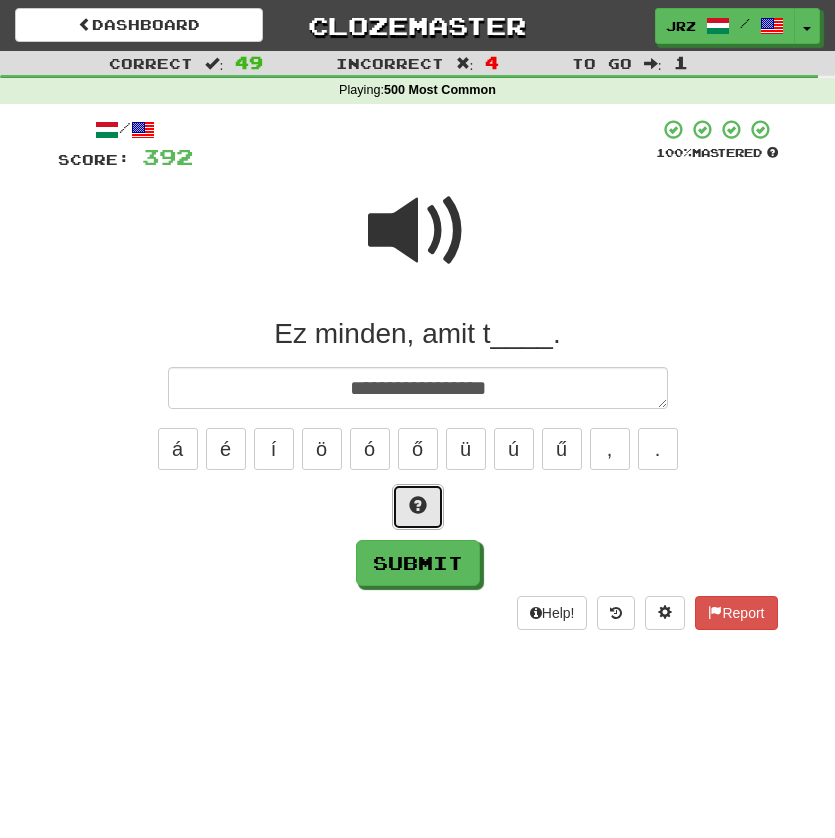 click at bounding box center [418, 507] 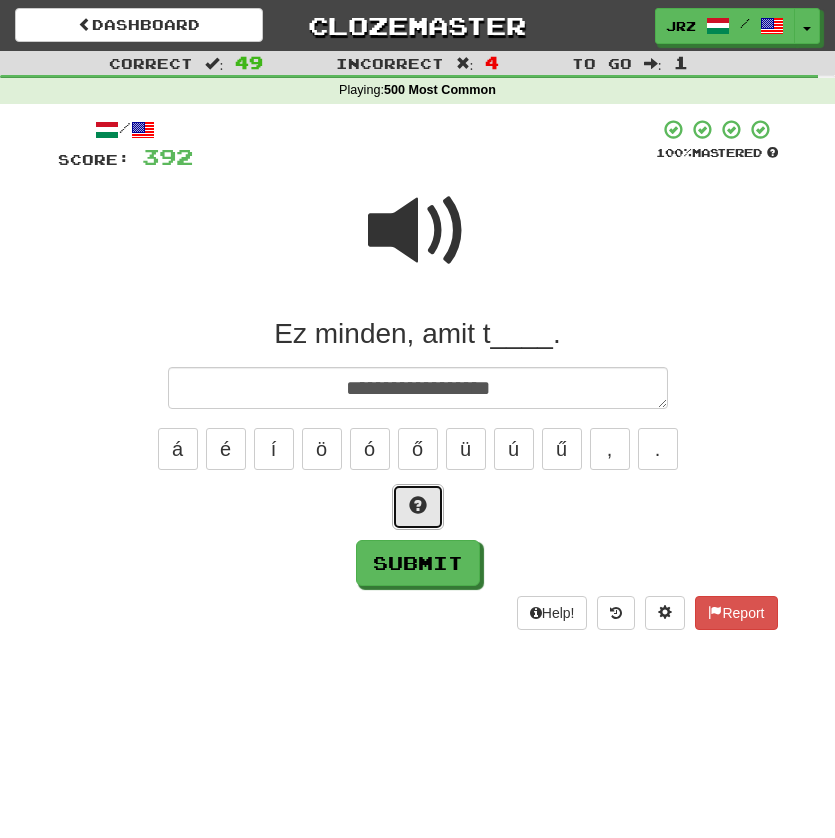 click at bounding box center (418, 507) 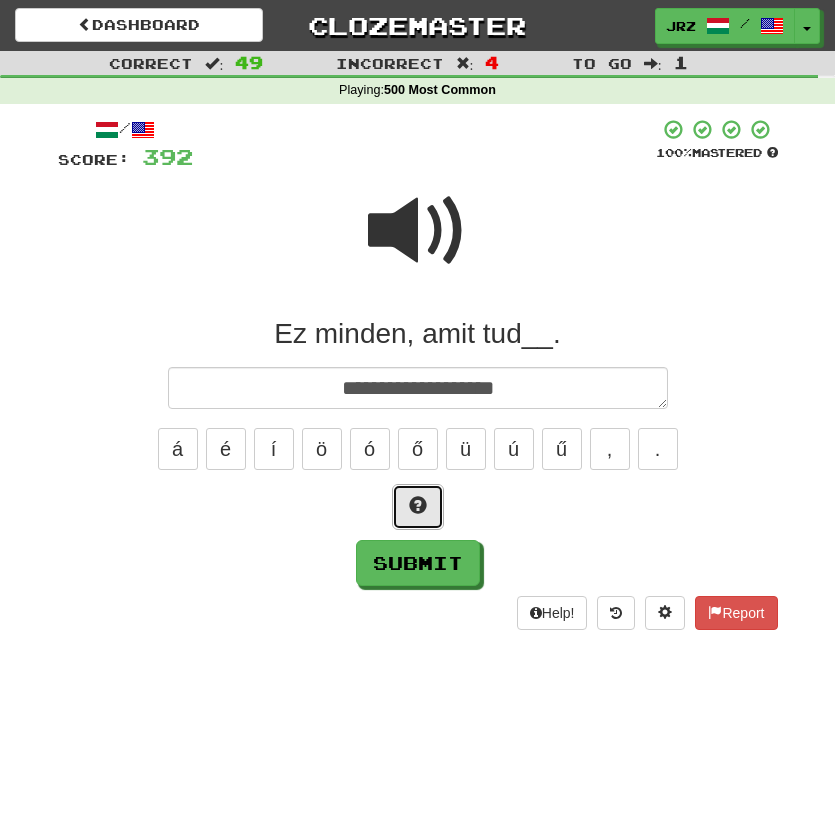 click at bounding box center (418, 507) 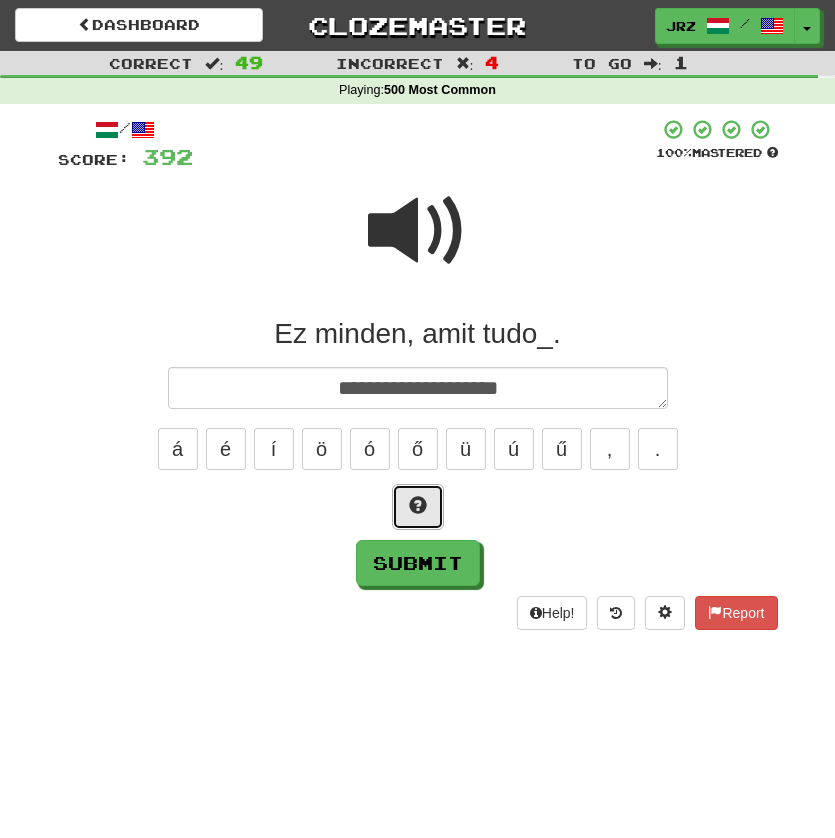 click at bounding box center [418, 507] 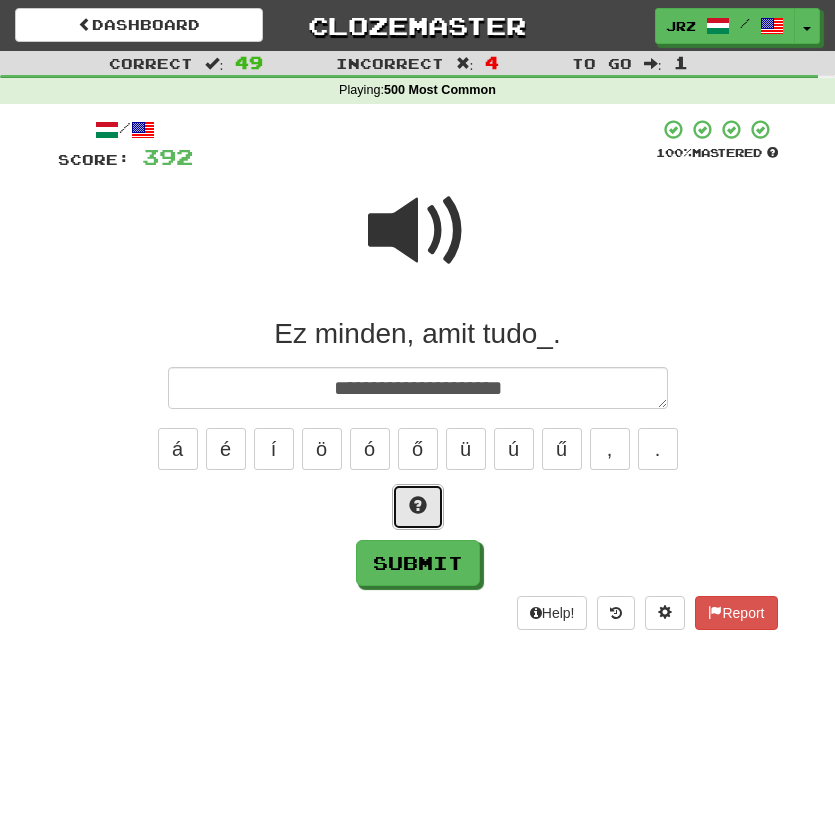 click at bounding box center [418, 507] 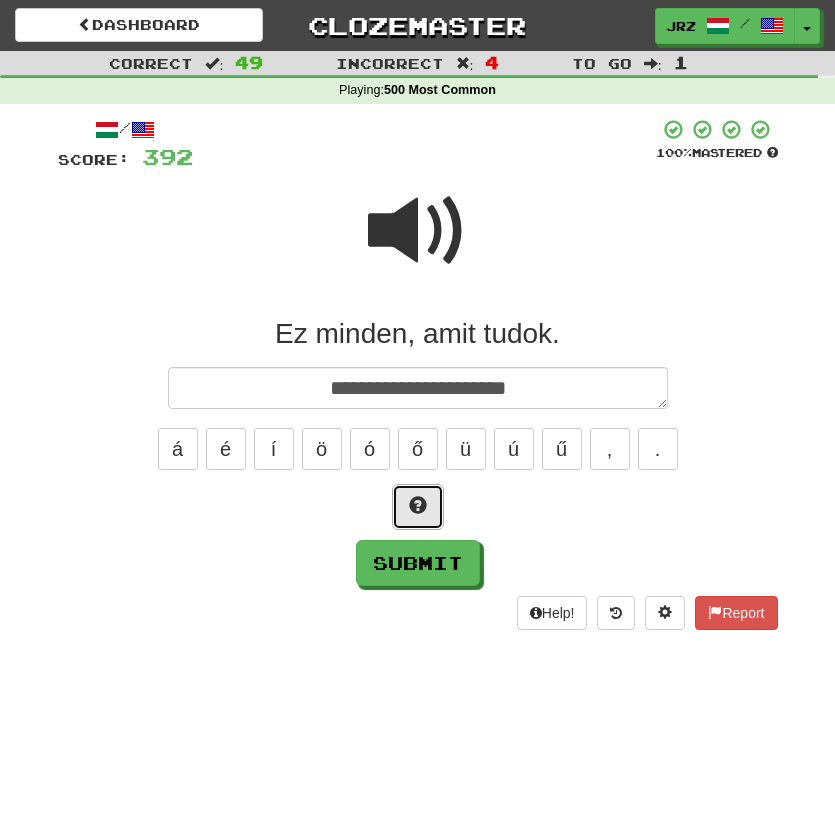 click at bounding box center [418, 507] 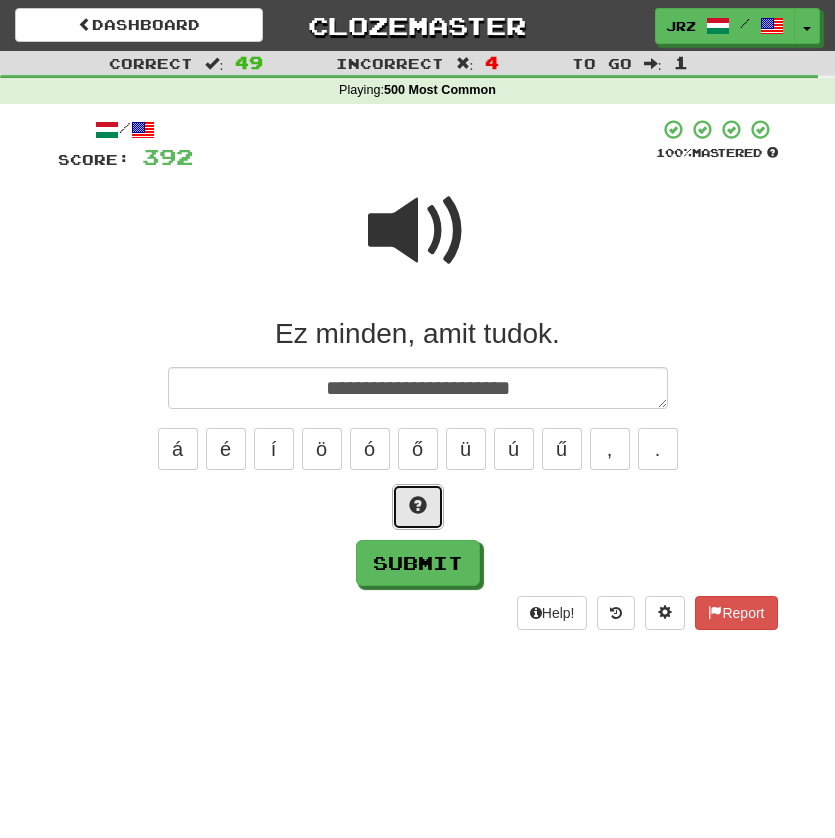 click at bounding box center [418, 507] 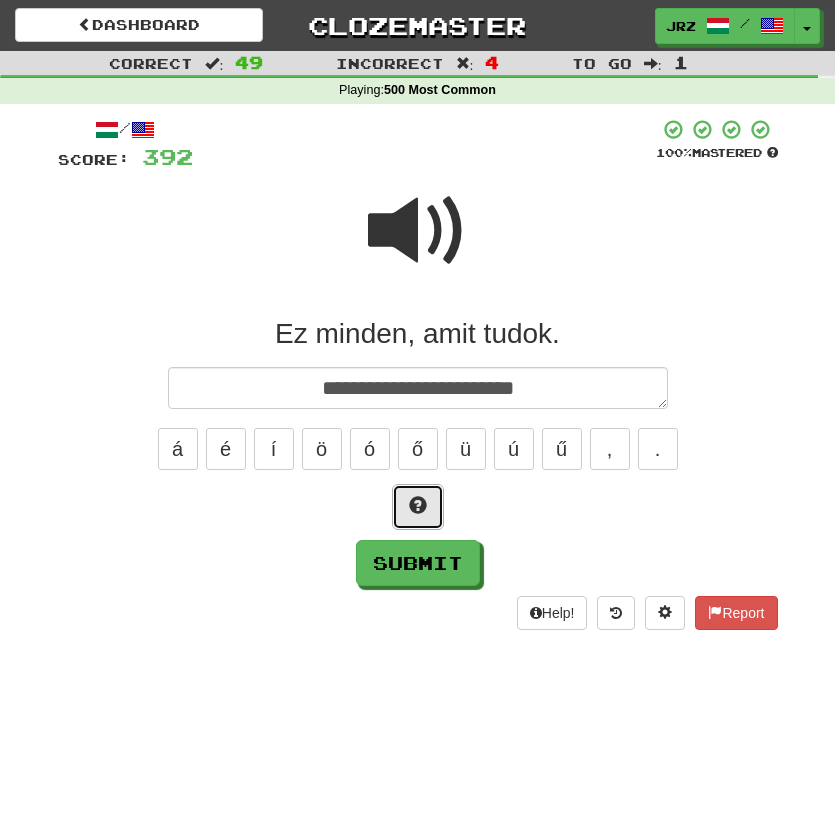 click at bounding box center (418, 507) 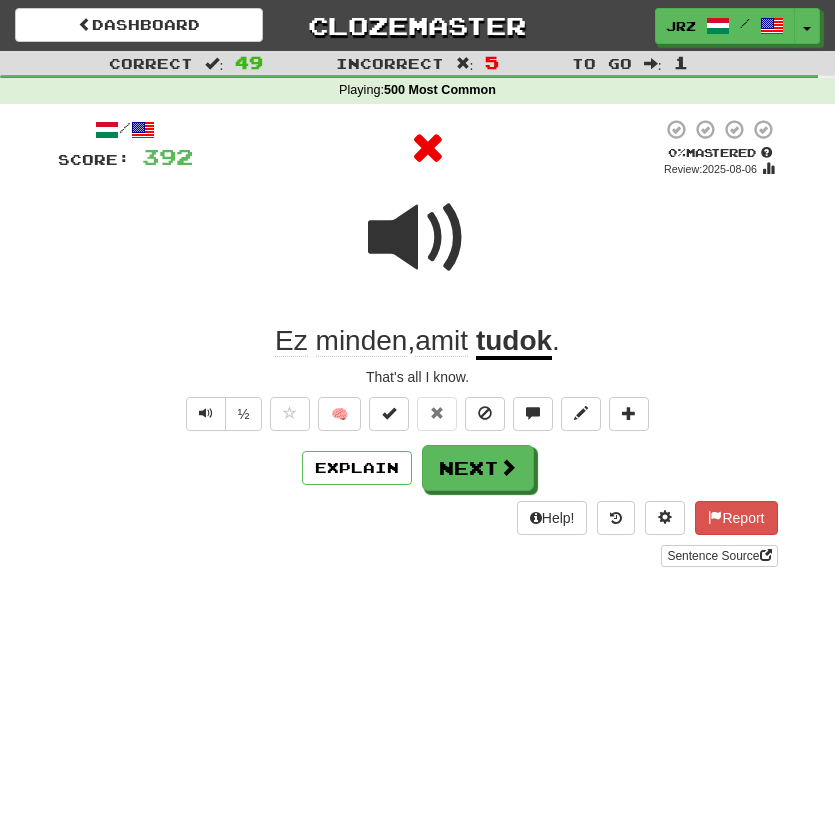 click at bounding box center (427, 148) 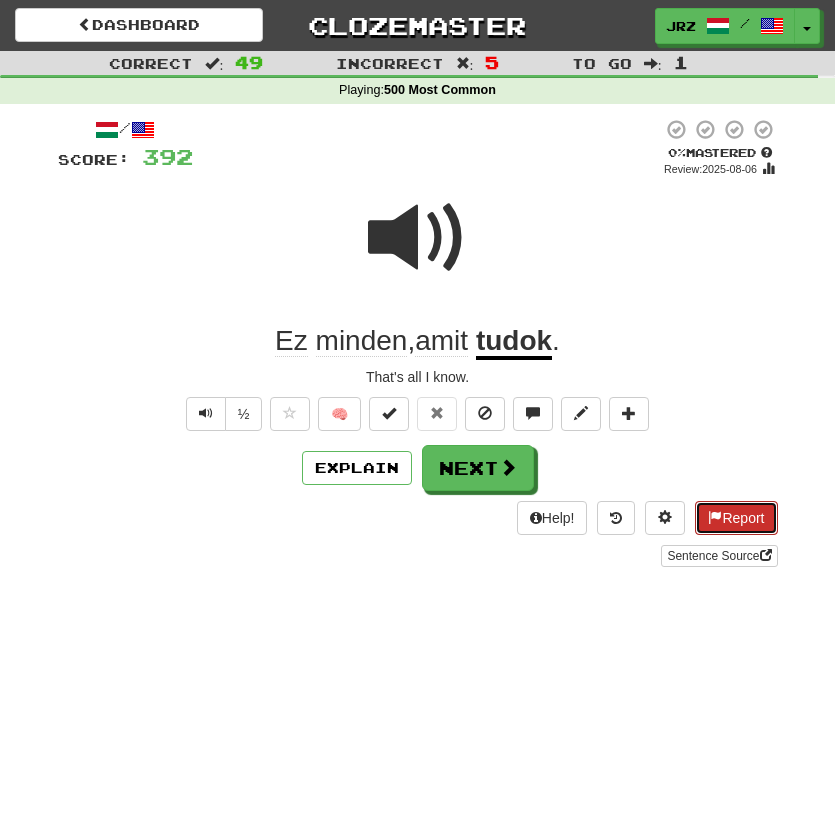 click on "Report" at bounding box center [736, 518] 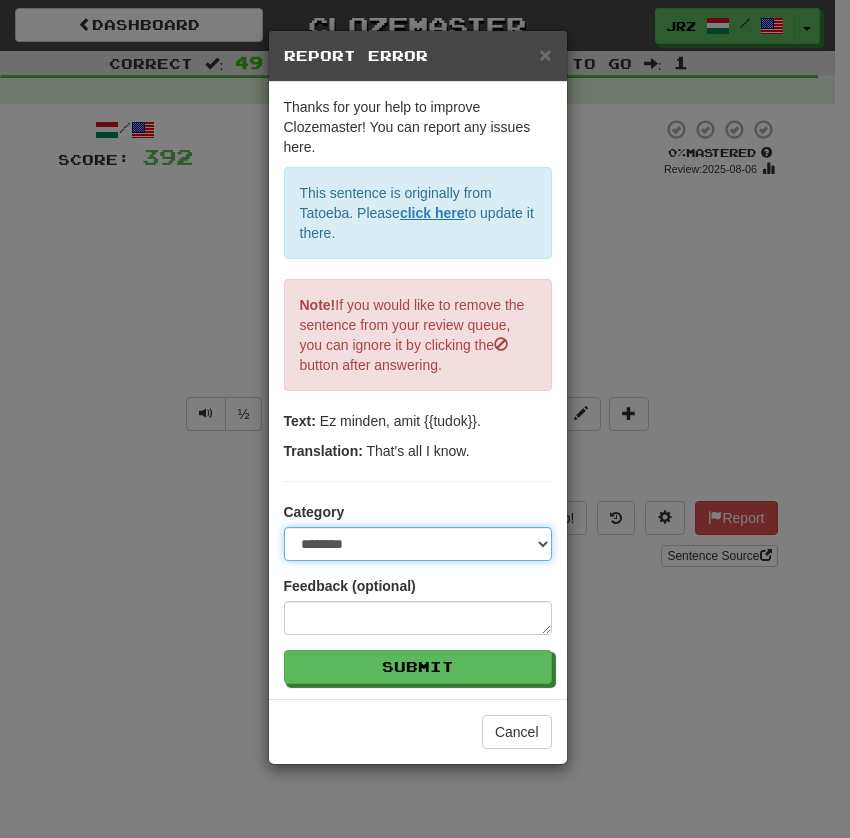 click on "**********" at bounding box center [418, 544] 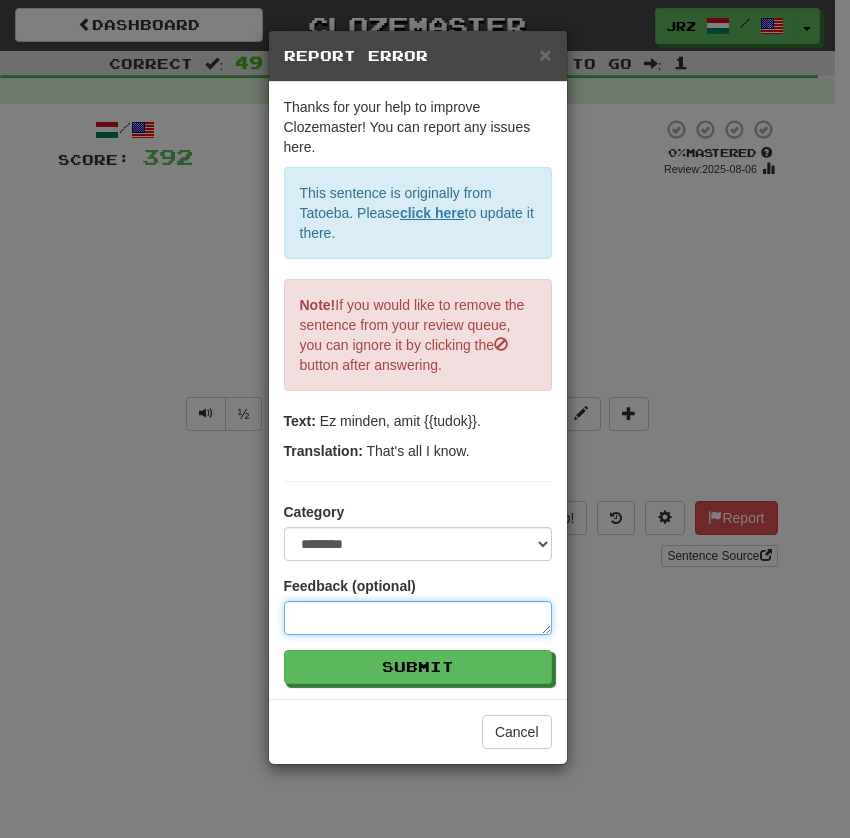 click at bounding box center (418, 618) 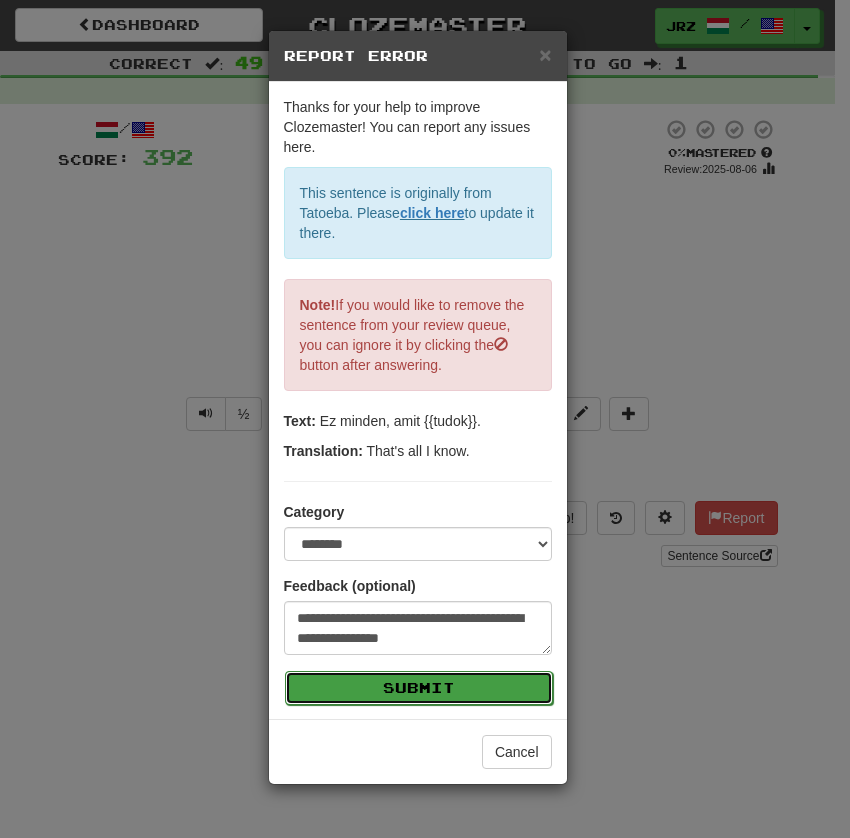 click on "Submit" at bounding box center (419, 688) 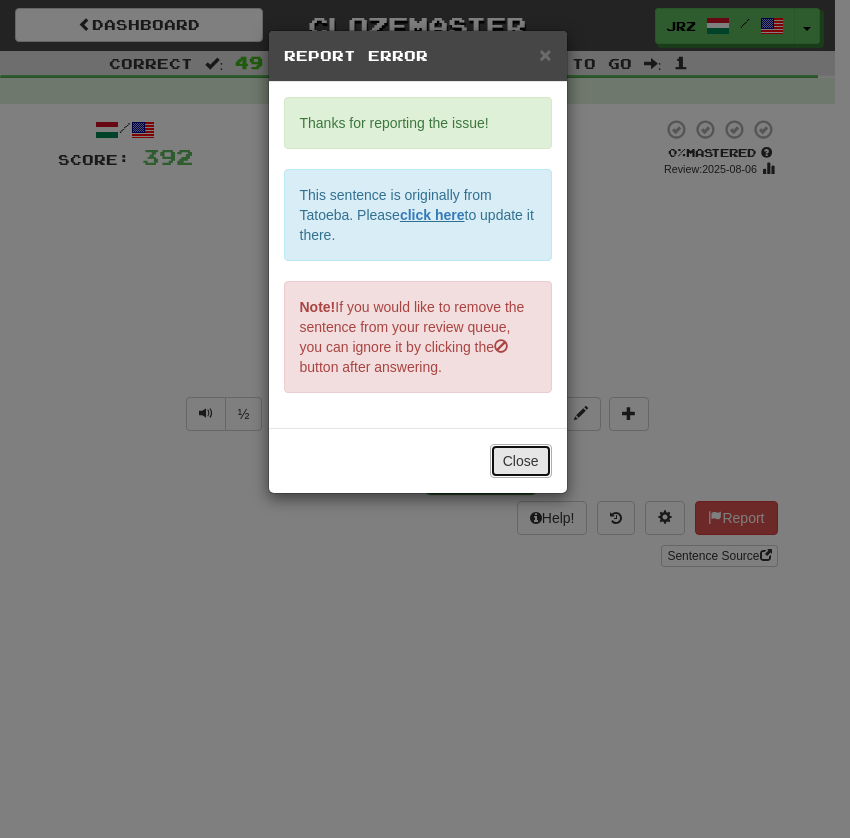 click on "Close" at bounding box center [521, 461] 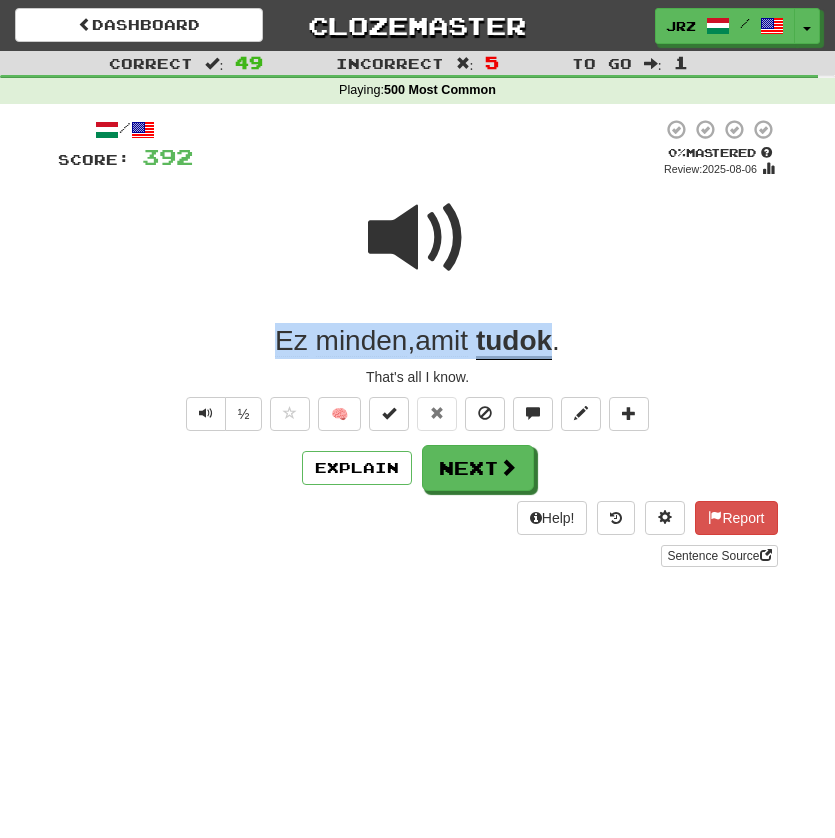 drag, startPoint x: 276, startPoint y: 339, endPoint x: 558, endPoint y: 344, distance: 282.0443 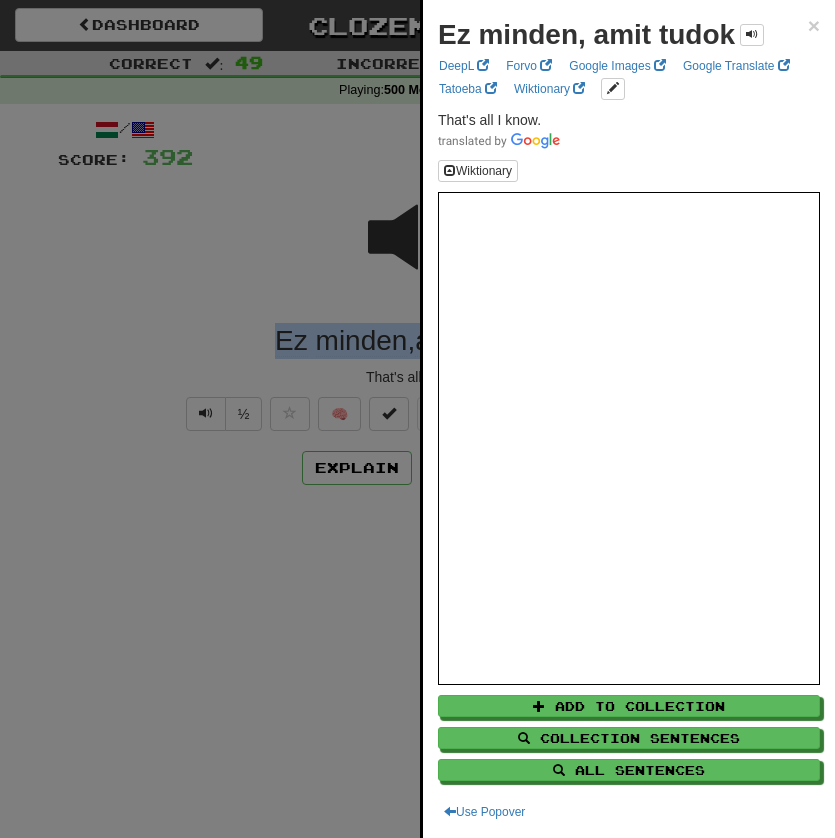 copy on "Ez   minden ,  amit   tudok" 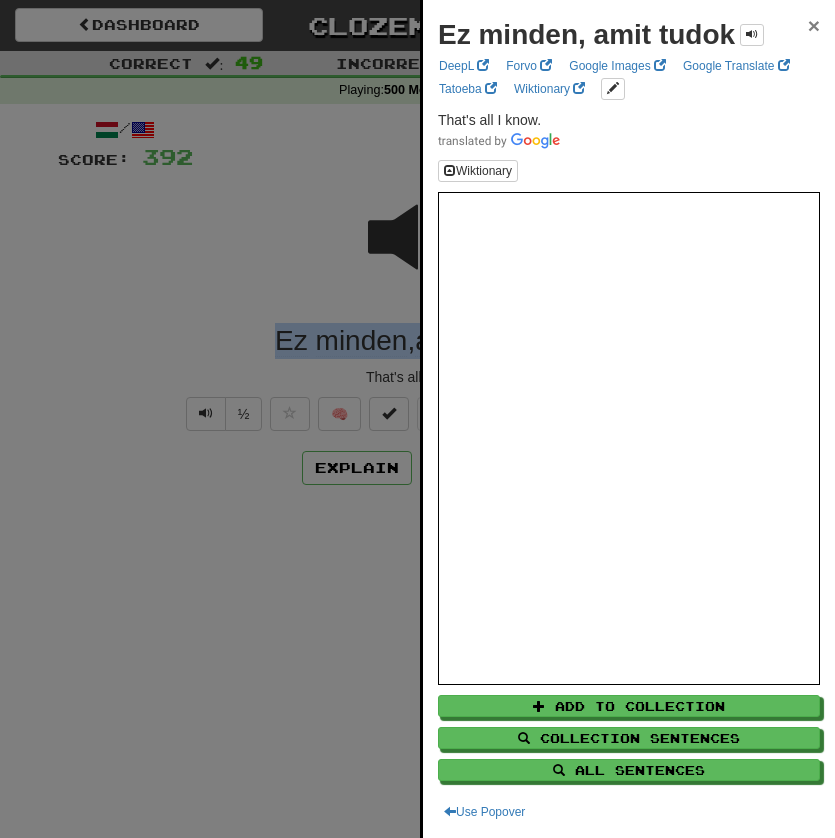 click on "×" at bounding box center [814, 25] 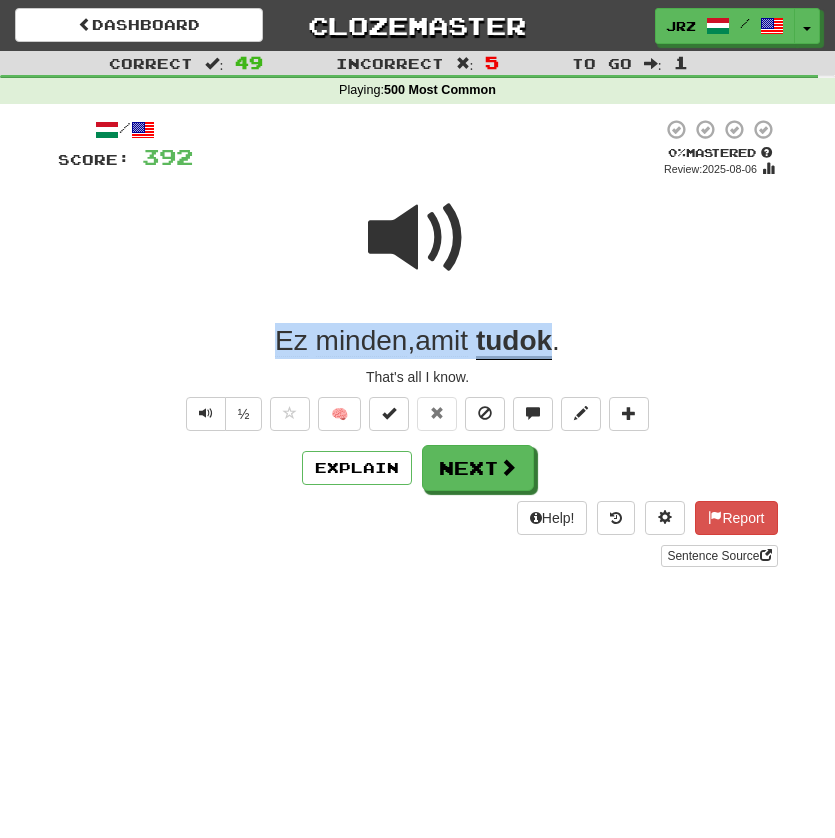 drag, startPoint x: 559, startPoint y: 344, endPoint x: 267, endPoint y: 345, distance: 292.0017 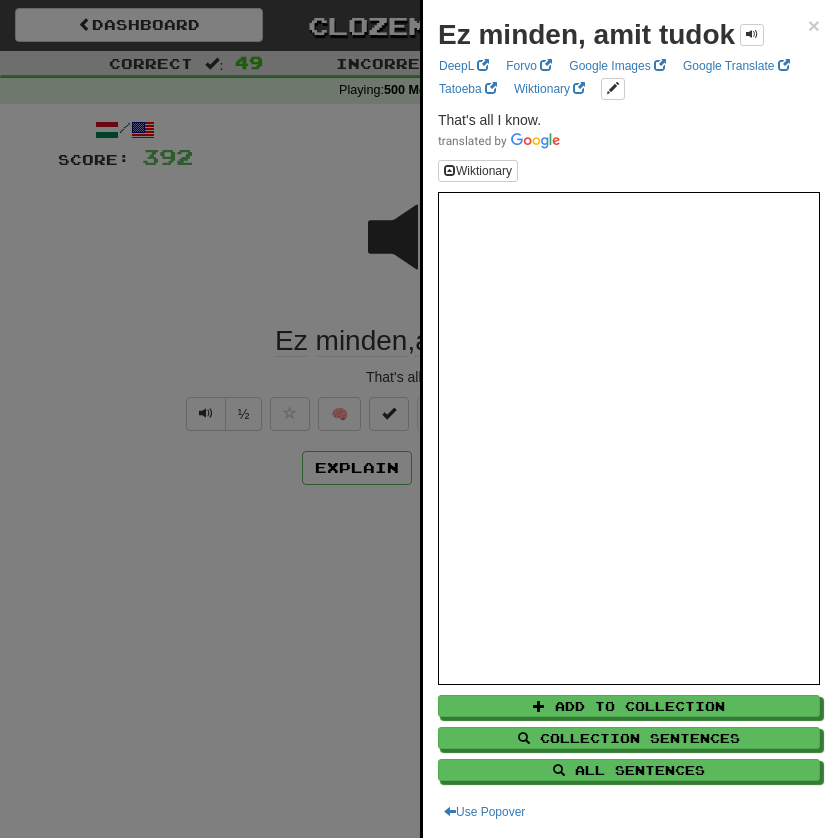 drag, startPoint x: 187, startPoint y: 587, endPoint x: 287, endPoint y: 533, distance: 113.64858 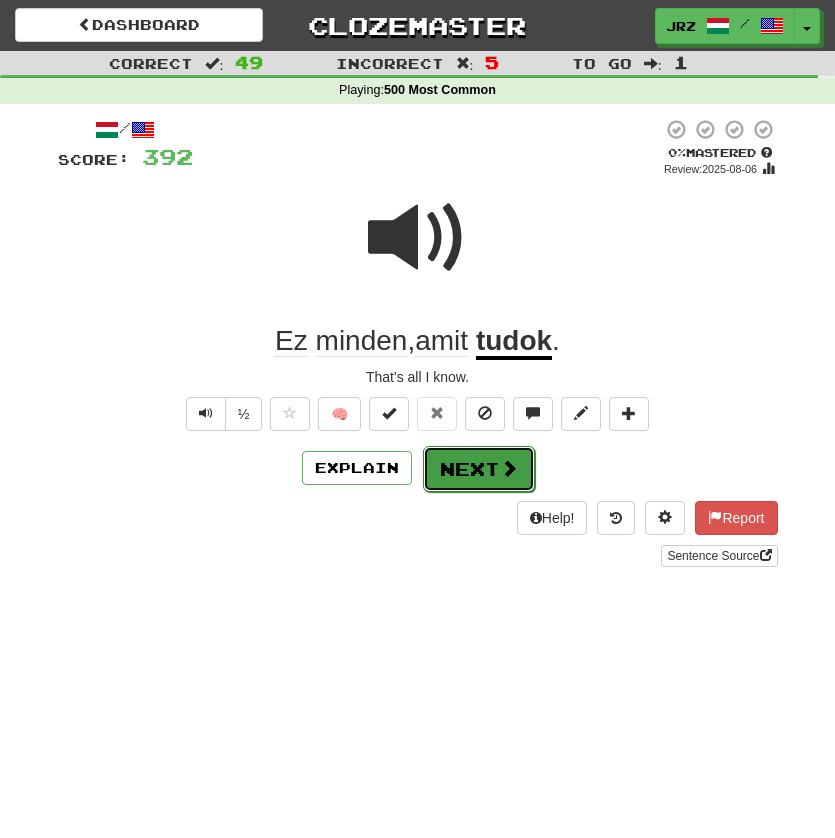 click on "Next" at bounding box center (479, 469) 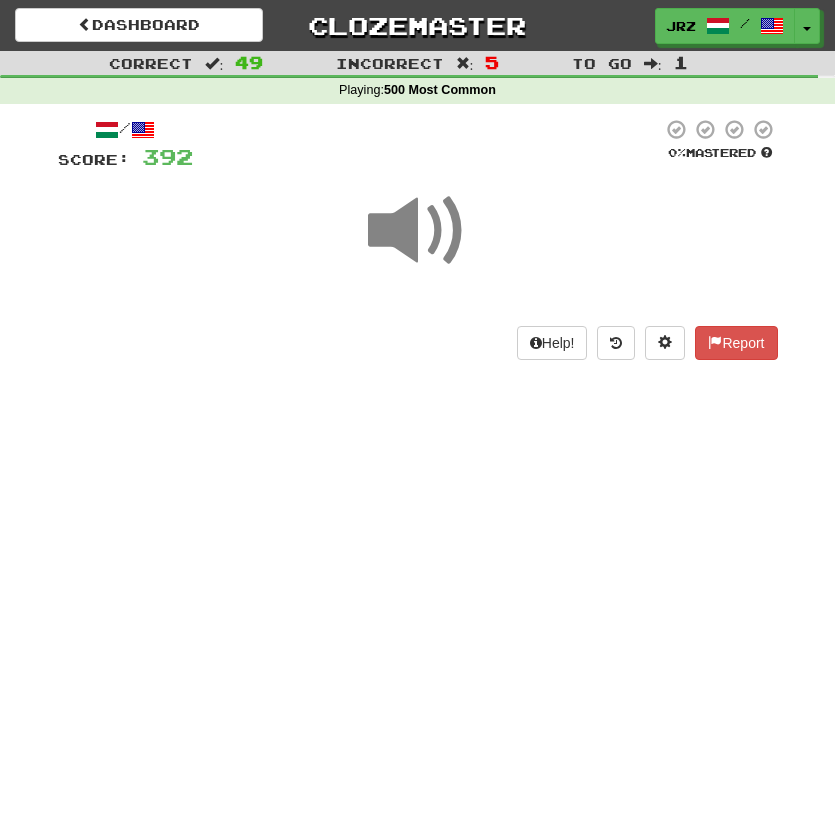 click at bounding box center (418, 231) 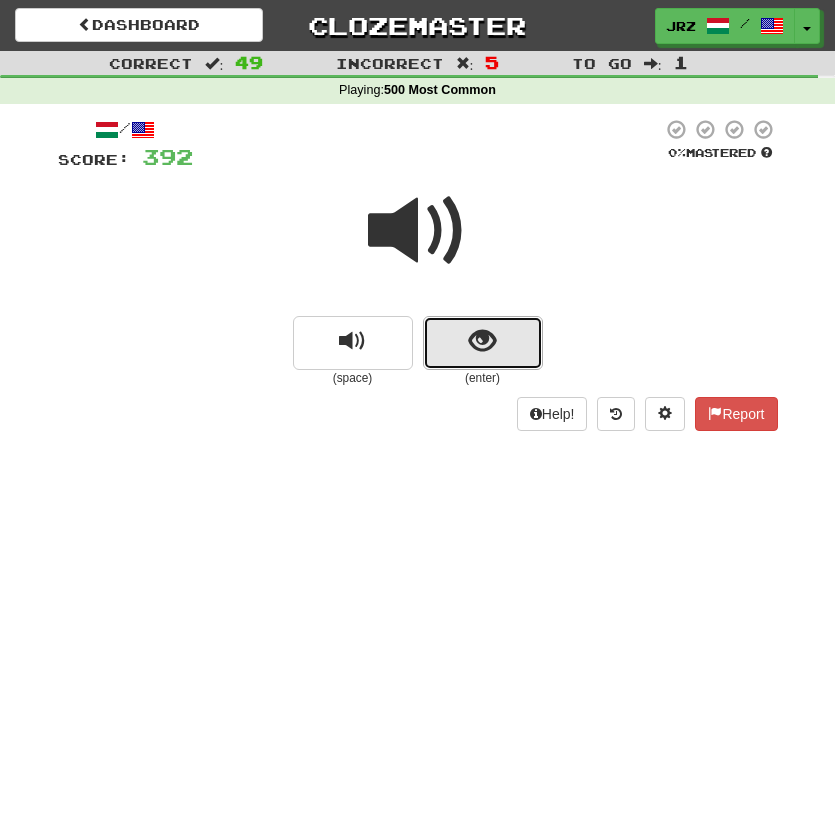 click at bounding box center [482, 341] 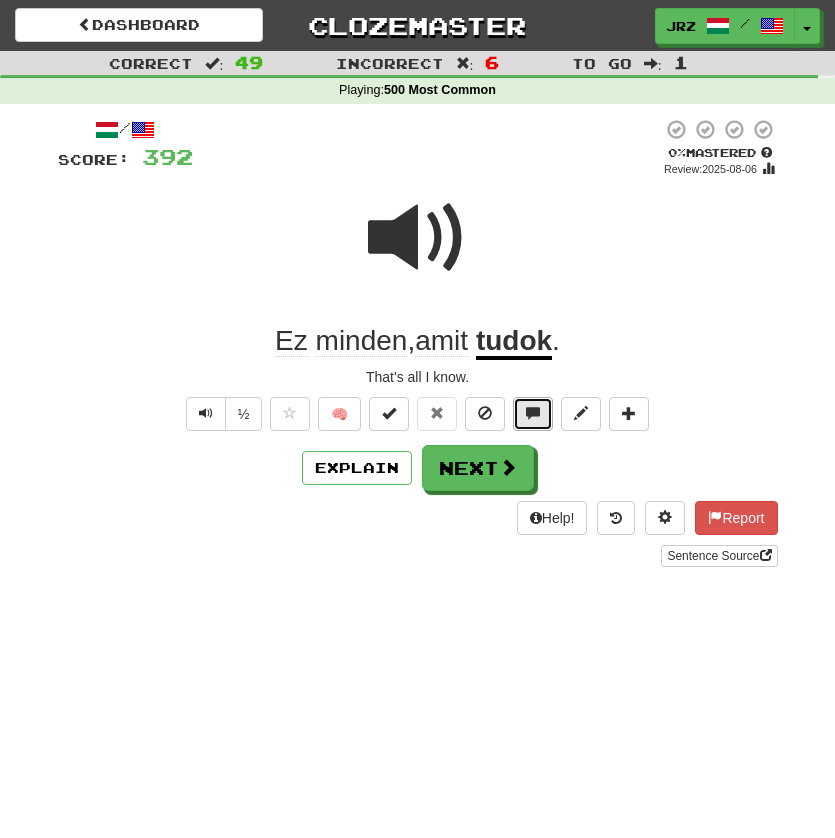click at bounding box center (533, 414) 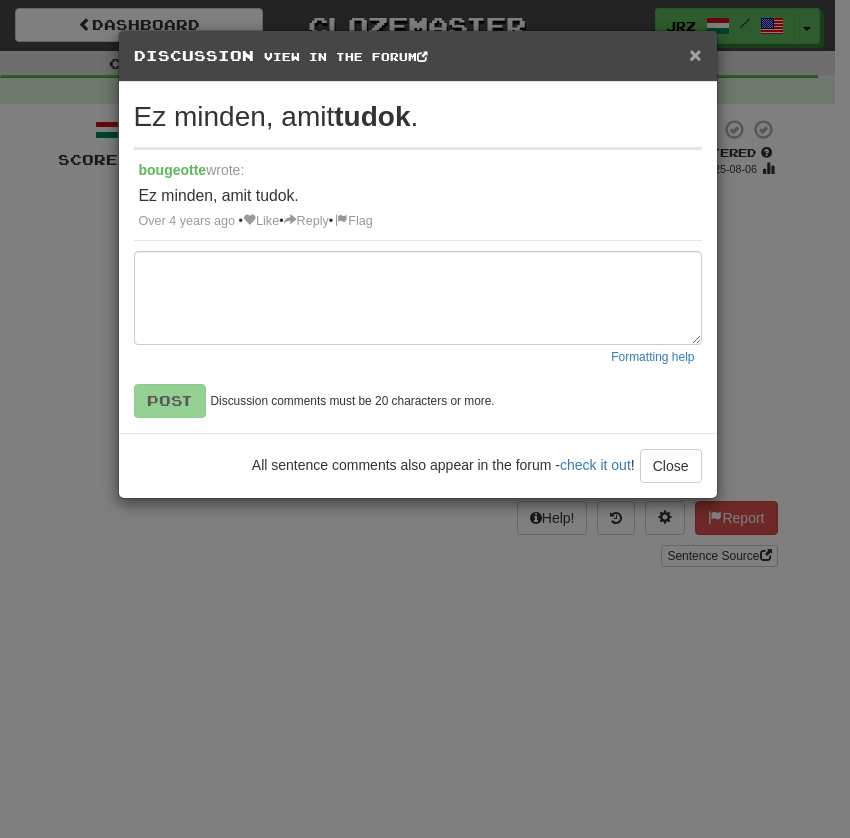 click on "×" at bounding box center (695, 54) 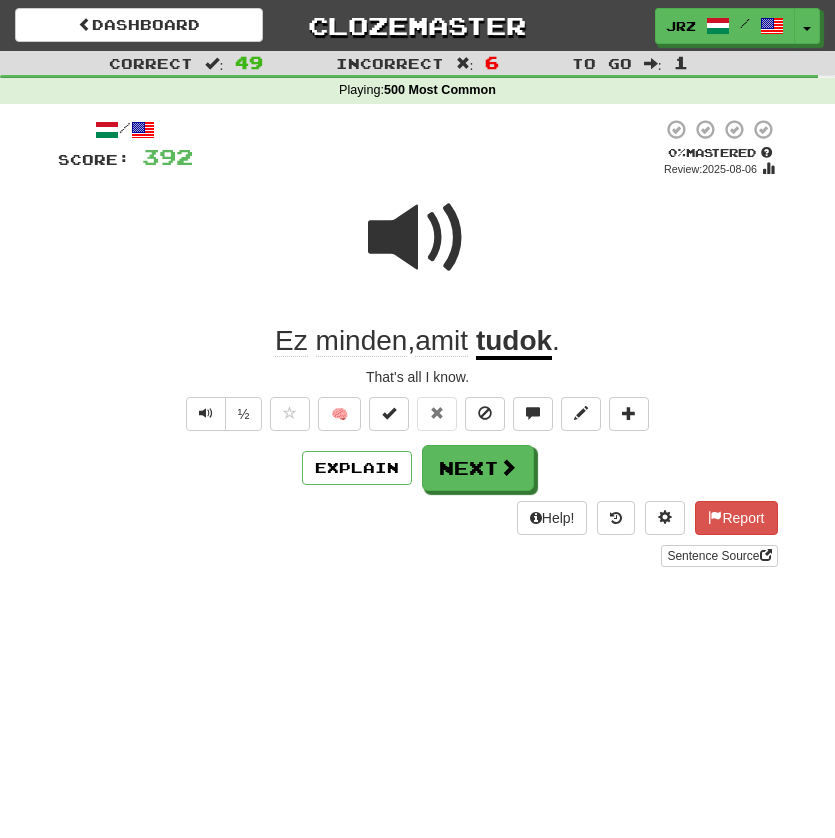 click on "To go   :   1" at bounding box center (696, 63) 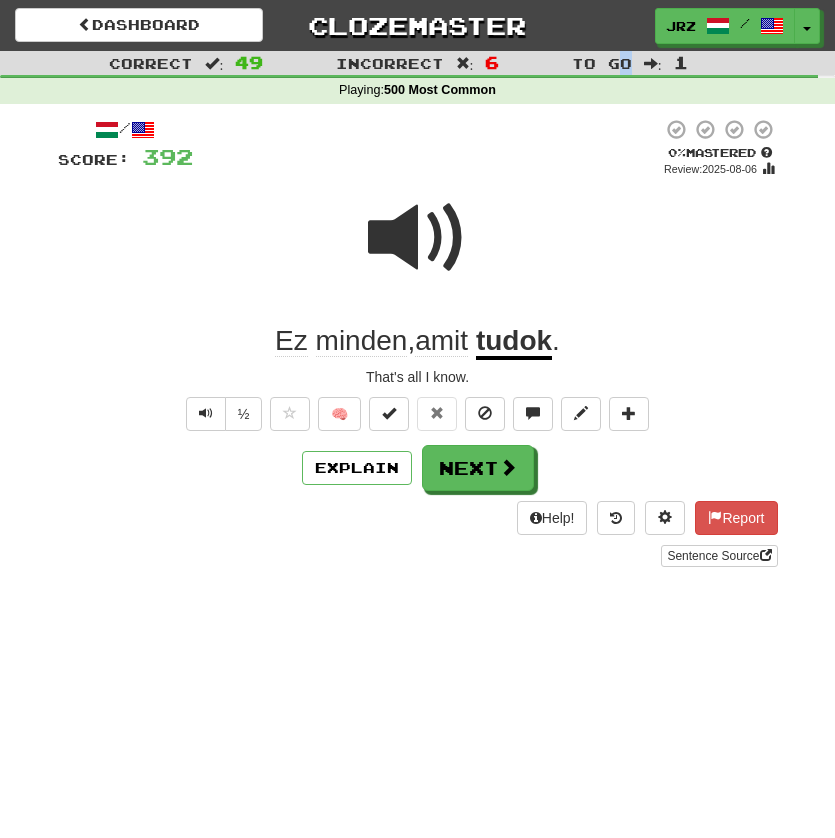 click on "To go   :   1" at bounding box center (696, 63) 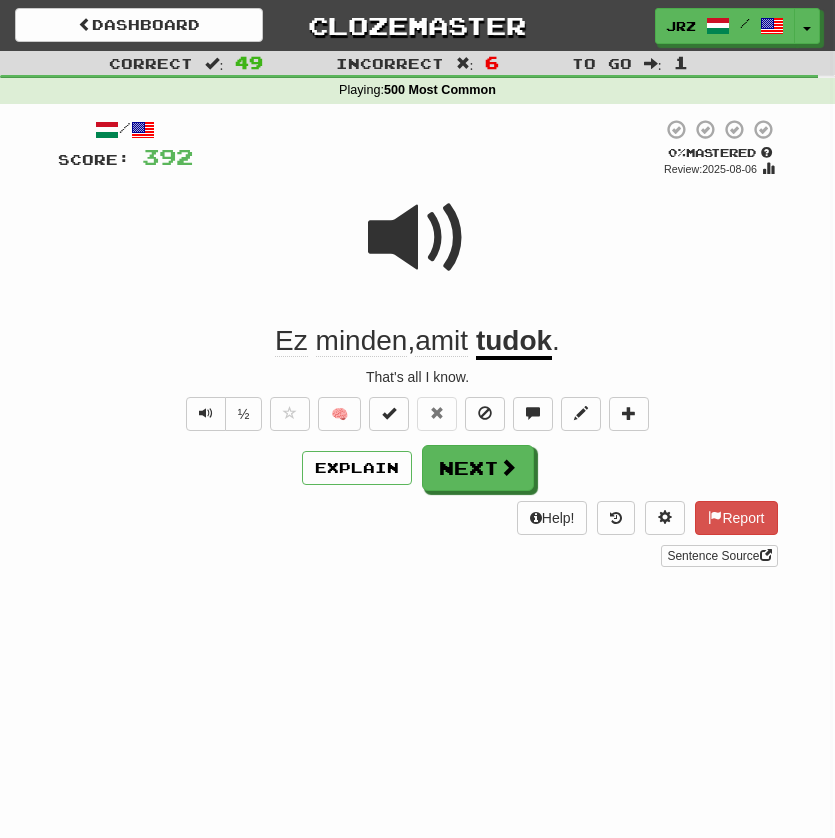 click at bounding box center [417, 419] 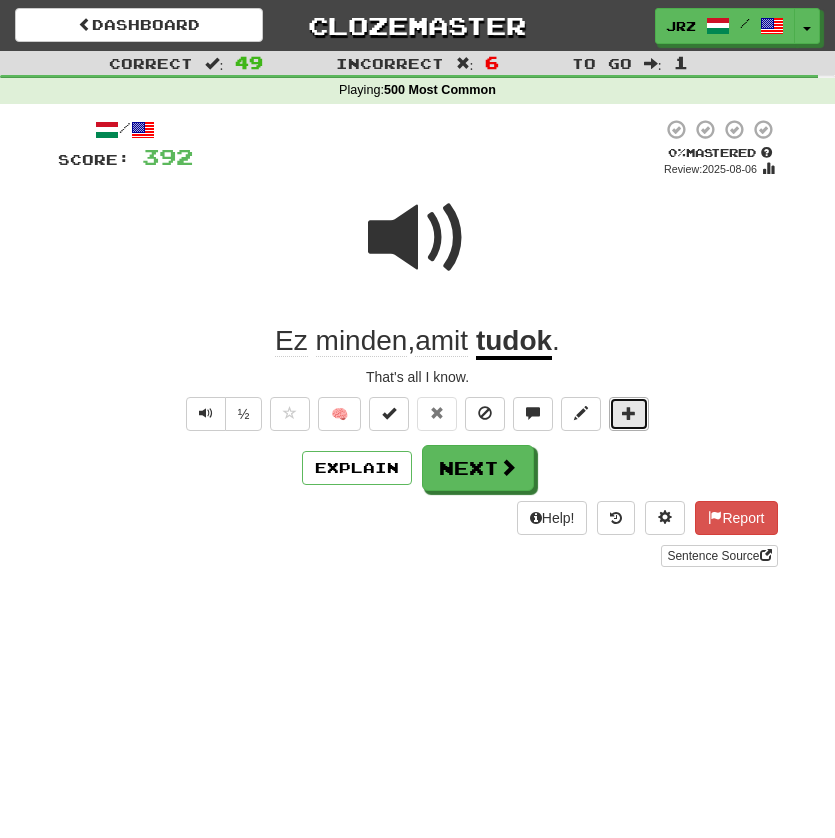 click at bounding box center (629, 414) 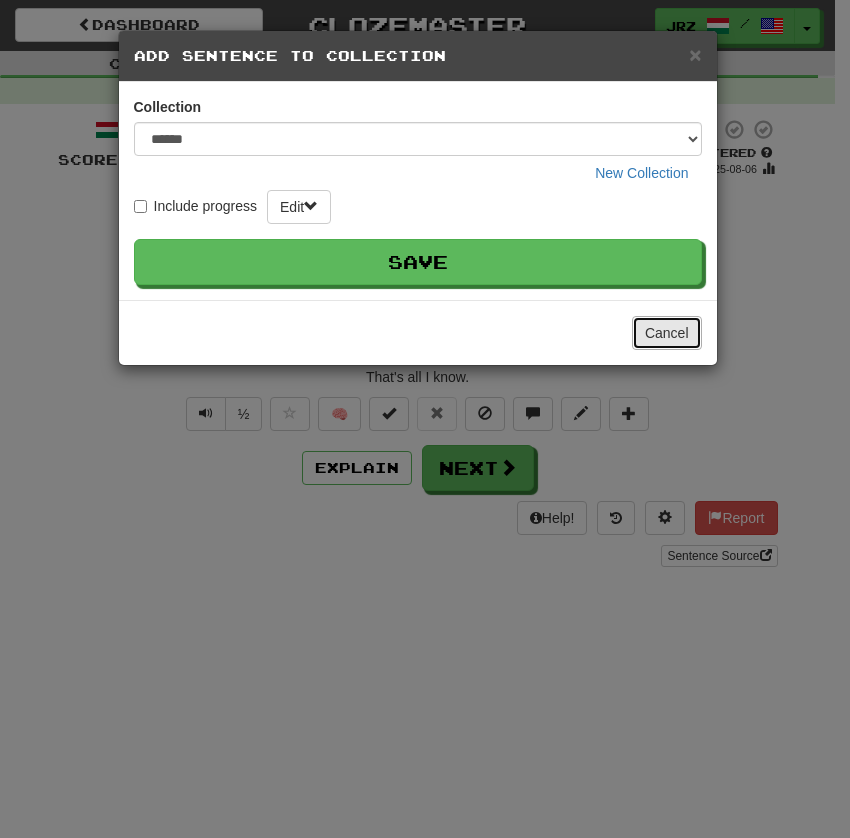 click on "Cancel" at bounding box center (667, 333) 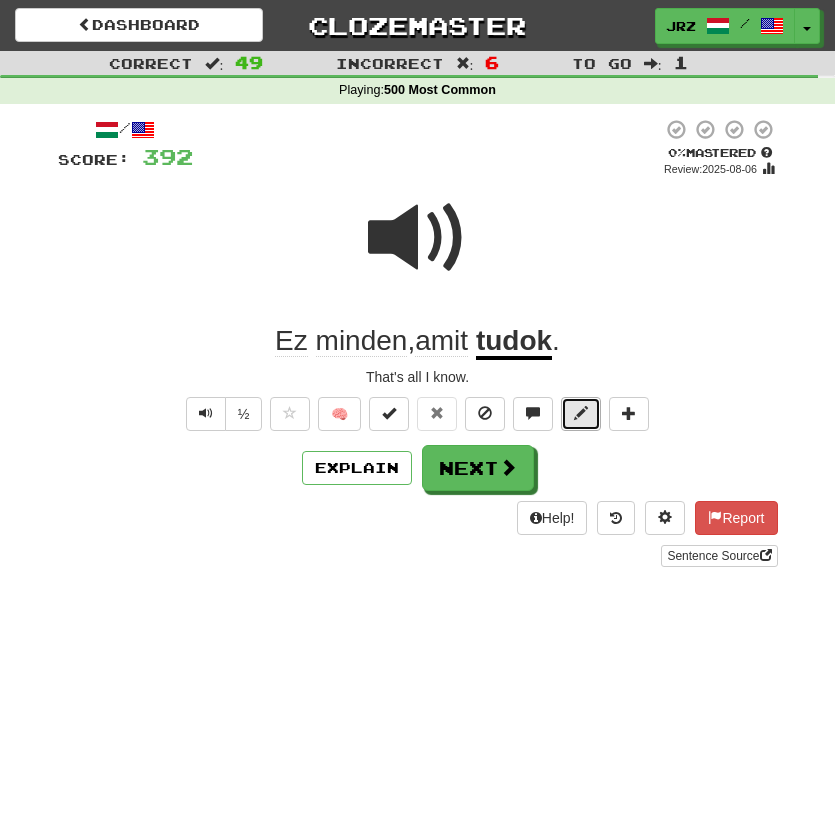 click at bounding box center [581, 413] 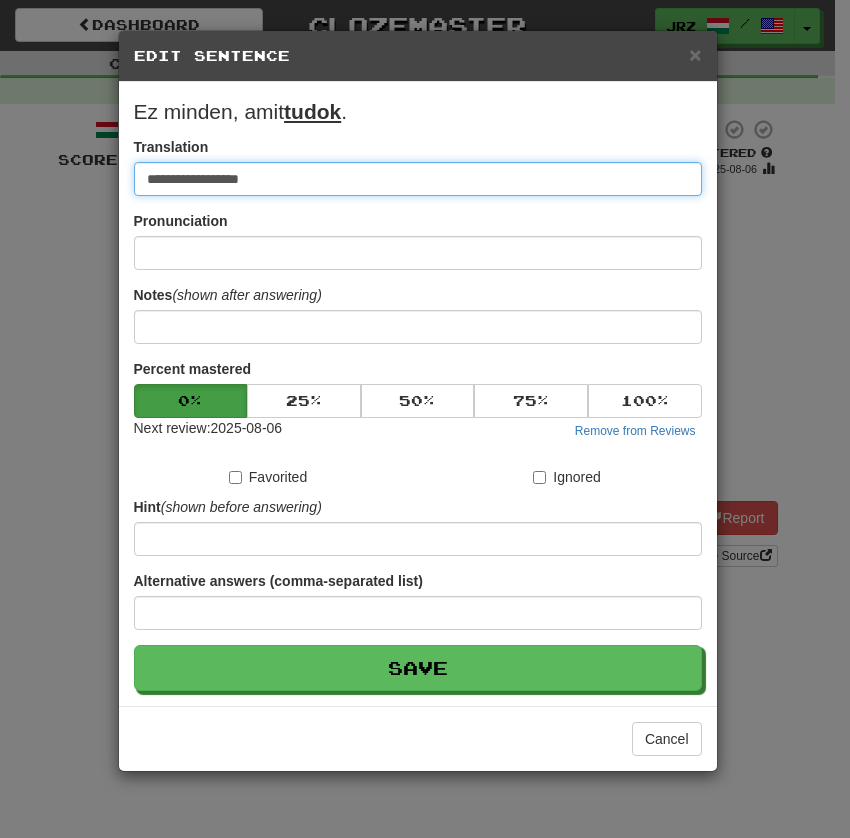 drag, startPoint x: 247, startPoint y: 176, endPoint x: 121, endPoint y: 170, distance: 126.14278 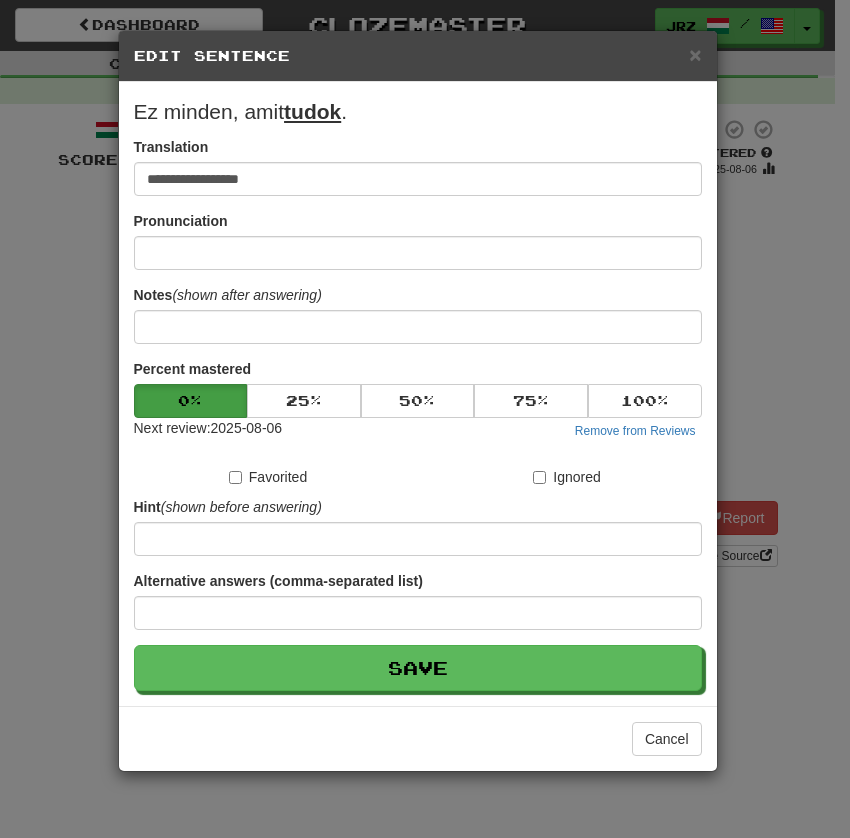 click on "tudok" at bounding box center [312, 111] 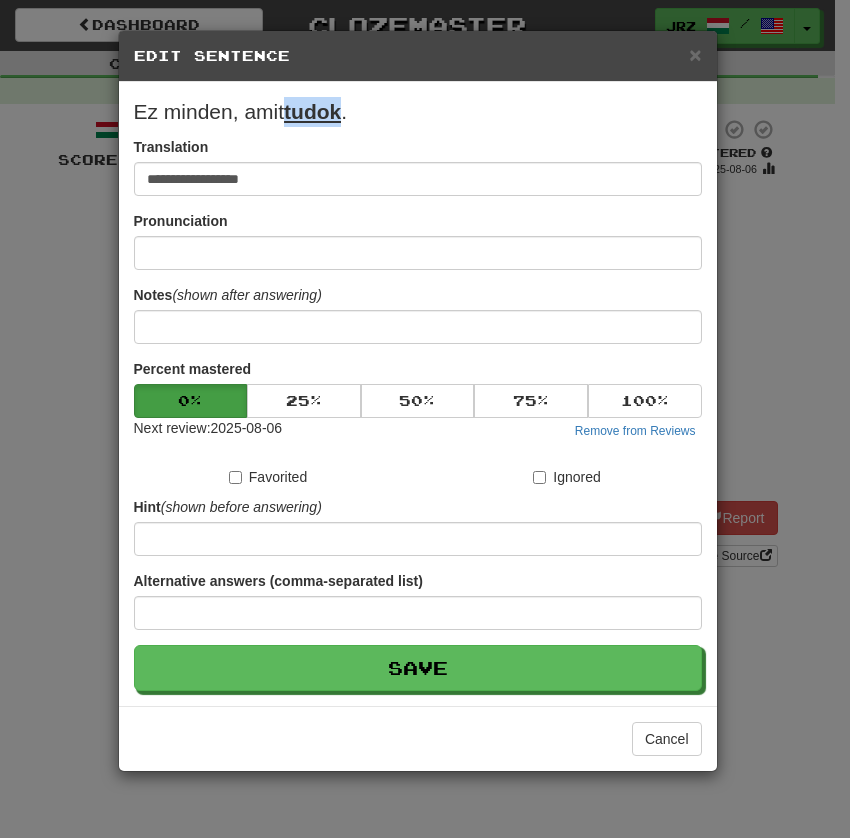 click on "tudok" at bounding box center [312, 111] 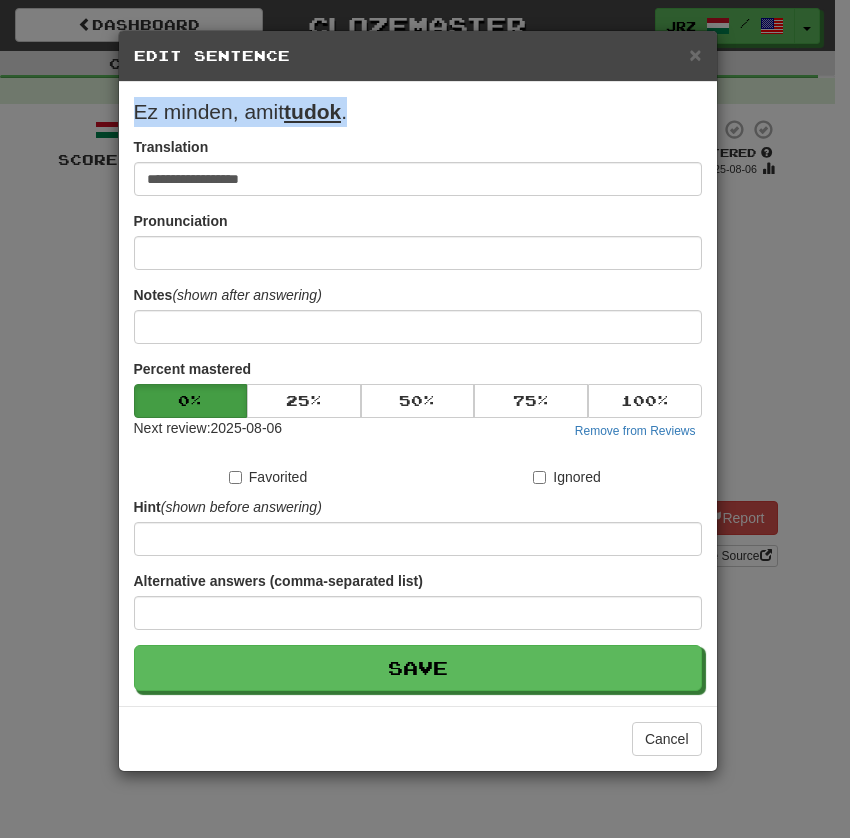 click on "tudok" at bounding box center (312, 111) 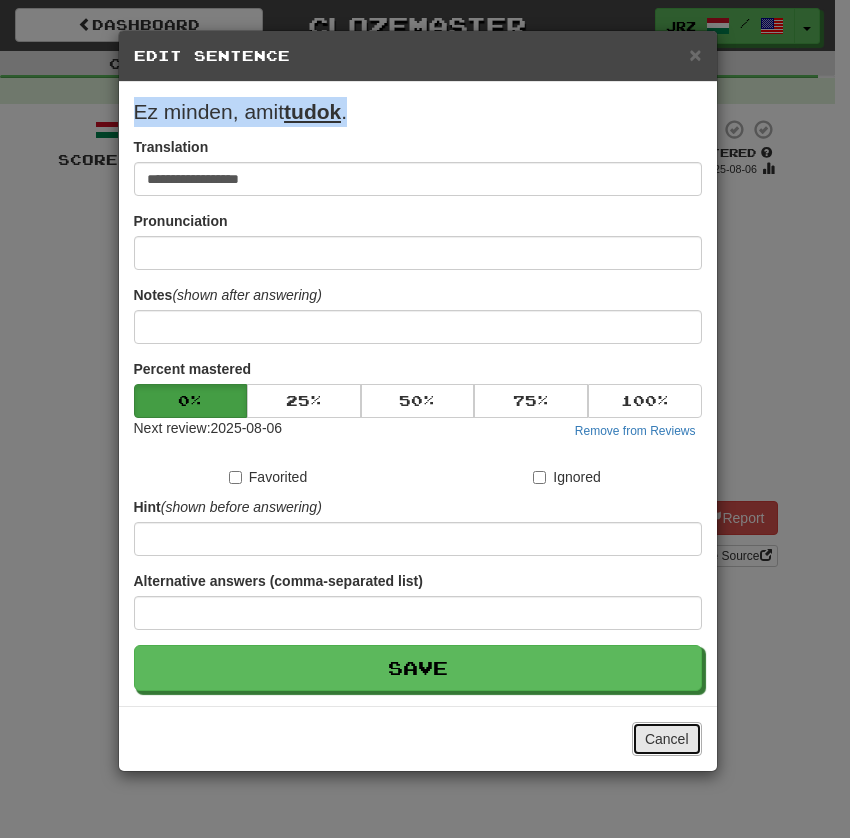 click on "Cancel" at bounding box center (667, 739) 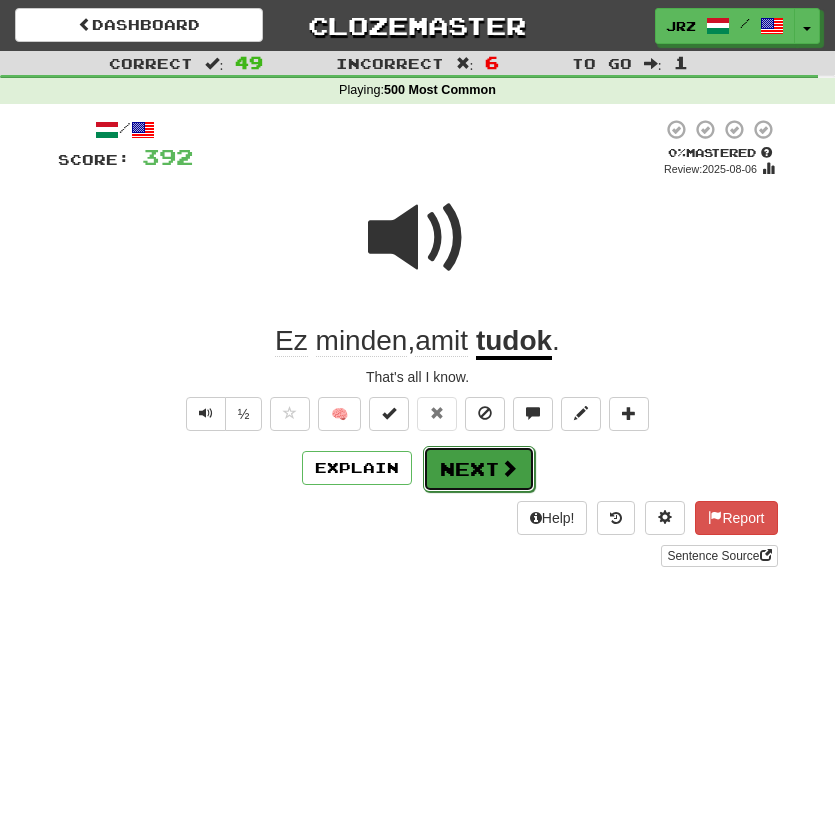 click on "Next" at bounding box center (479, 469) 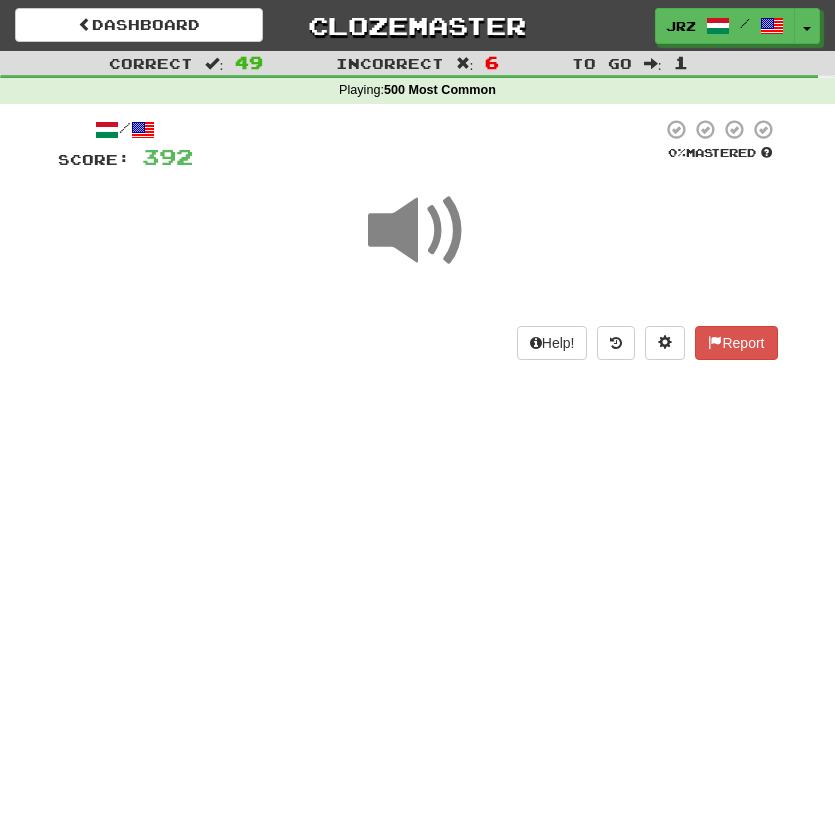 click at bounding box center (418, 231) 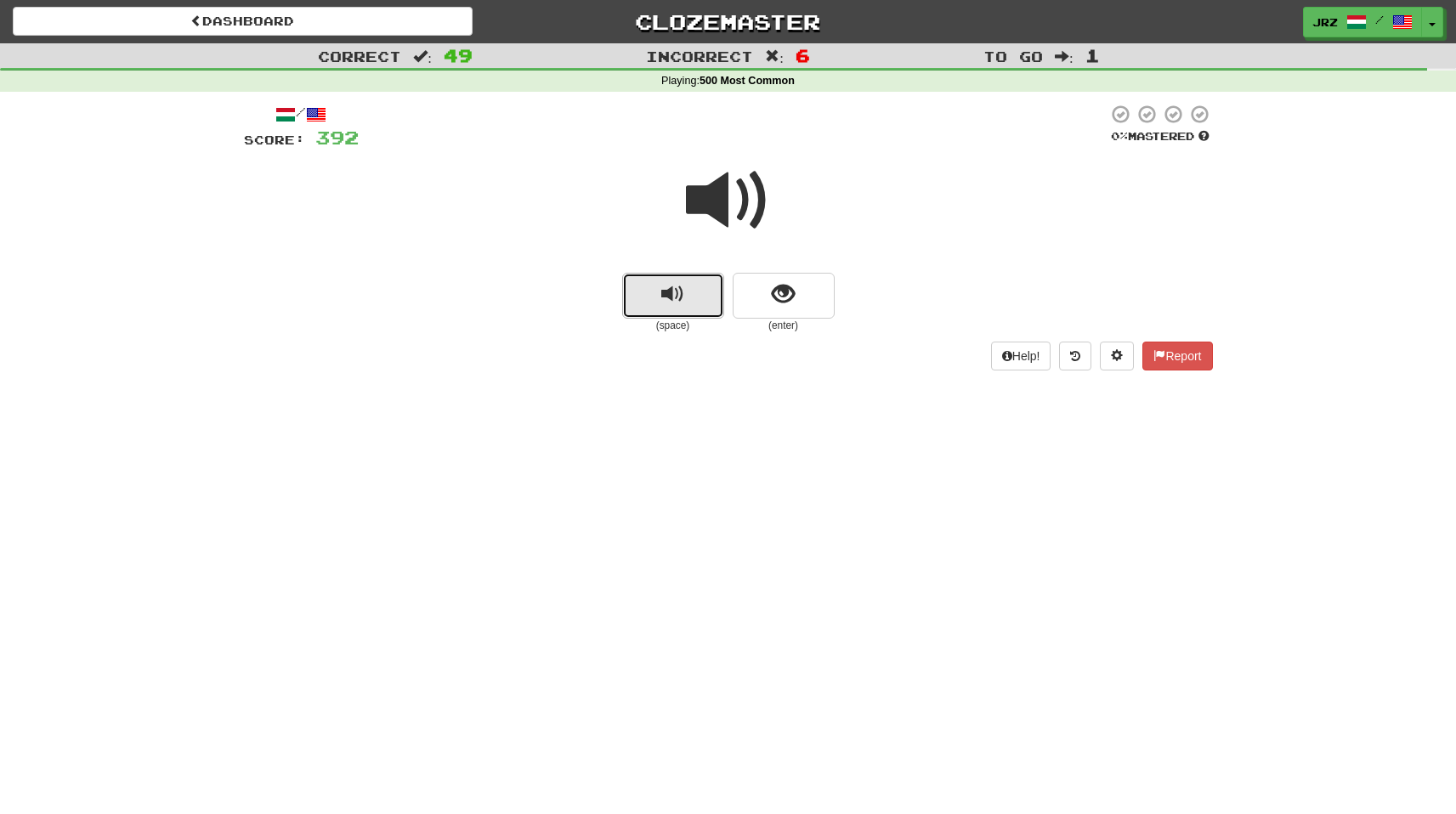 click at bounding box center (673, 296) 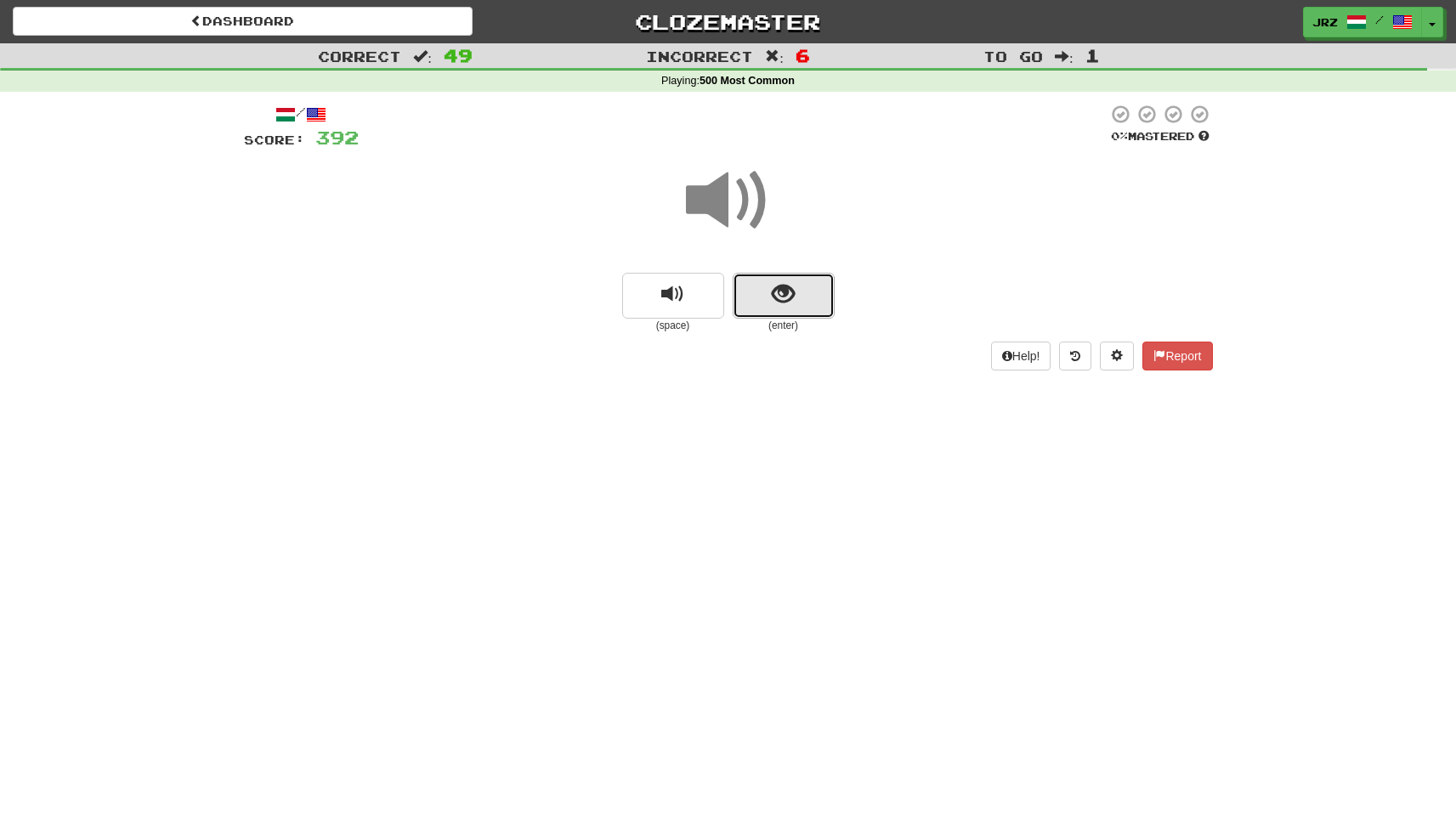 click at bounding box center [783, 294] 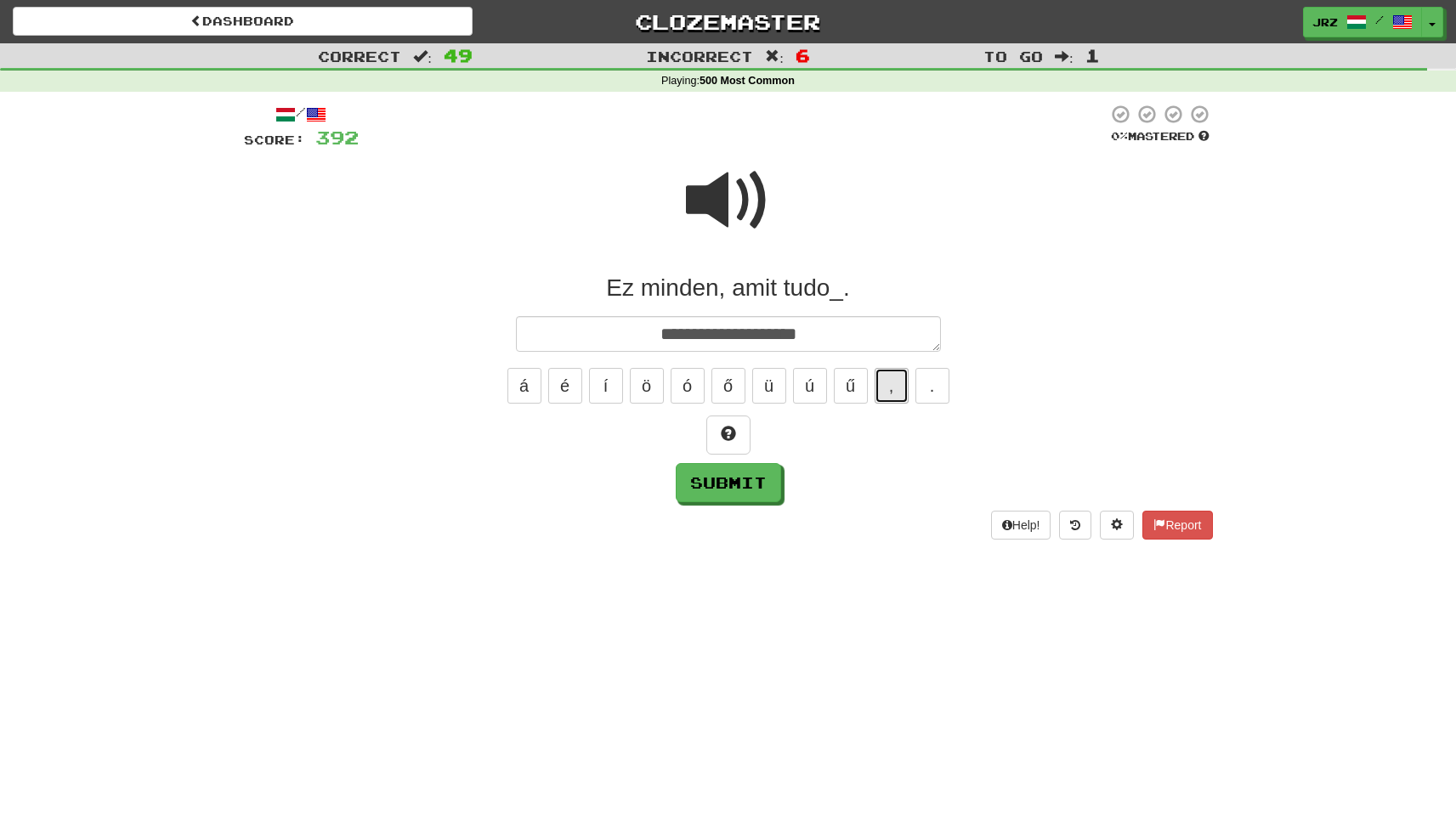 click on "," at bounding box center (892, 386) 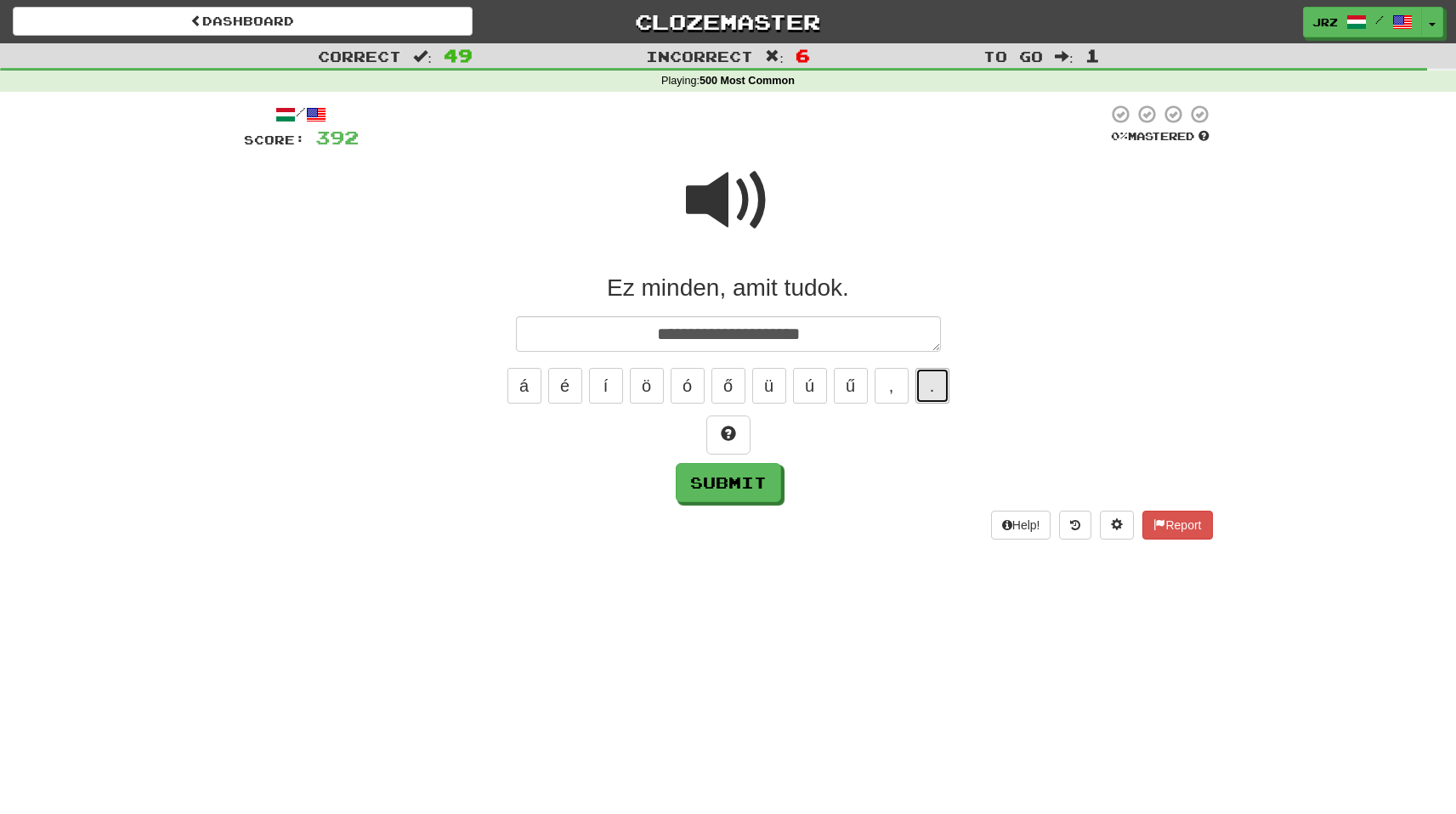 click on "." at bounding box center [932, 386] 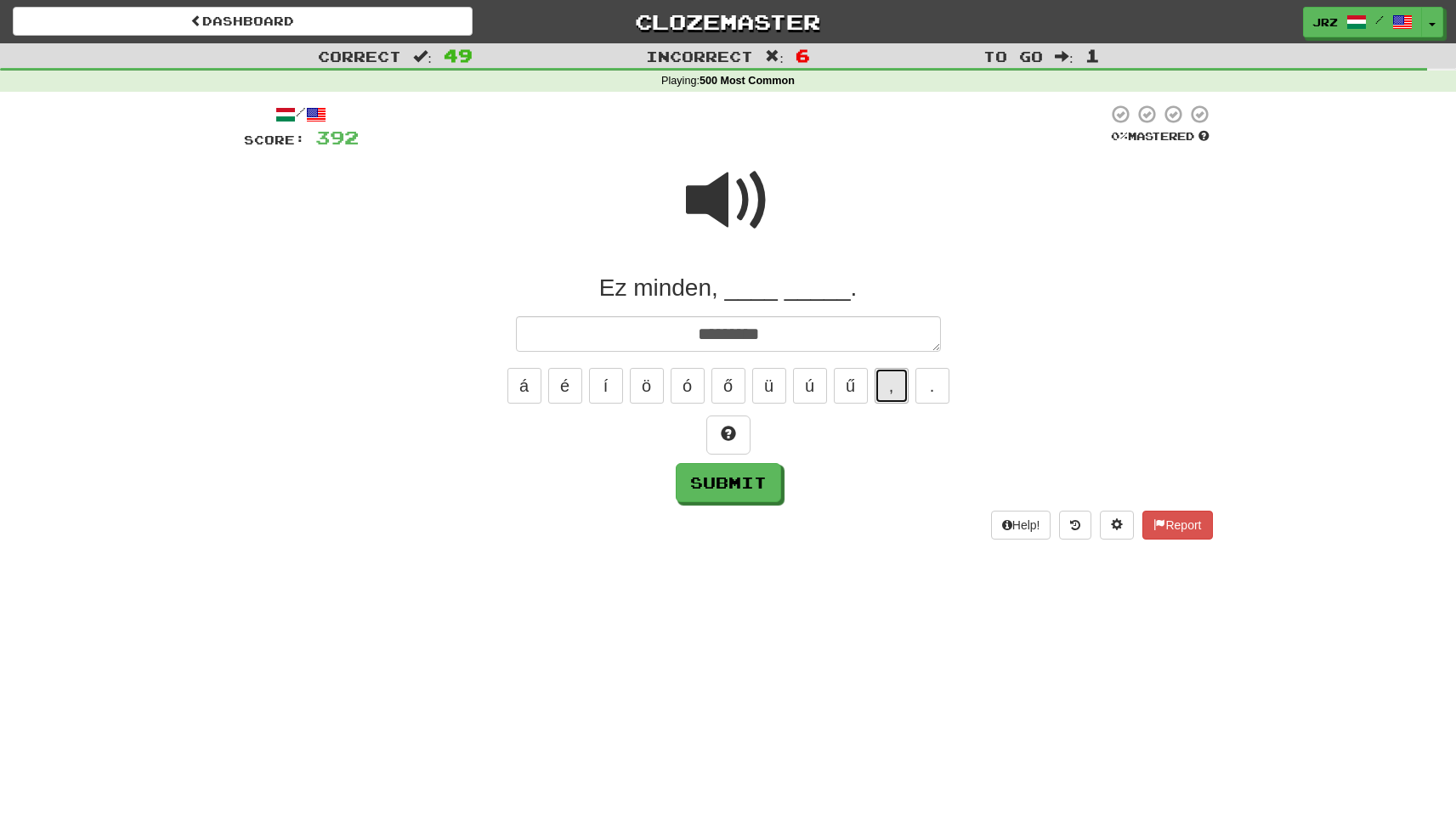click on "," at bounding box center [892, 386] 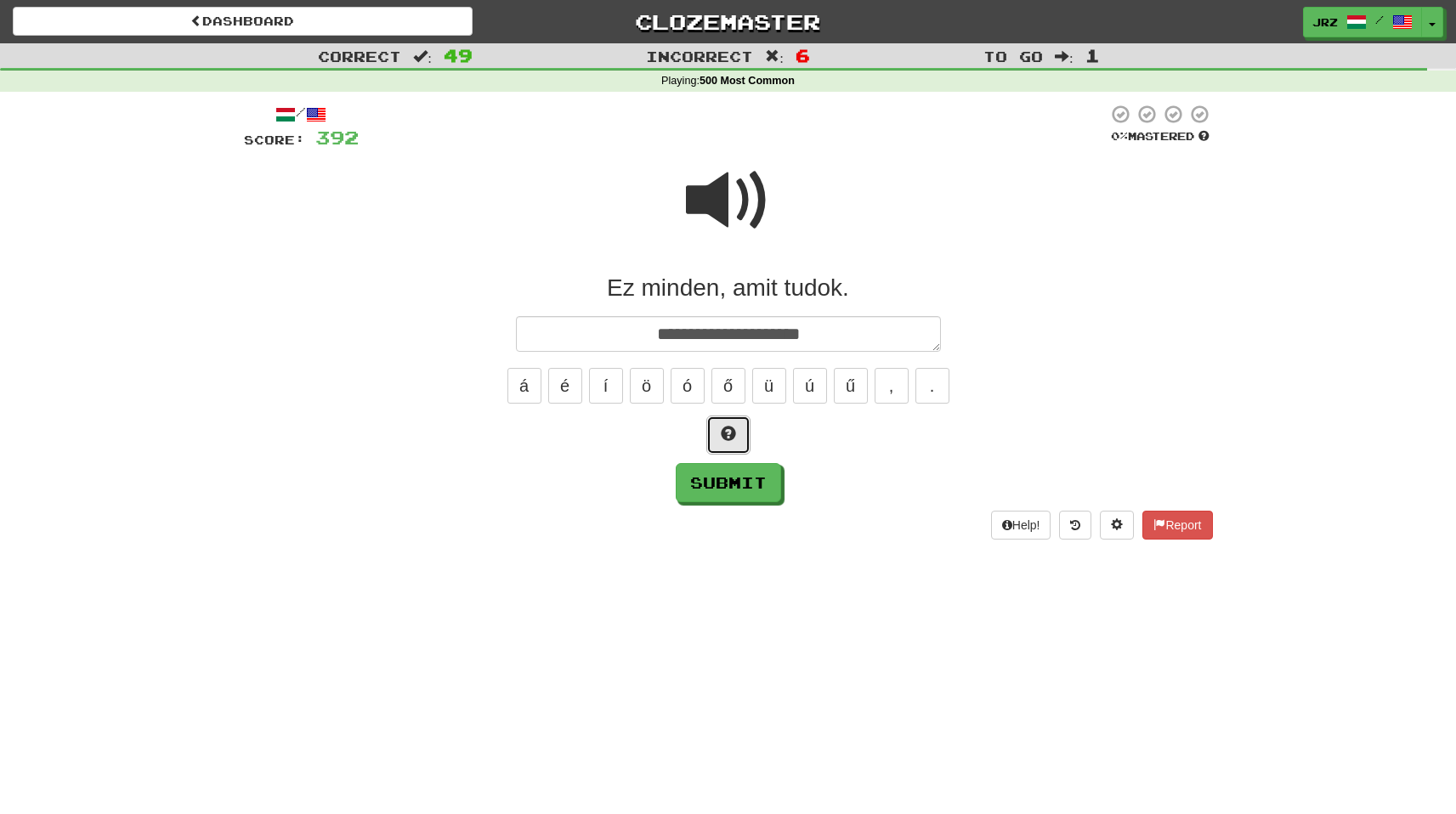 click at bounding box center (728, 435) 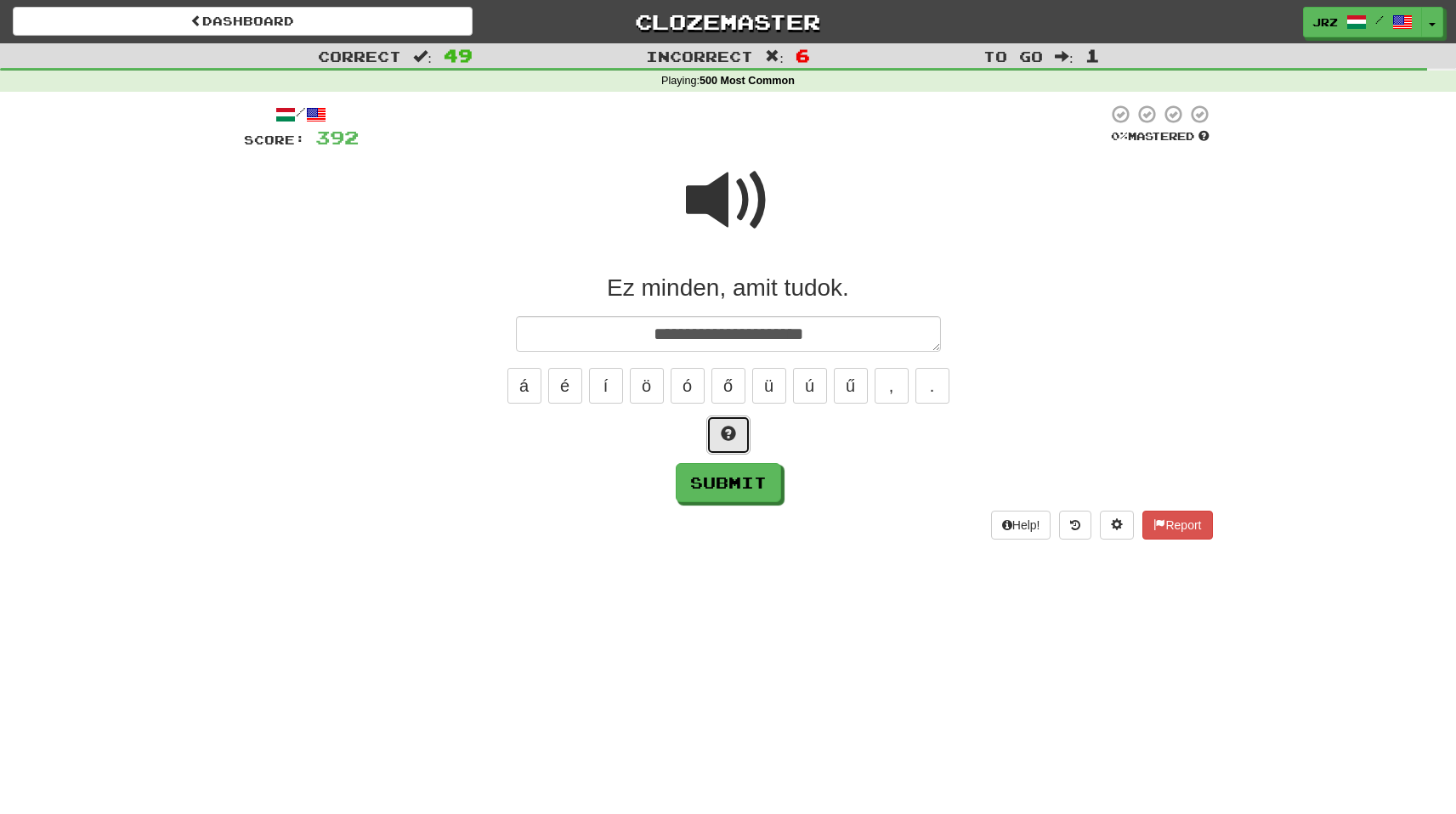 click at bounding box center (728, 435) 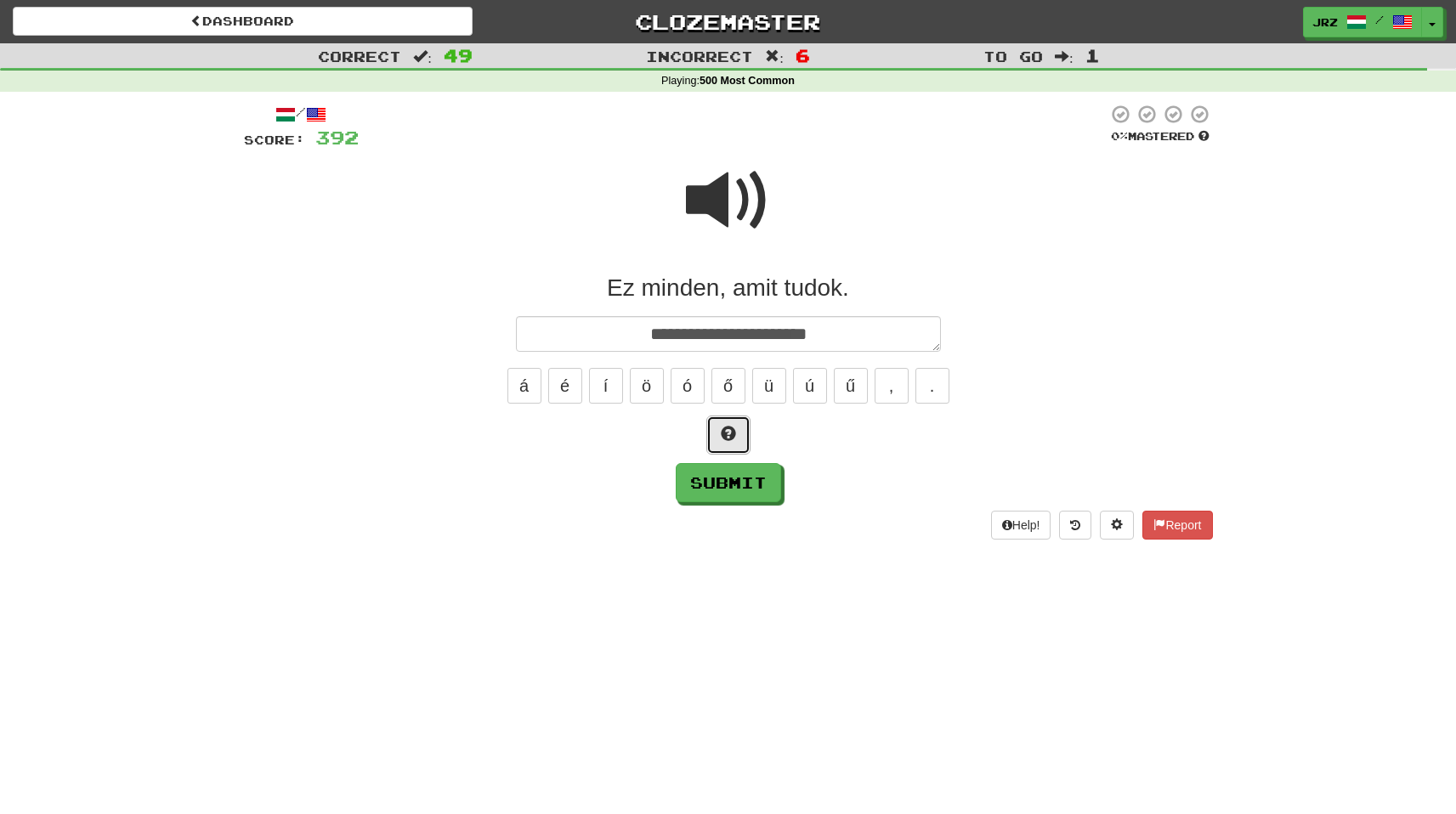 click at bounding box center [728, 435] 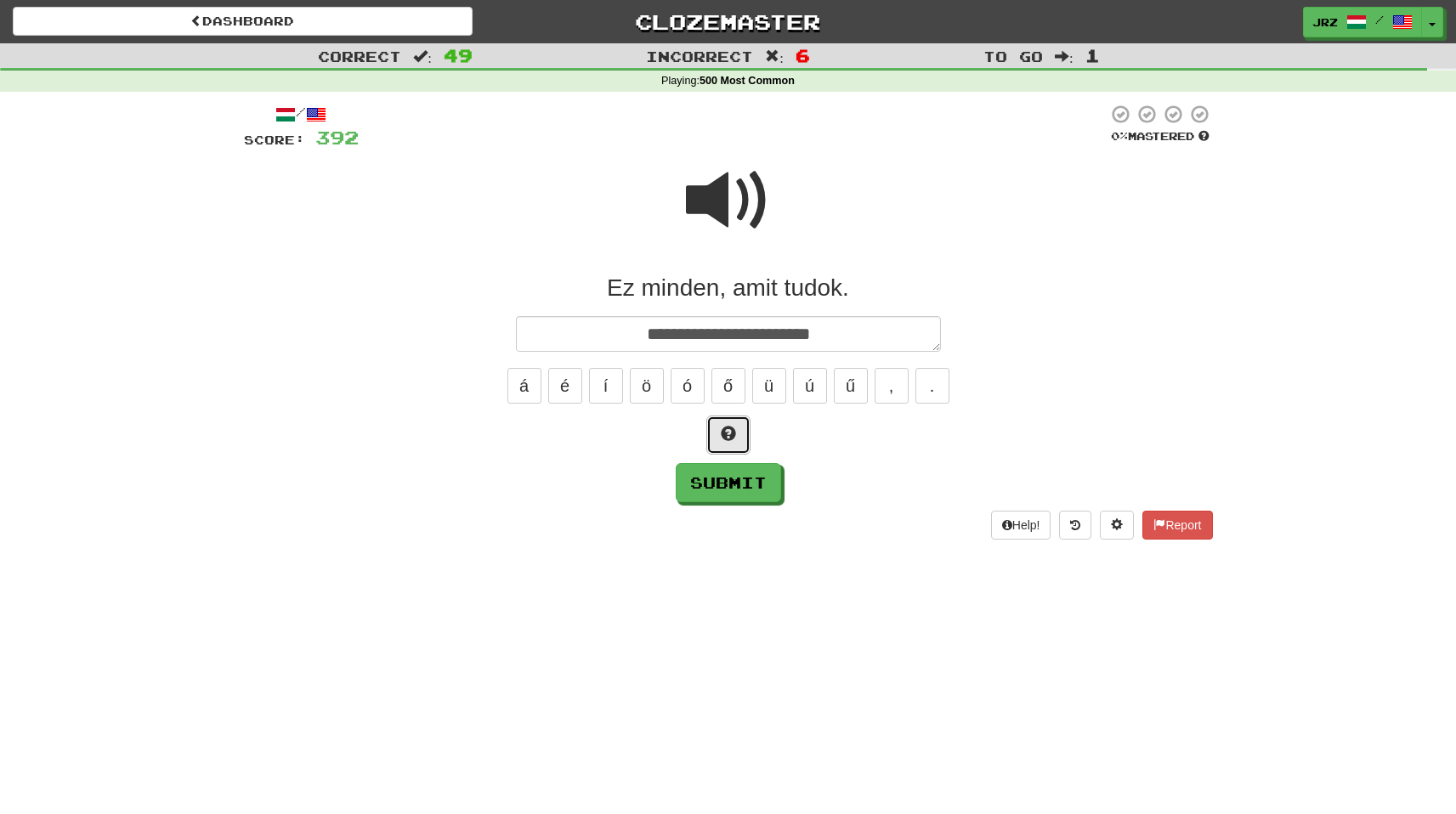 click at bounding box center [728, 435] 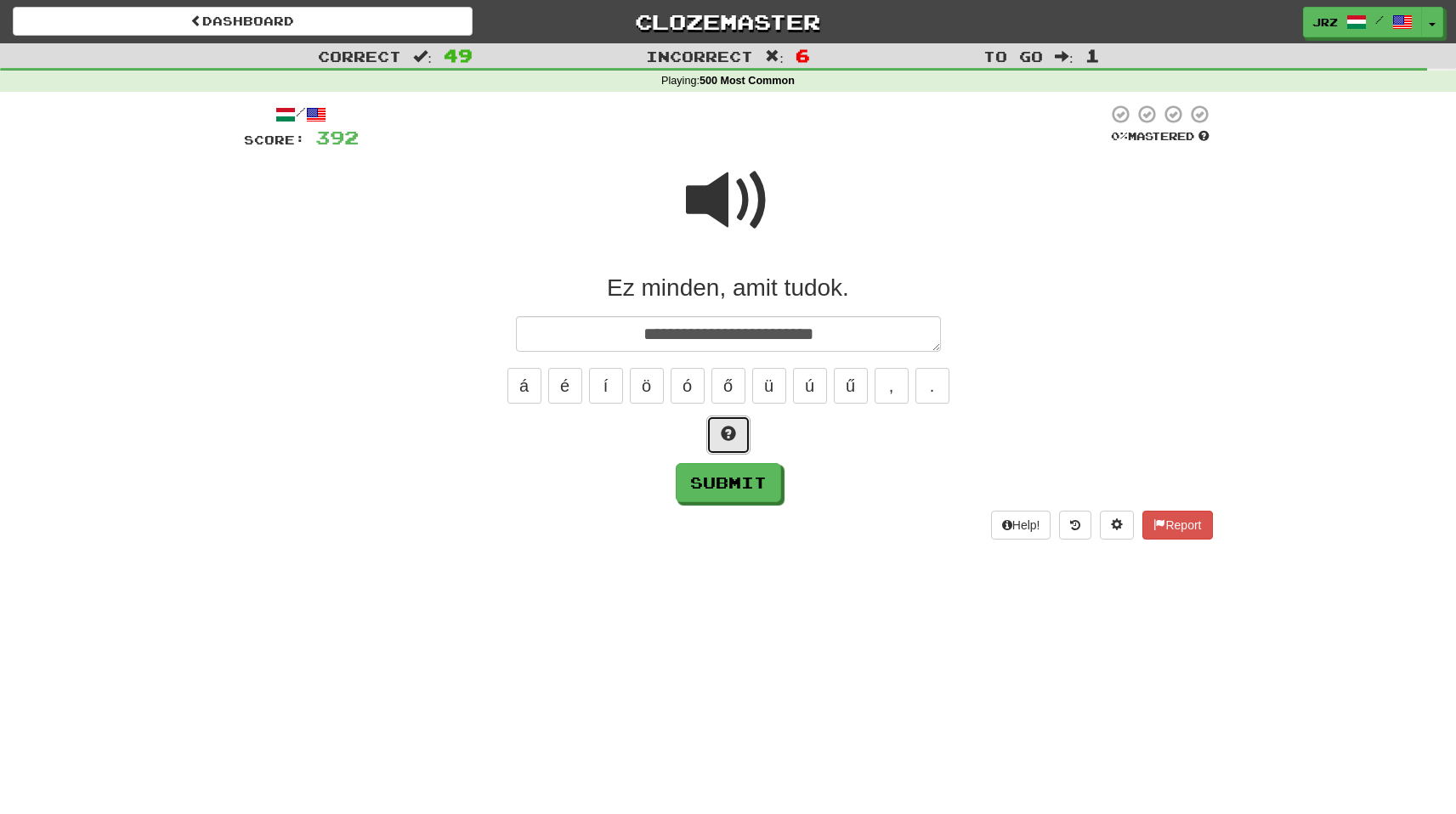 click at bounding box center [728, 435] 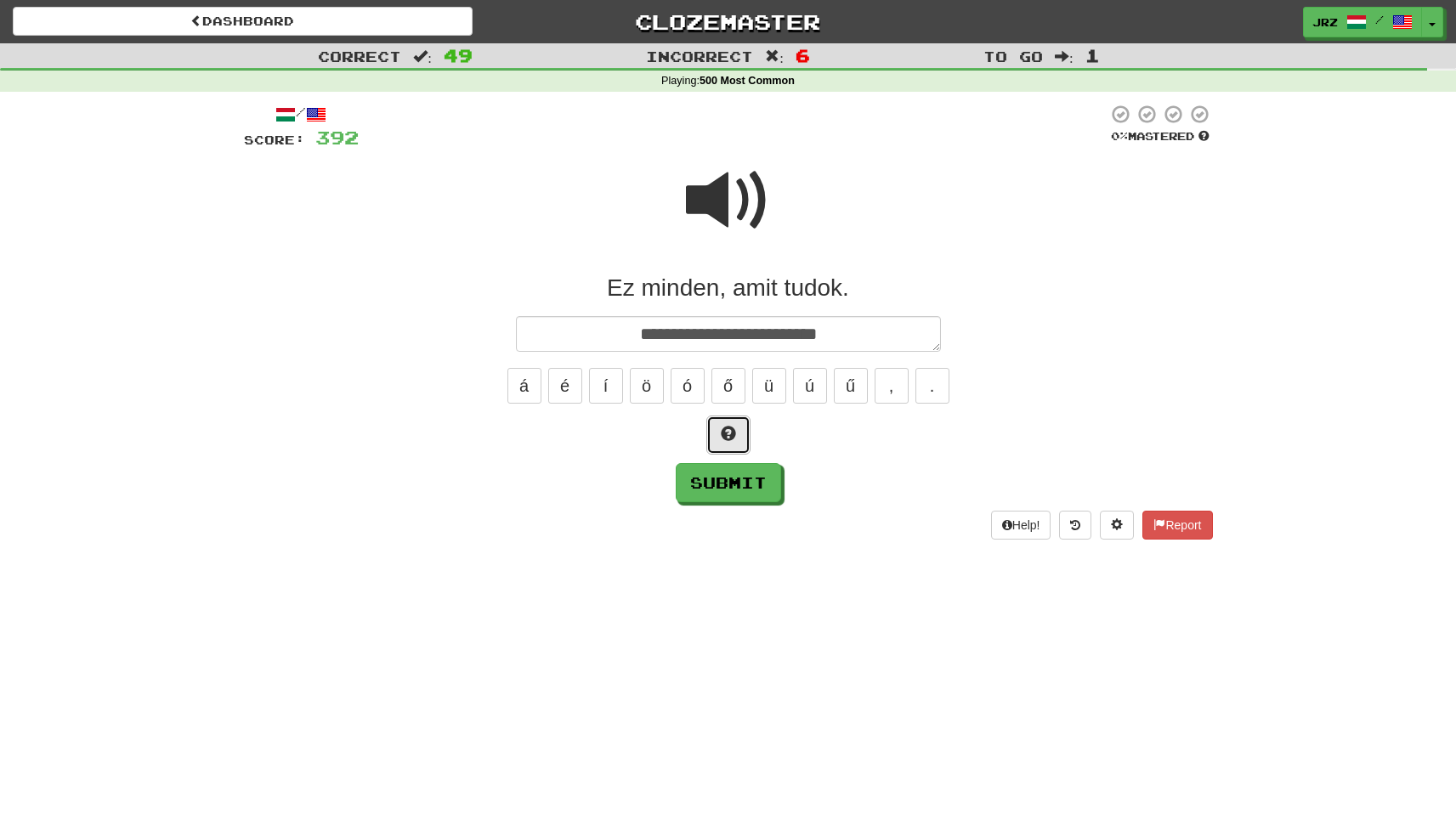 click at bounding box center (728, 435) 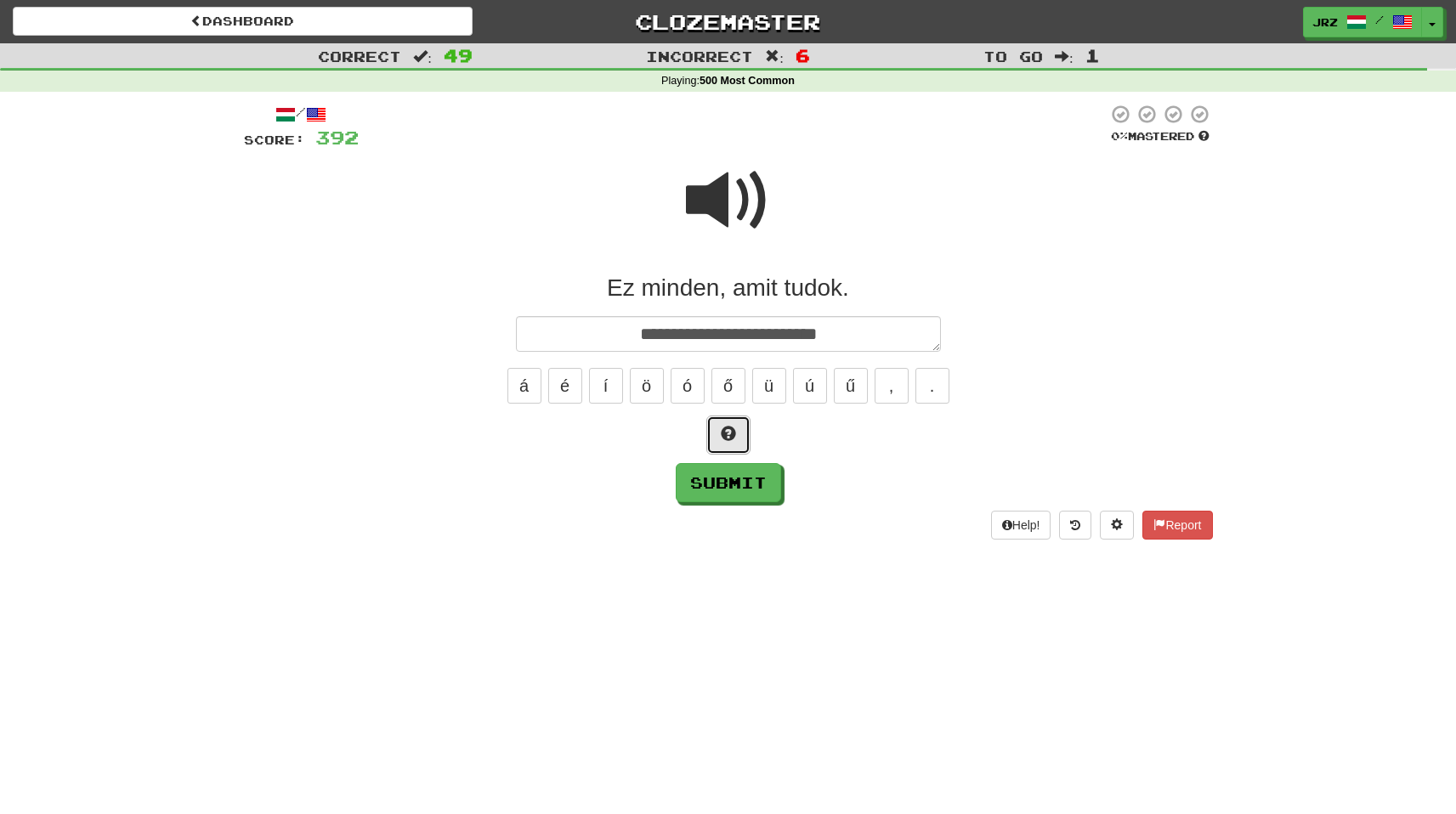 click at bounding box center (728, 435) 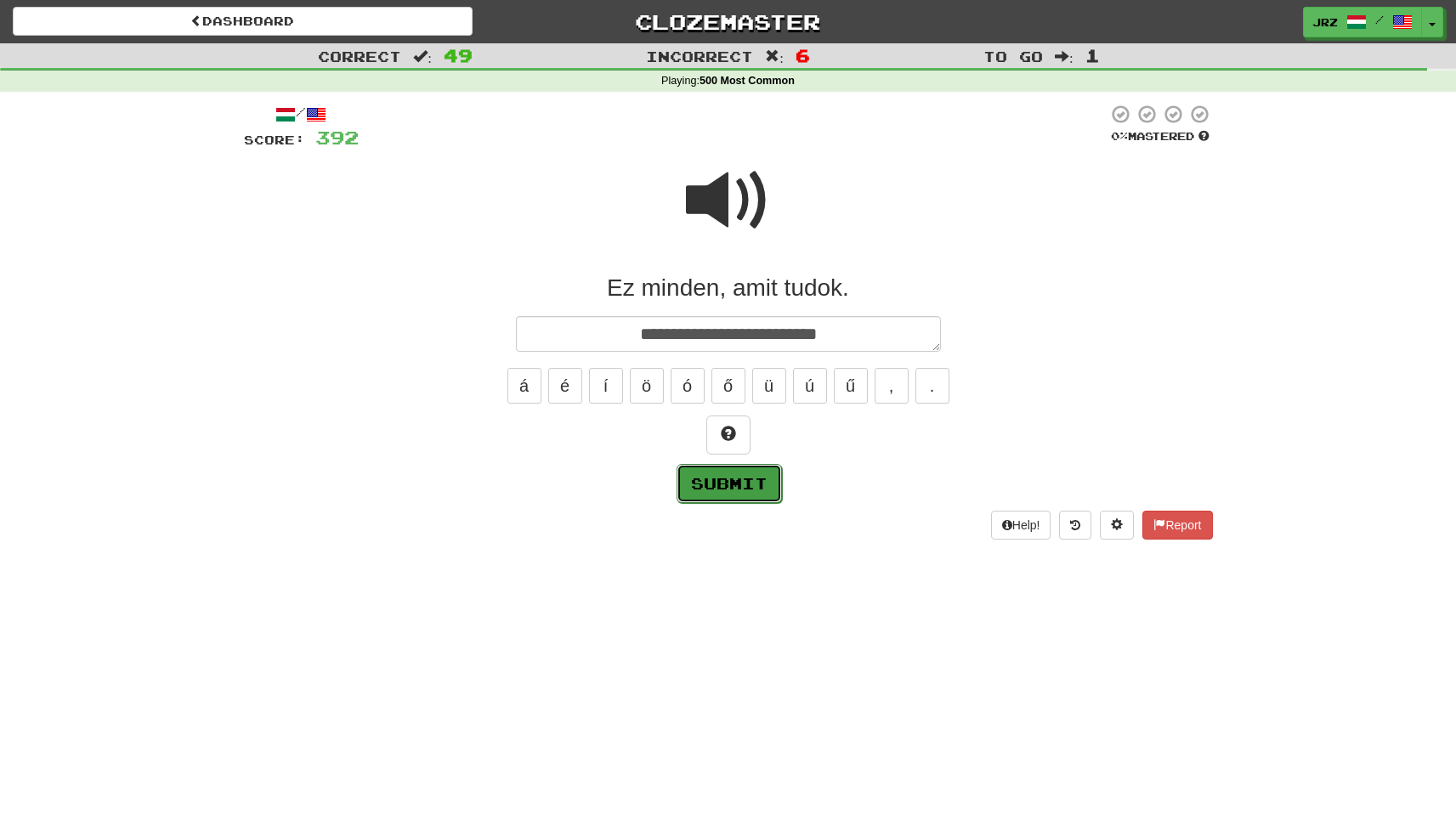 click on "Submit" at bounding box center [729, 483] 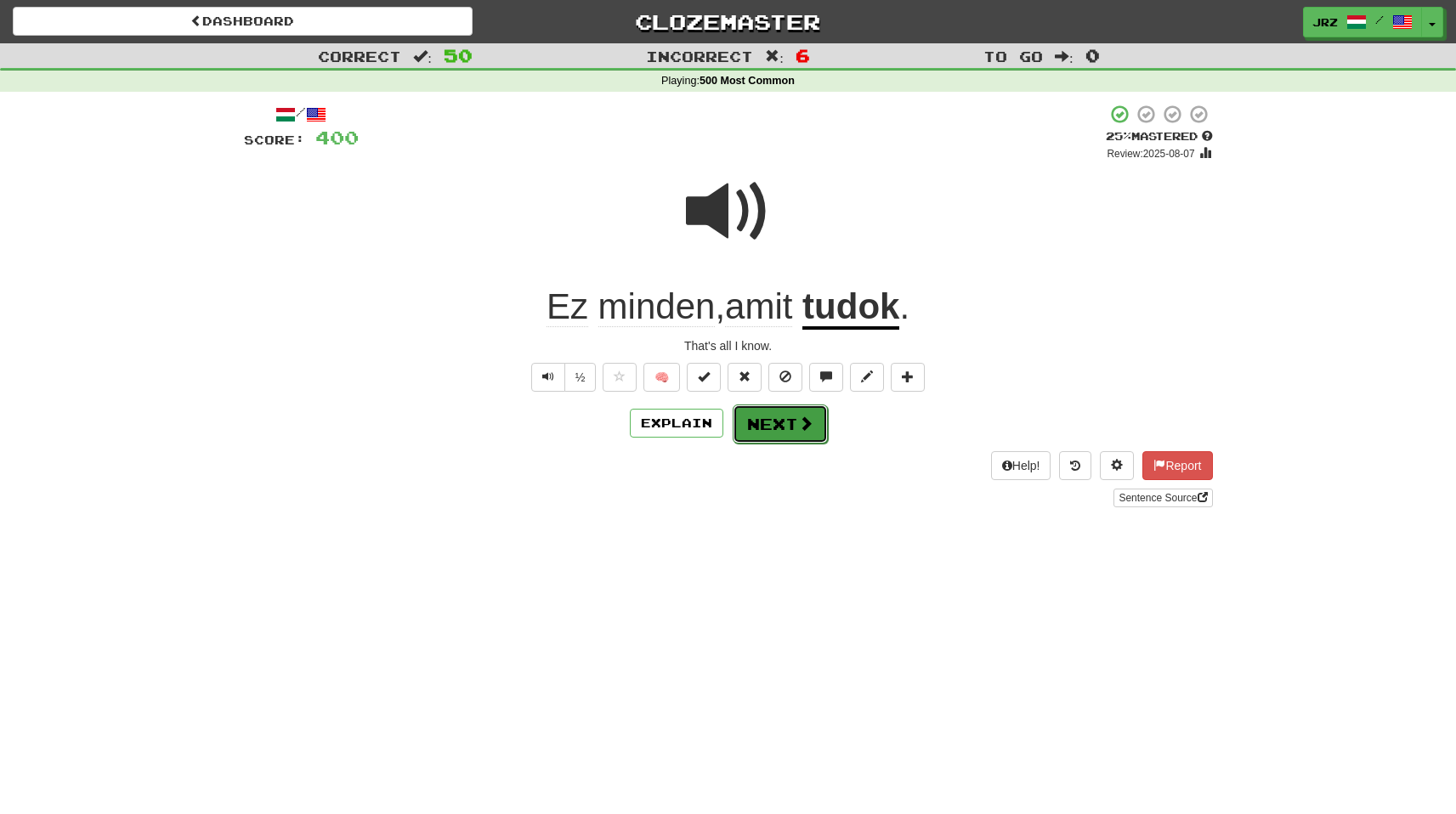 click on "Next" at bounding box center (780, 424) 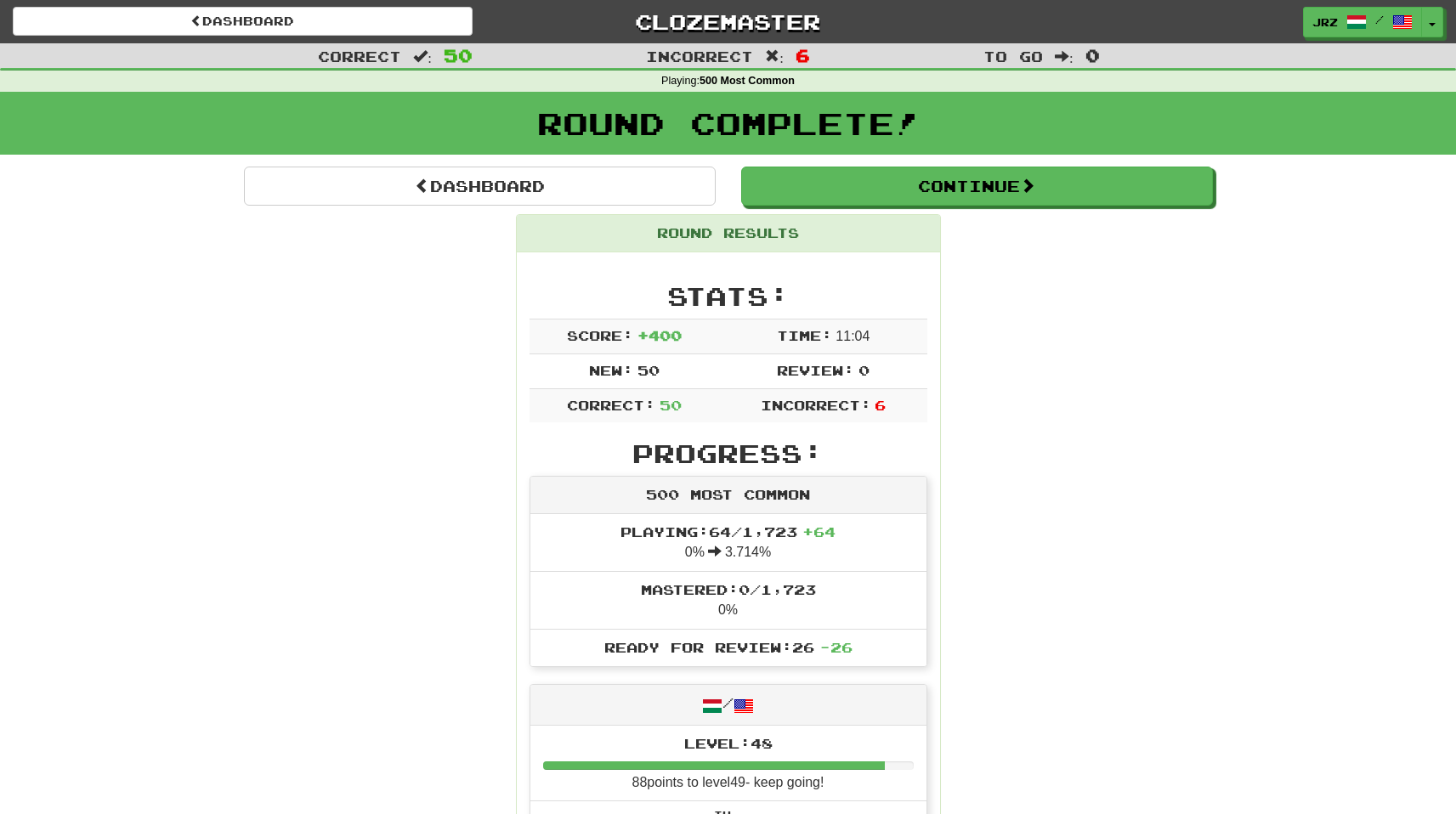click on "Round Results Stats: Score:   + 400 Time:   11 : 0 4 New:   50 Review:   0 Correct:   50 Incorrect:   6 Progress: 500 Most Common Playing:  64  /  1,723 + 64 0% 3.714% Mastered:  0  /  1,723 0% Ready for Review:  26 - 26  /  Level:  48 88  points to level  49  - keep going! Ranked:  6 th  this week ( 202  points to  5 th ) Sentences:  Report Ez  tiszta . It's clear.  Report Mind  jó emberek. They're all good people.  Report Kell nekünk az a  pénz . We need the money.  Report Többet  akarok. I want more.  Report Helló , világ! Hello, world!  Report Ő rossz  gyerek . He is a naughty child.  Report Ez  több , mint elég. That's more than enough.  Report Tudsz  valamit, amit én nem? Do you know something I don't know?  Report Jöjjön  velem. Come with me.  Report Számít  ez egyáltalán? Does it even matter?  Report És  ön ? How about you?  Report Elég  legyen ! That's enough!  Report Akarsz  még engem? Do you still want me?  Report Hülye ! Fool!  Report Nem tudom, mit akarsz  ezzel .  Report ! ." at bounding box center (728, 2429) 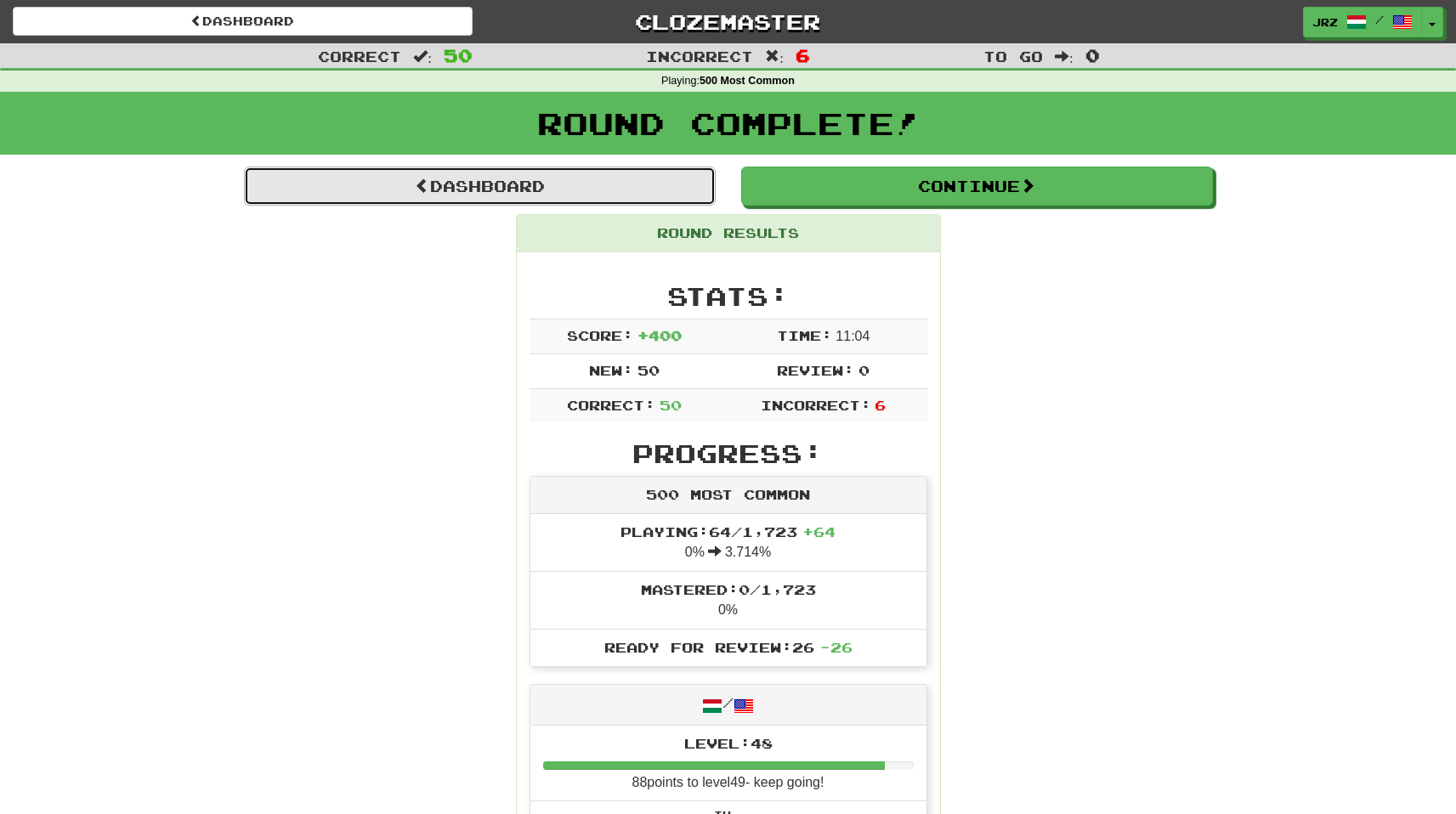 click at bounding box center (422, 185) 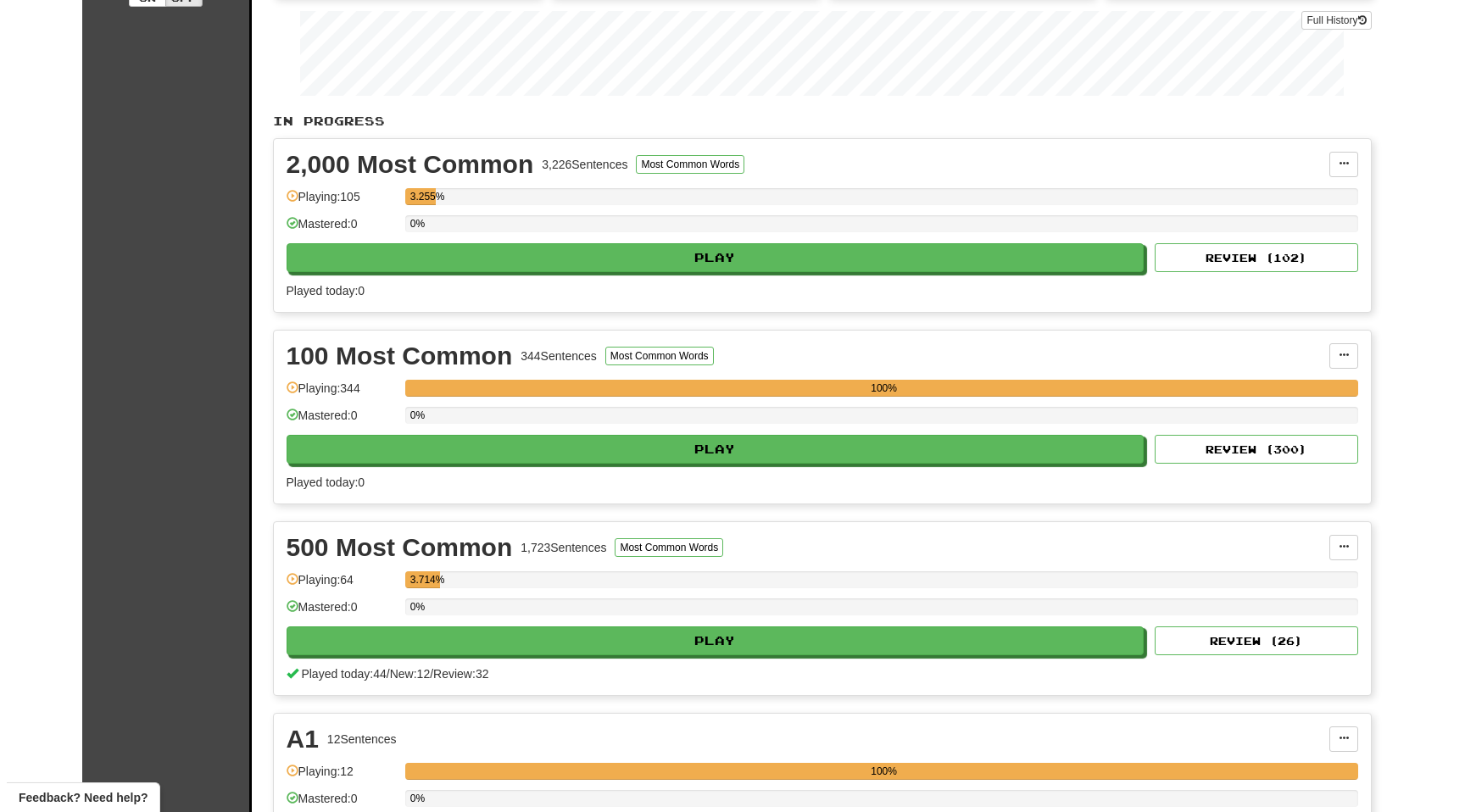 scroll, scrollTop: 319, scrollLeft: 0, axis: vertical 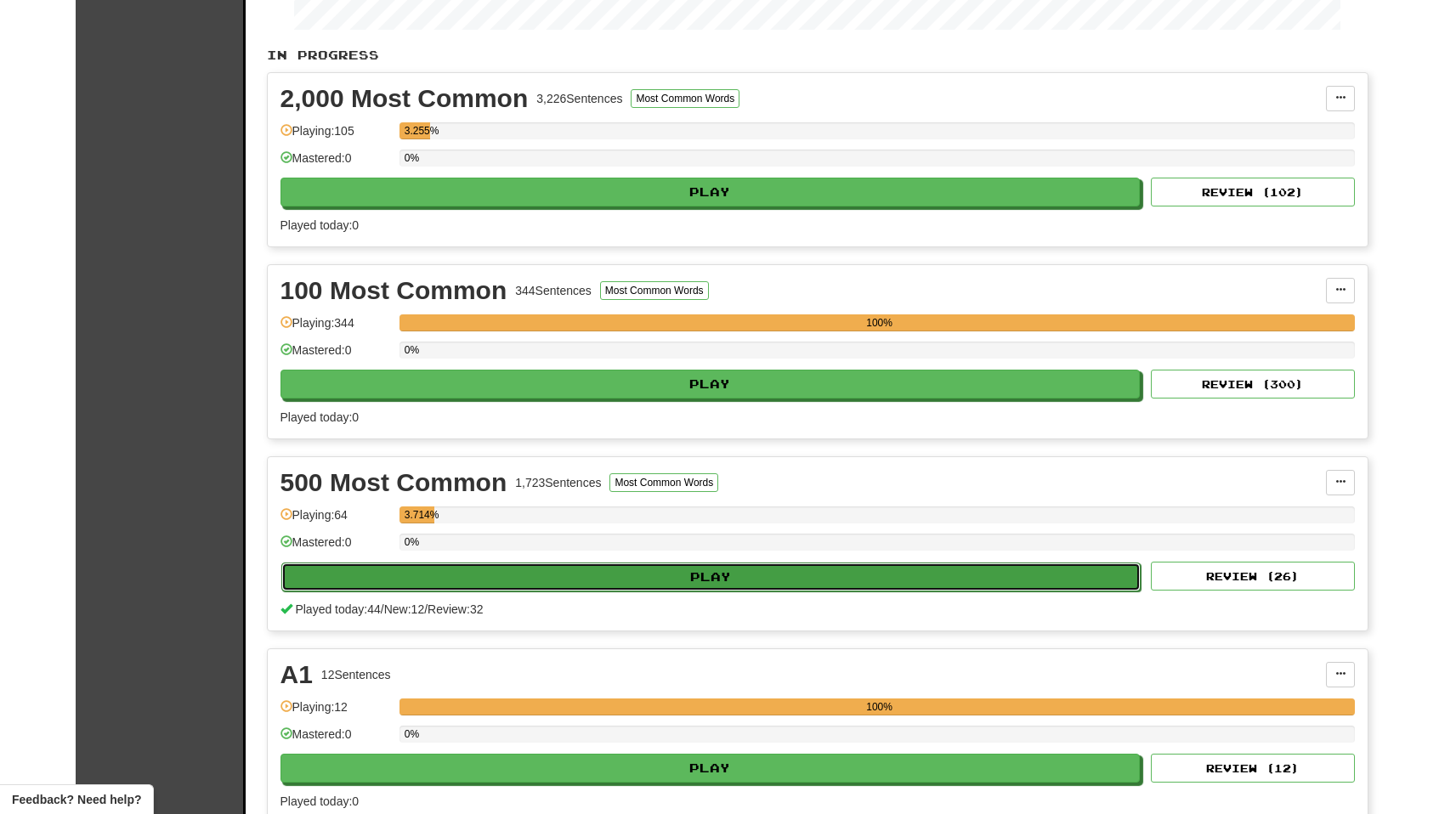click on "Play" at bounding box center (711, 577) 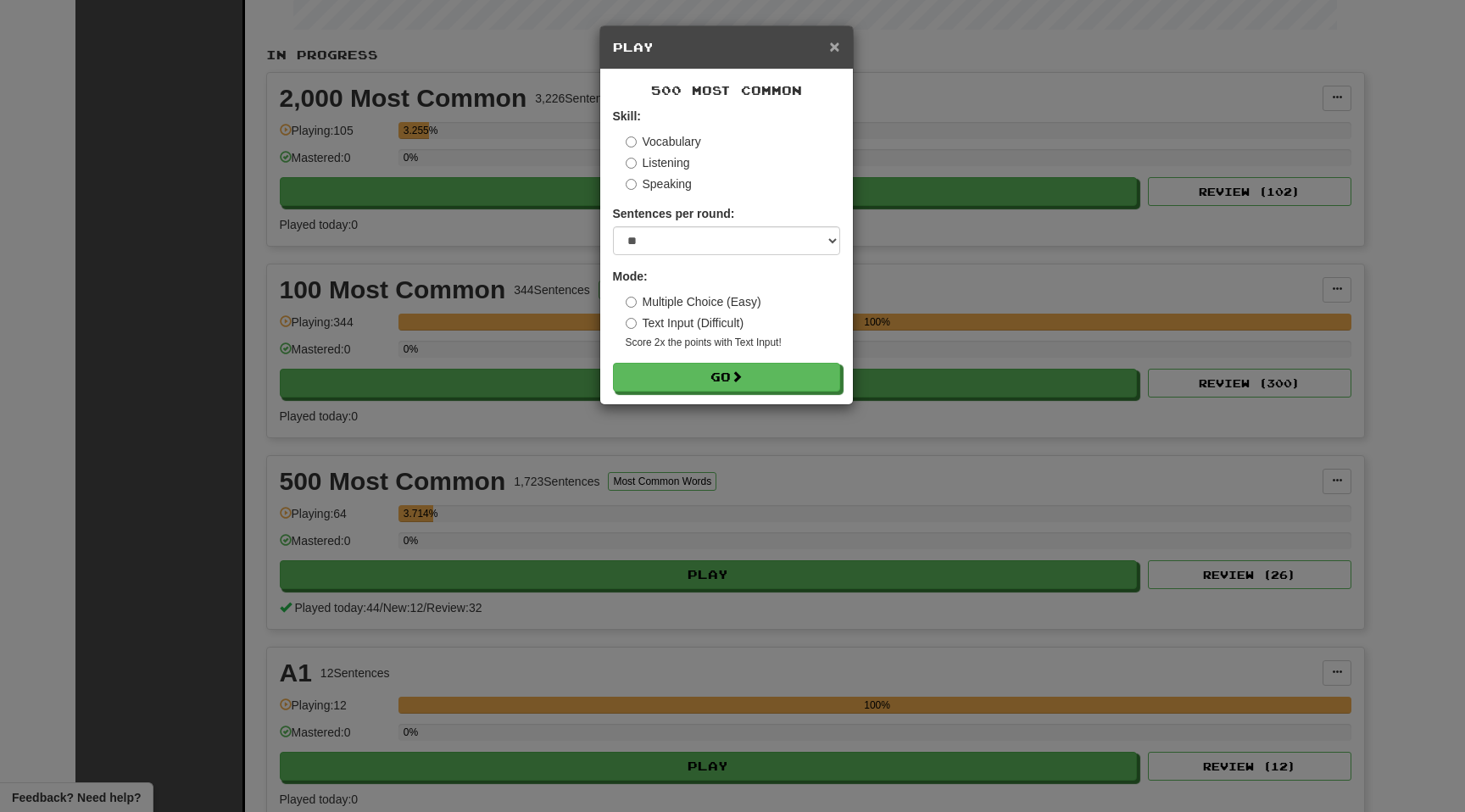 click on "×" at bounding box center (834, 46) 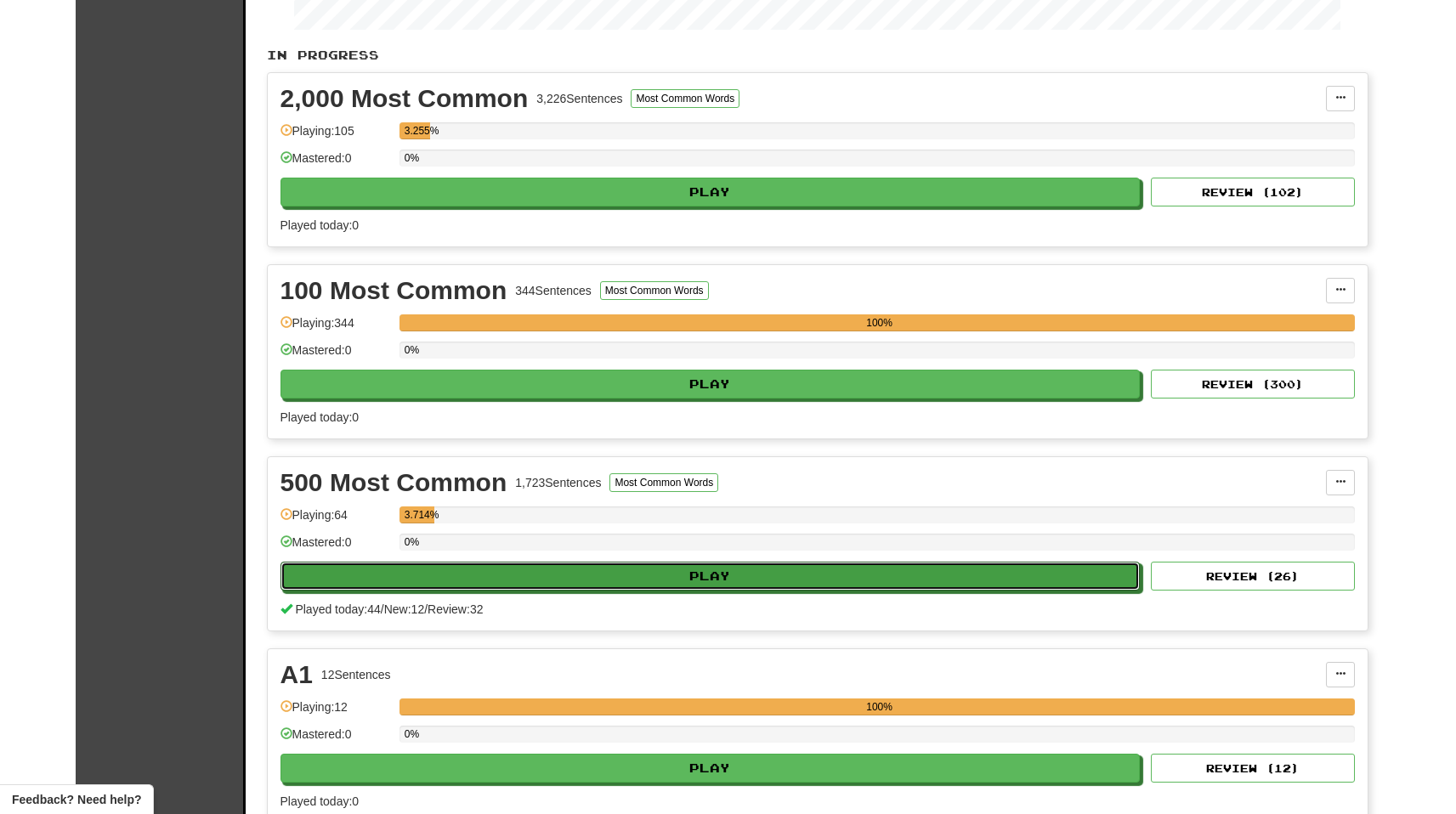 drag, startPoint x: 723, startPoint y: 571, endPoint x: 722, endPoint y: 560, distance: 11.045361 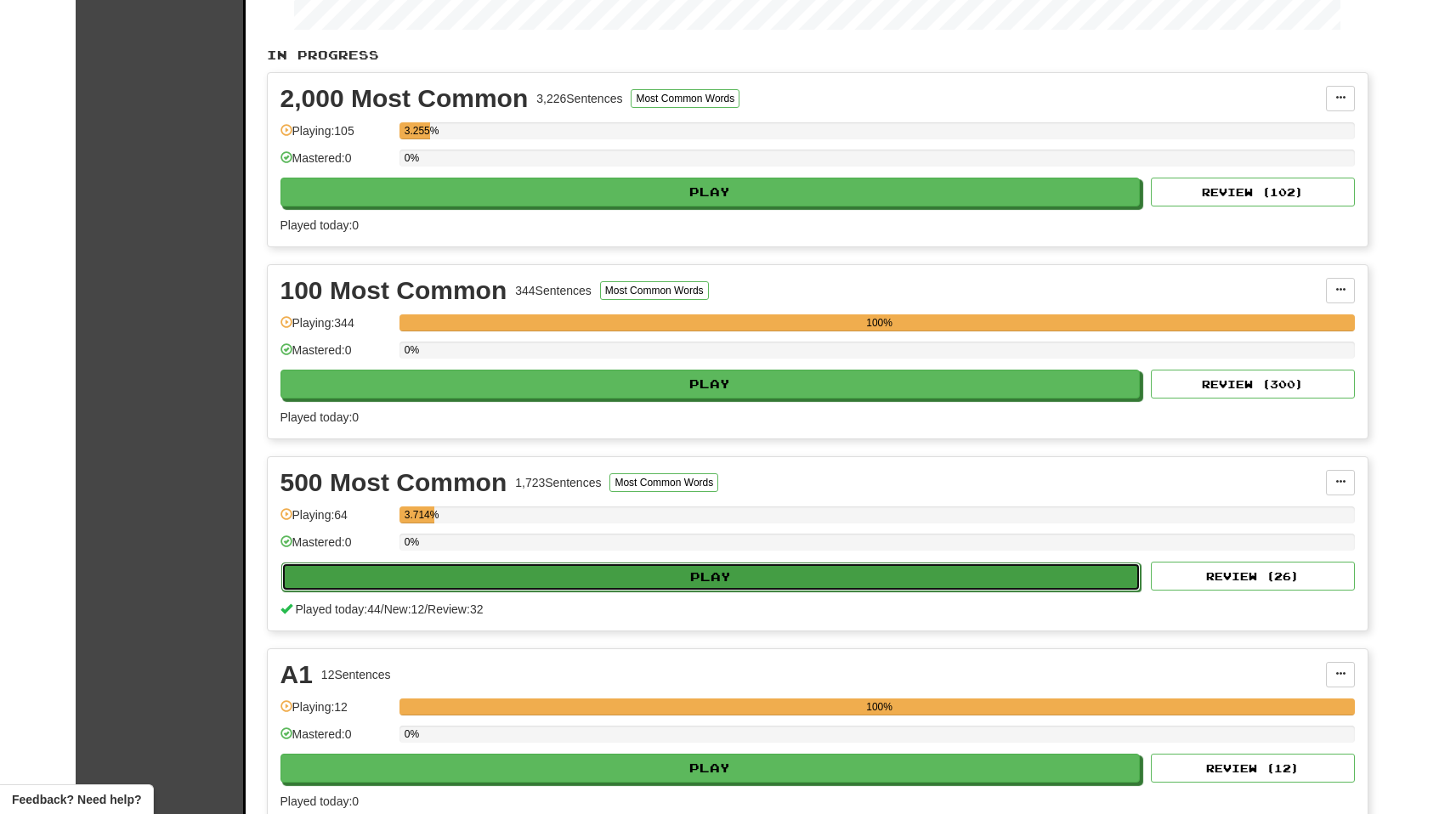 click on "Play" at bounding box center (711, 577) 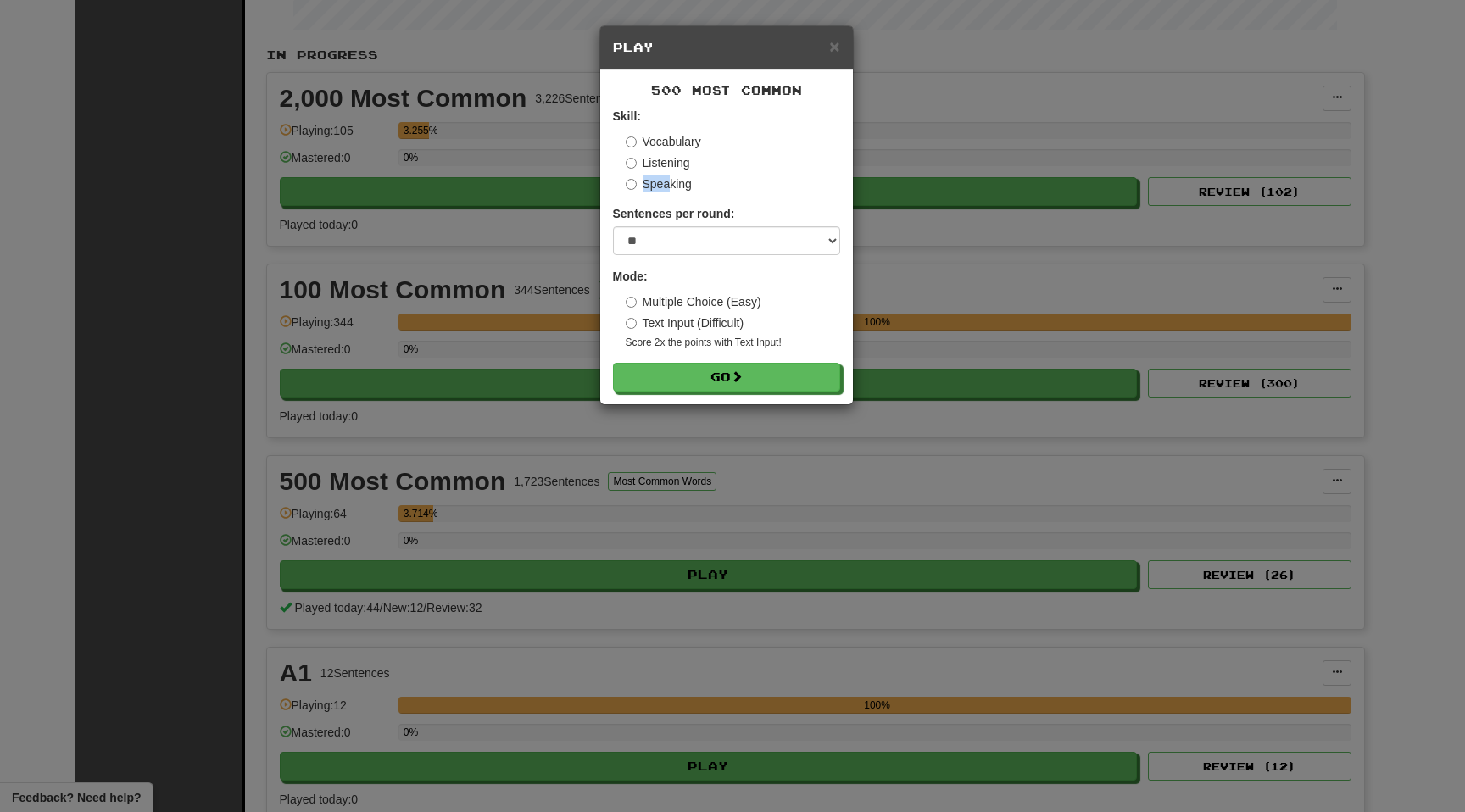 drag, startPoint x: 669, startPoint y: 185, endPoint x: 666, endPoint y: 173, distance: 12.36932 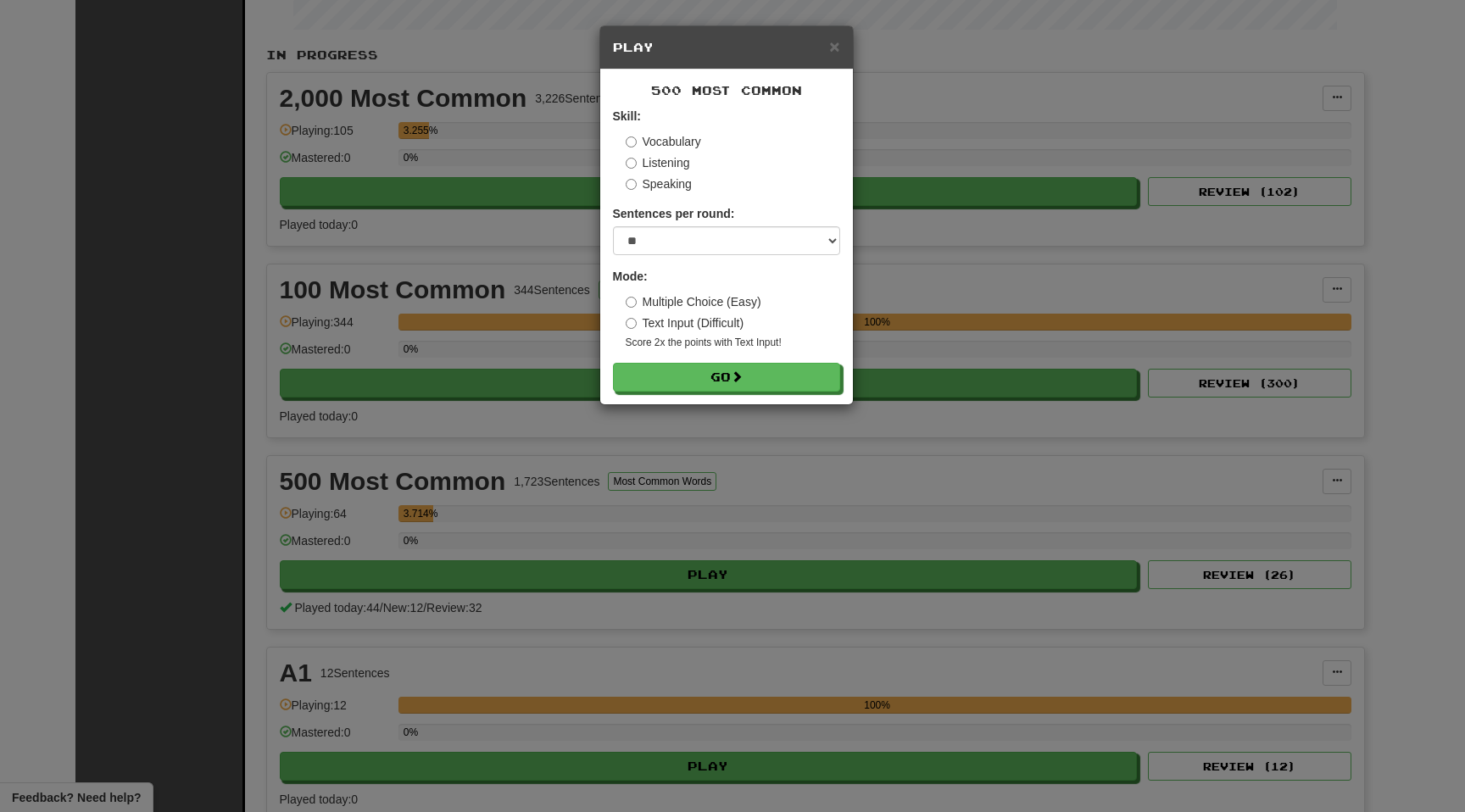 click on "Listening" at bounding box center (658, 163) 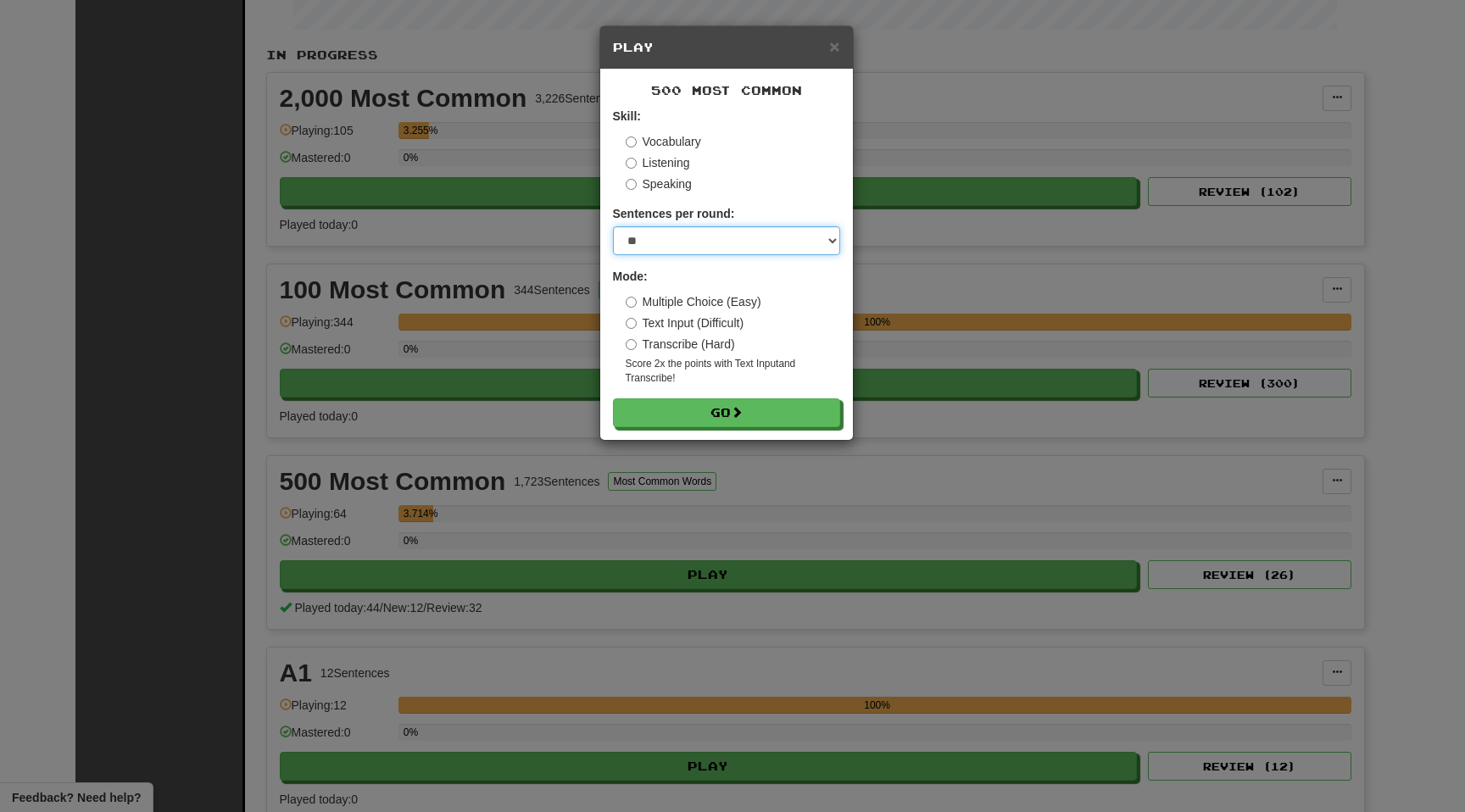 click on "* ** ** ** ** ** *** ********" at bounding box center [727, 241] 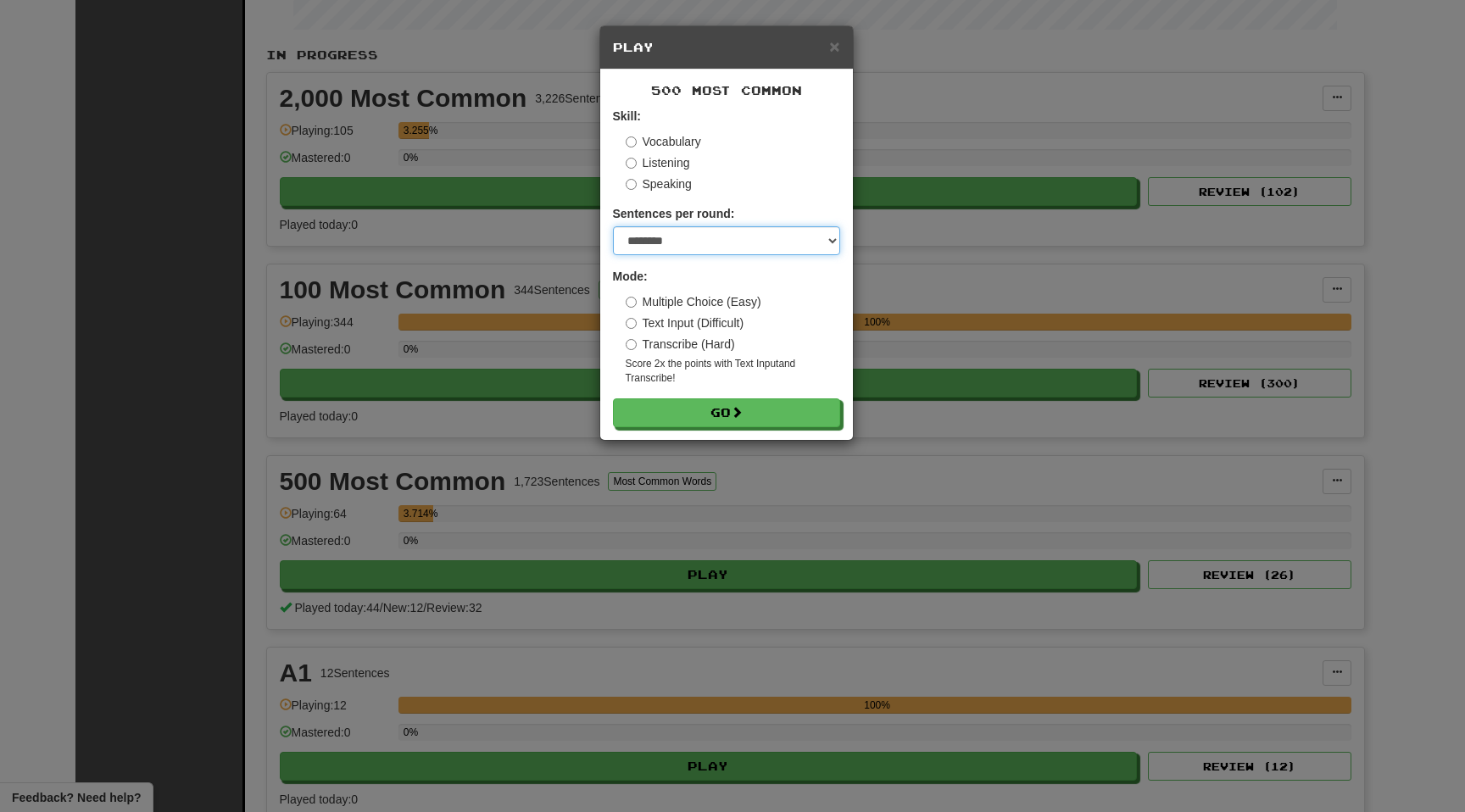 click on "* ** ** ** ** ** *** ********" at bounding box center (727, 241) 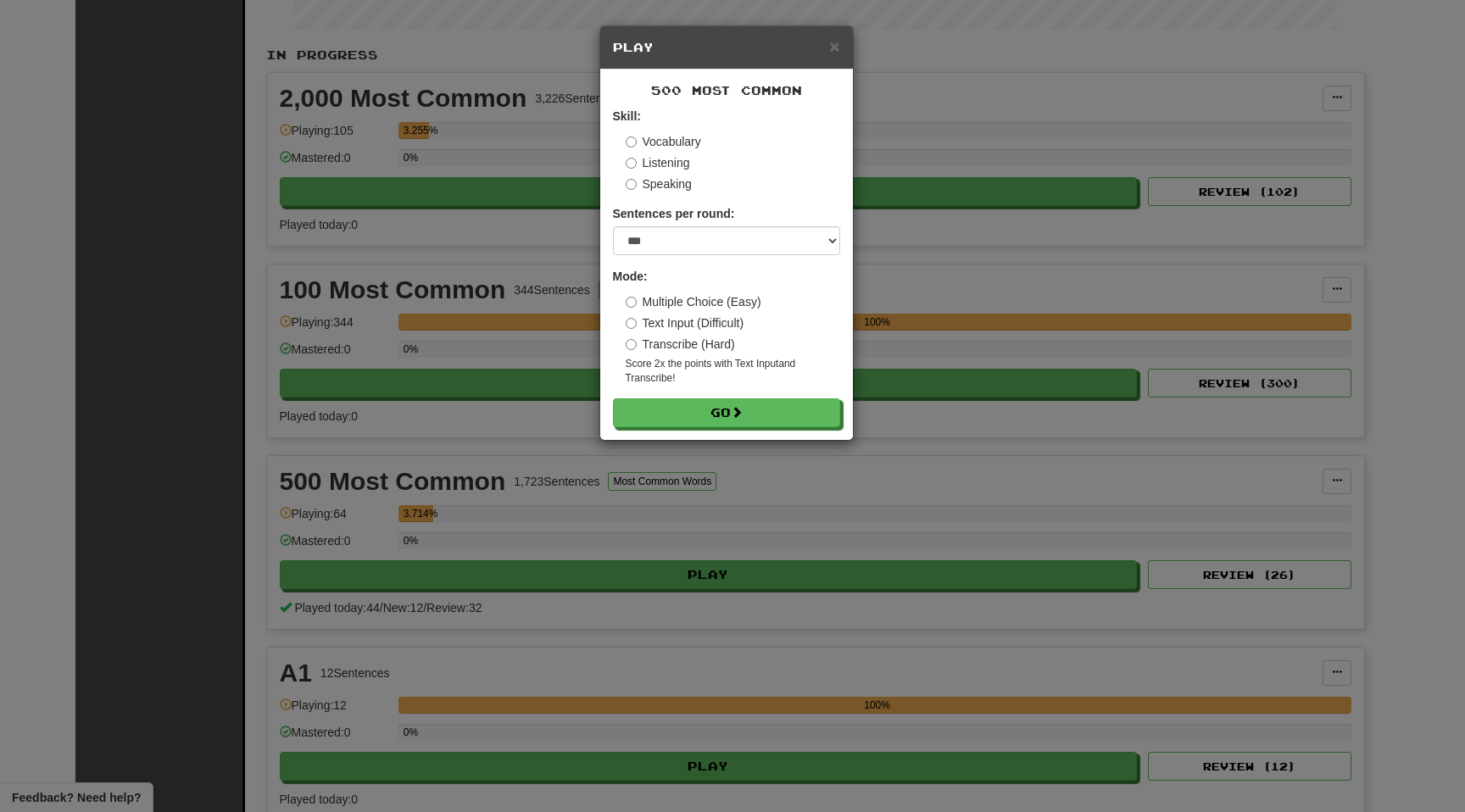 click on "Transcribe (Hard)" at bounding box center (680, 344) 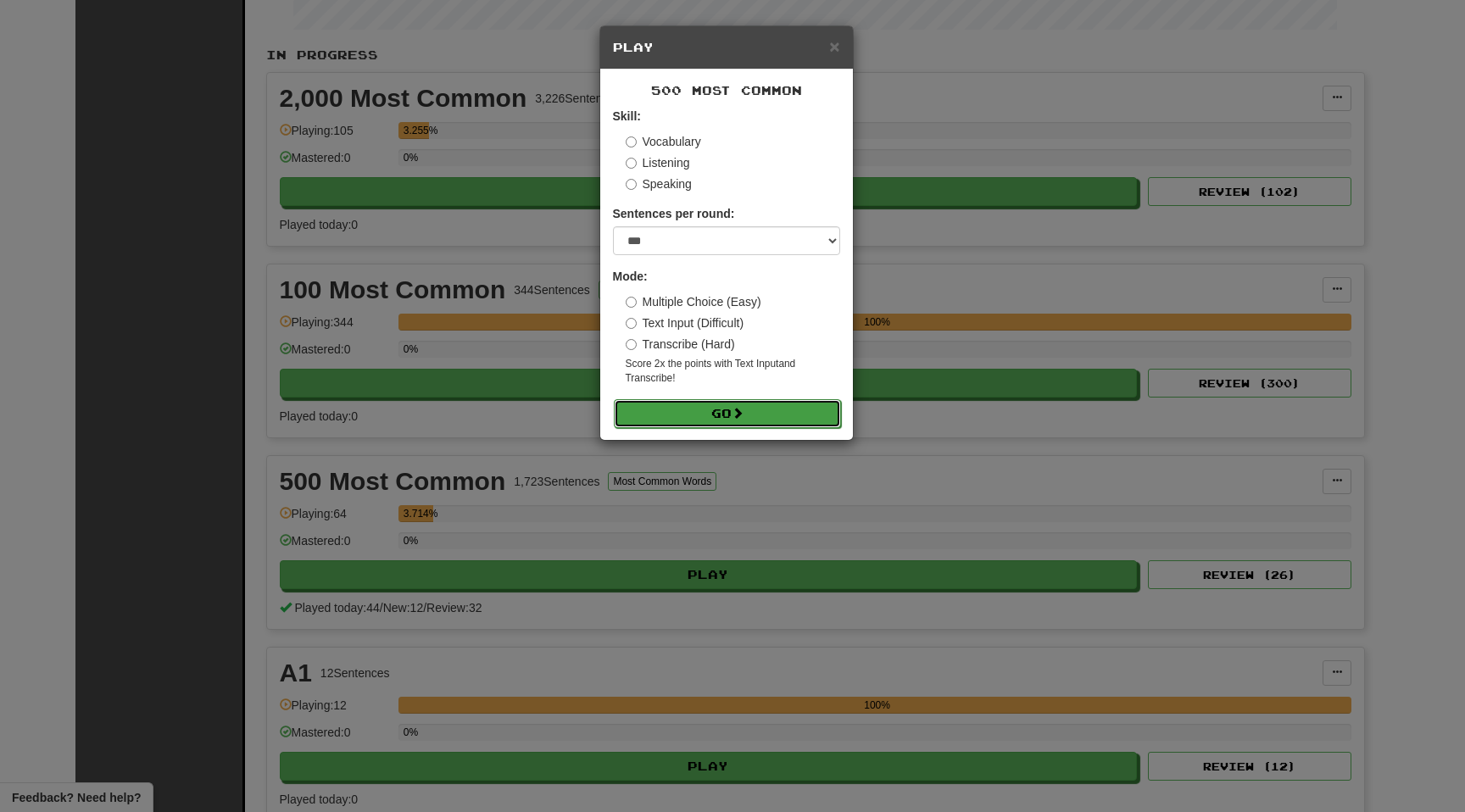 click on "Go" at bounding box center (727, 414) 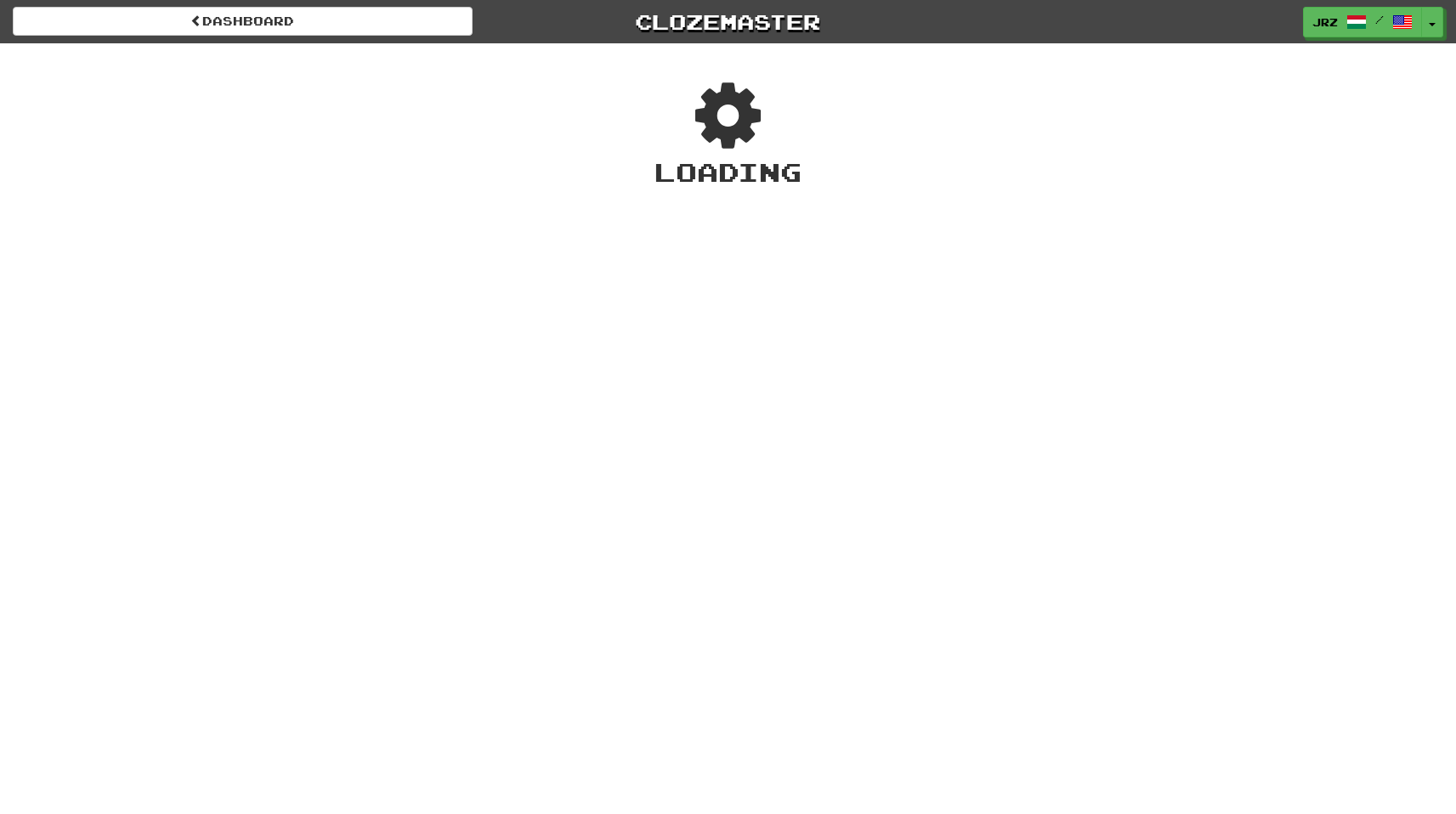 scroll, scrollTop: 0, scrollLeft: 0, axis: both 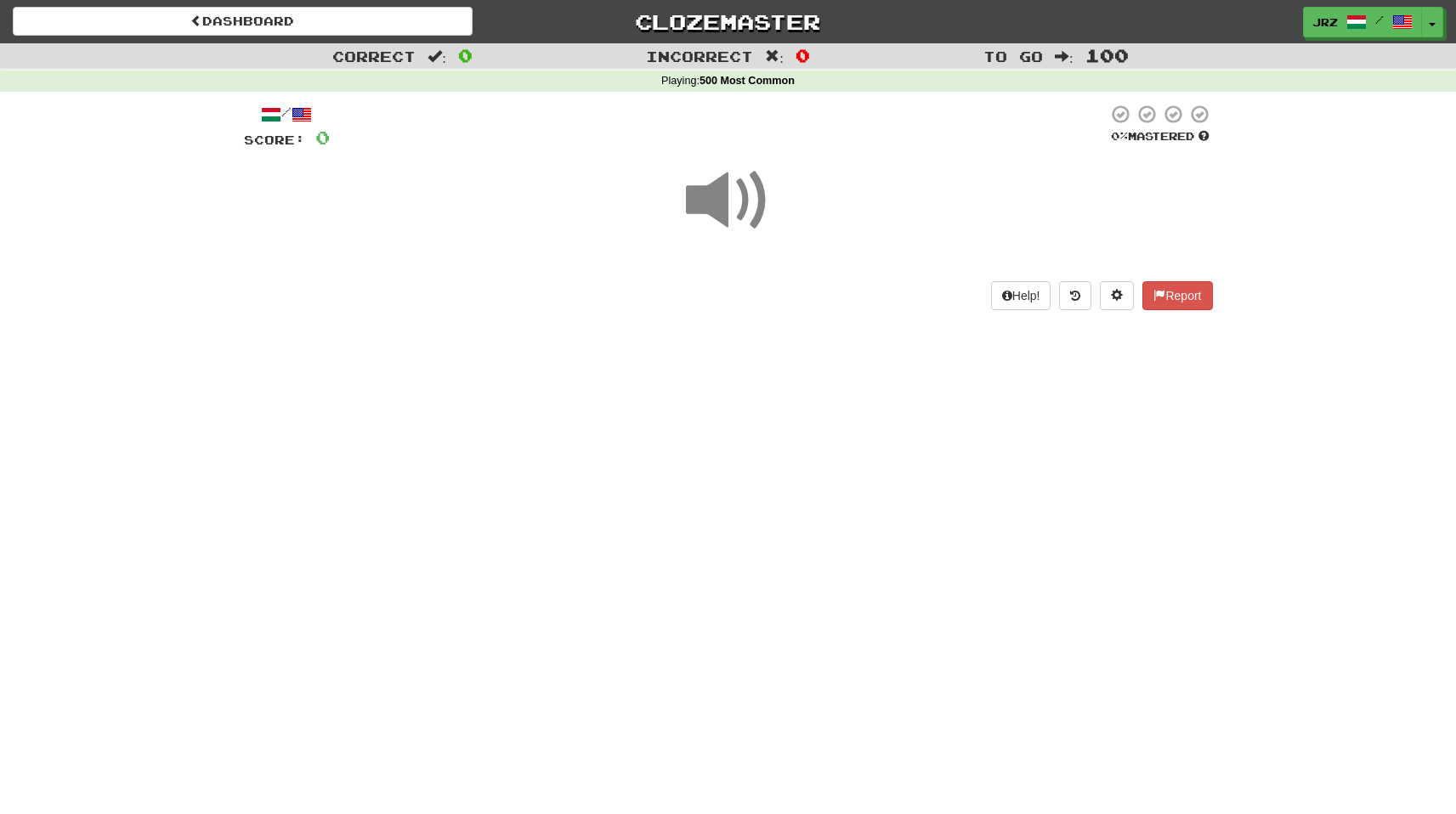click on "Dashboard
Clozemaster
jrz
/
Toggle Dropdown
Dashboard
Leaderboard
Activity Feed
Notifications
Profile
Discussions
Deutsch
/
English
Streak:
0
Review:
13
Points Today: 0
English
/
Tagalog
Streak:
0
Review:
20
Points Today: 0
Español
/
English
Streak:
0
Review:
20
Points Today: 0
Magyar
/
English
Streak:
3
Review:
714
Points Today: 504
Nederlands
/
English
Streak:
0
Review:
14
Points Today: 0
Tagalog
/
English
Streak:
0
Review:
14
Points Today: 0
Languages
Account
Logout
jrz
/
Toggle Dropdown
Dashboard
Leaderboard" at bounding box center [728, 407] 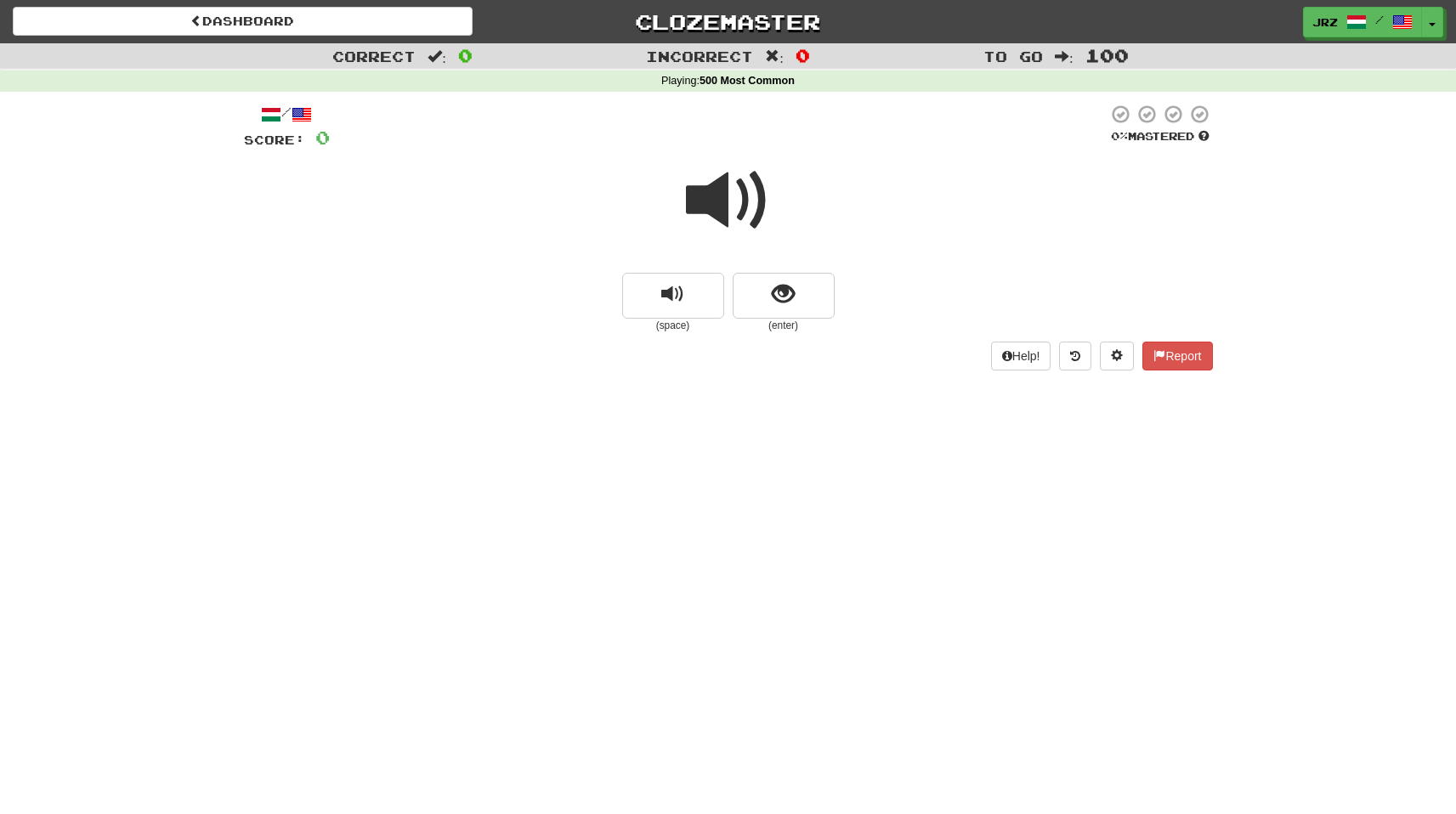 click on "(enter)" at bounding box center (784, 325) 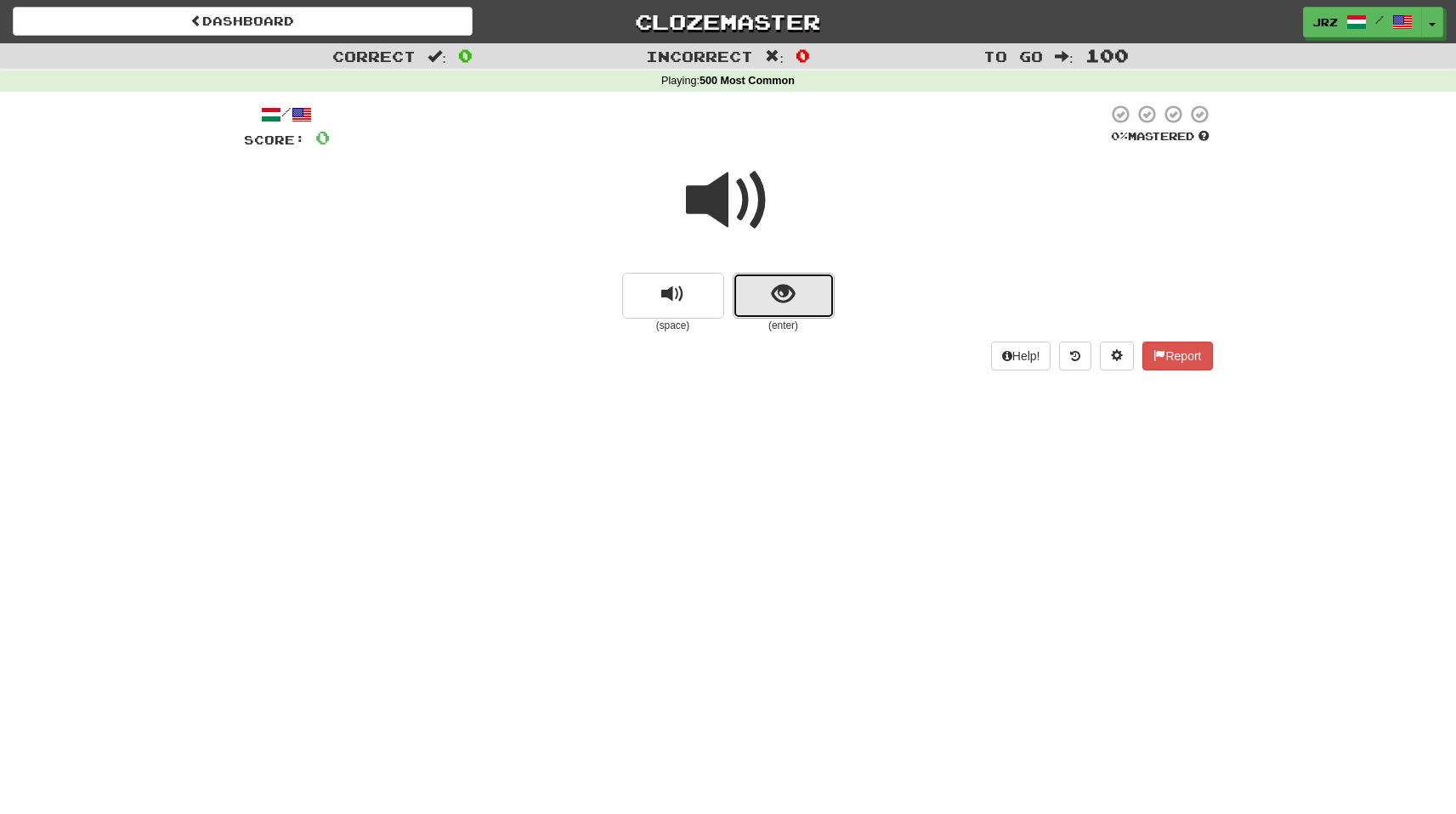 click at bounding box center [784, 296] 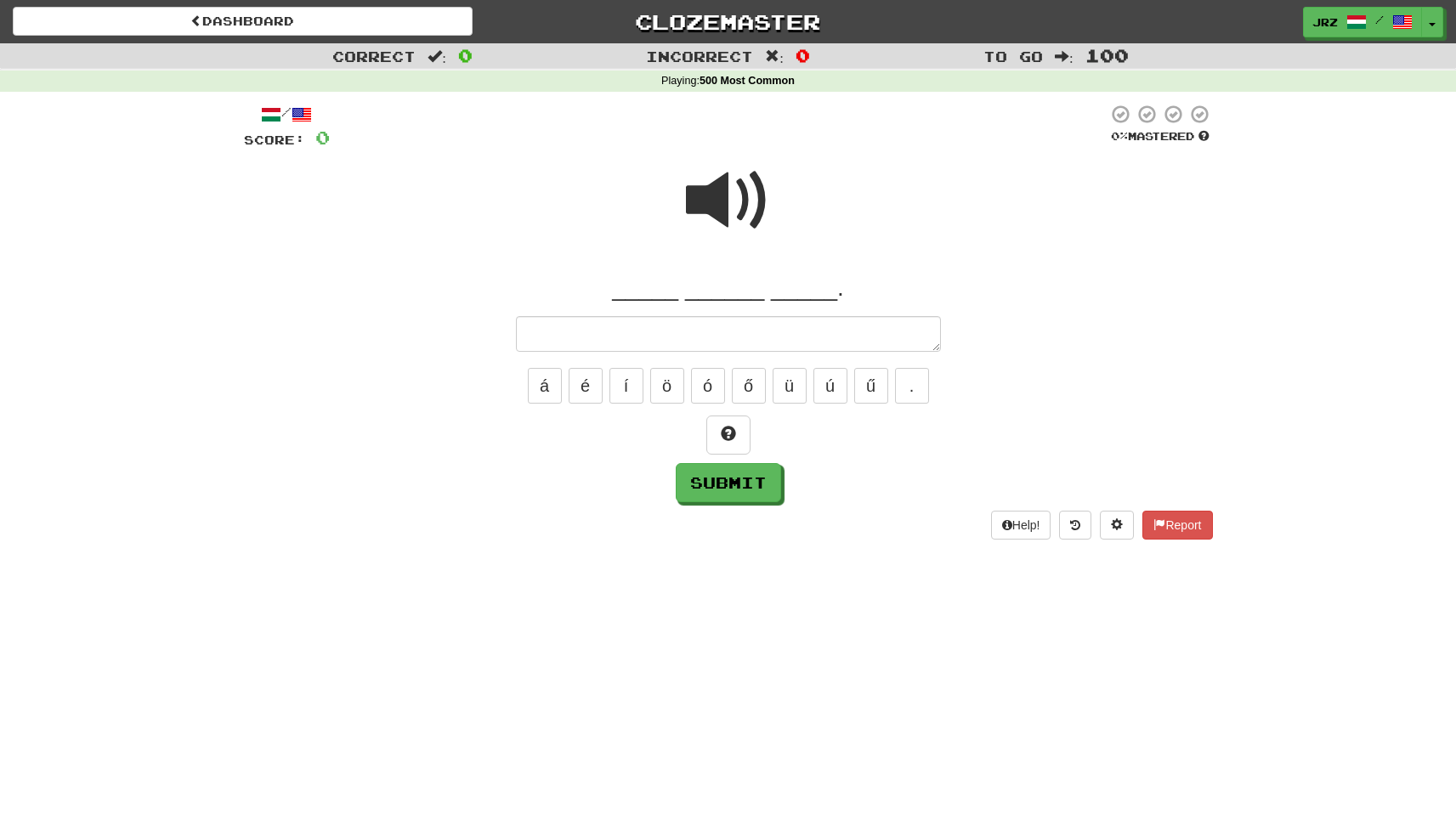 type on "*" 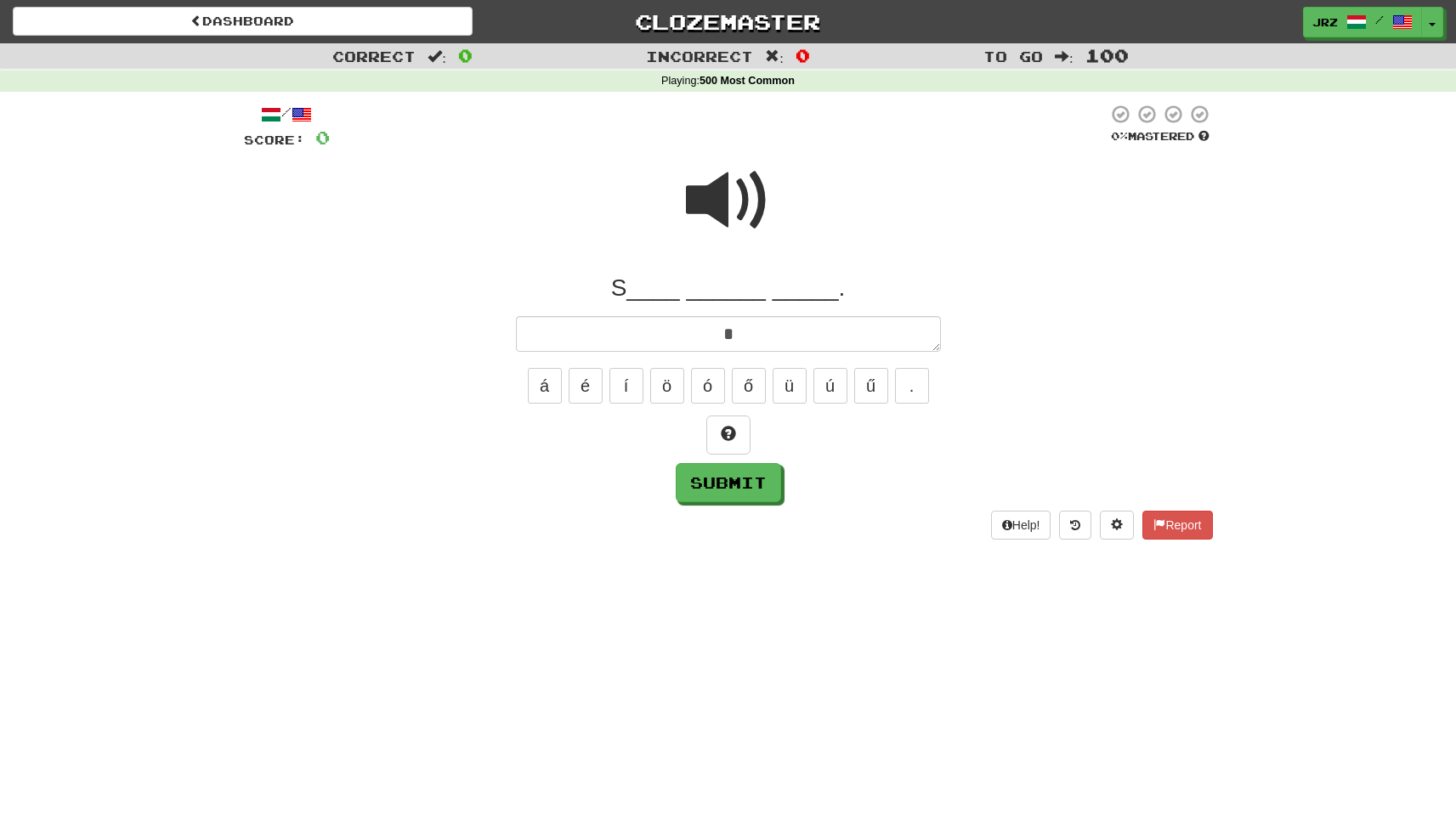 type on "*" 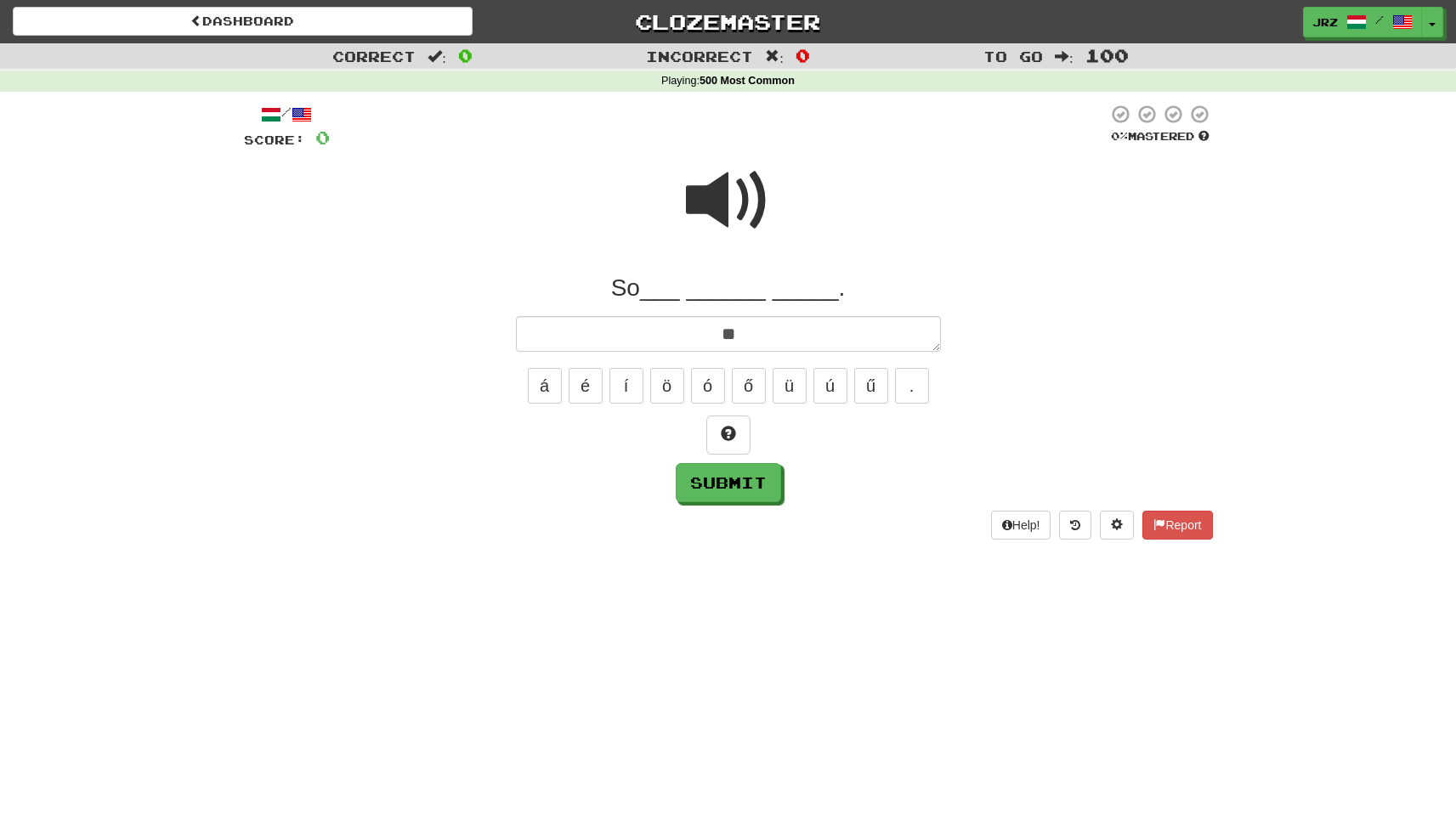 type on "*" 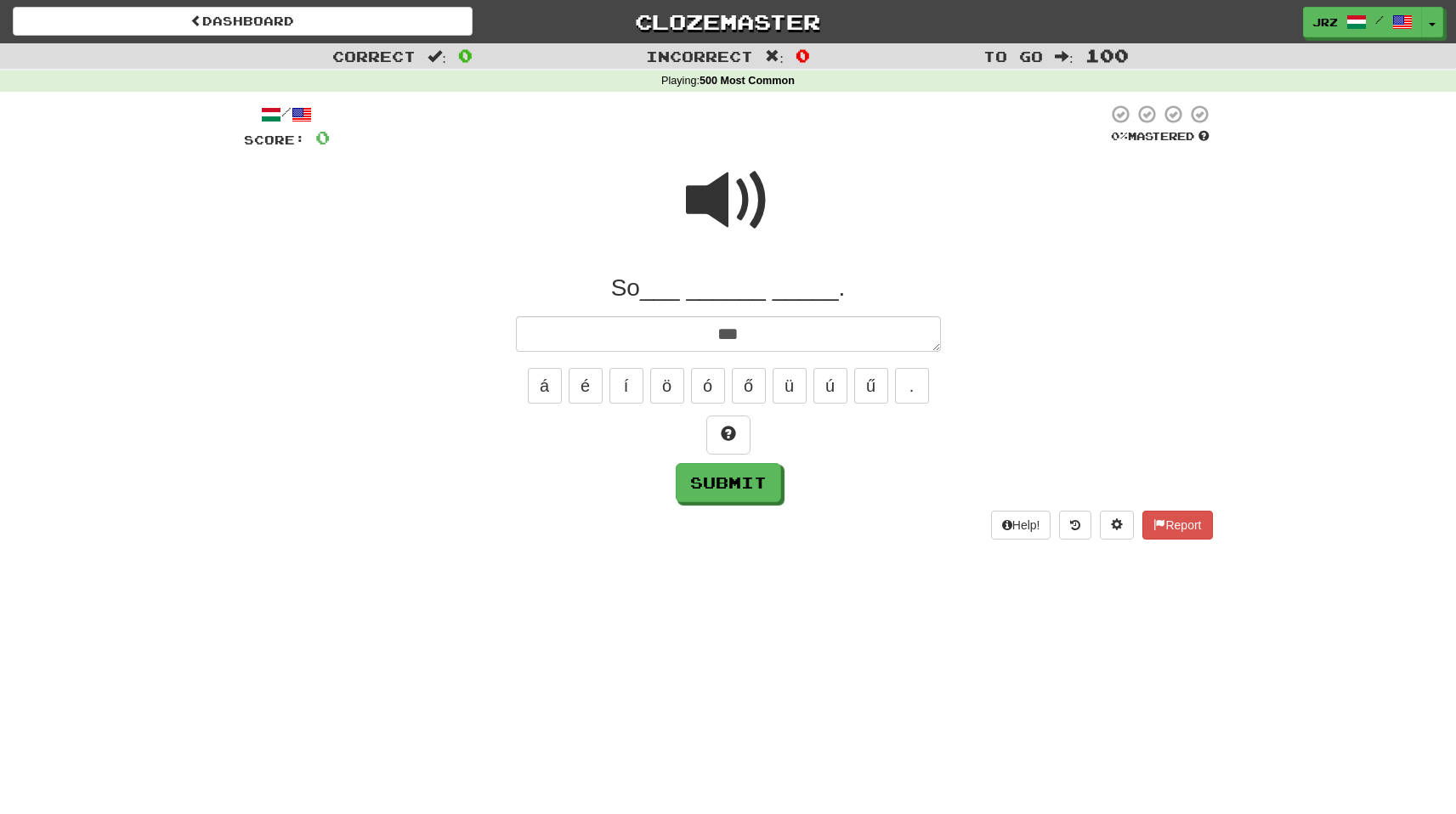 type on "*" 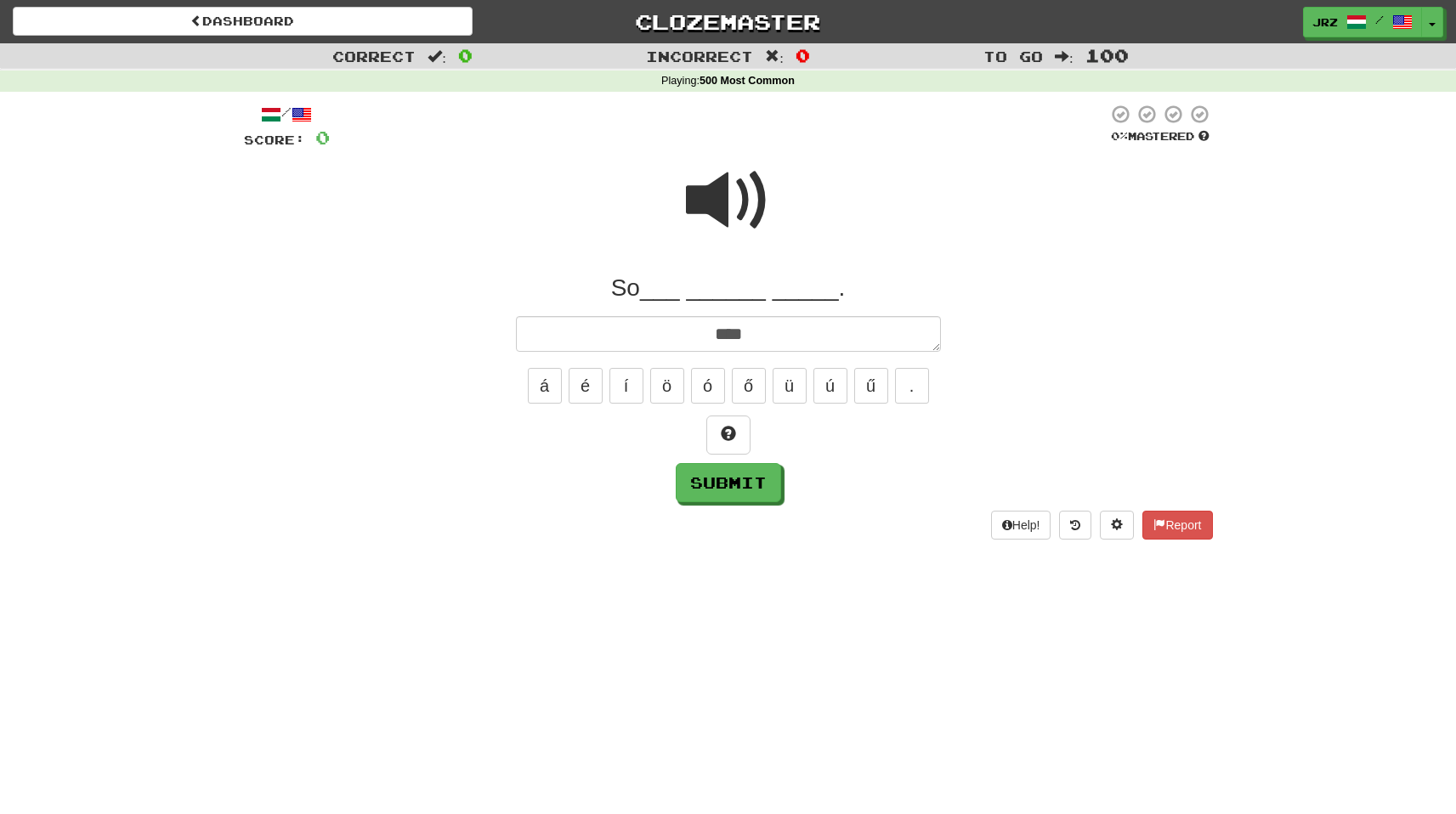 type on "*" 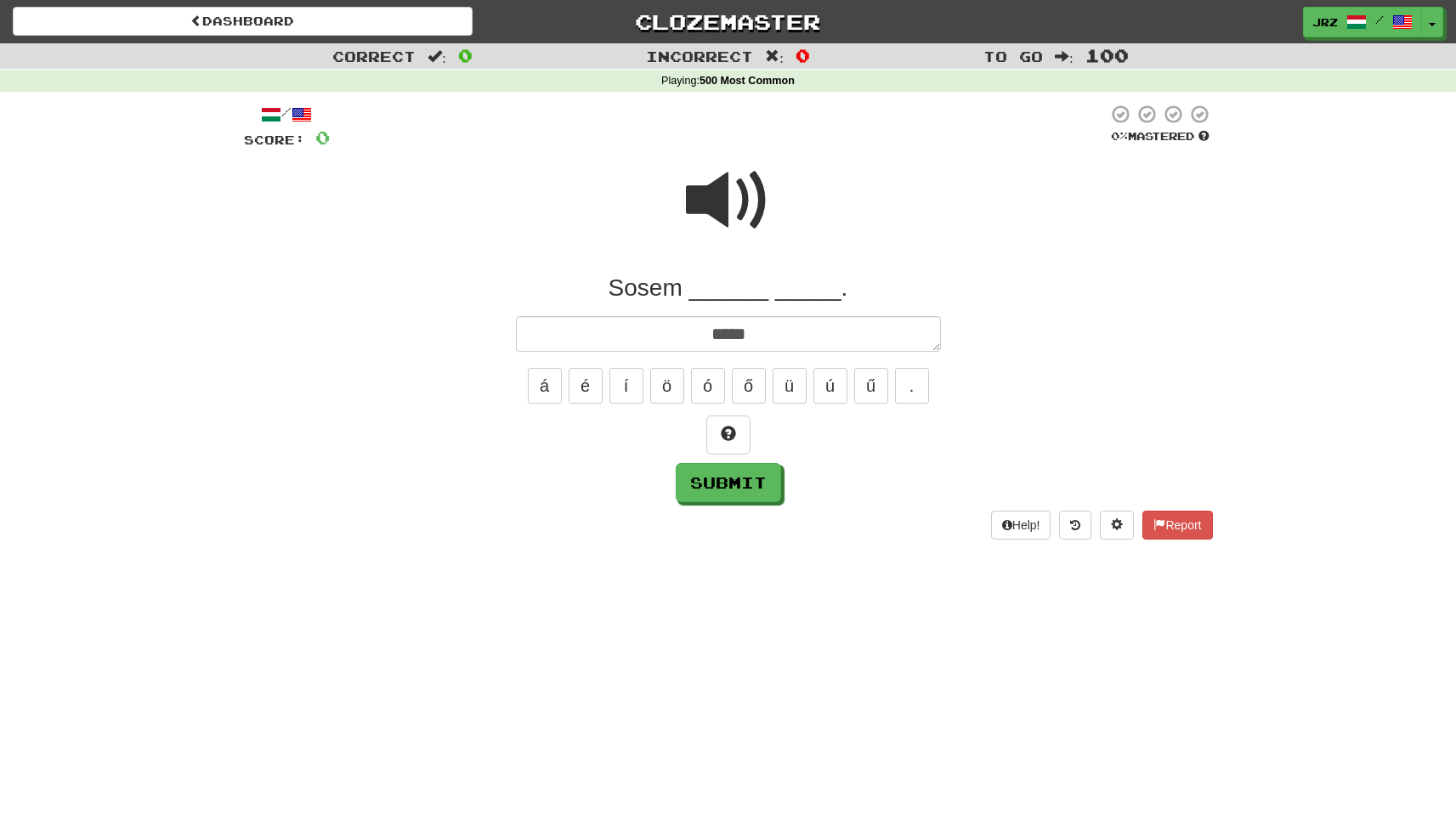 type on "*" 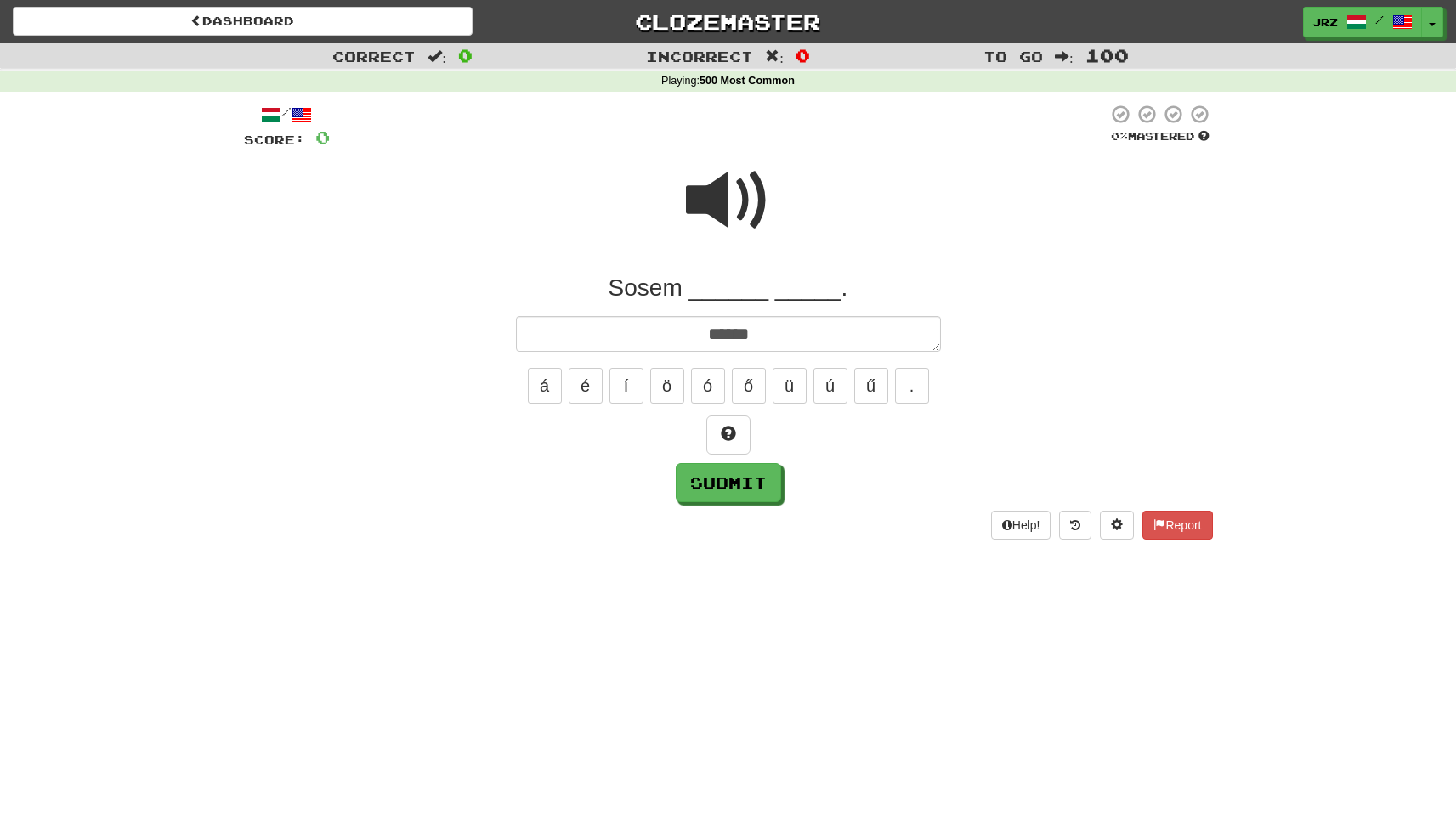 type on "*" 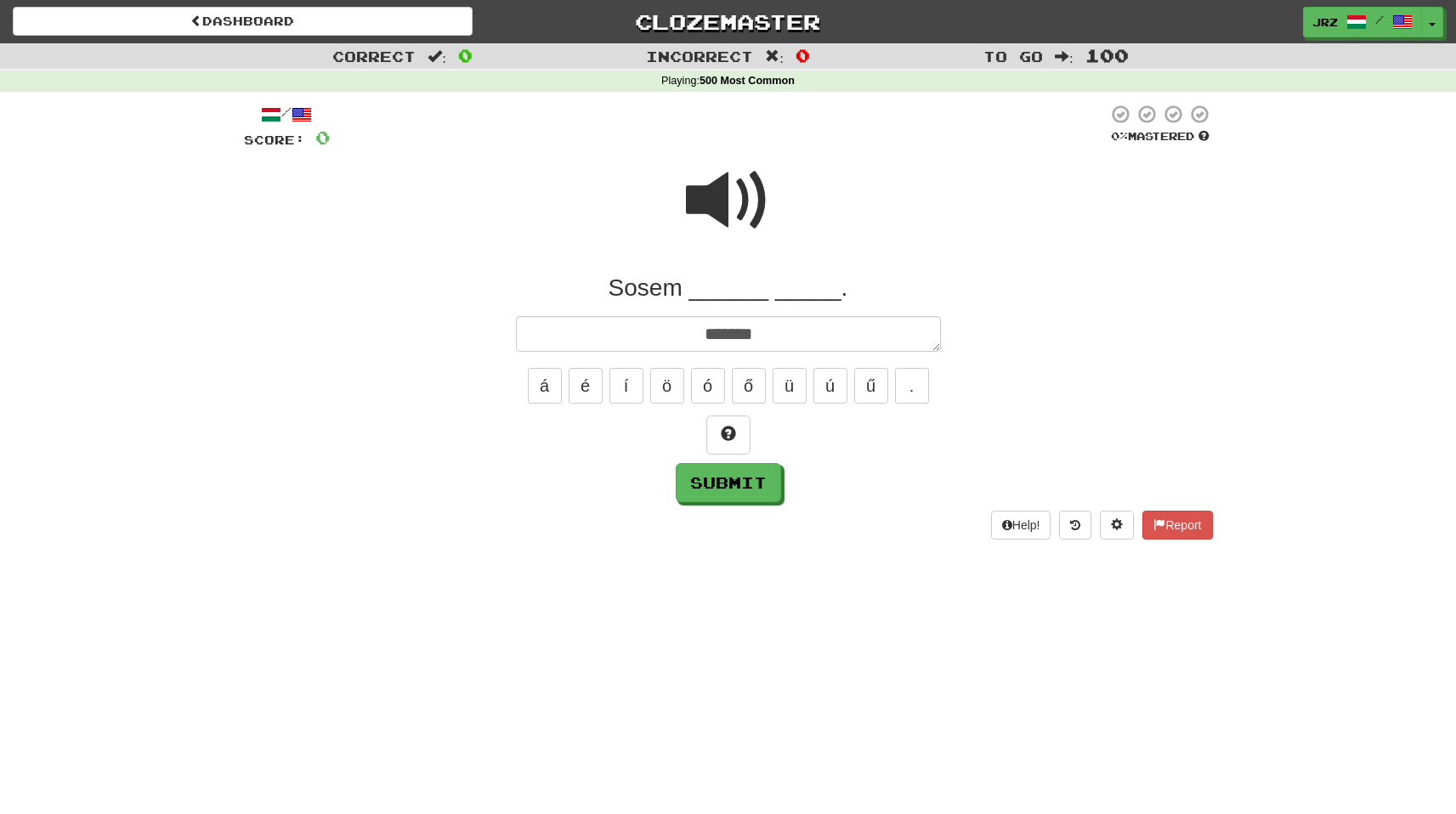 type on "*" 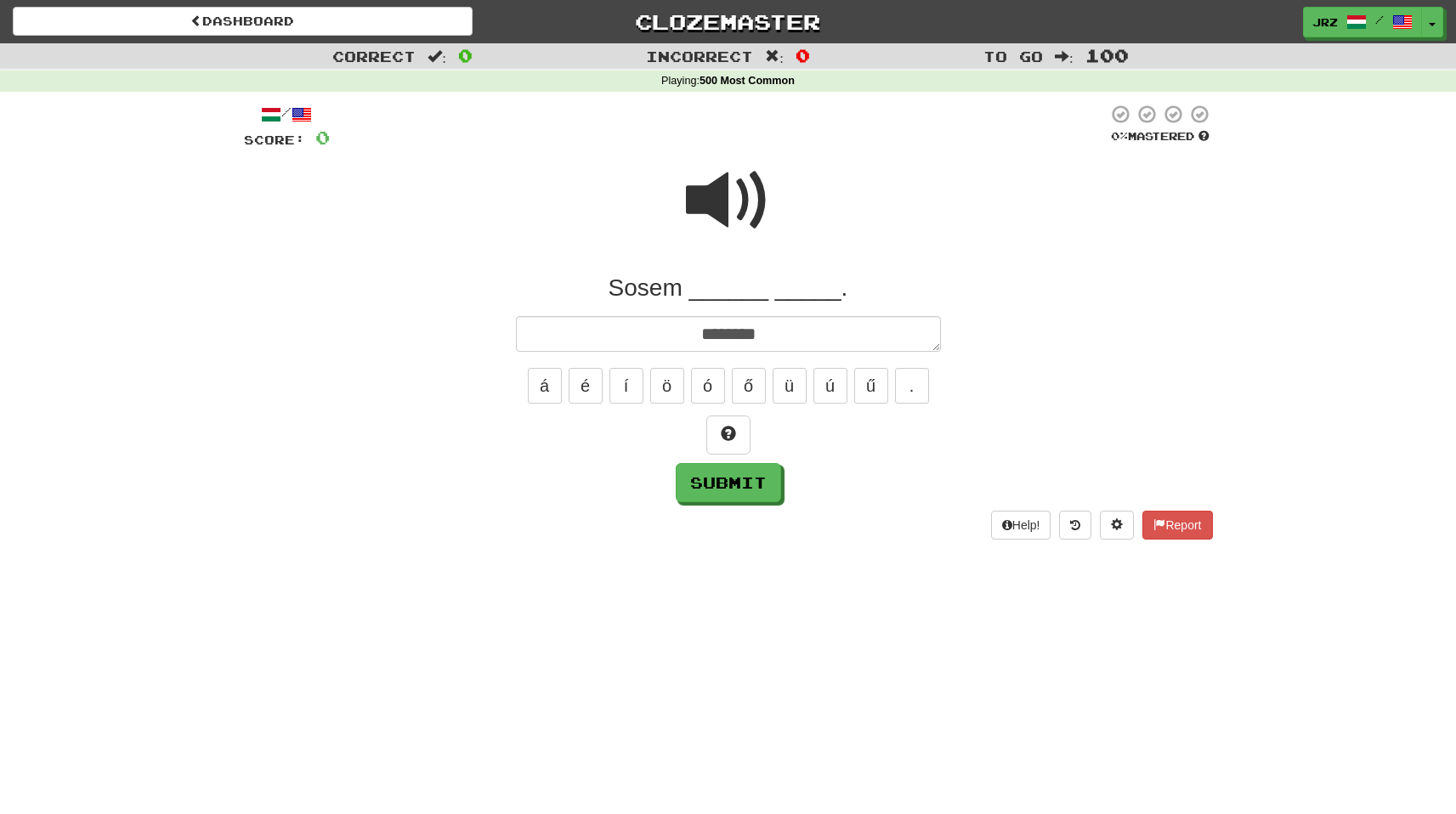 type on "*" 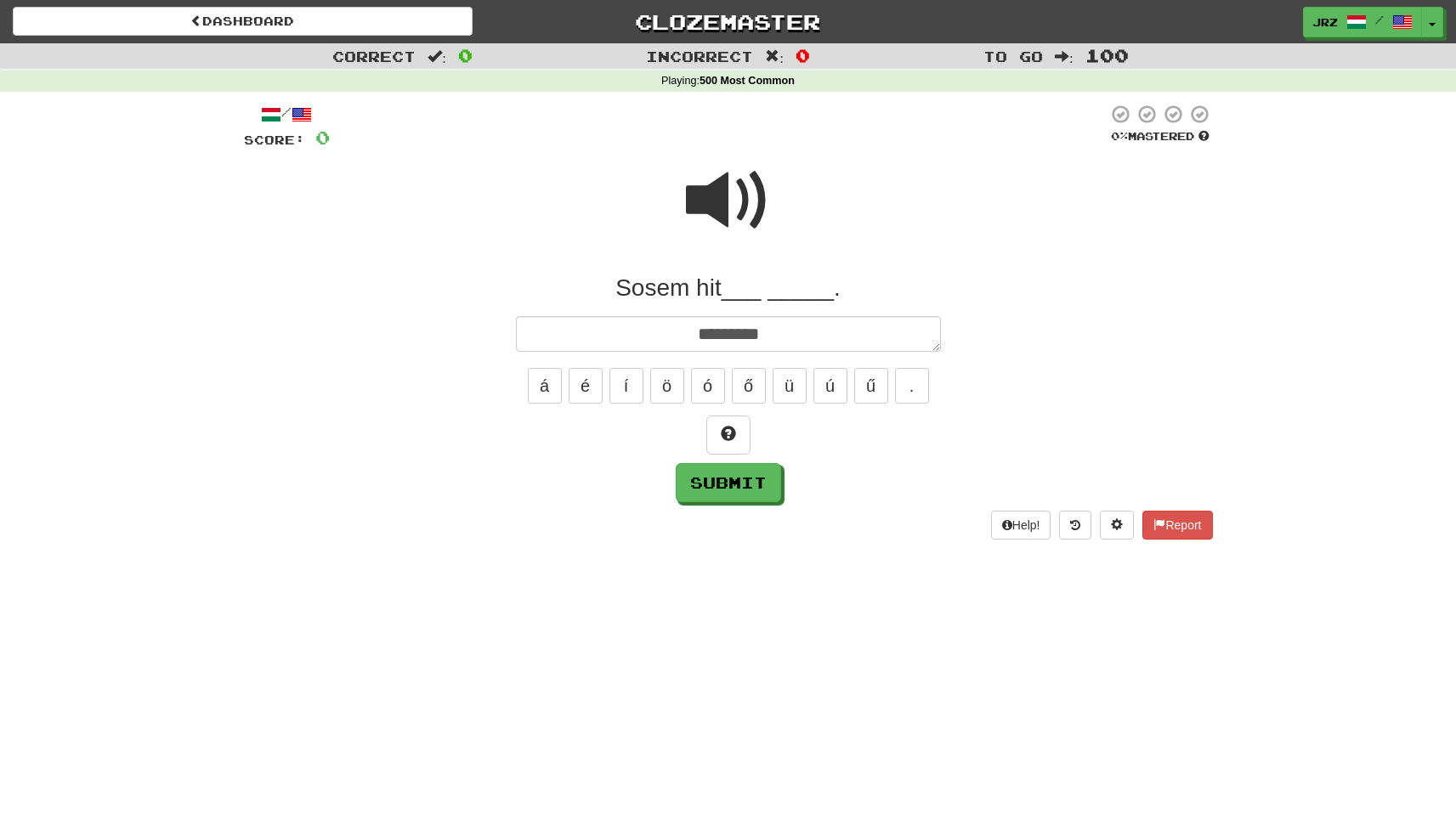 type on "*" 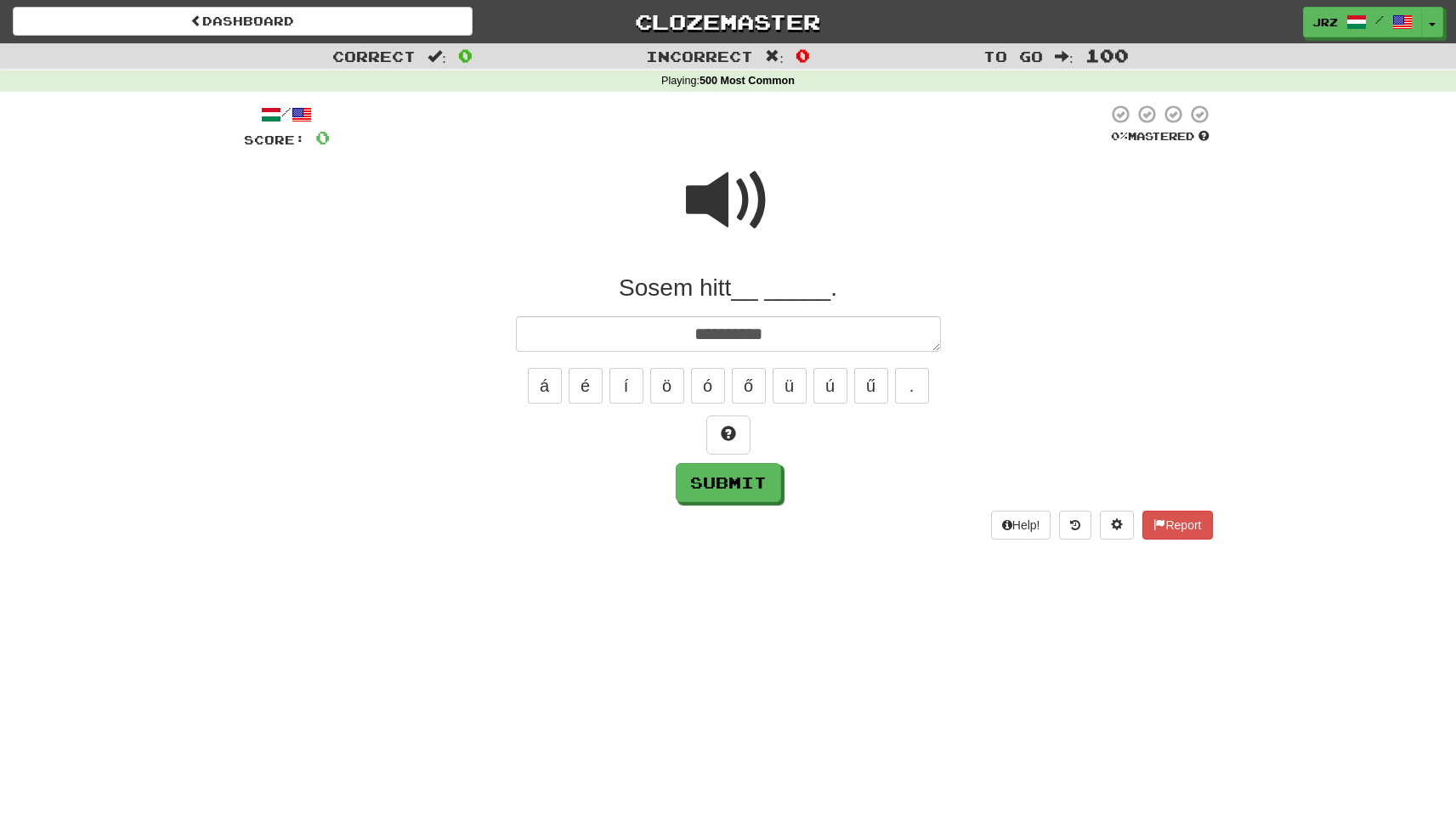 type on "*" 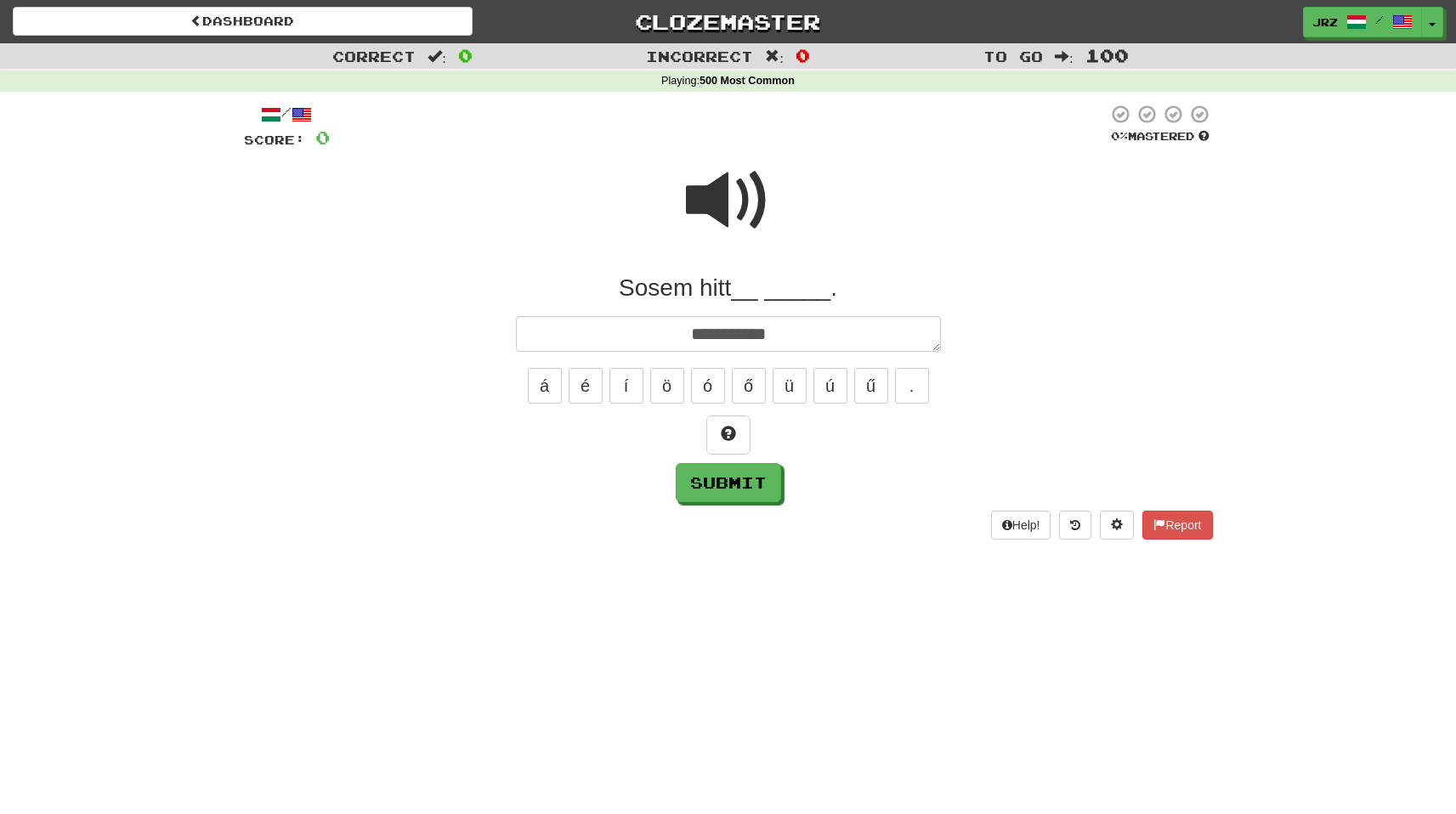 type on "*" 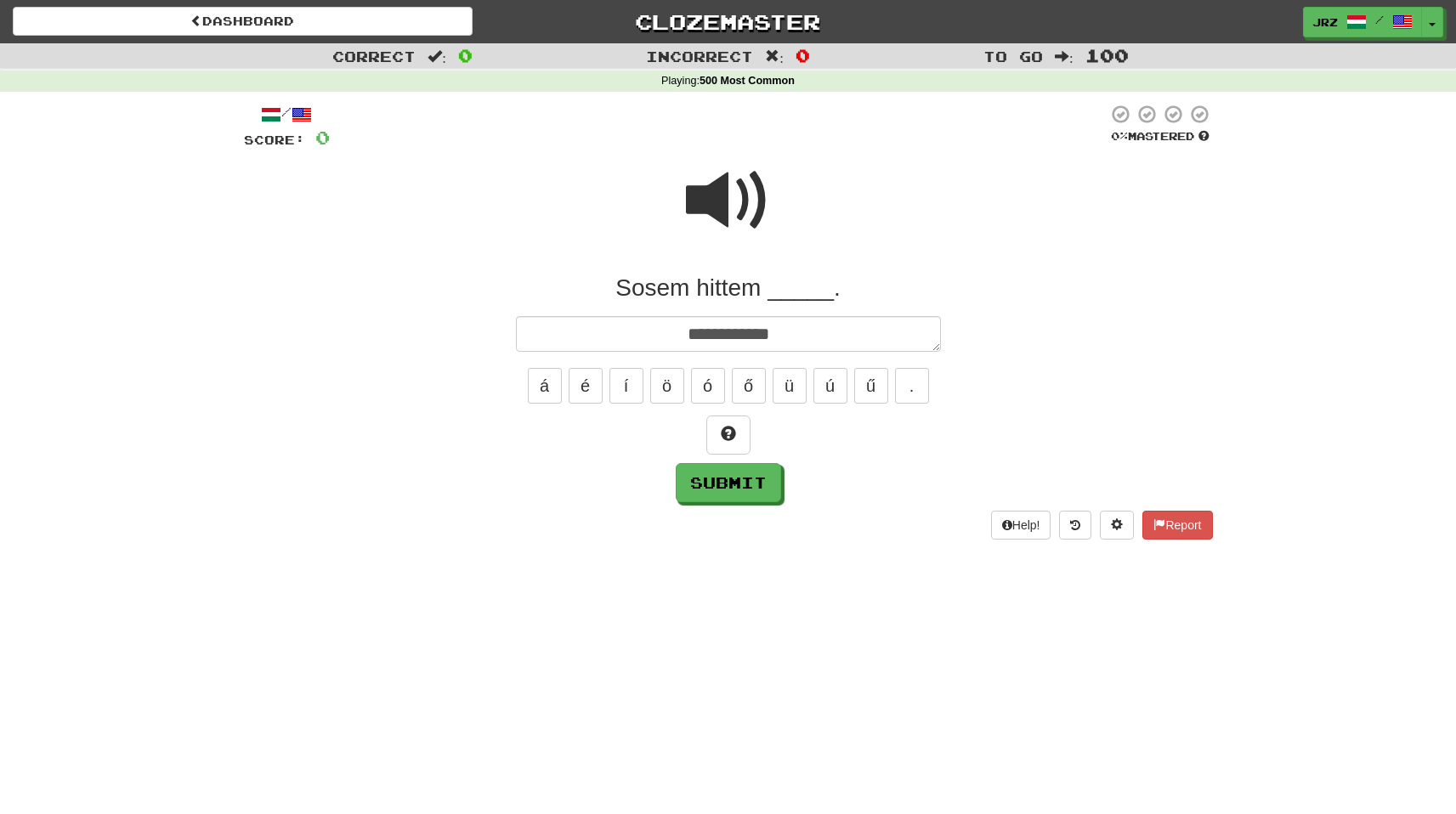 type on "*" 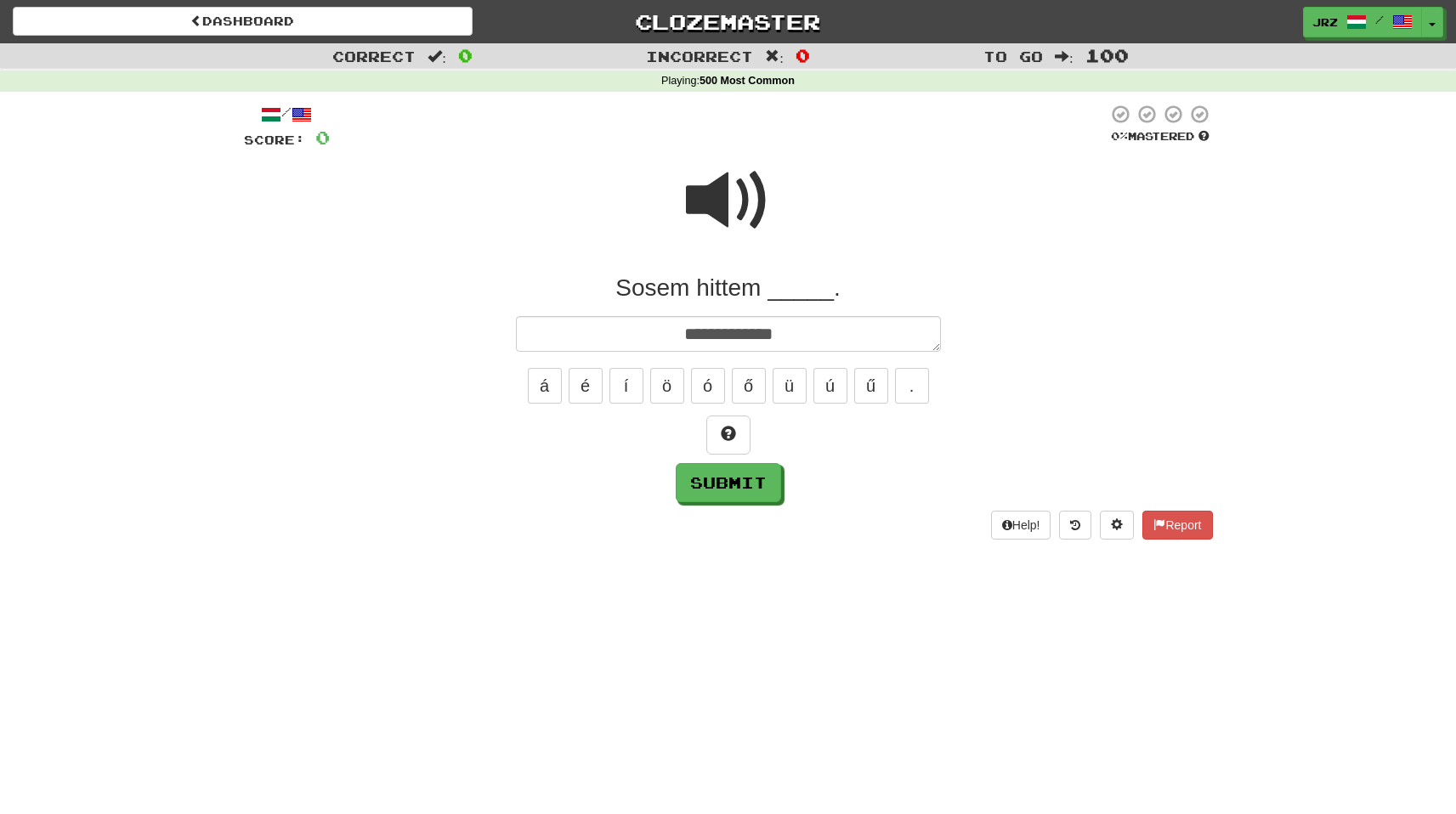 type on "*" 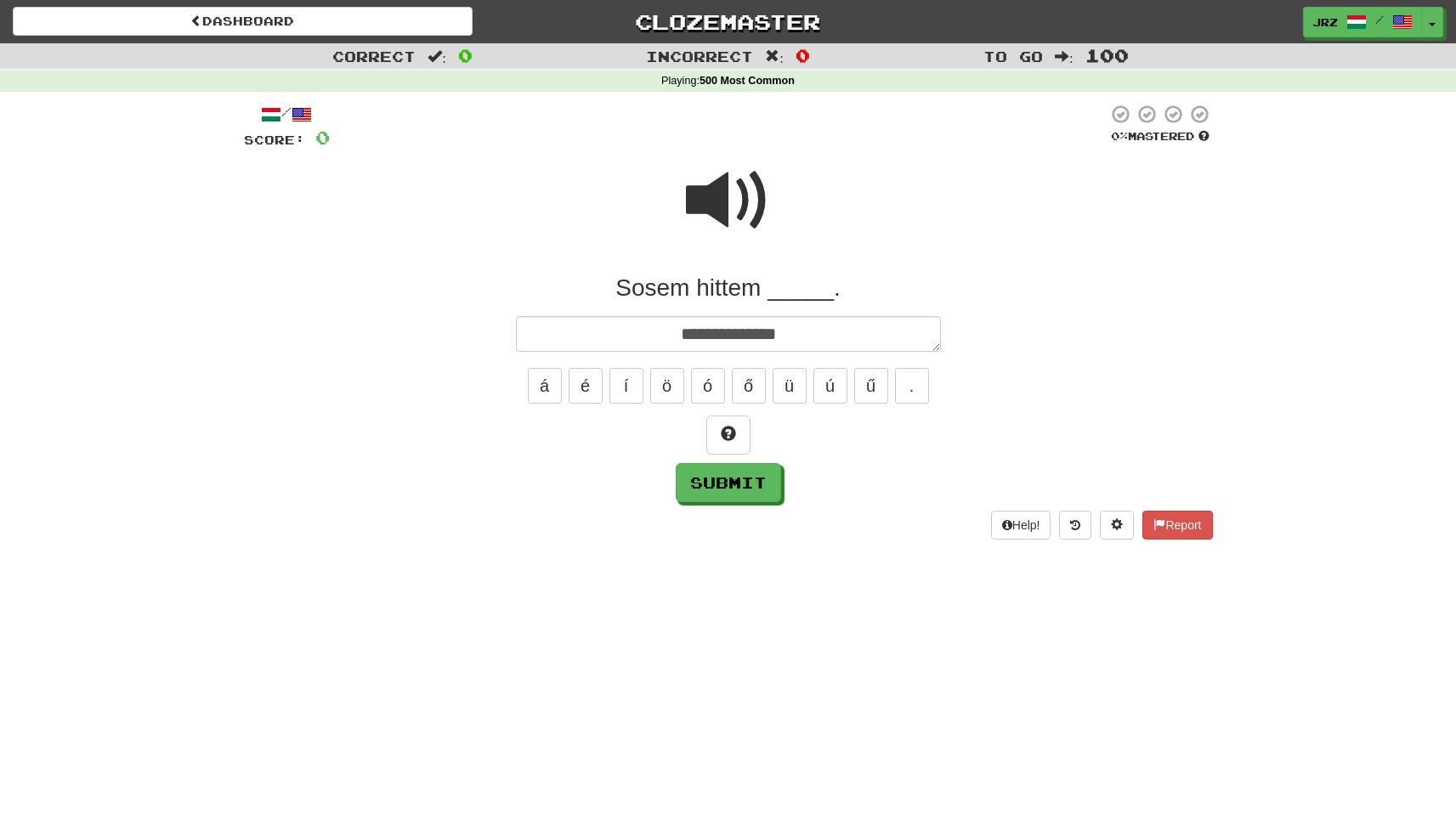 type on "*" 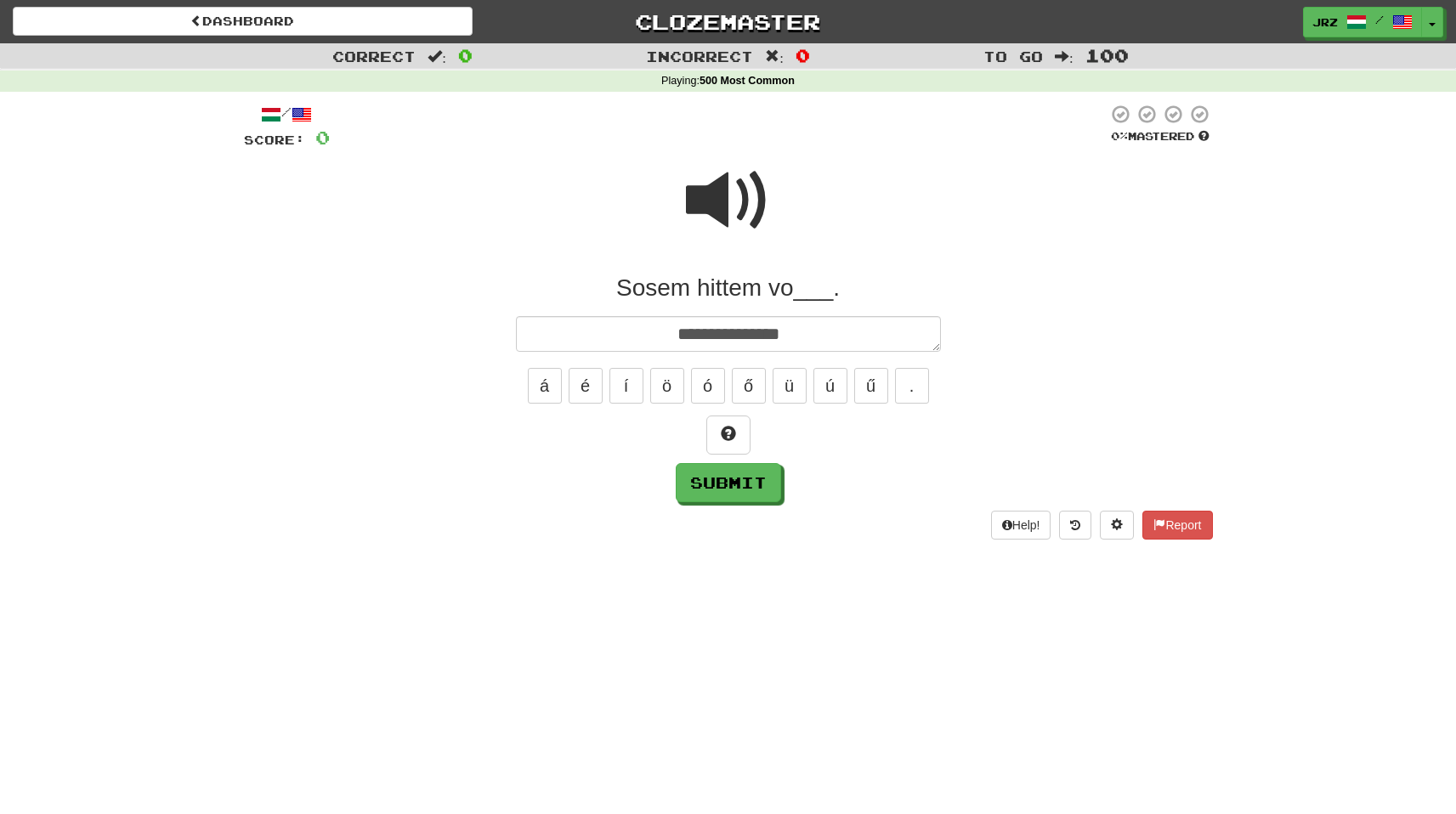 type on "*" 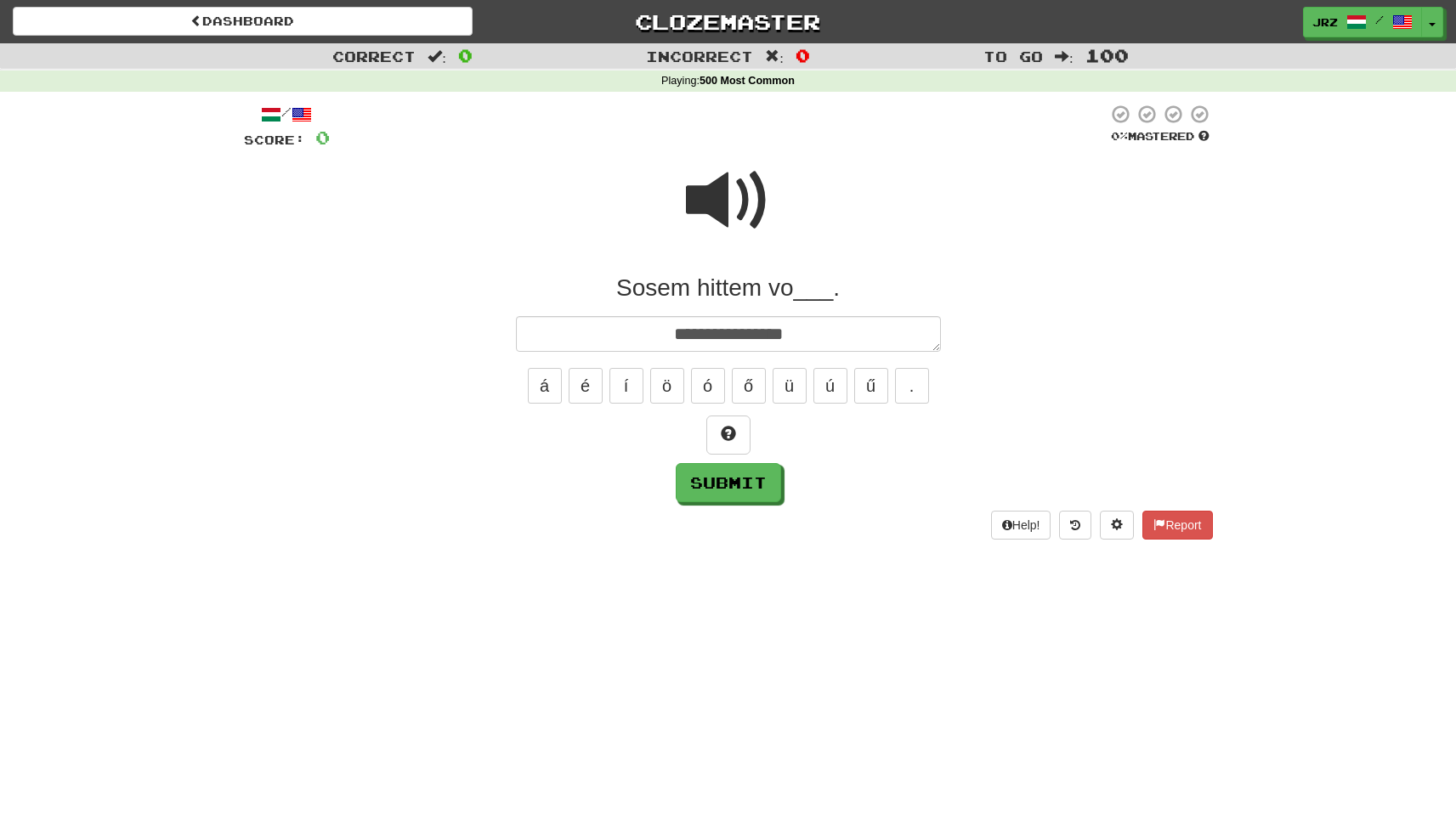 type on "*" 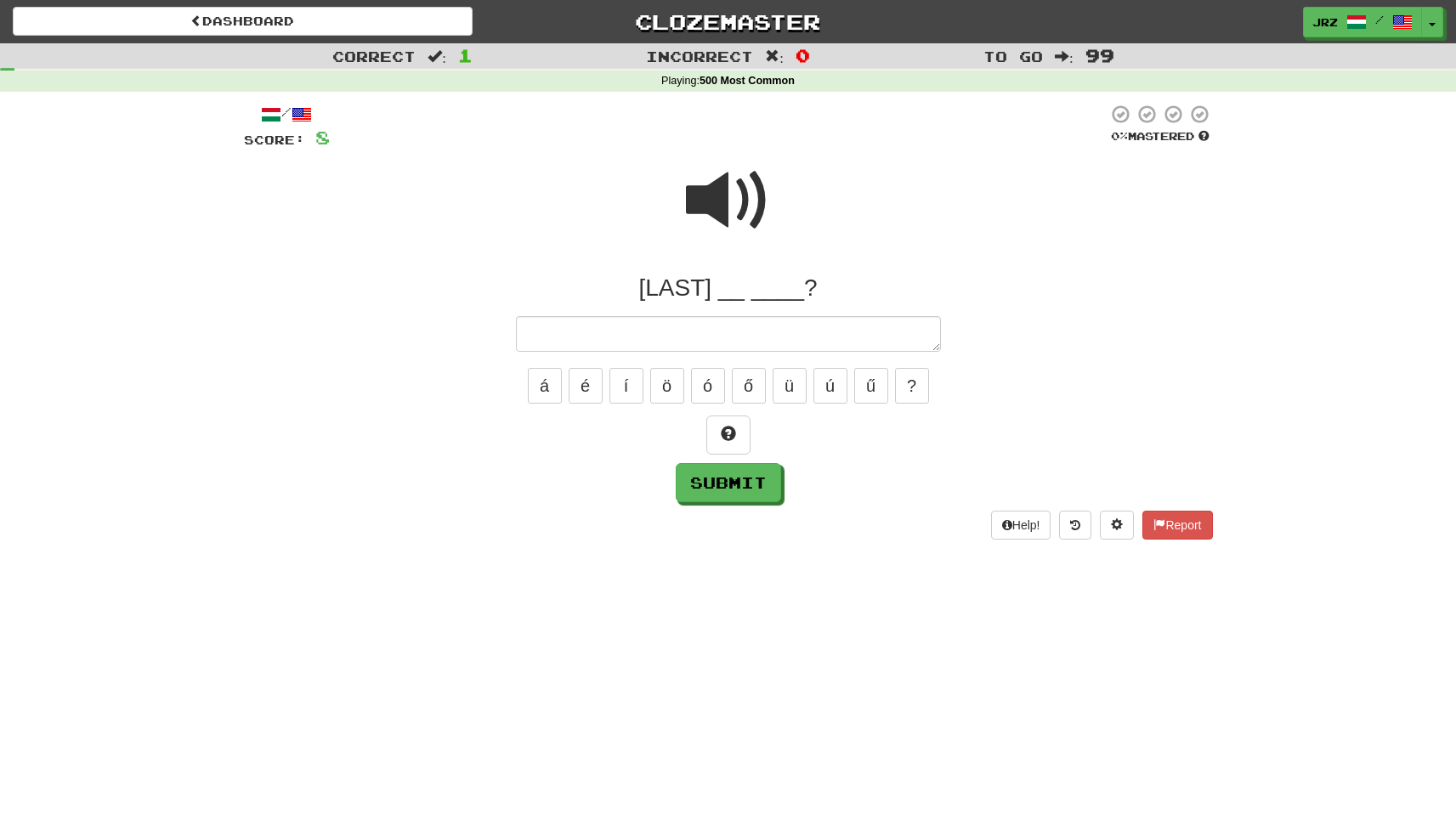 type on "*" 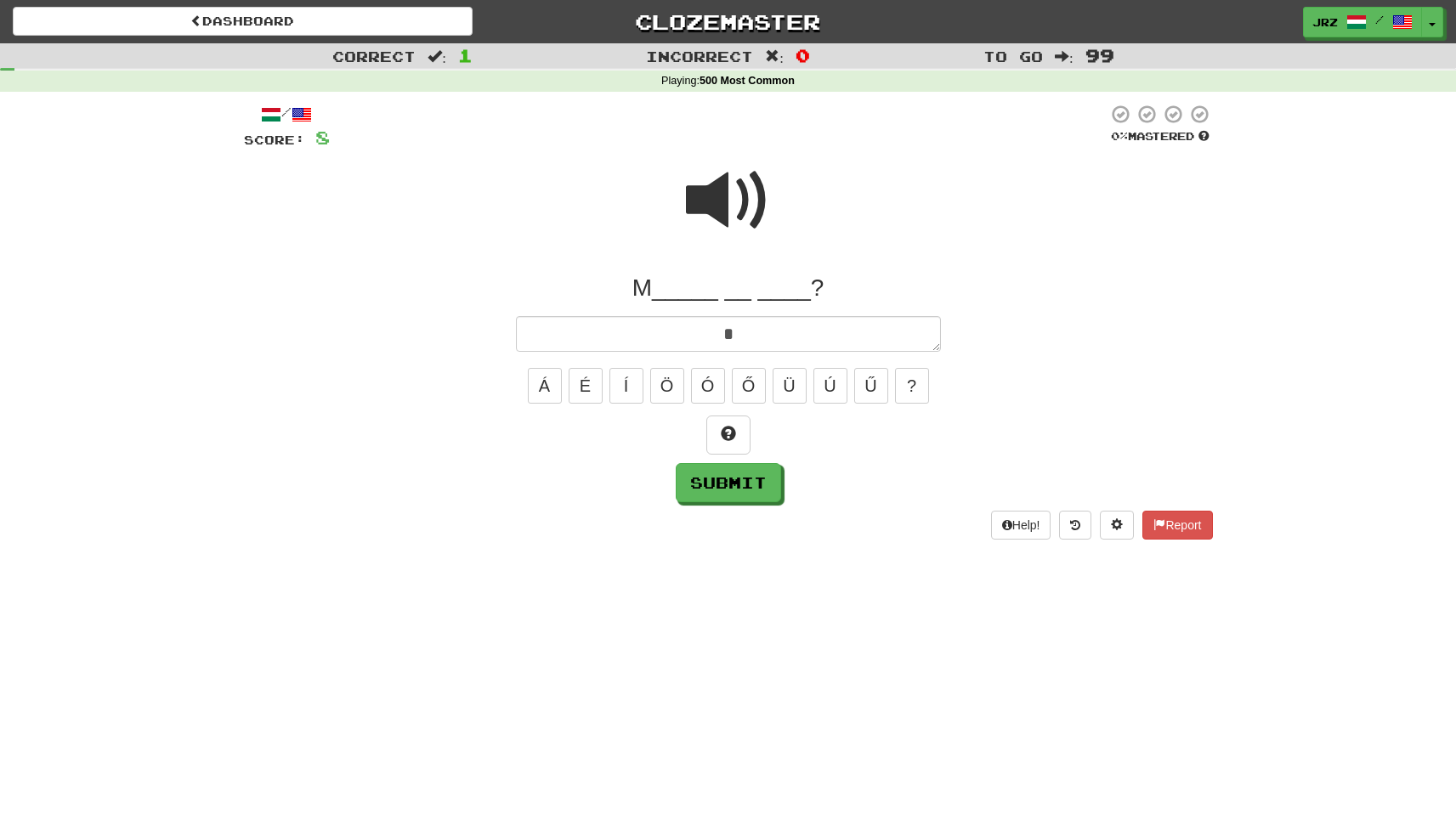 type on "*" 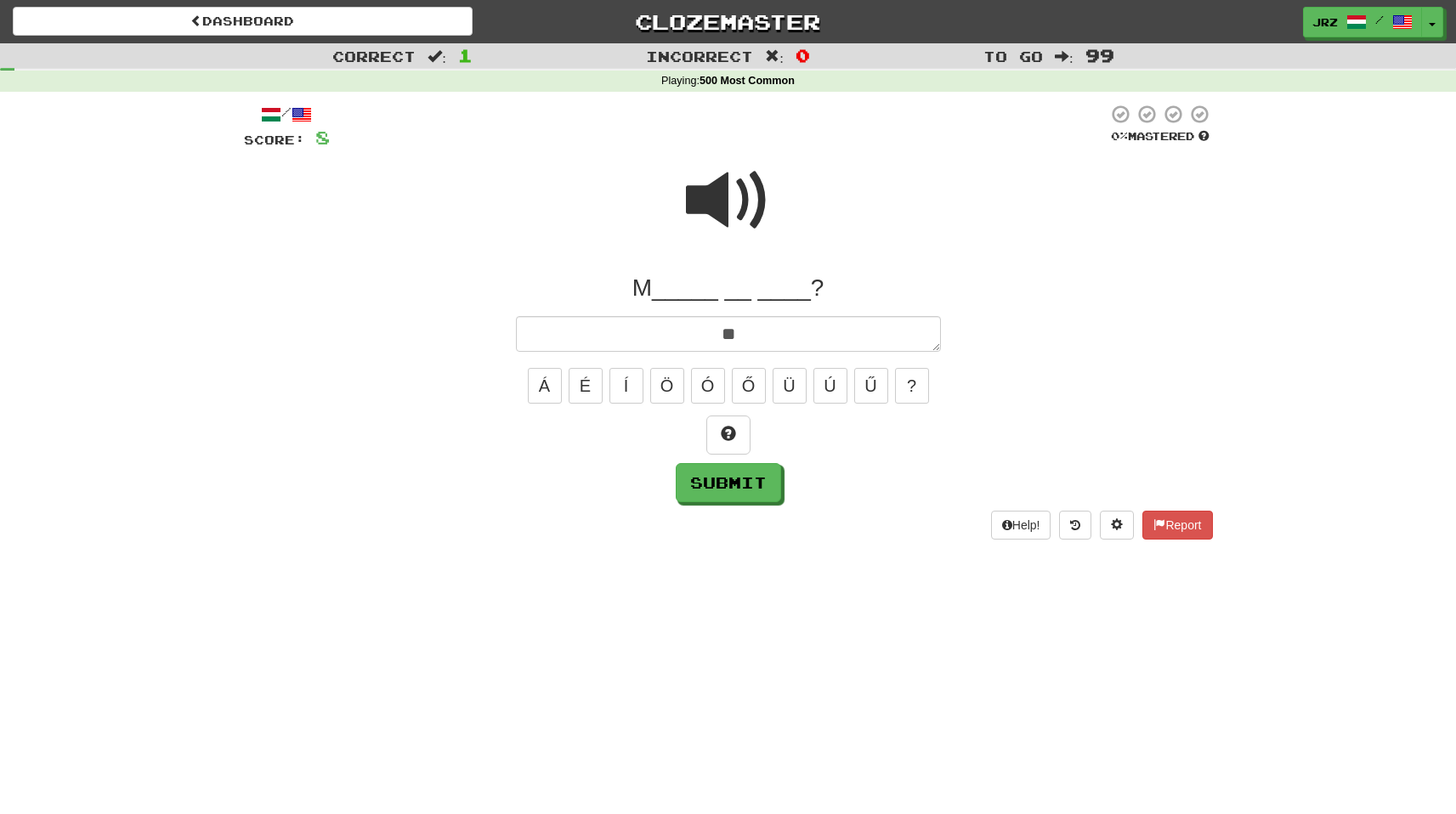 type on "*" 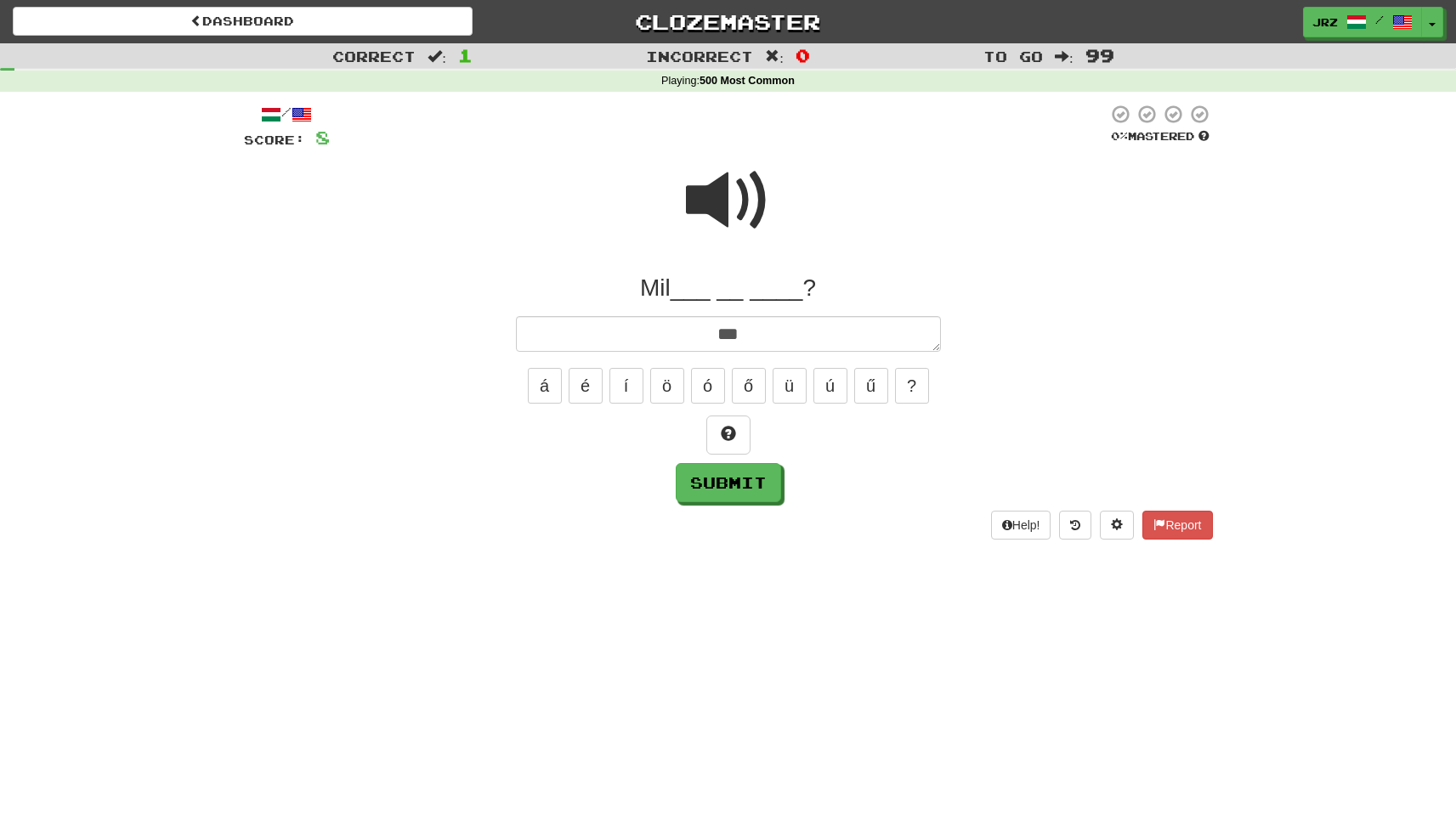 type on "****" 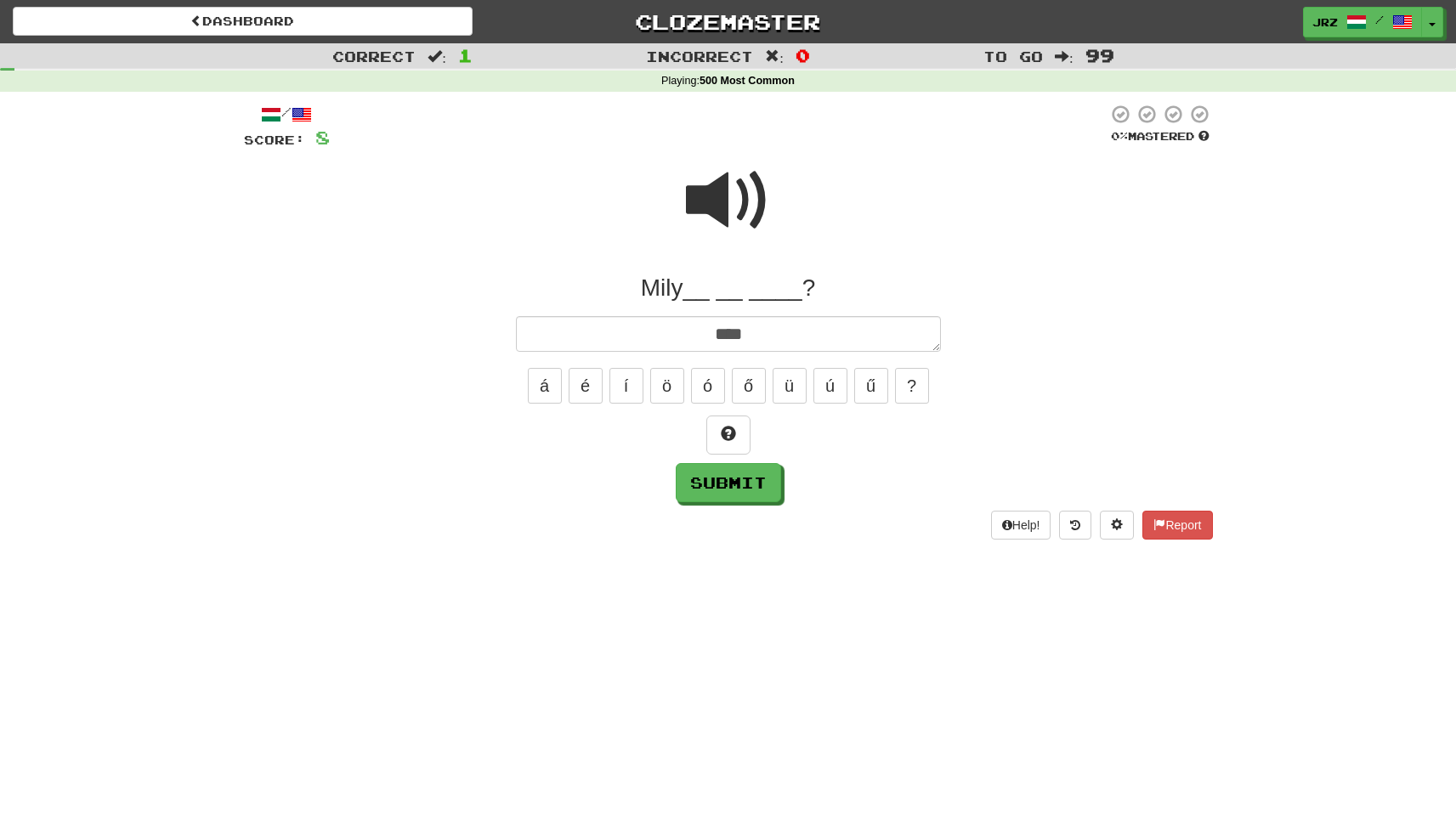 type on "*" 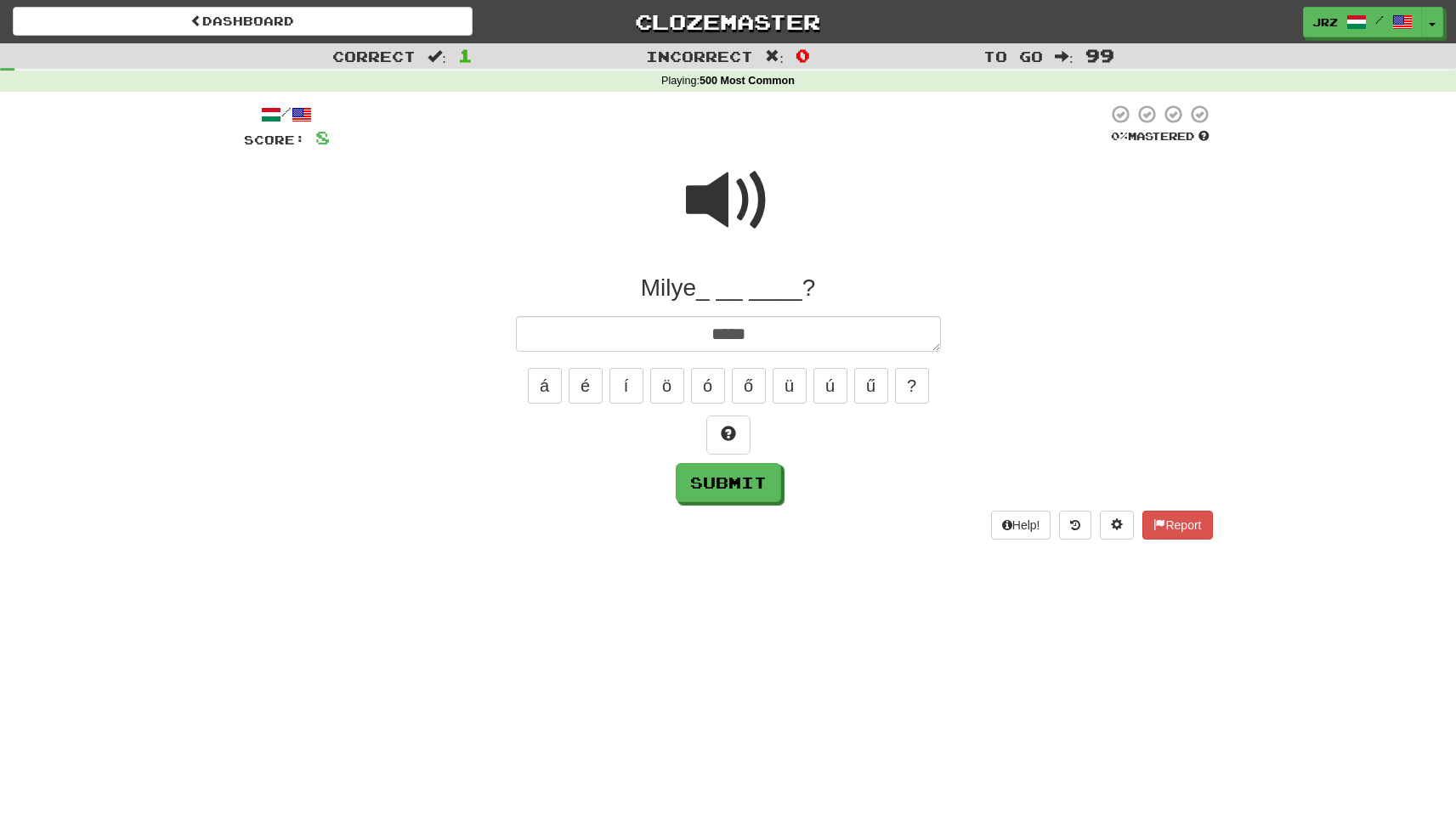 type on "*" 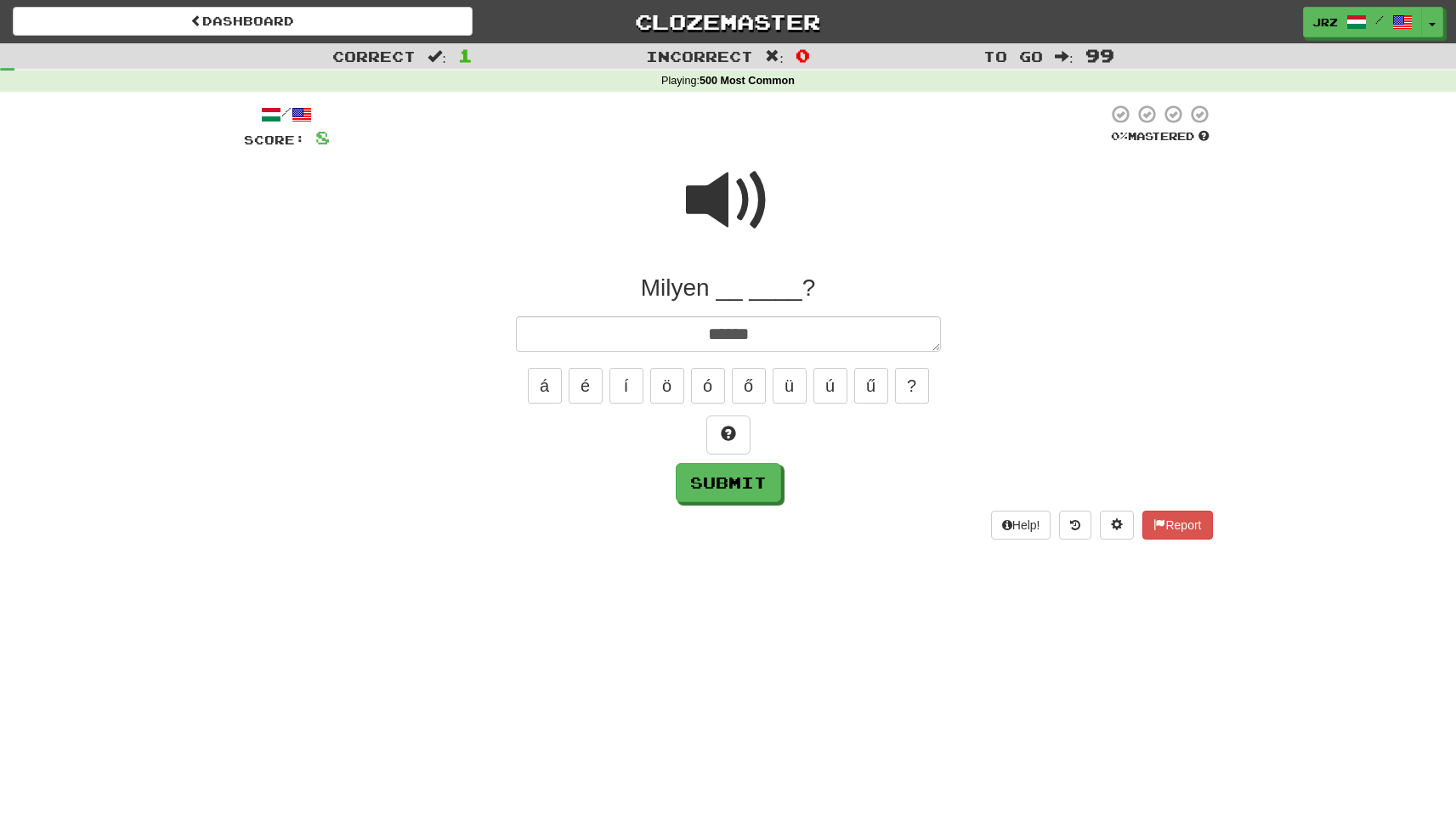 type on "*" 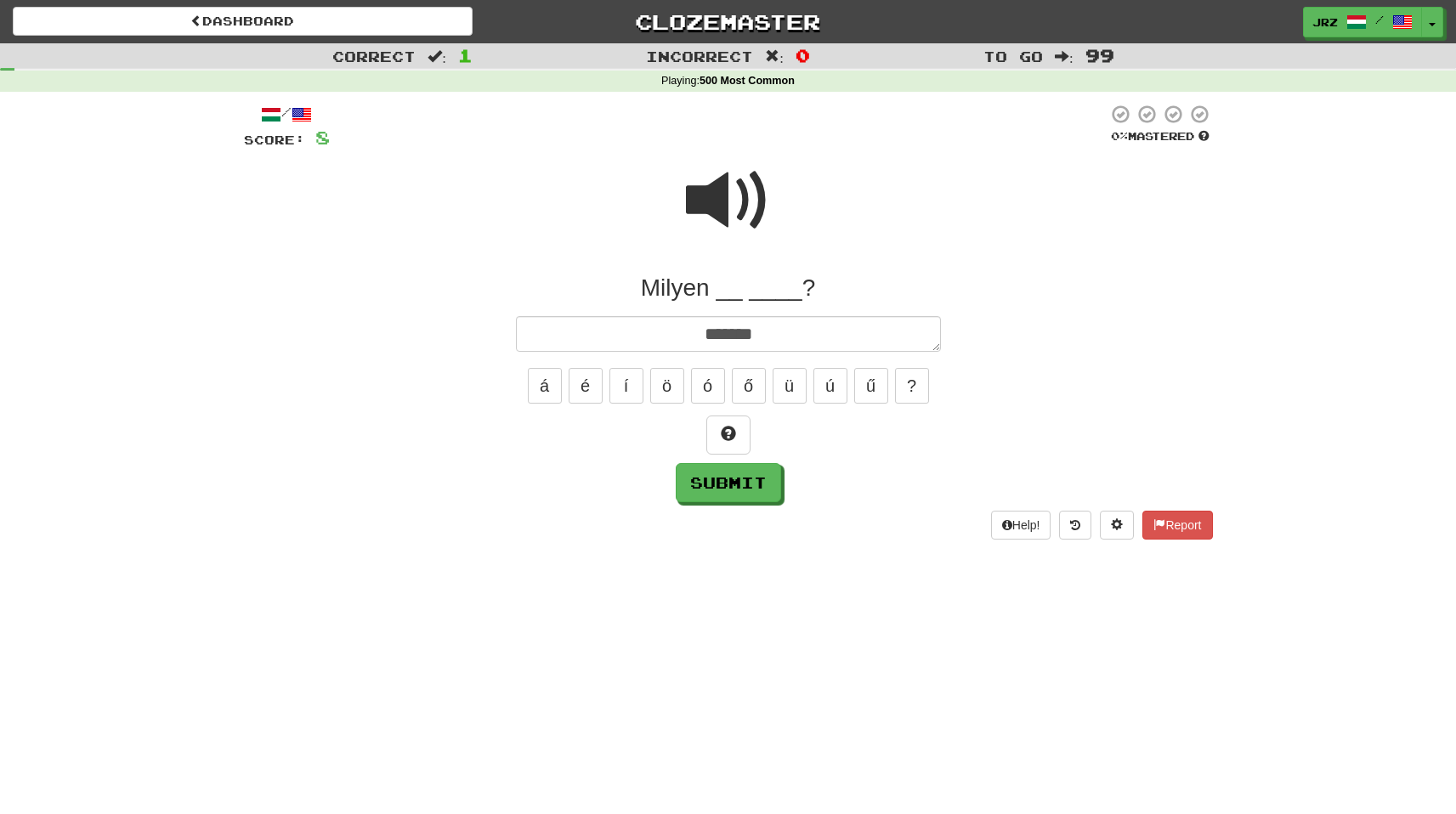 type on "*" 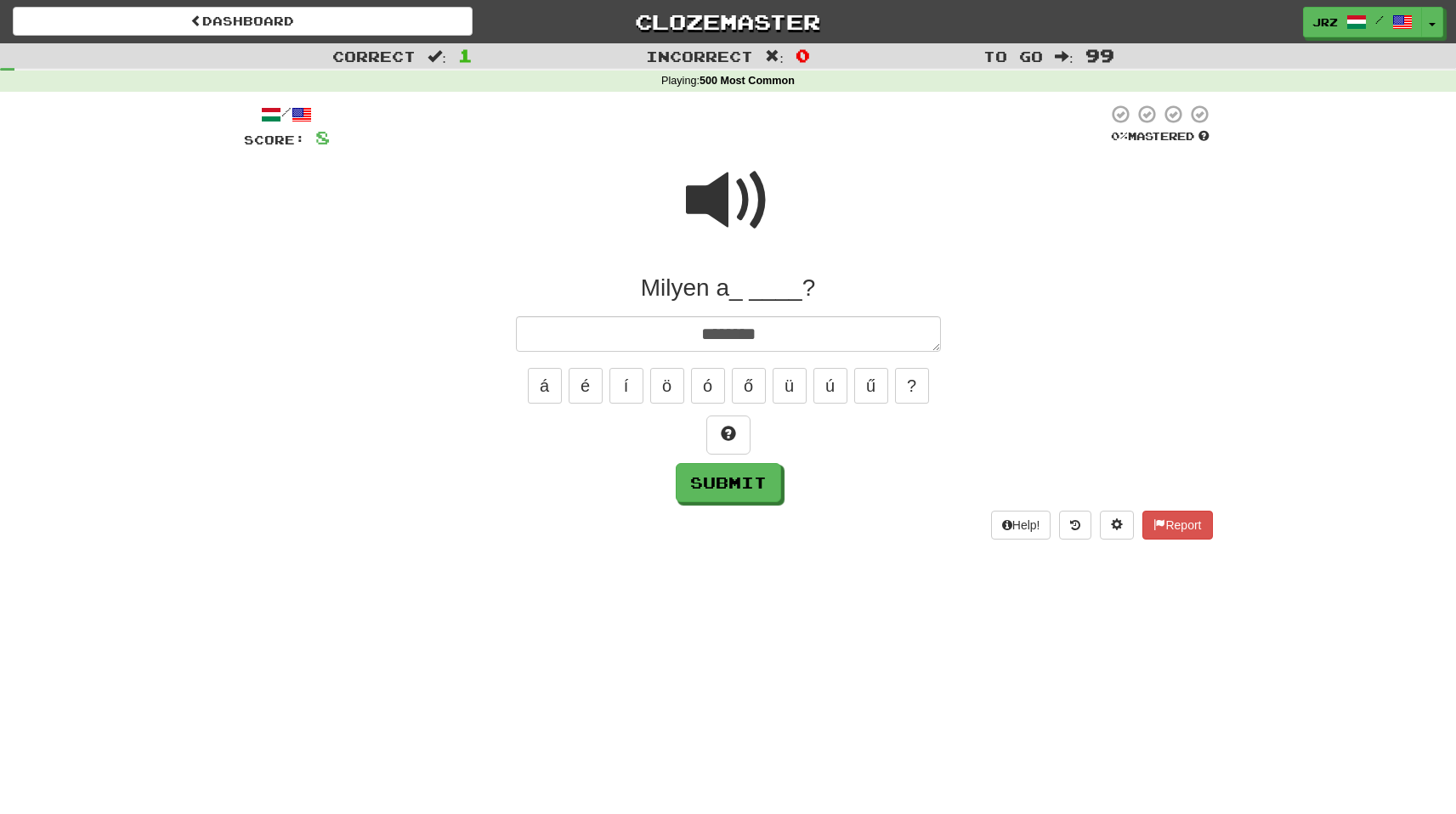 type on "*" 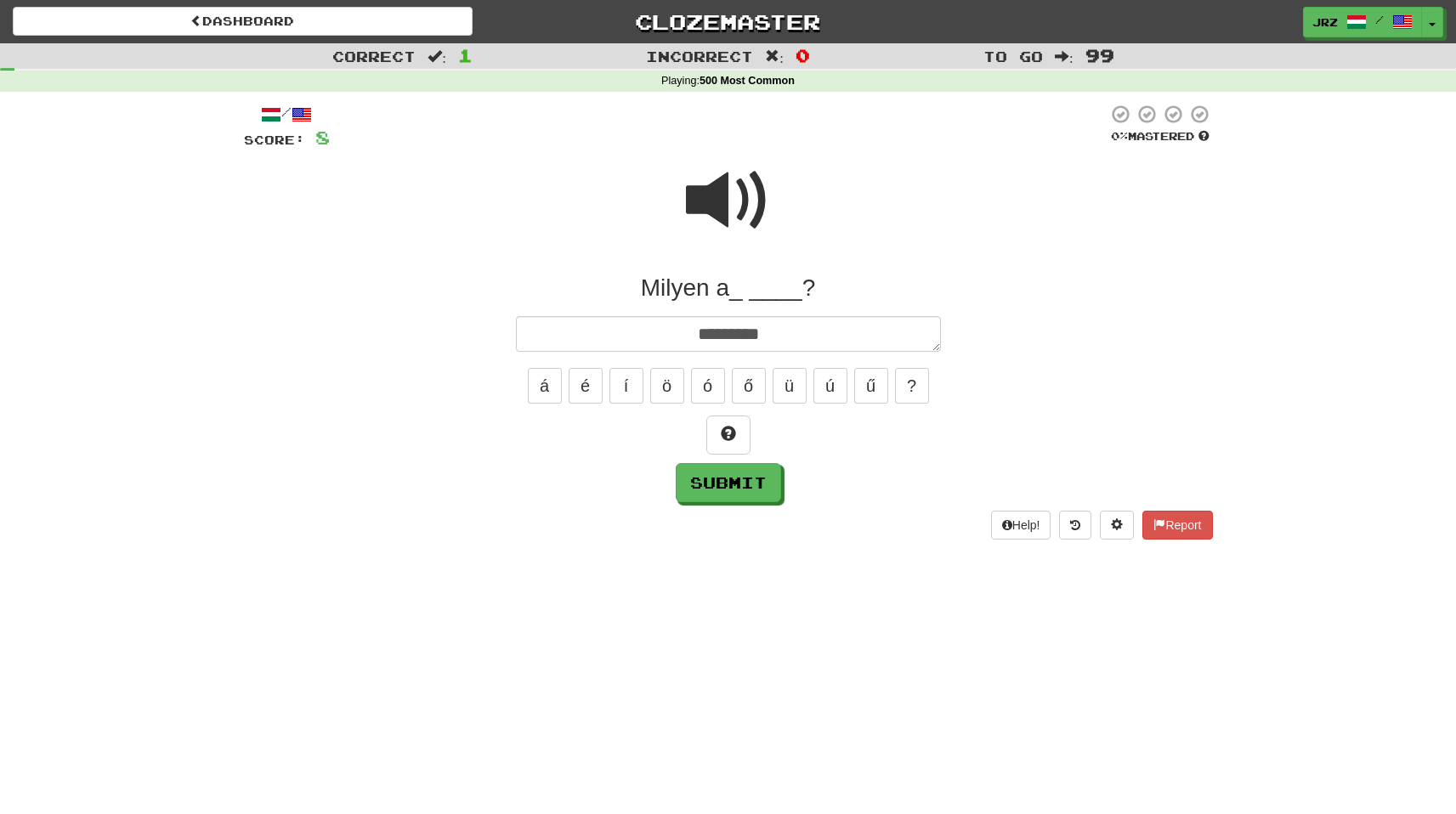 type on "*" 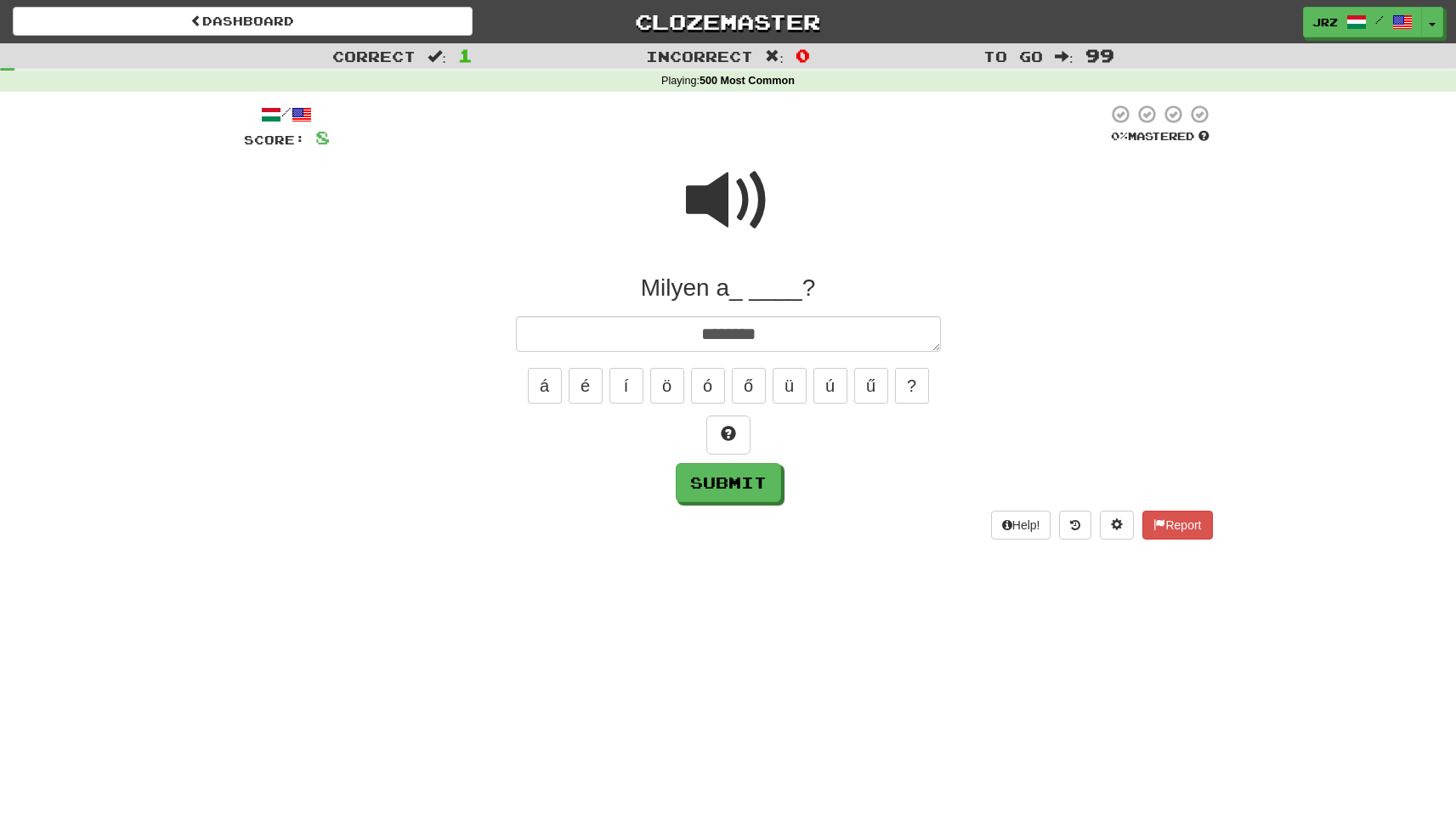 type on "*" 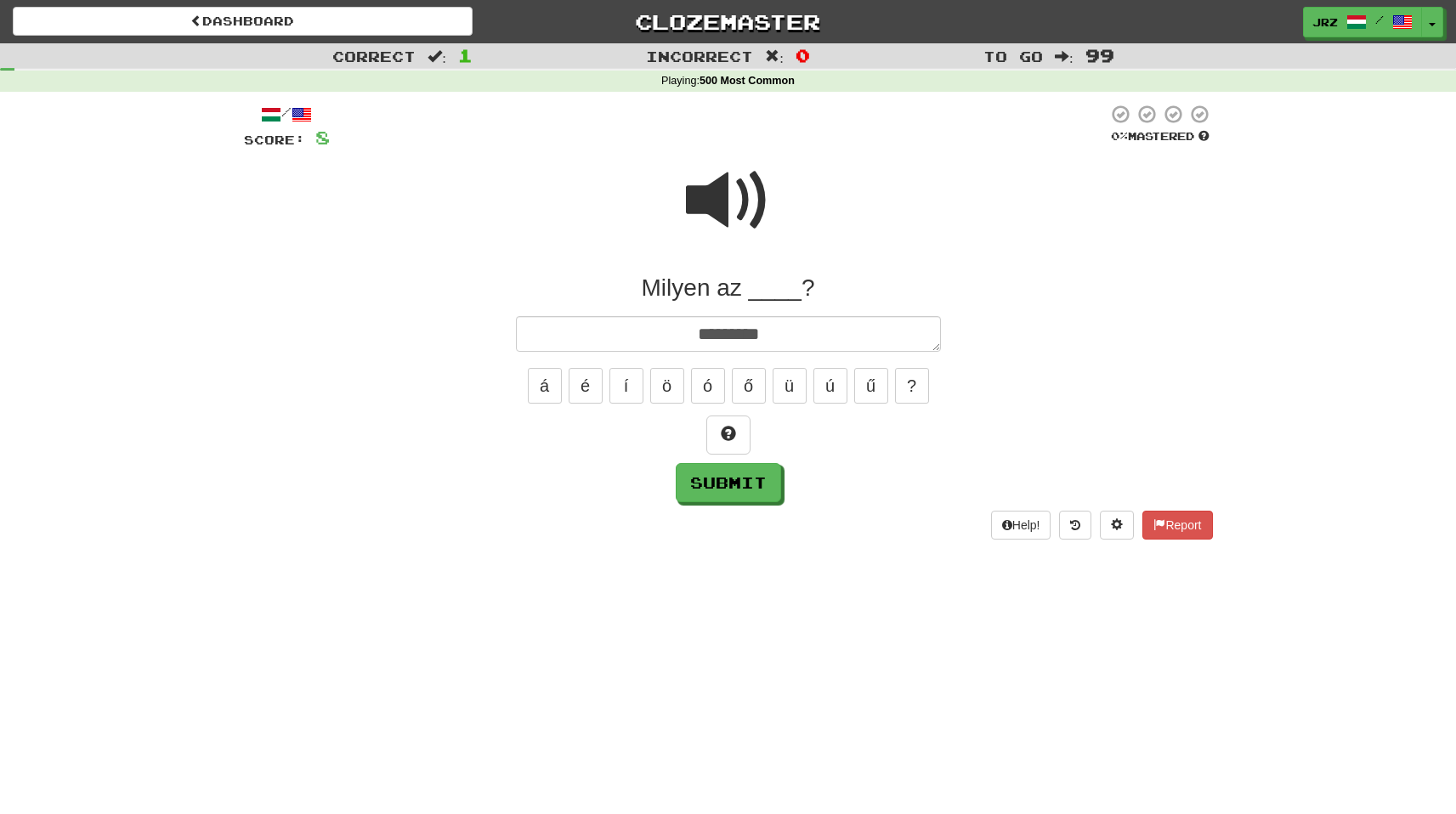 type on "*" 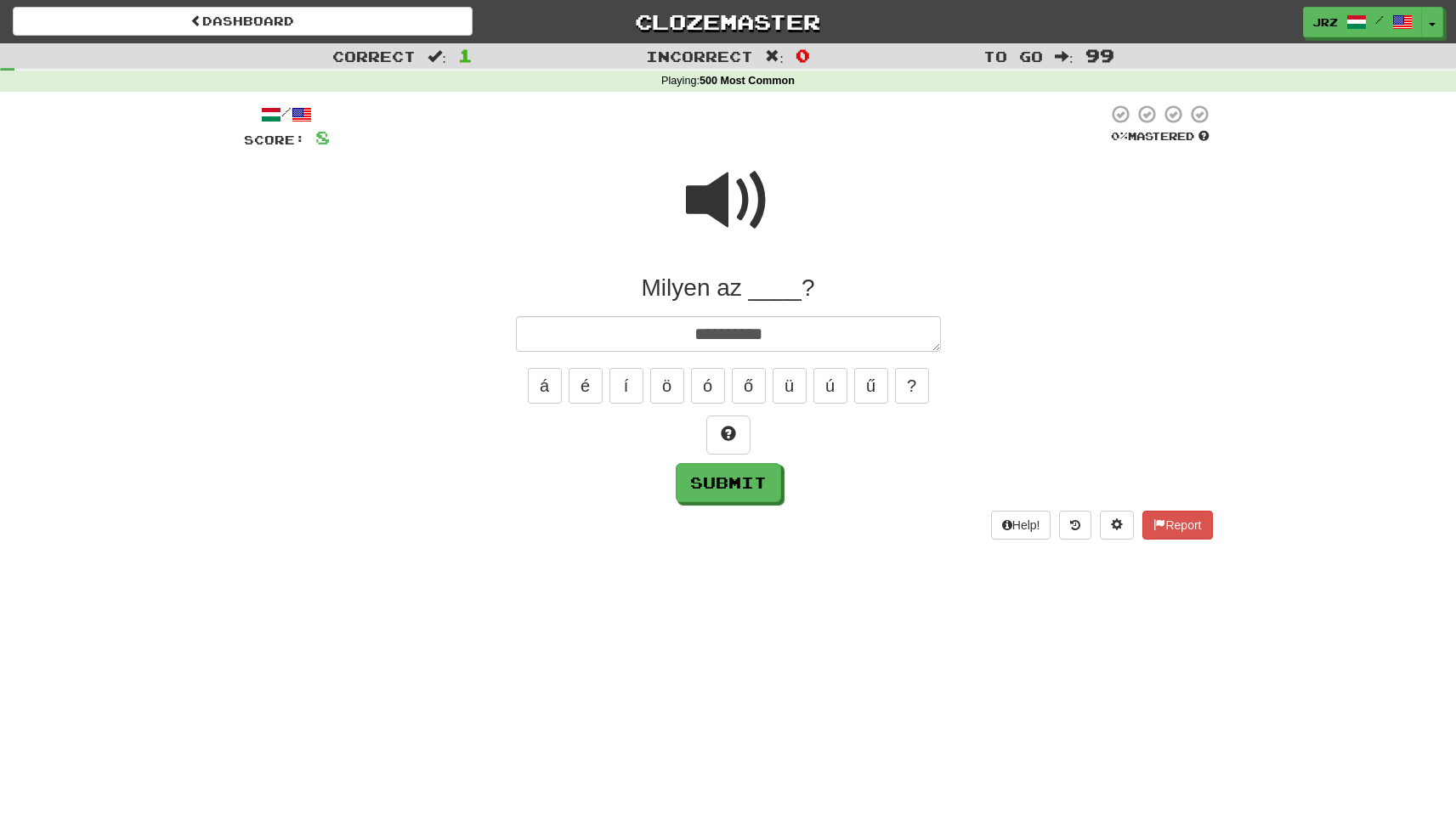 type on "*" 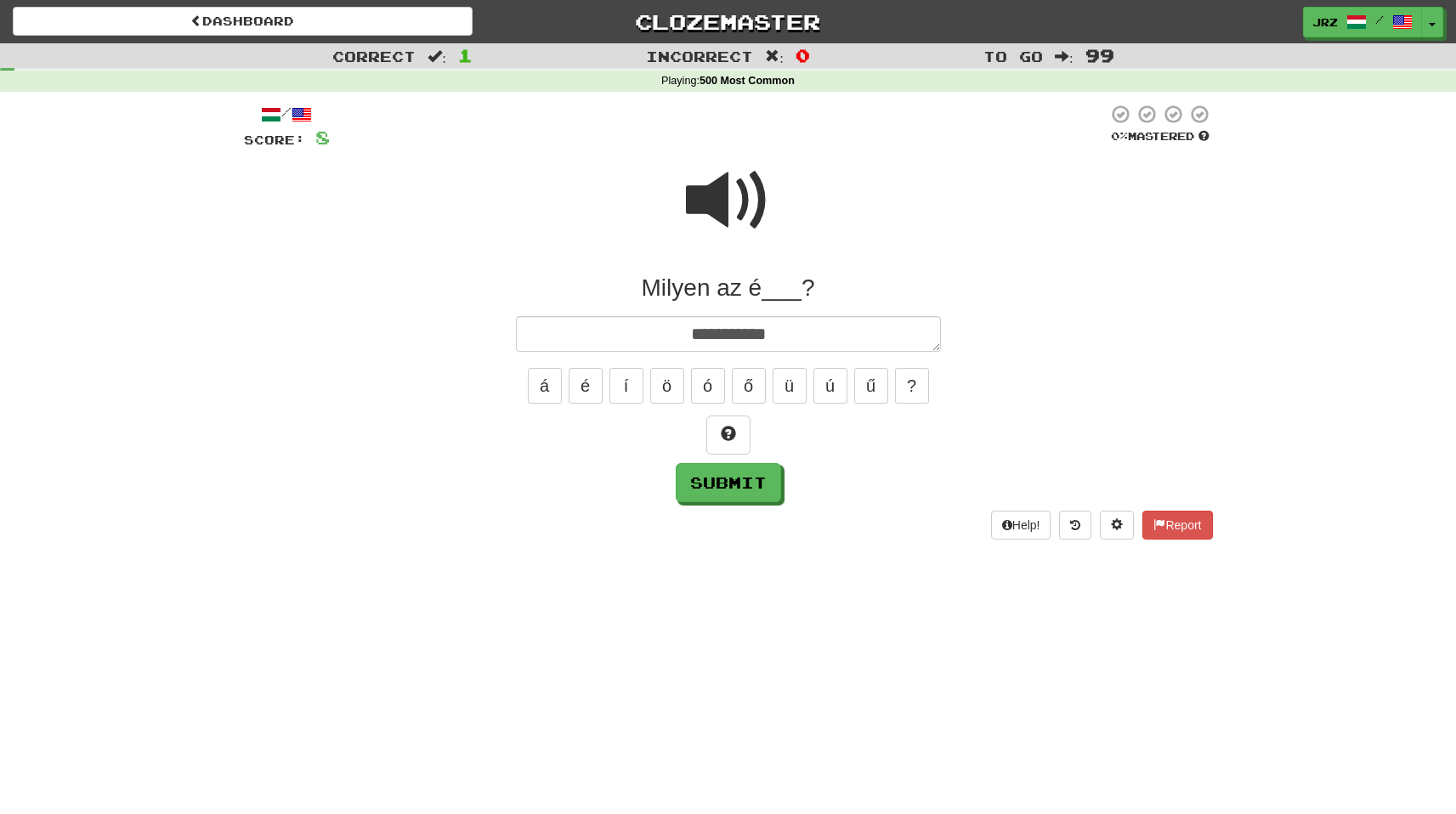 type on "*" 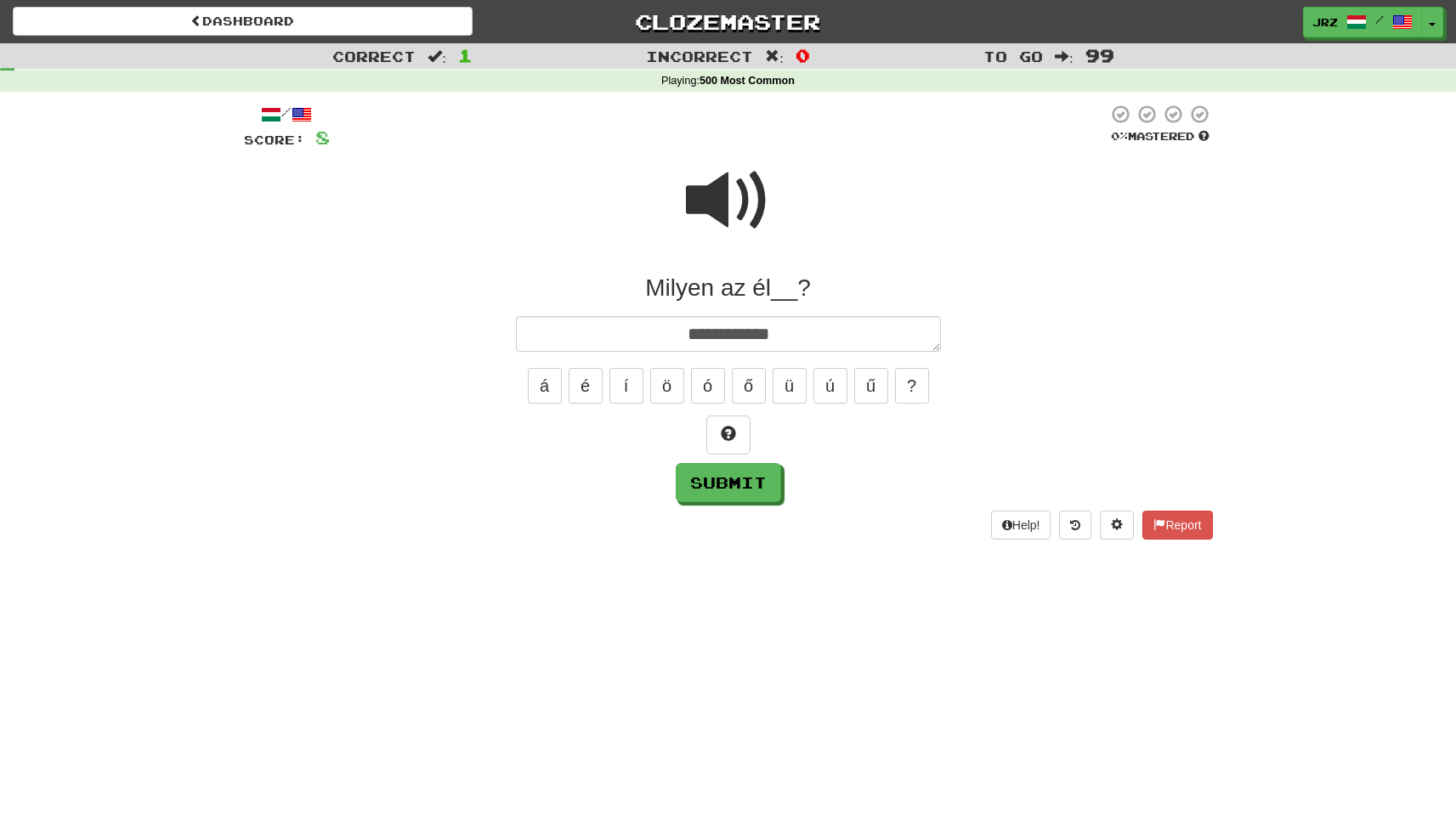type on "*" 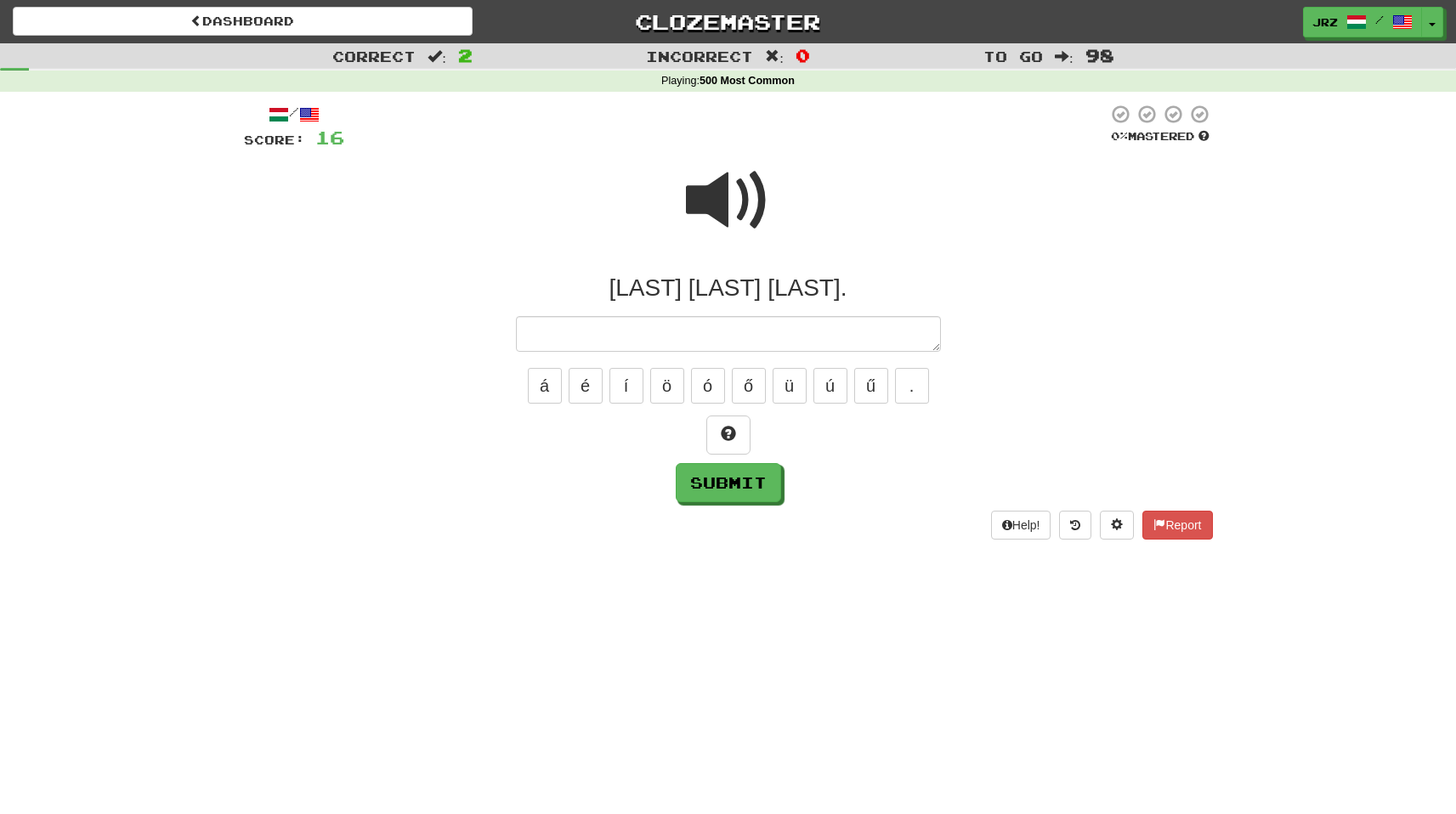 type on "*" 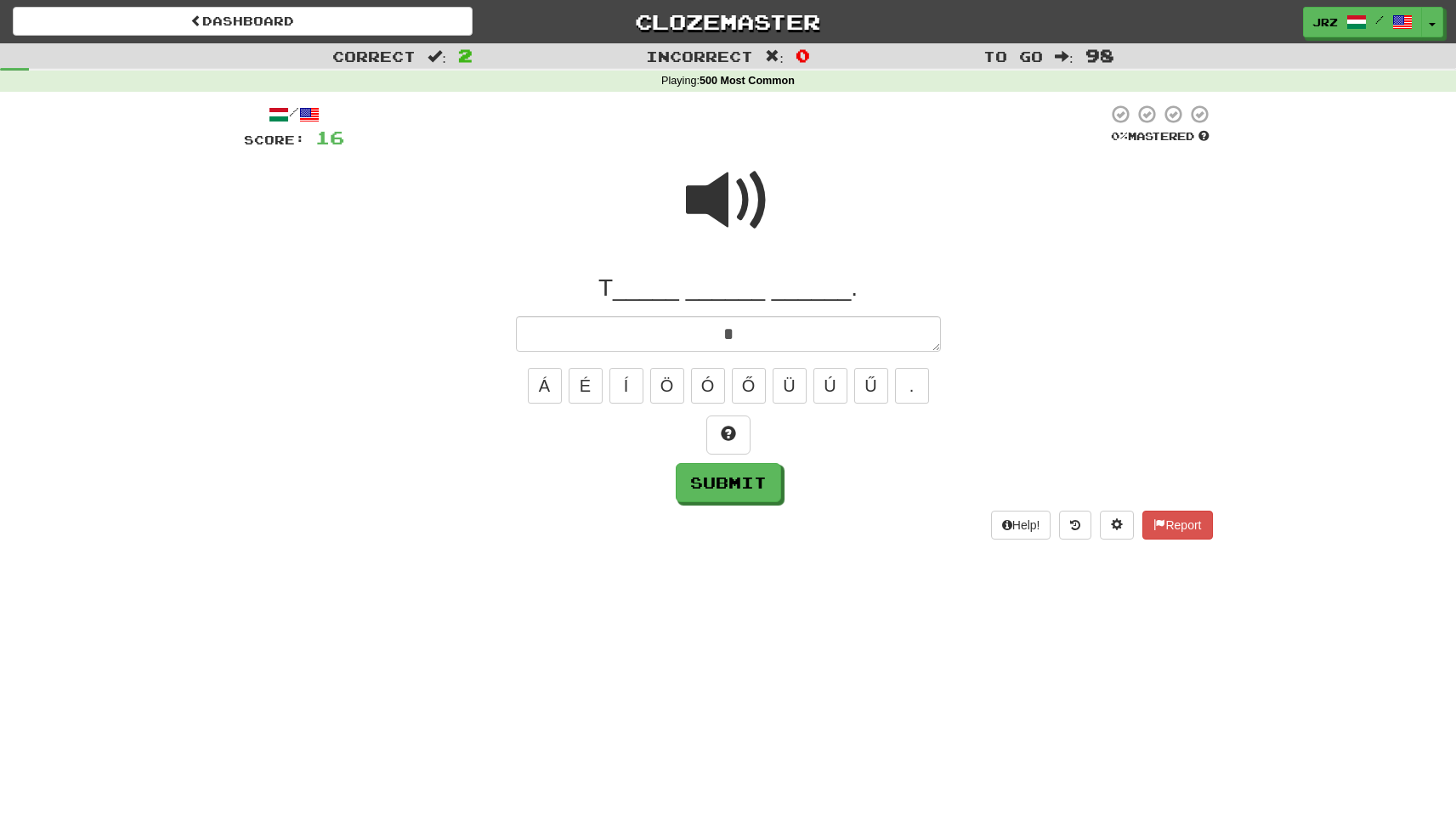 type on "*" 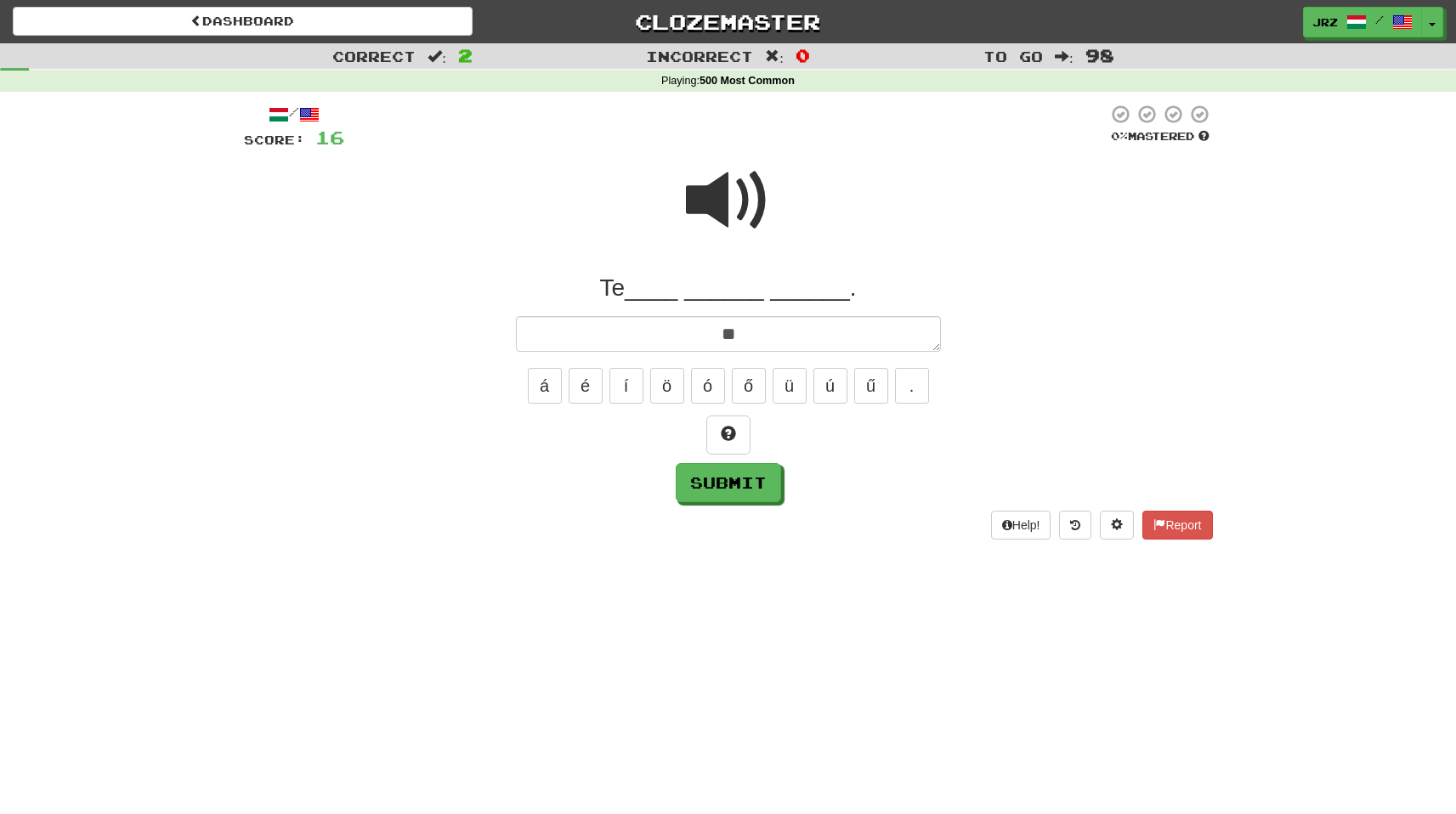 type on "*" 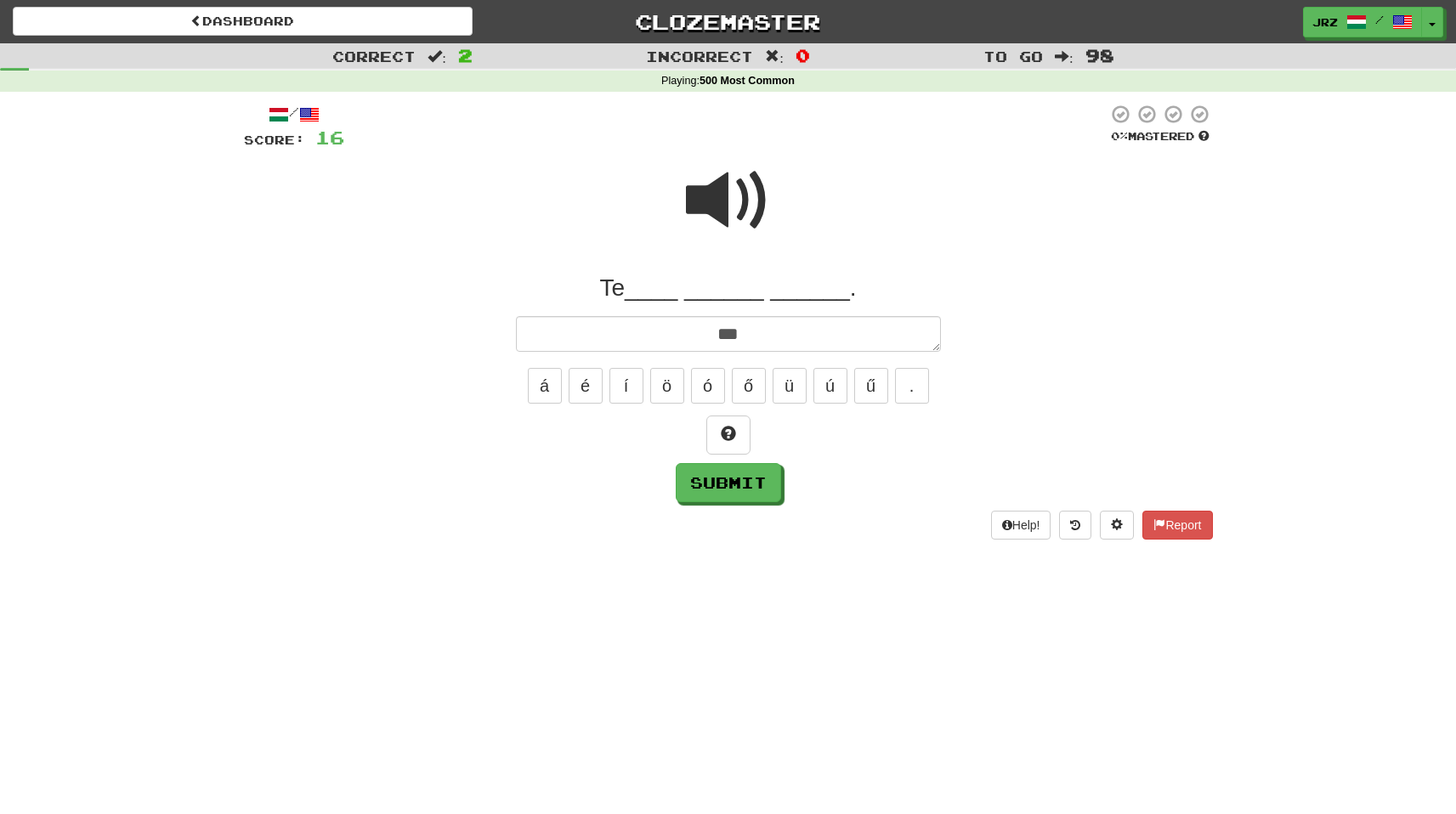 type on "*" 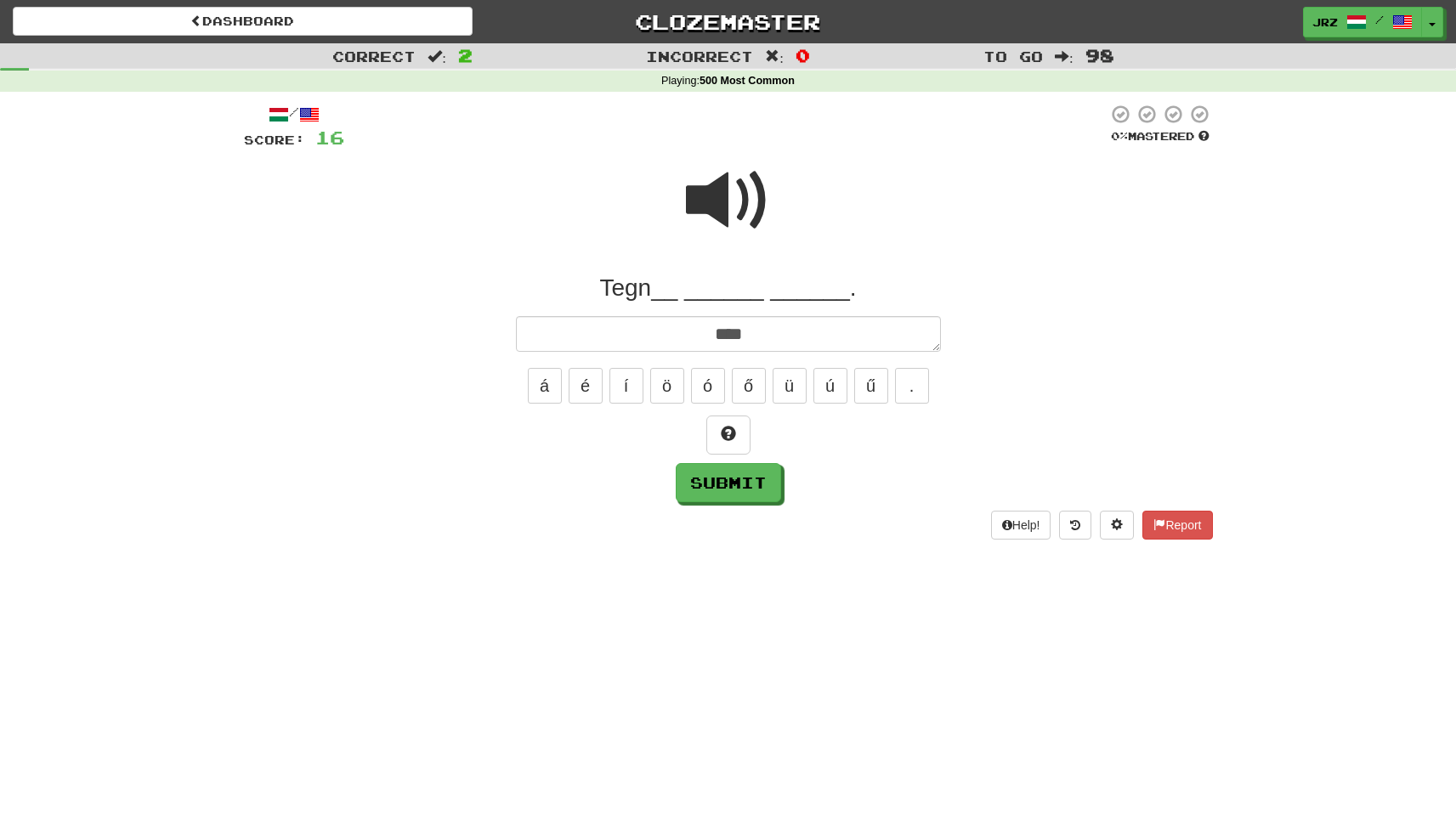 type on "*" 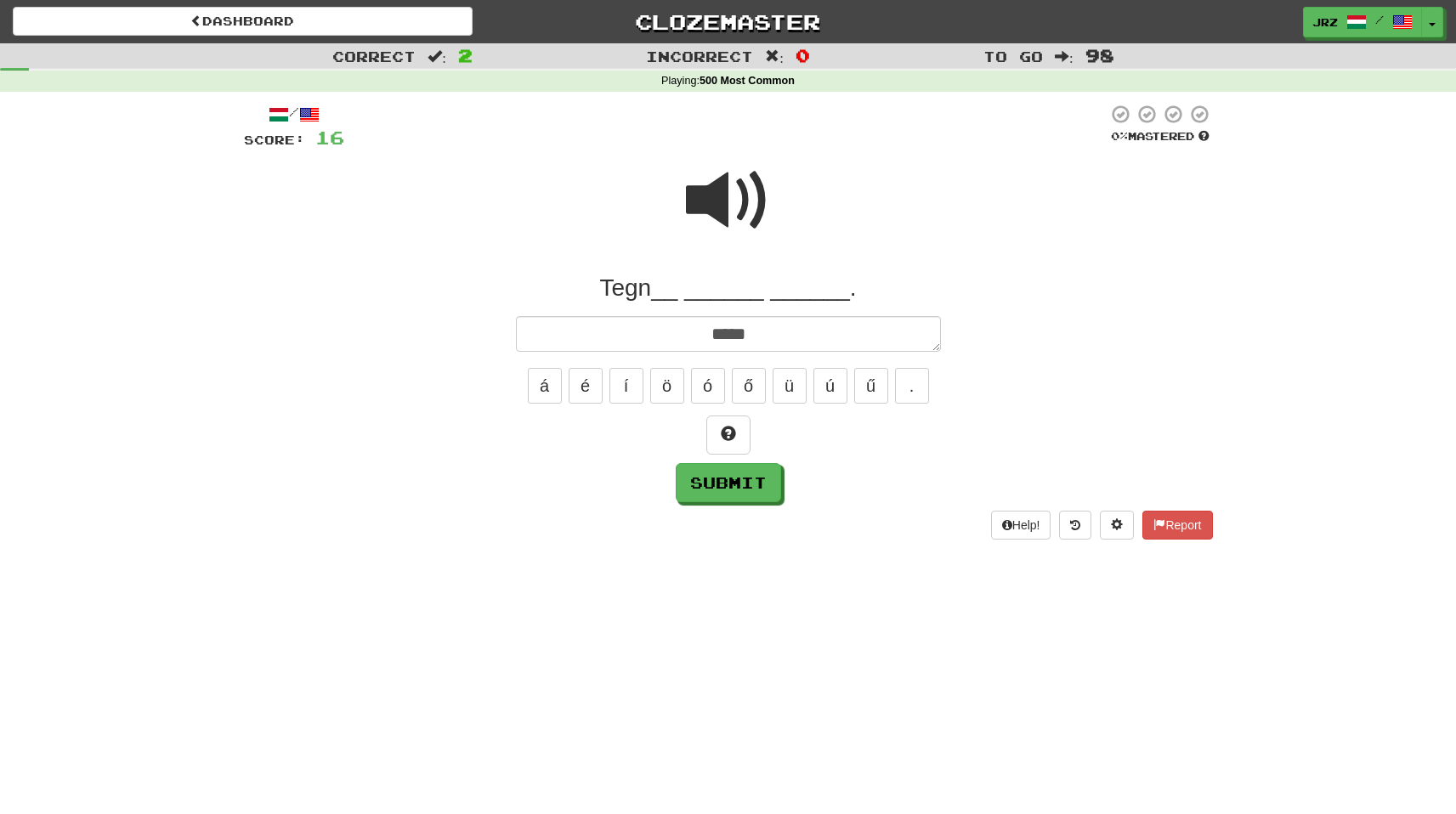 type on "*" 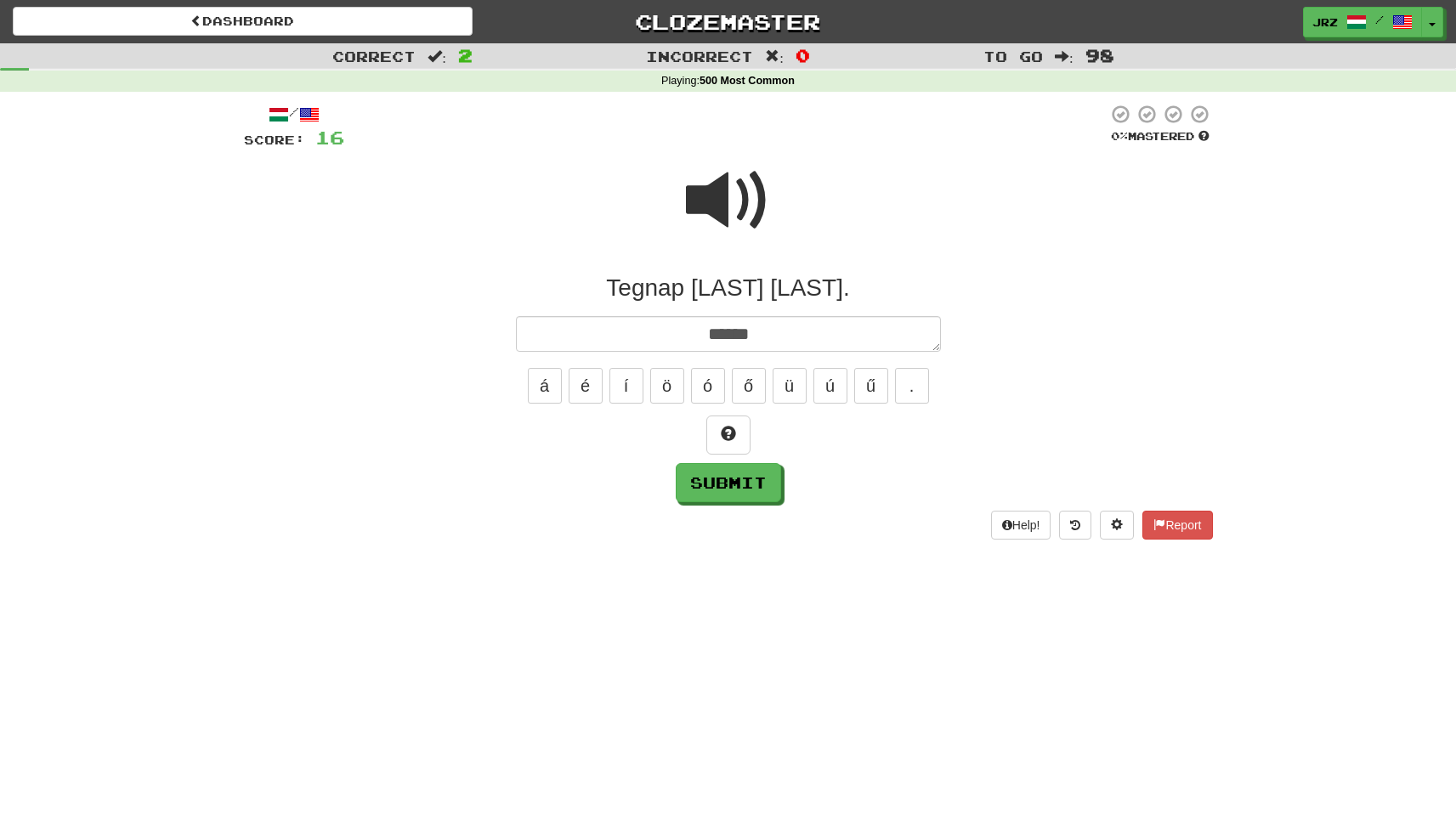type on "*" 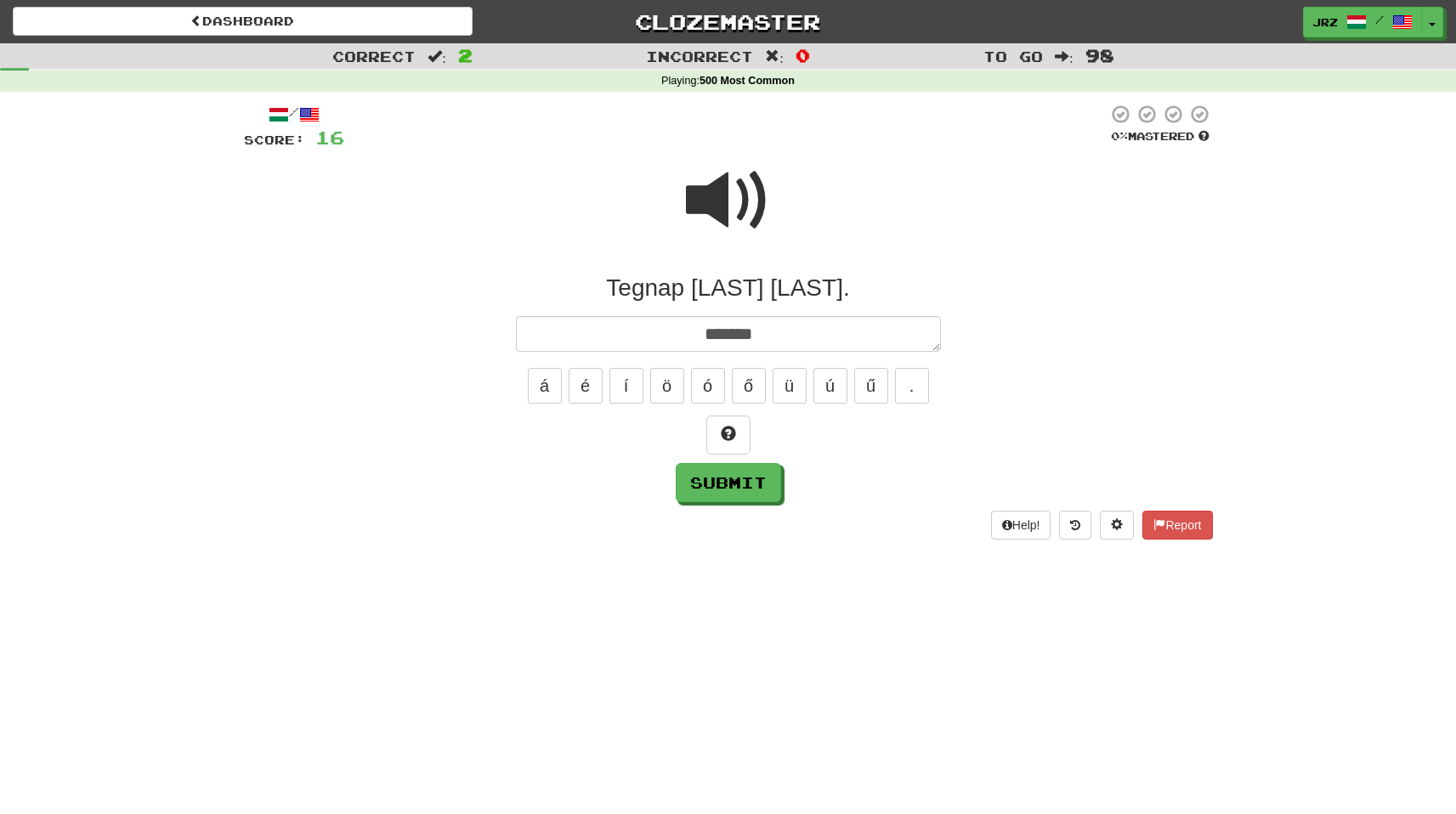type on "*" 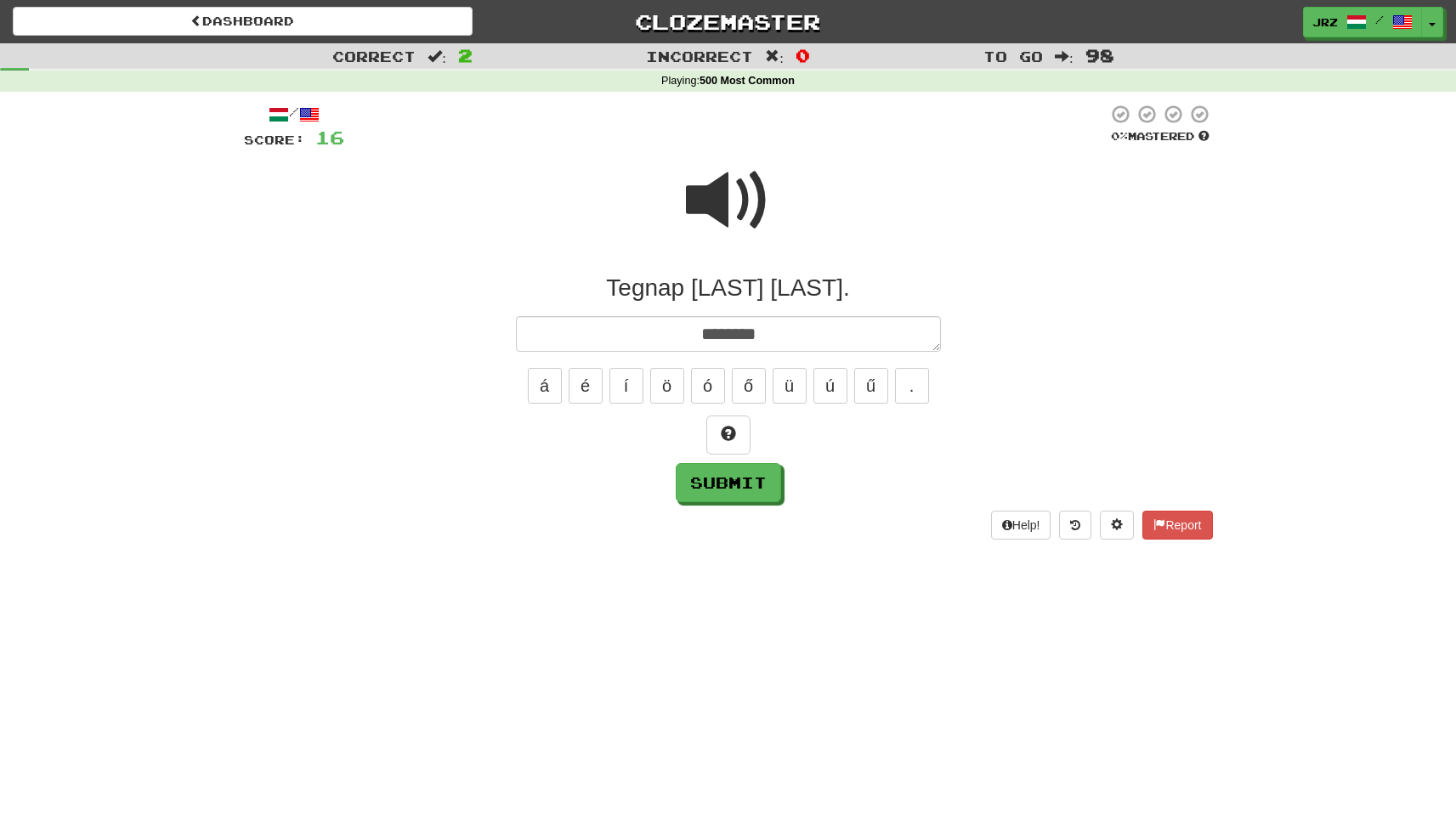 type on "*" 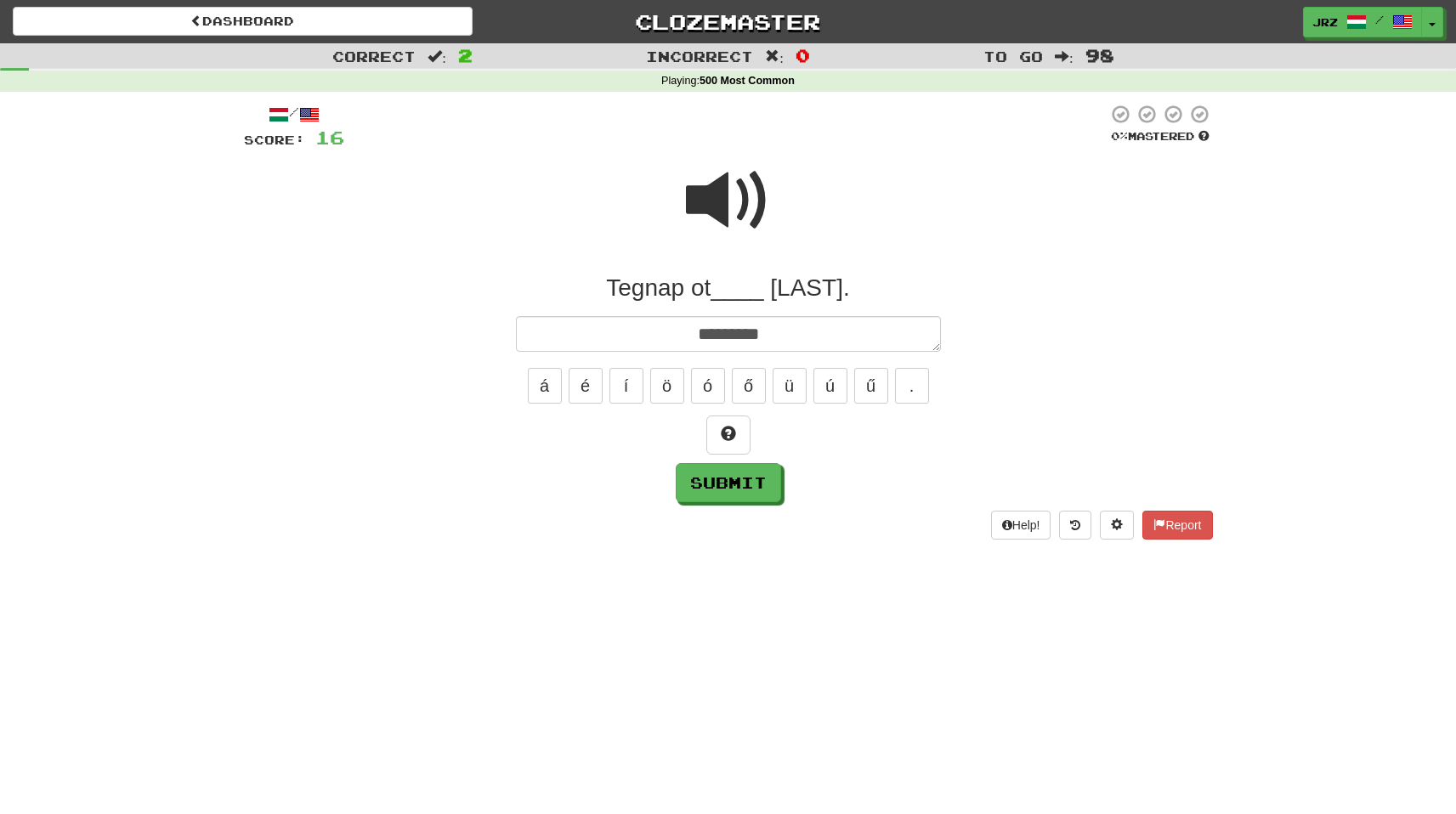 type on "*" 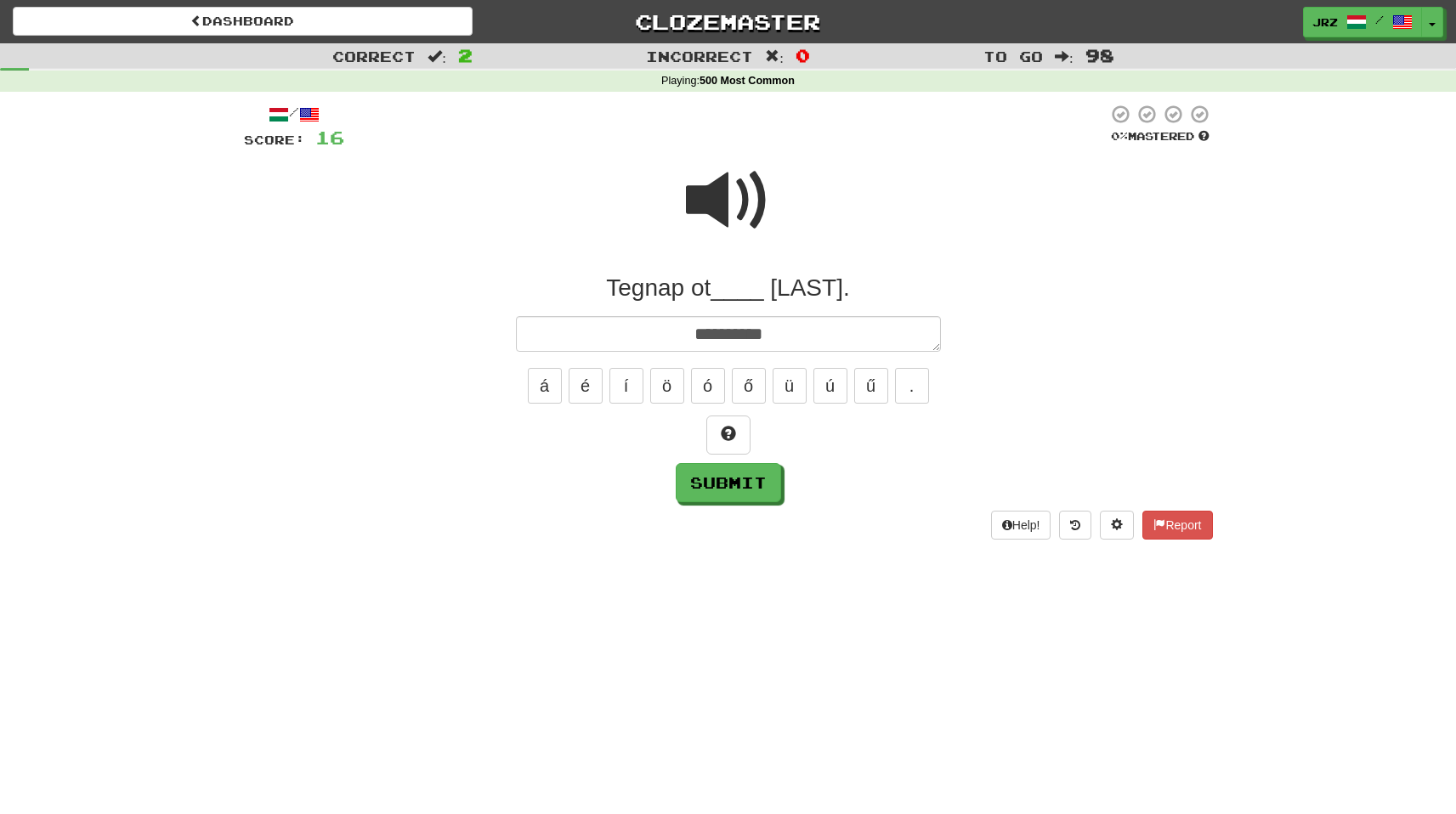 type on "*" 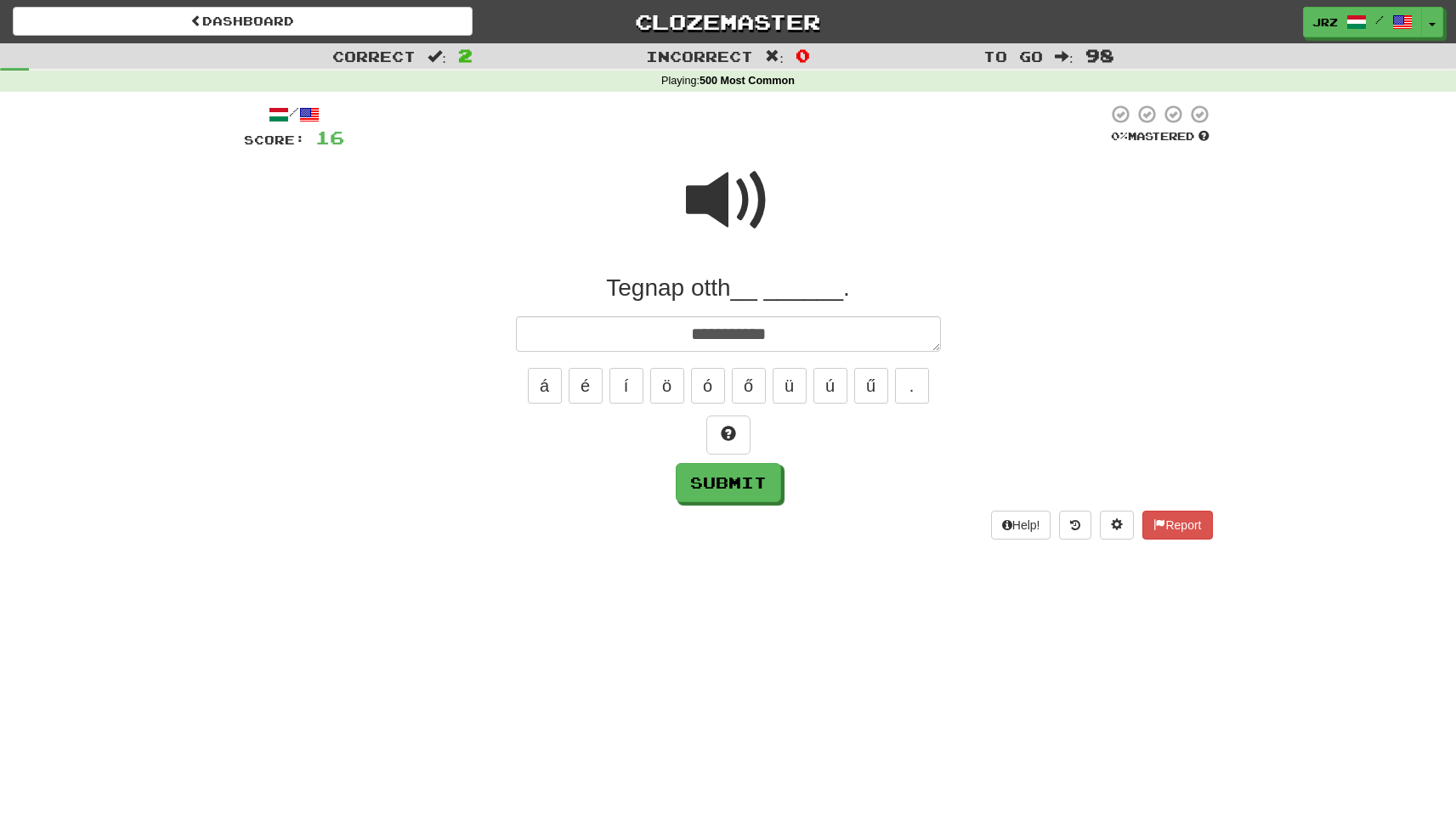 type on "*" 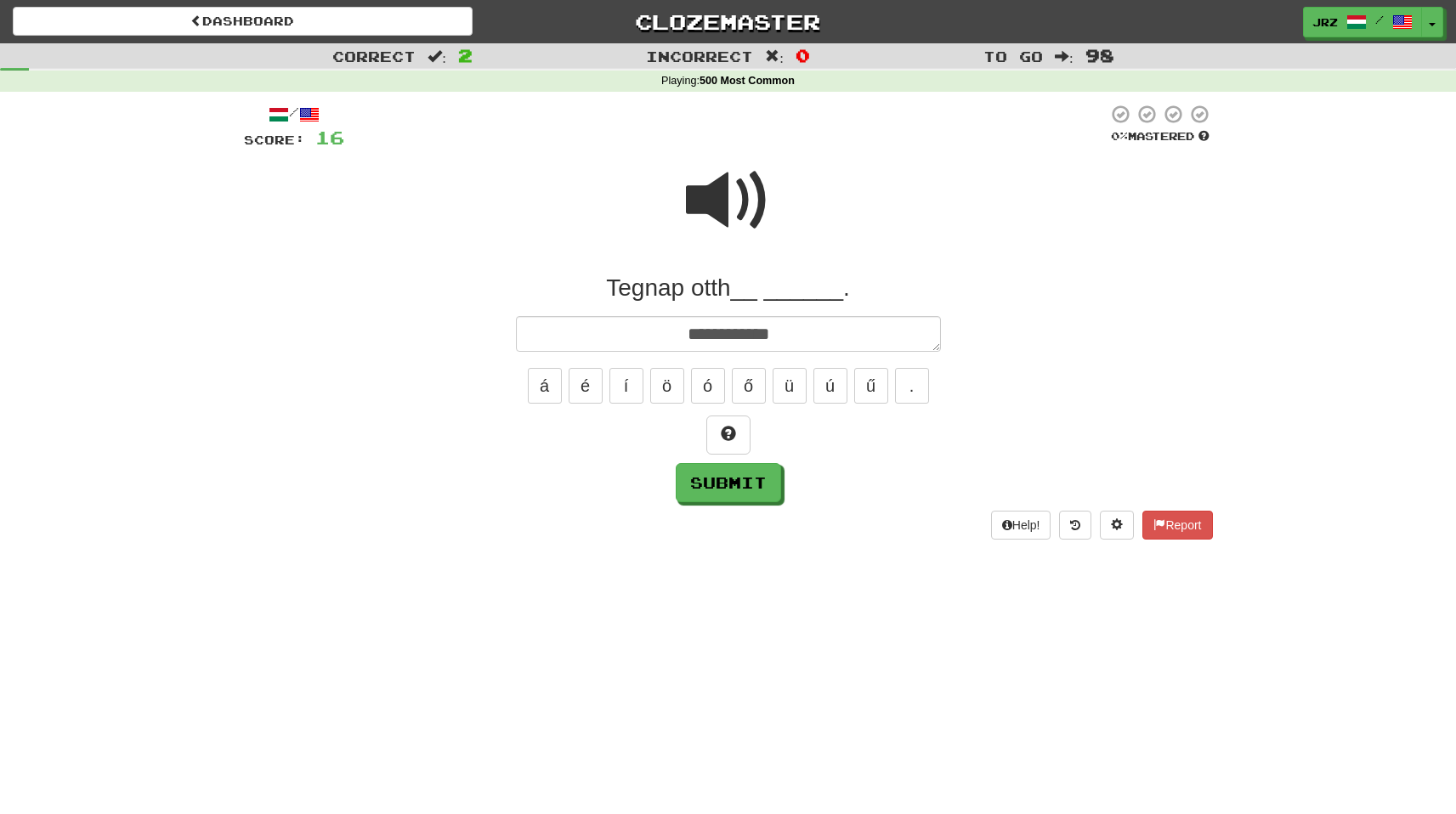 type on "*" 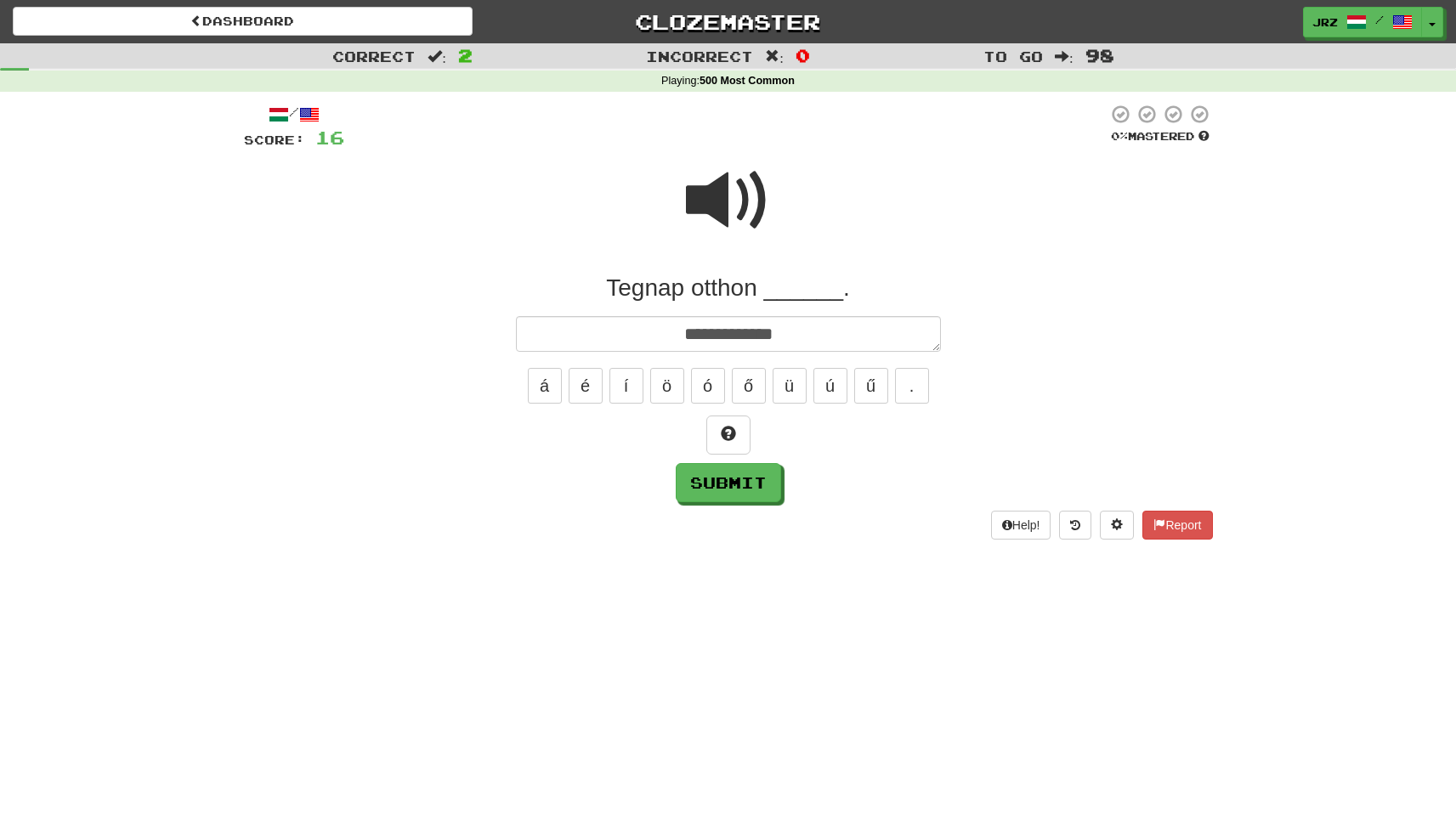 type on "*" 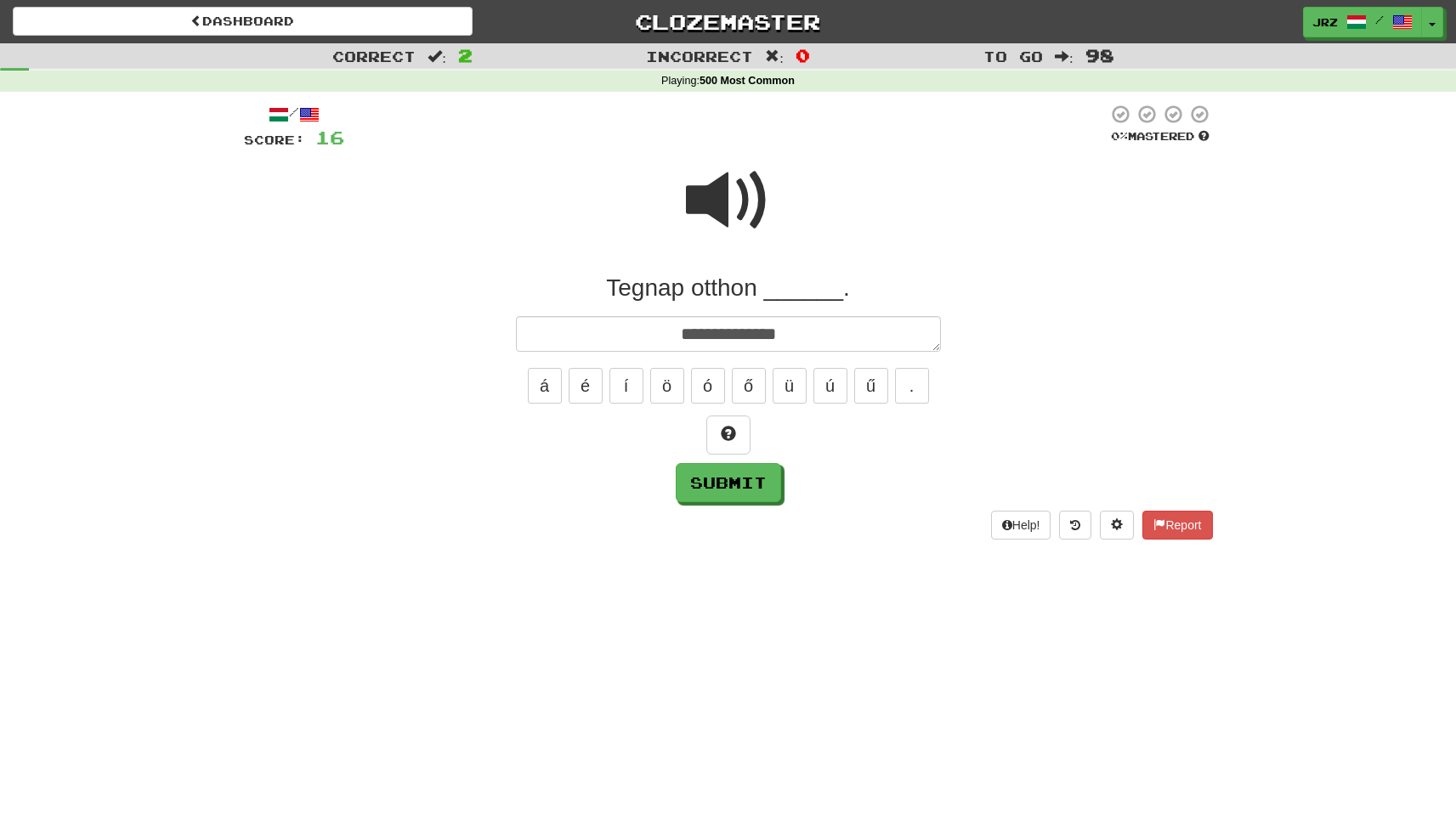 type on "*" 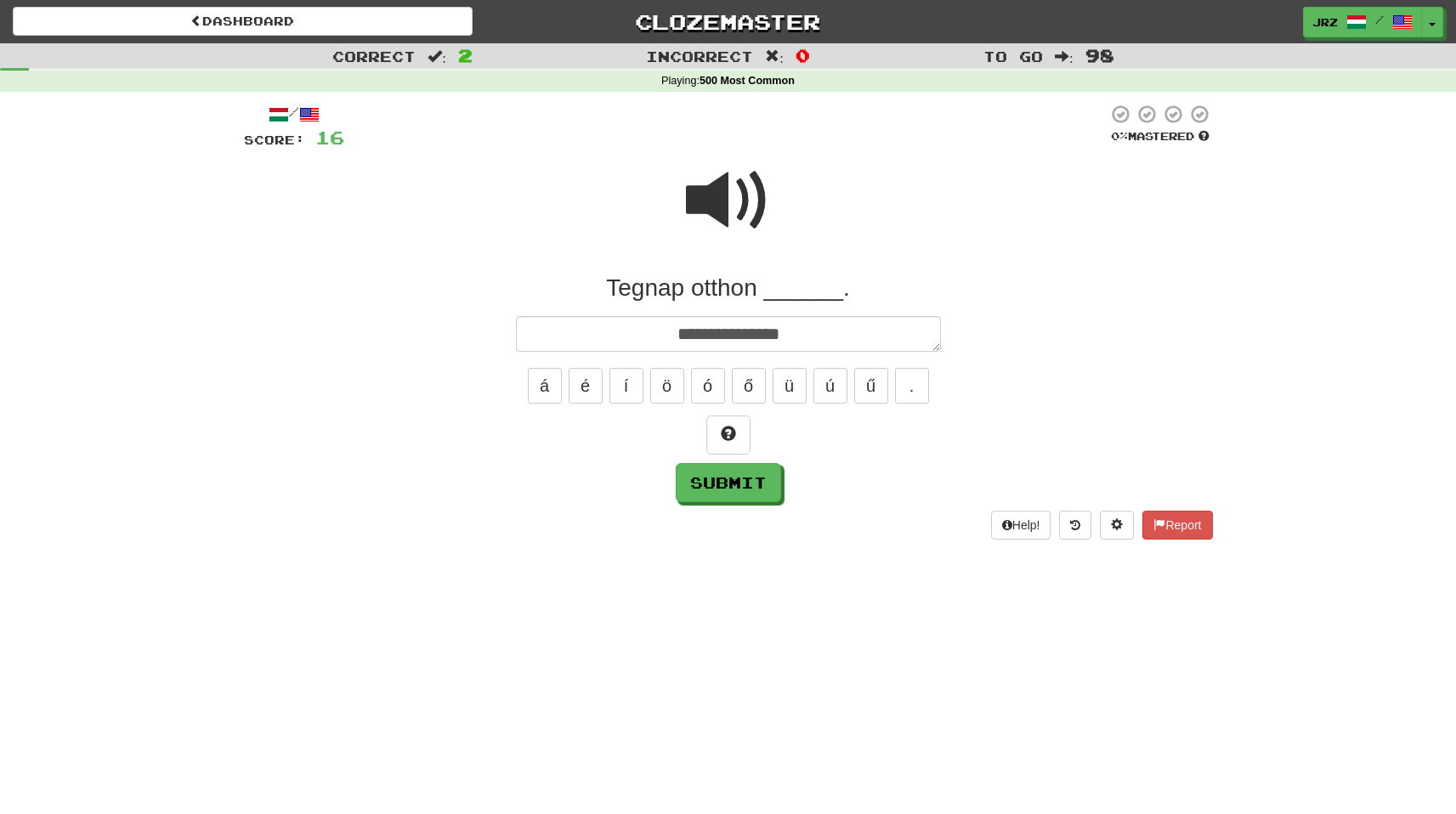 type on "**********" 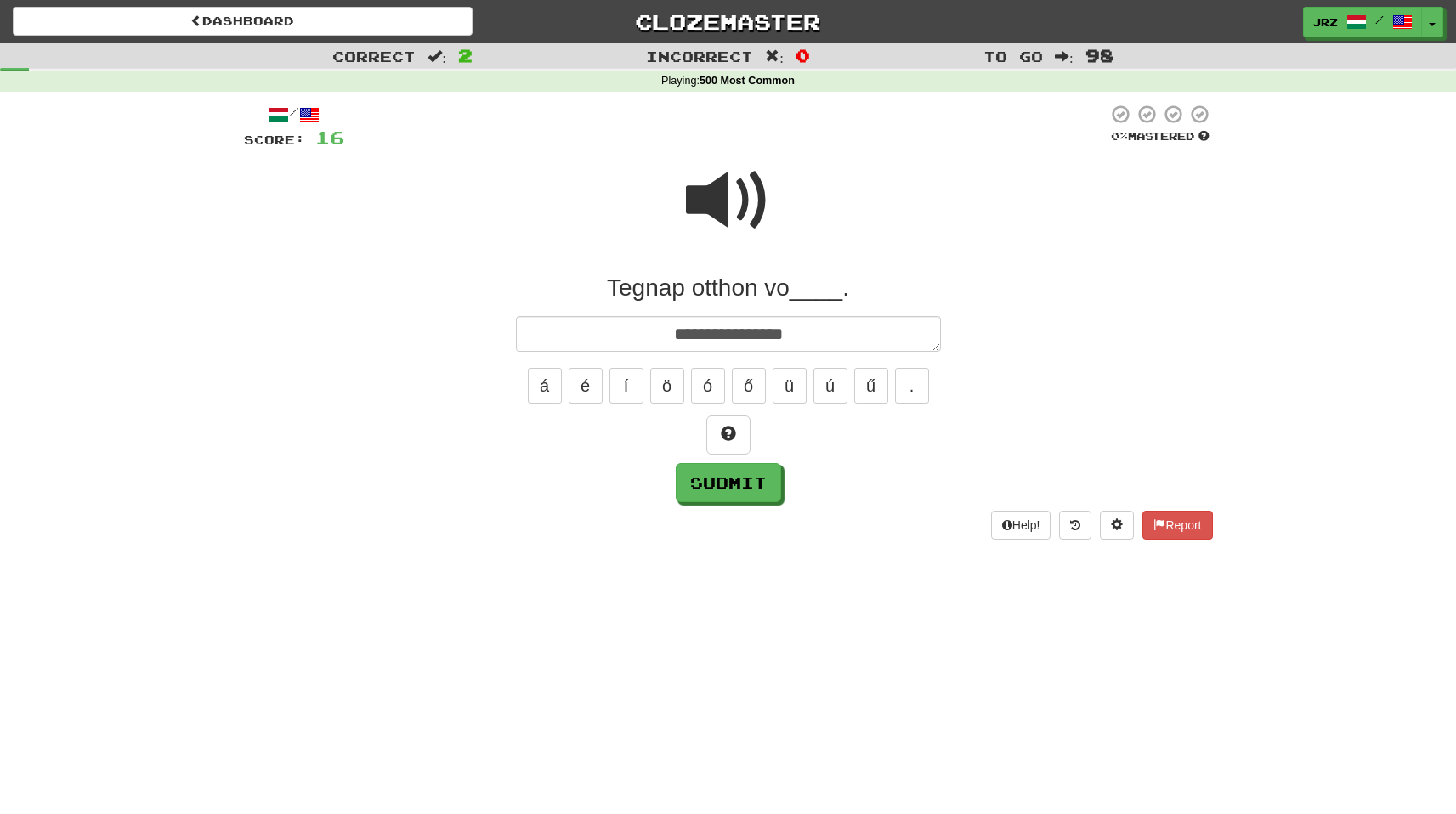 type on "*" 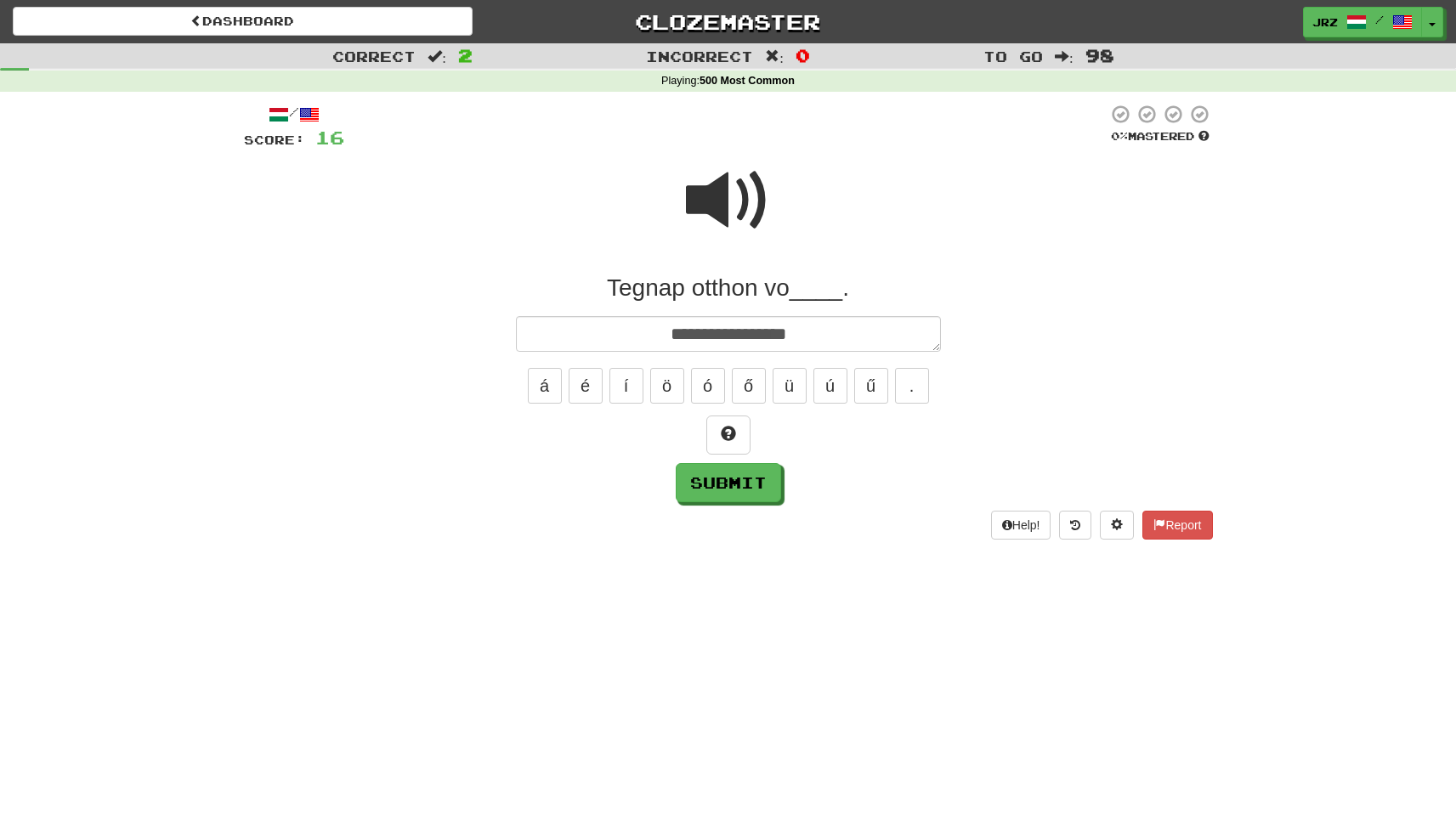 type on "*" 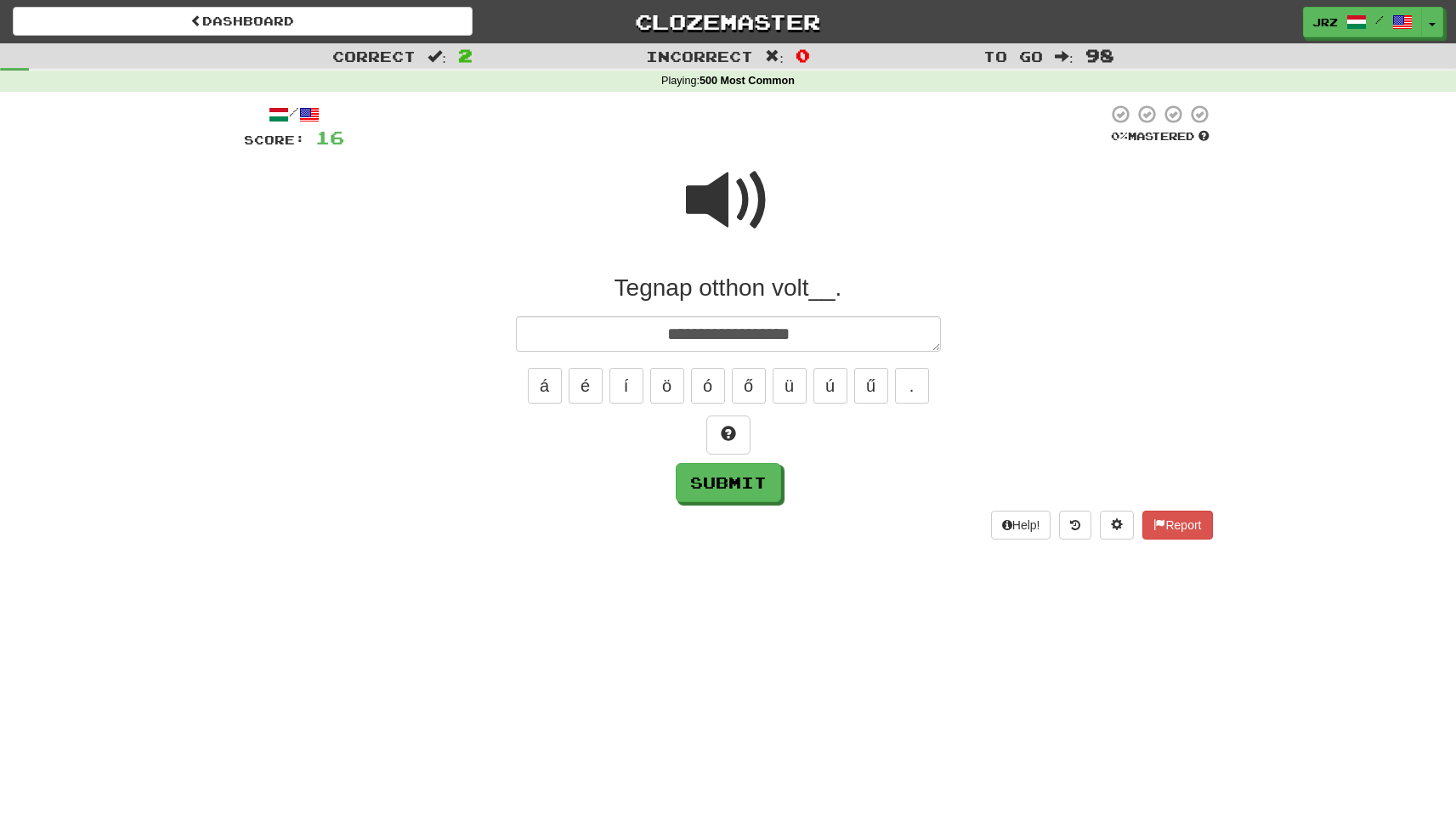 type on "*" 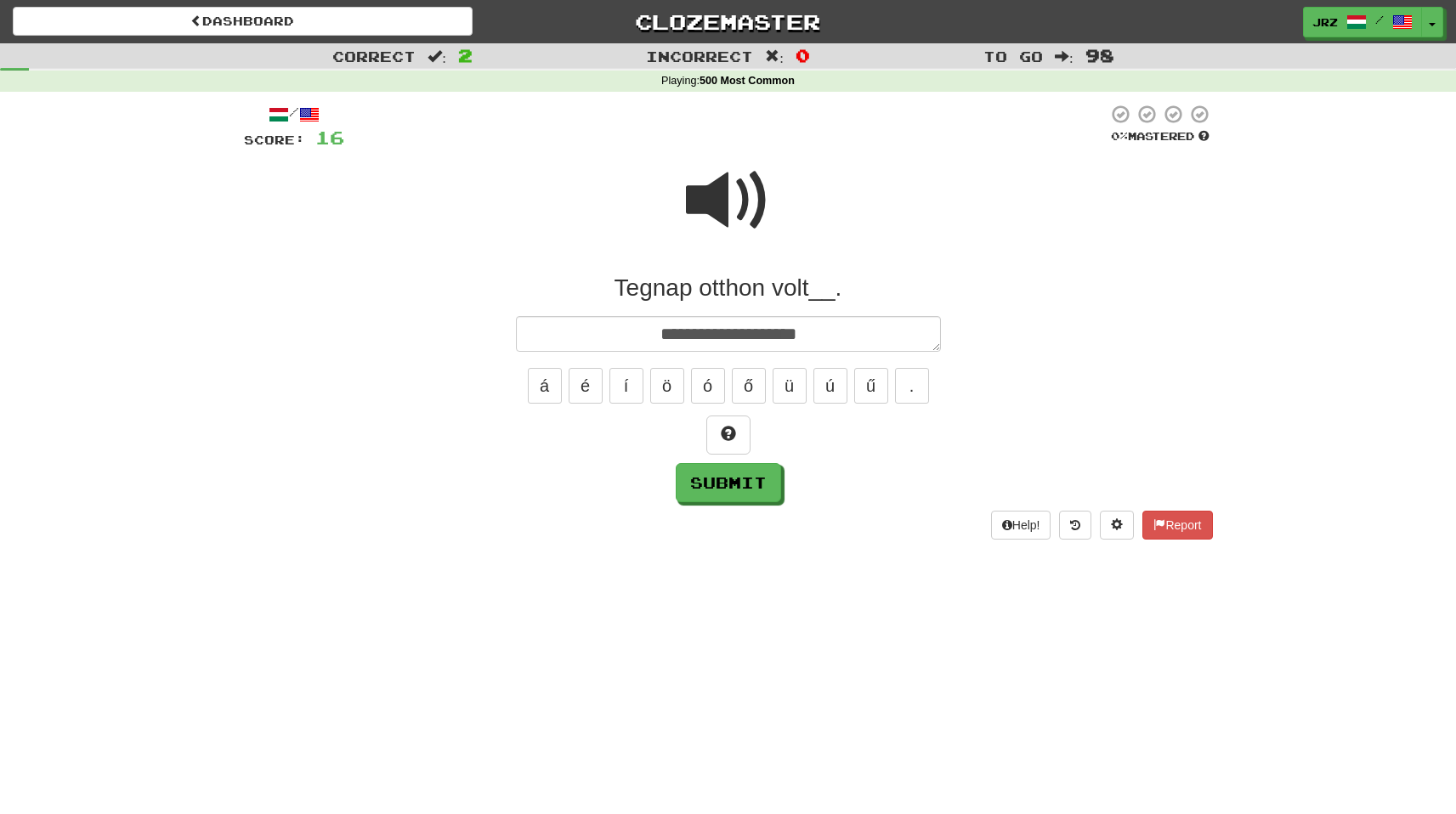 type on "*" 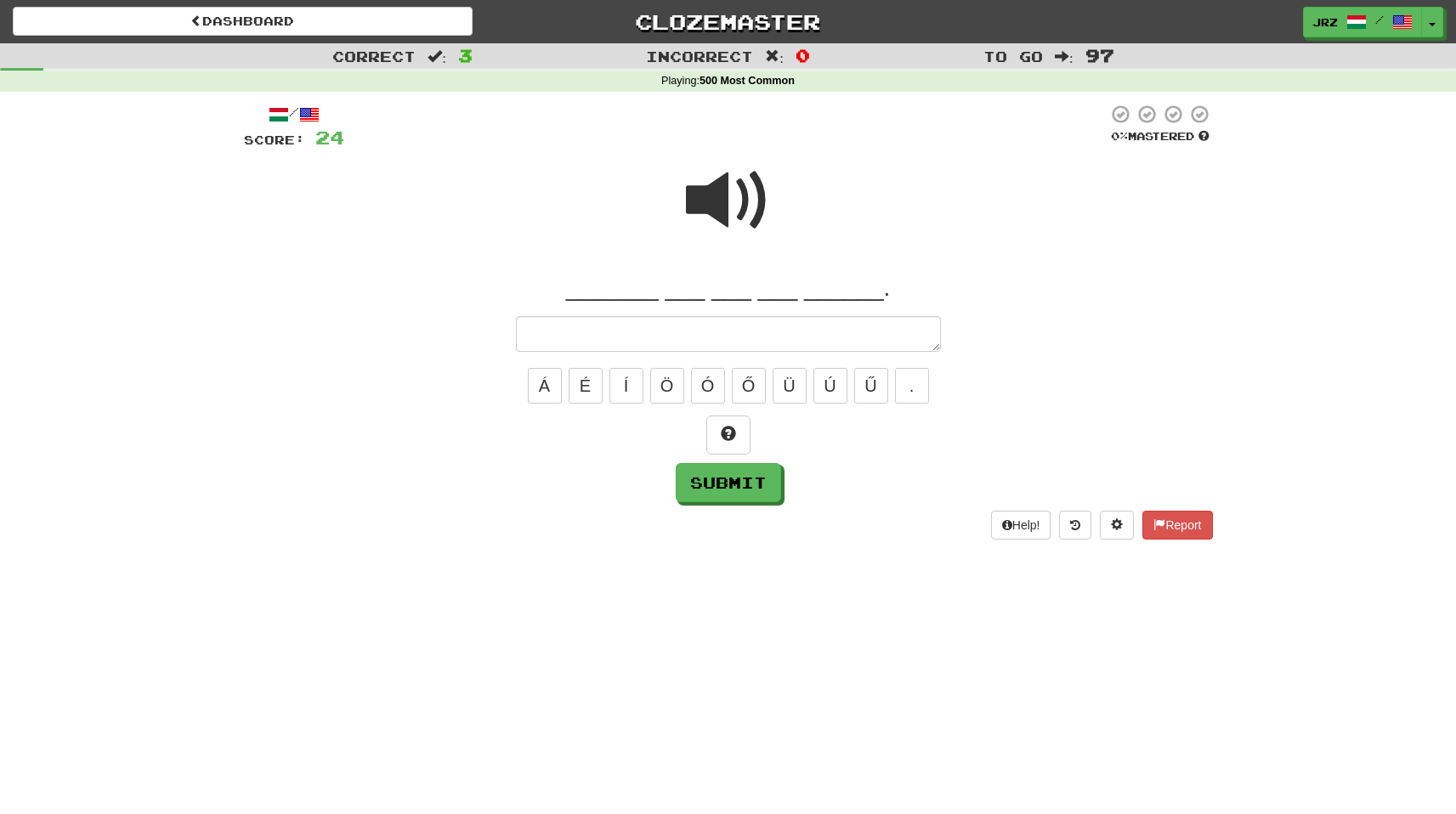 type on "*" 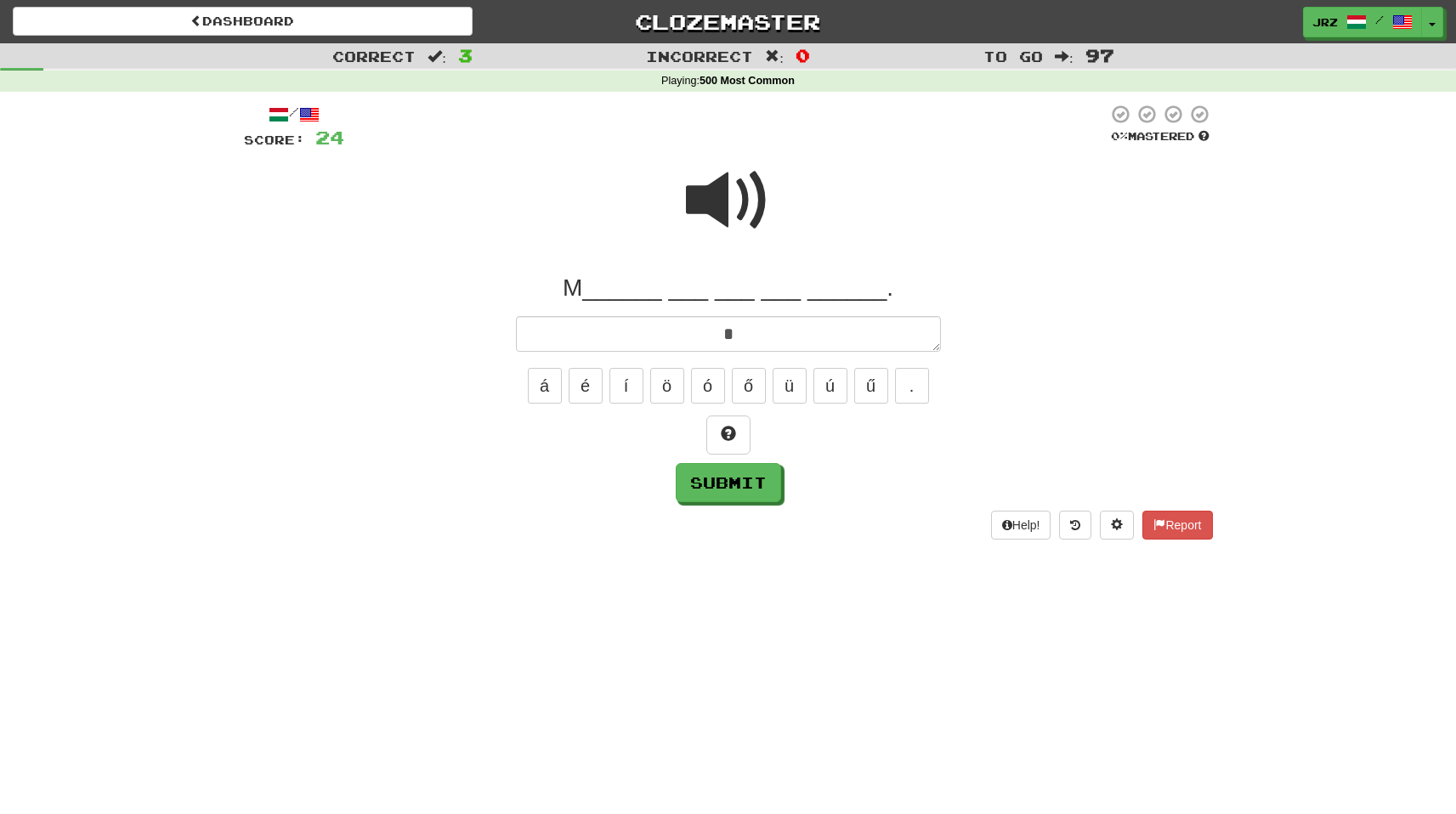 type on "*" 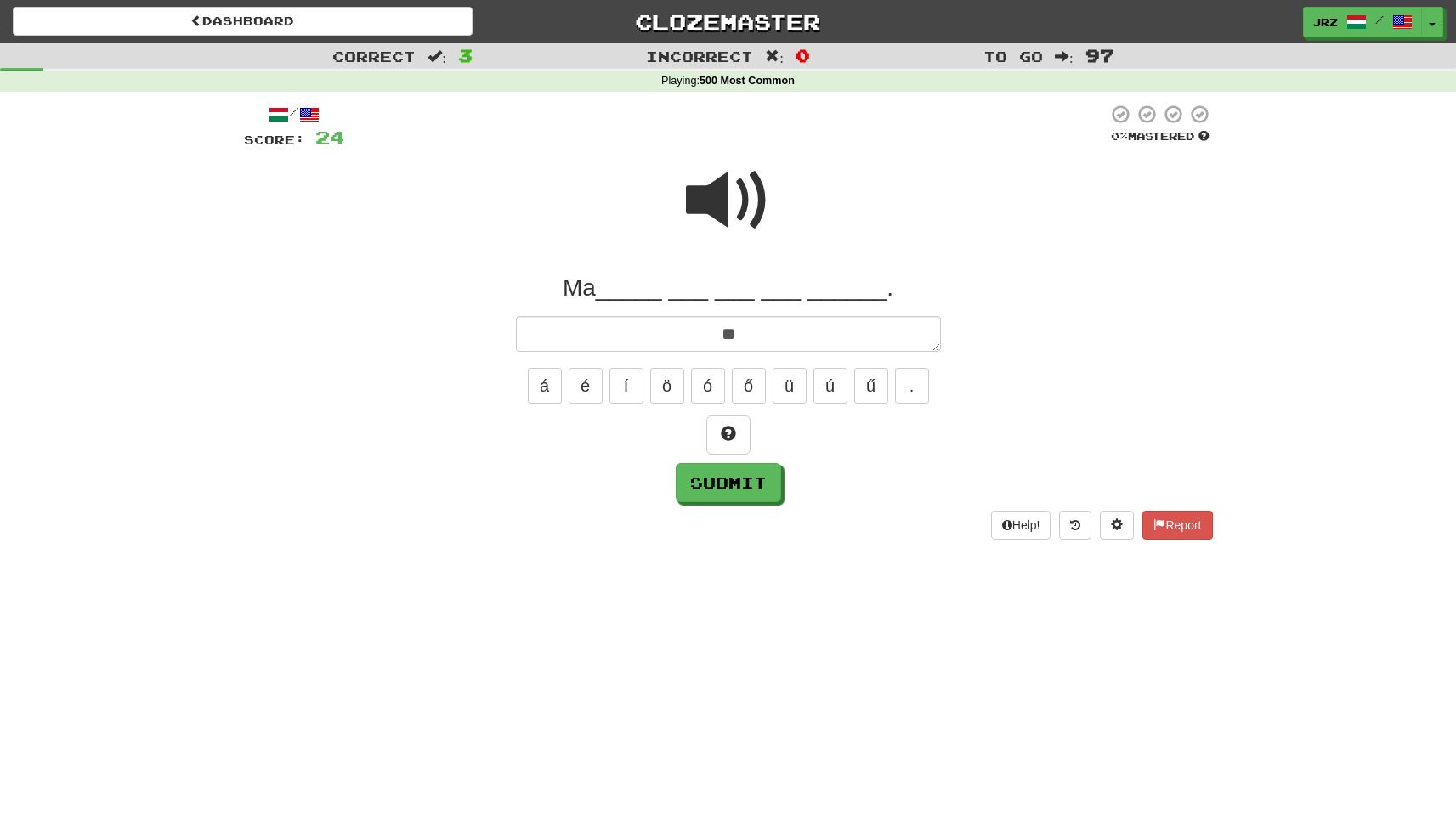 type on "*" 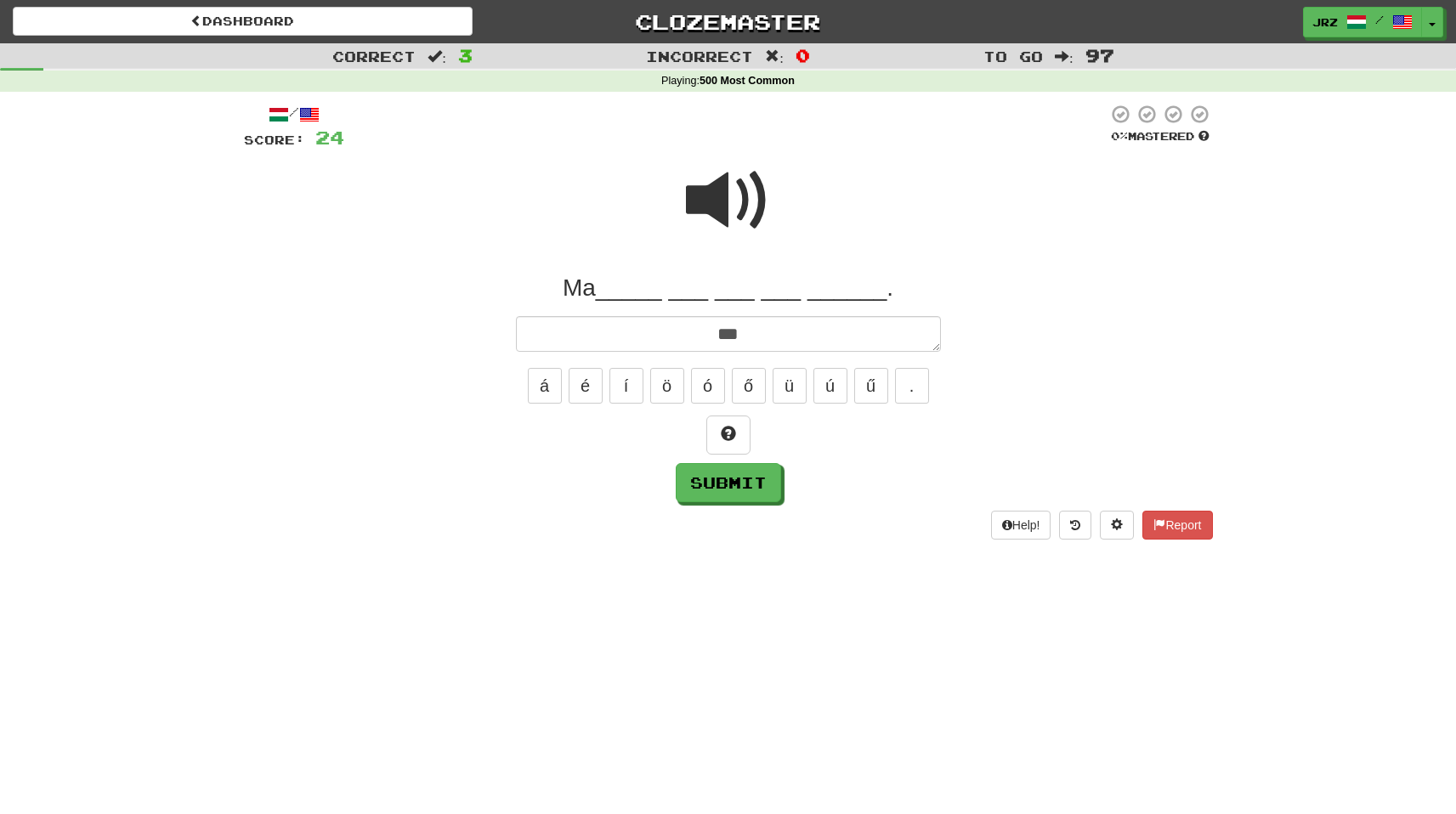 type on "*" 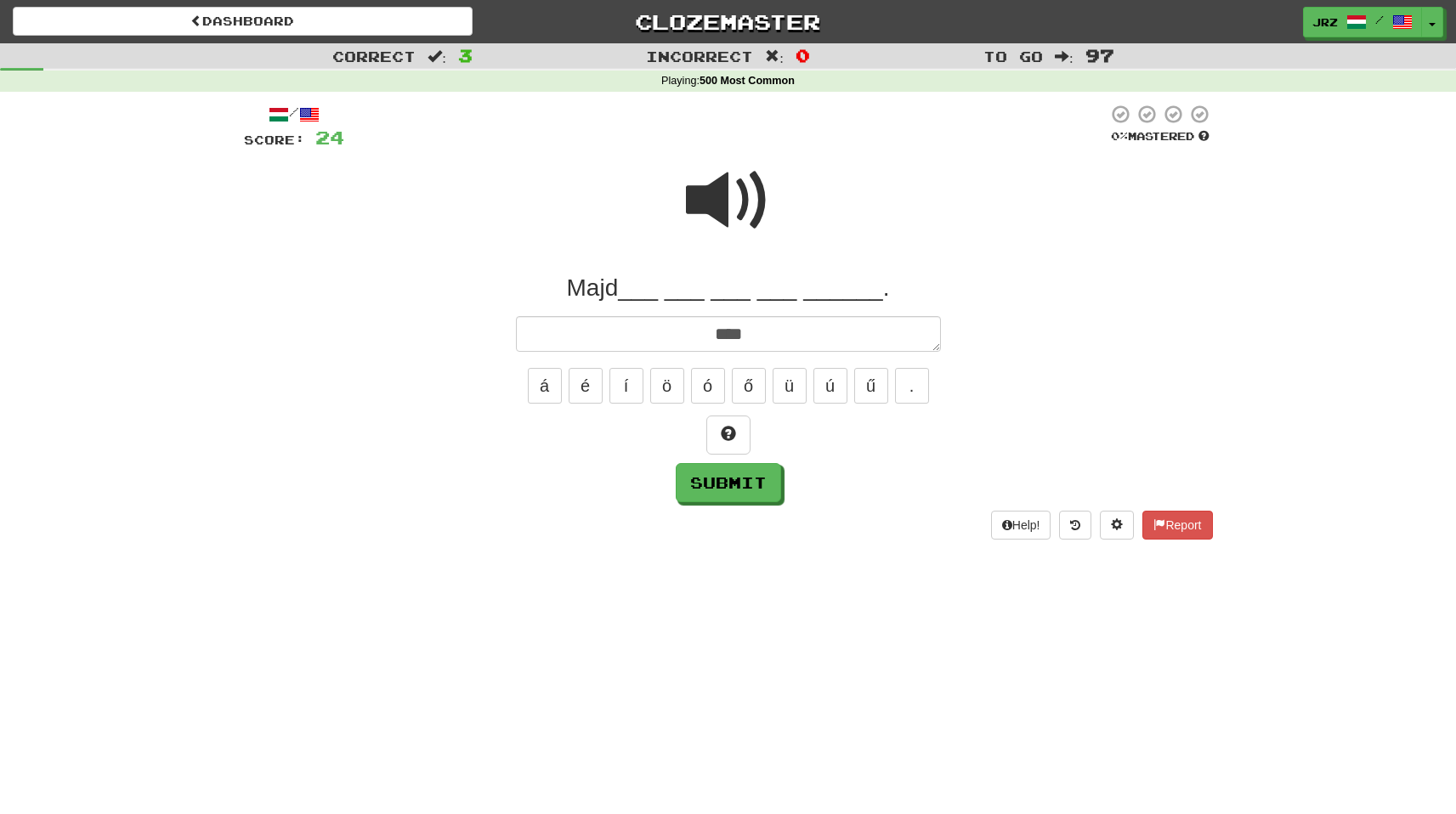type on "*" 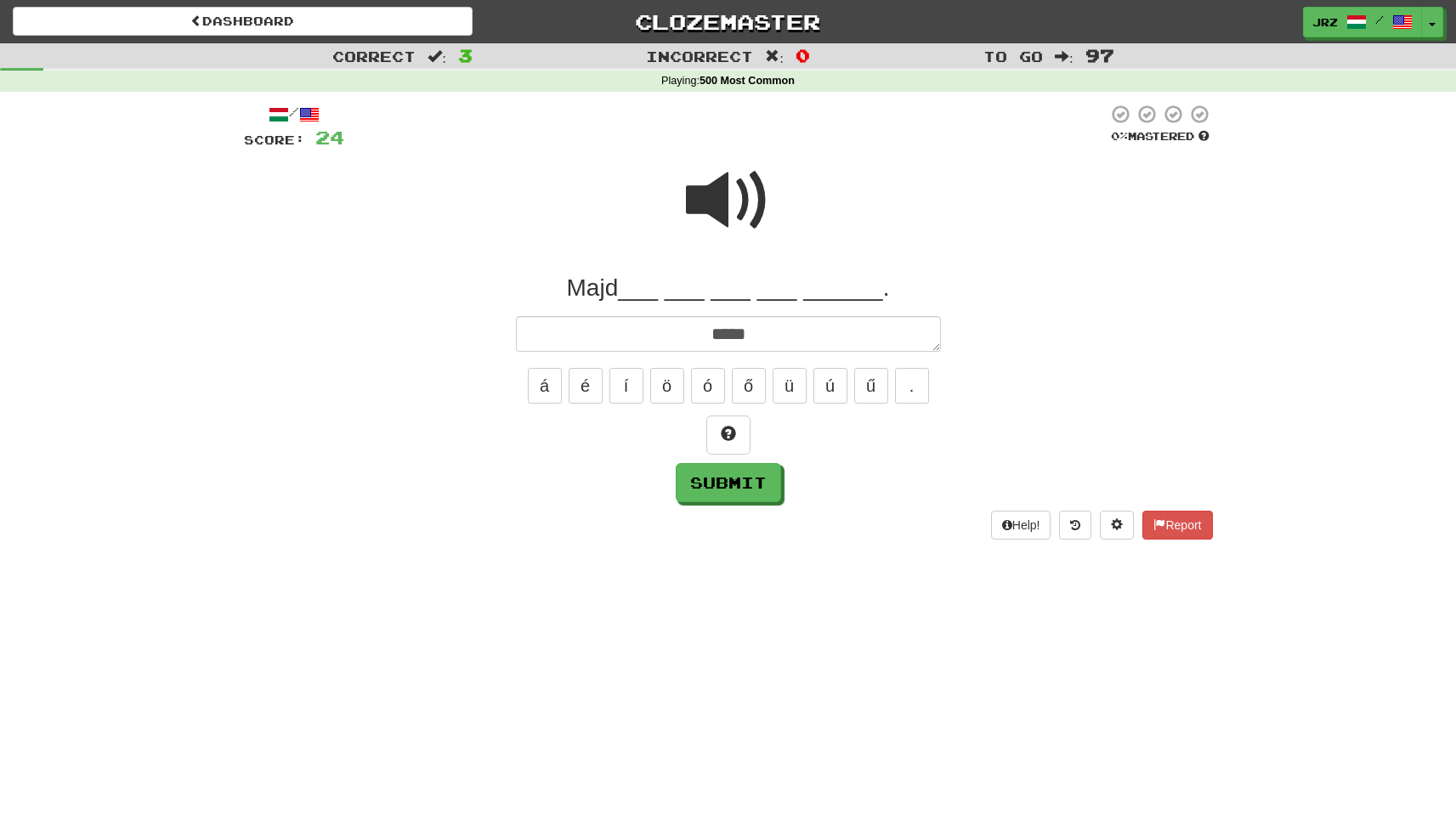 type on "*" 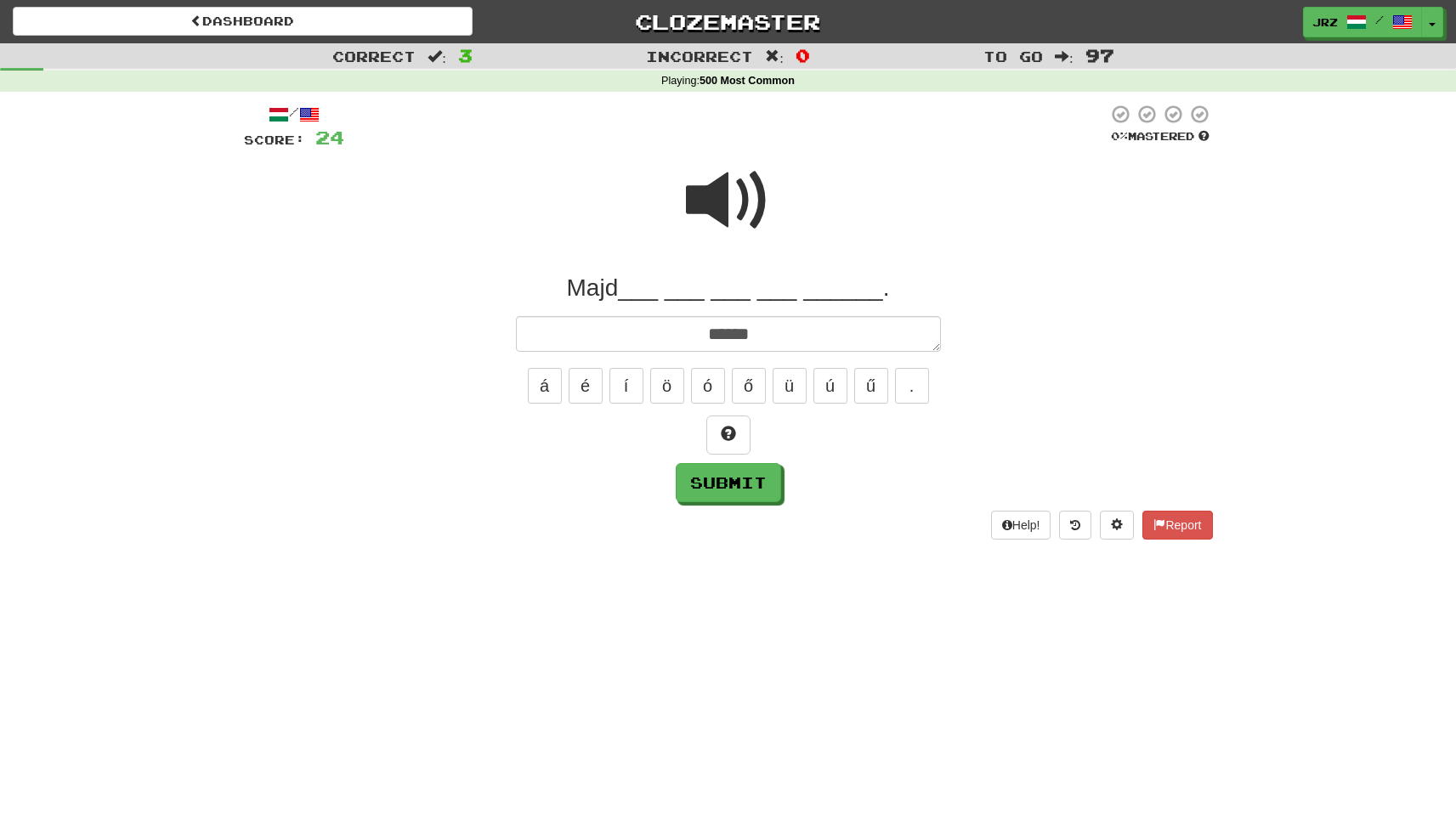 type on "*" 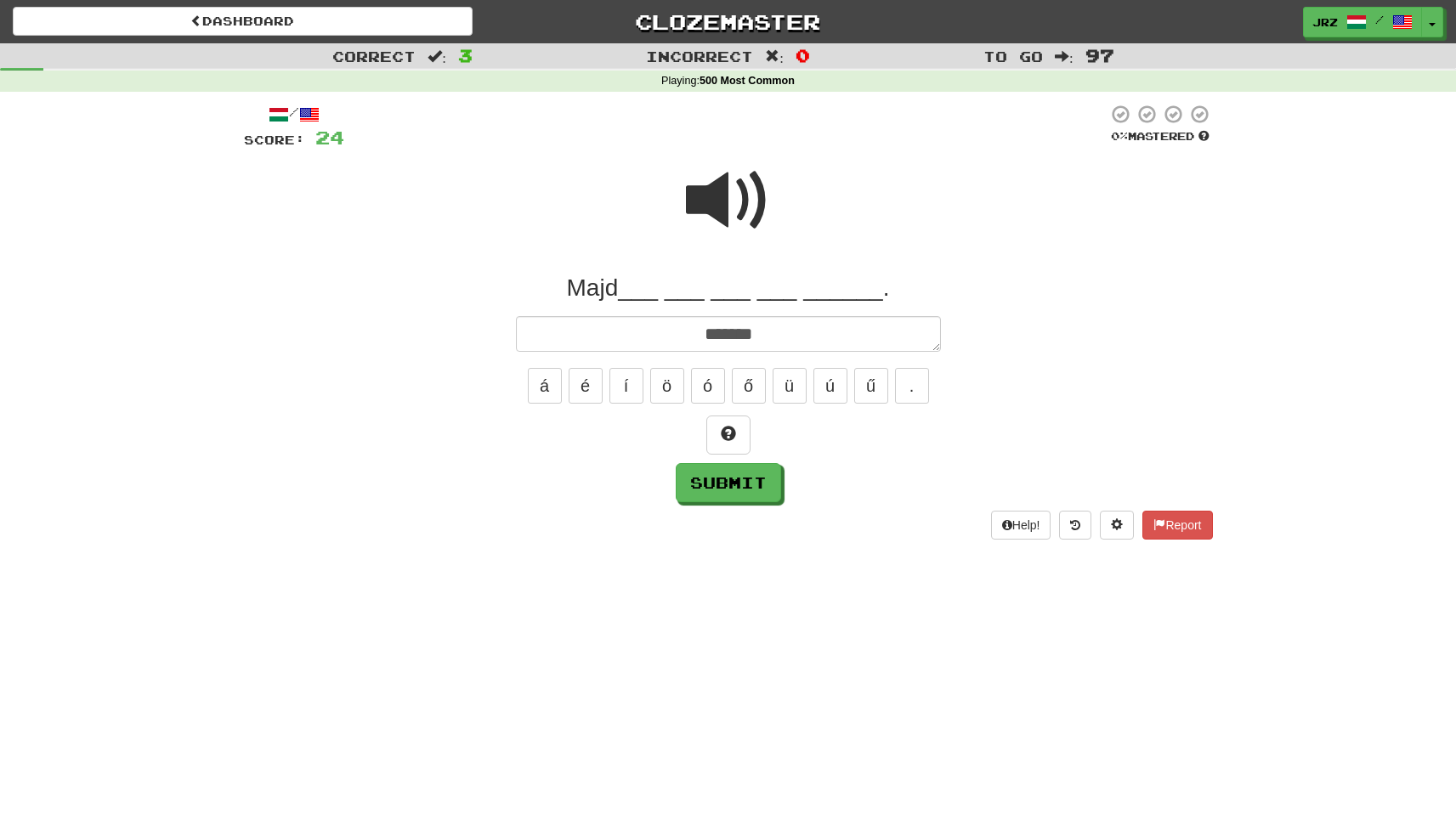 type on "*" 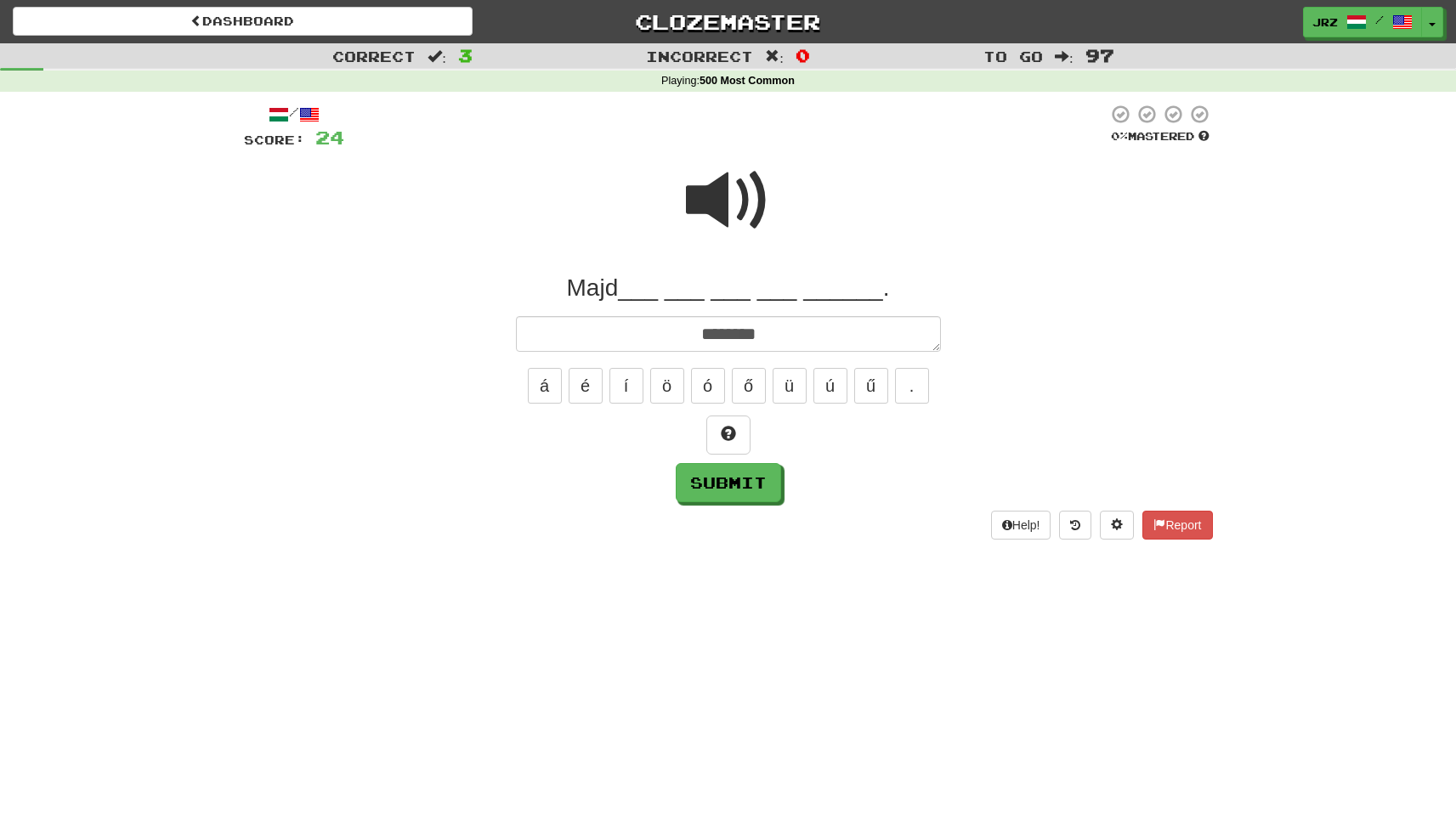 type on "*" 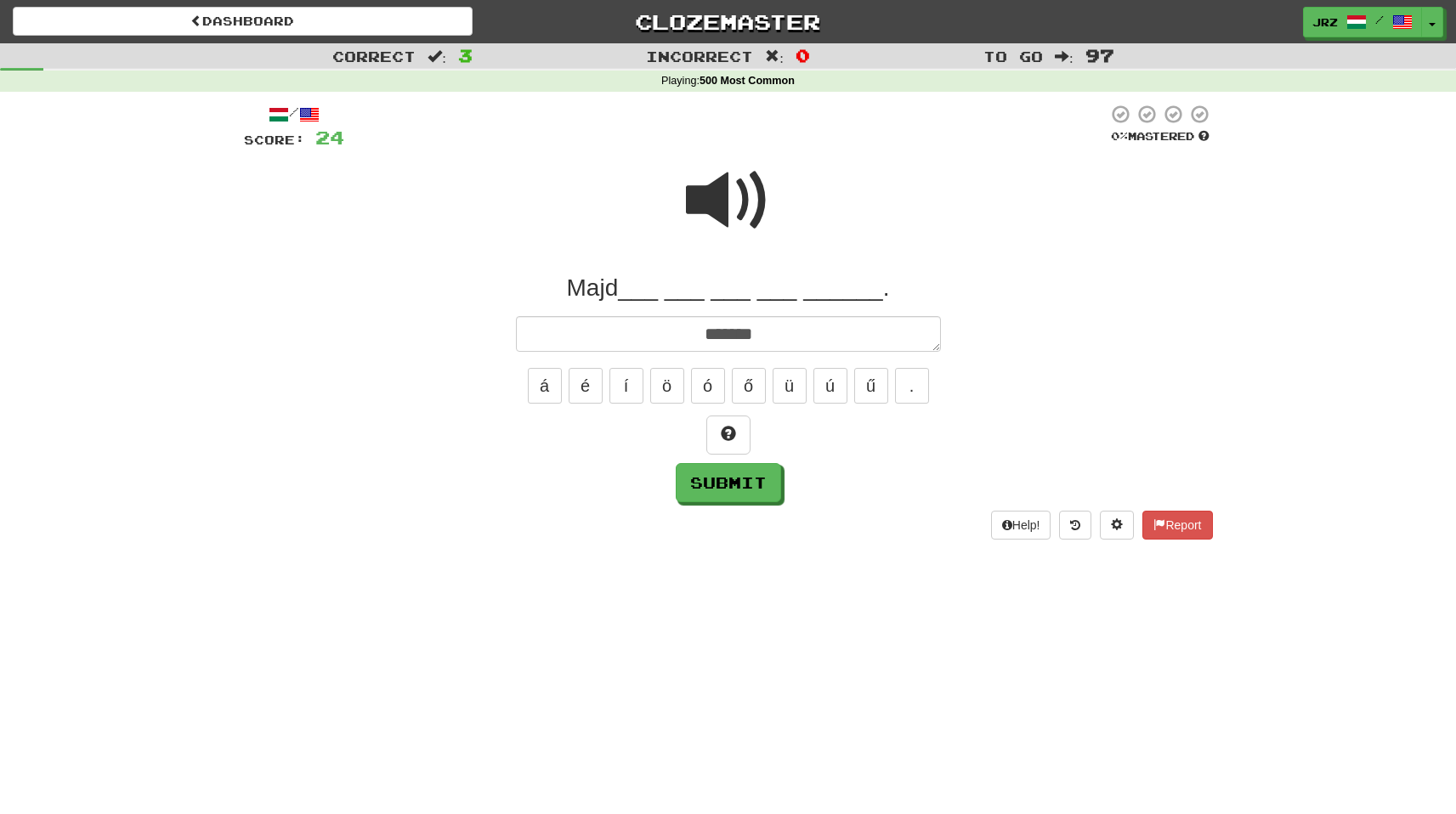 type on "*" 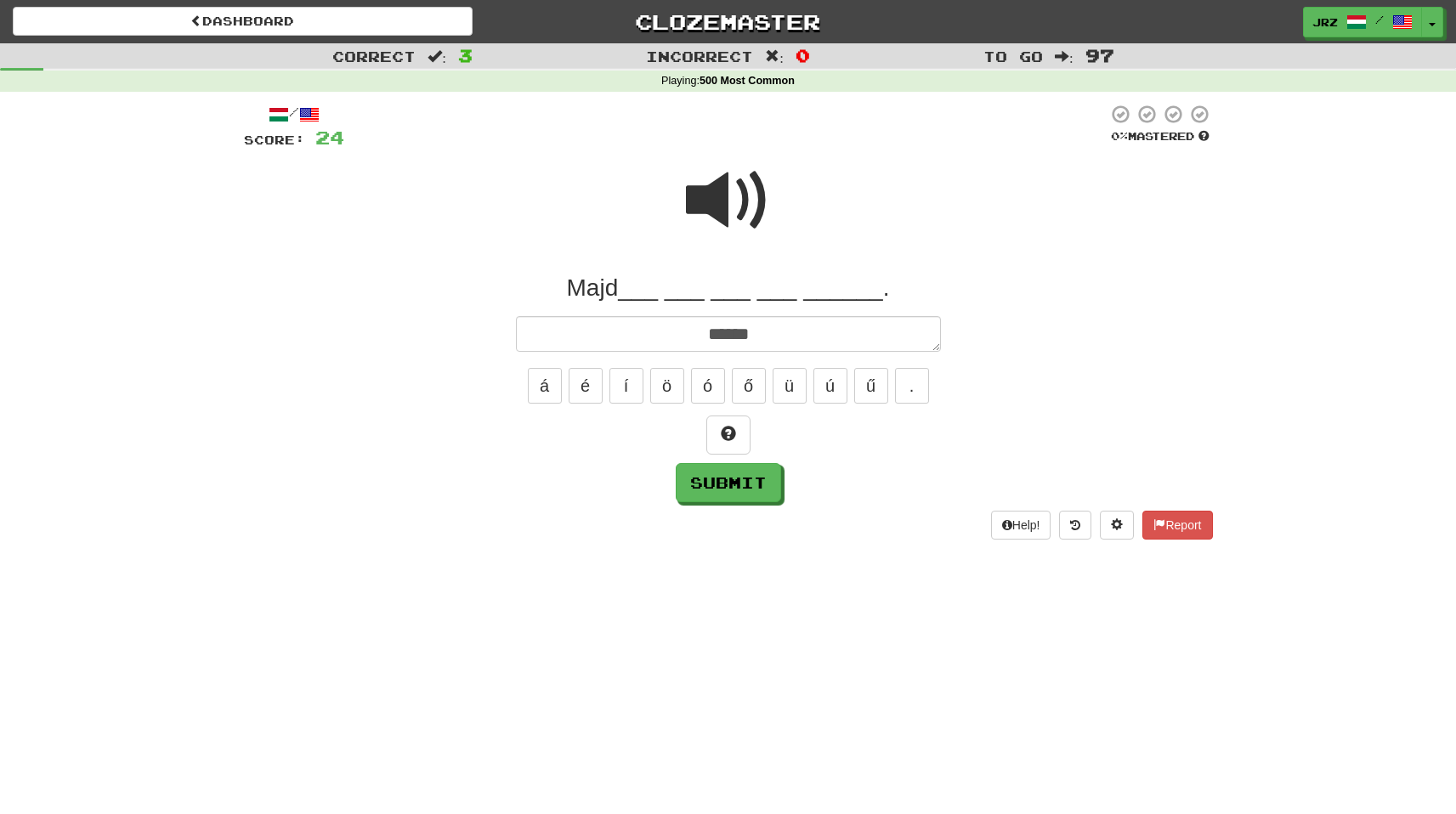 type on "*" 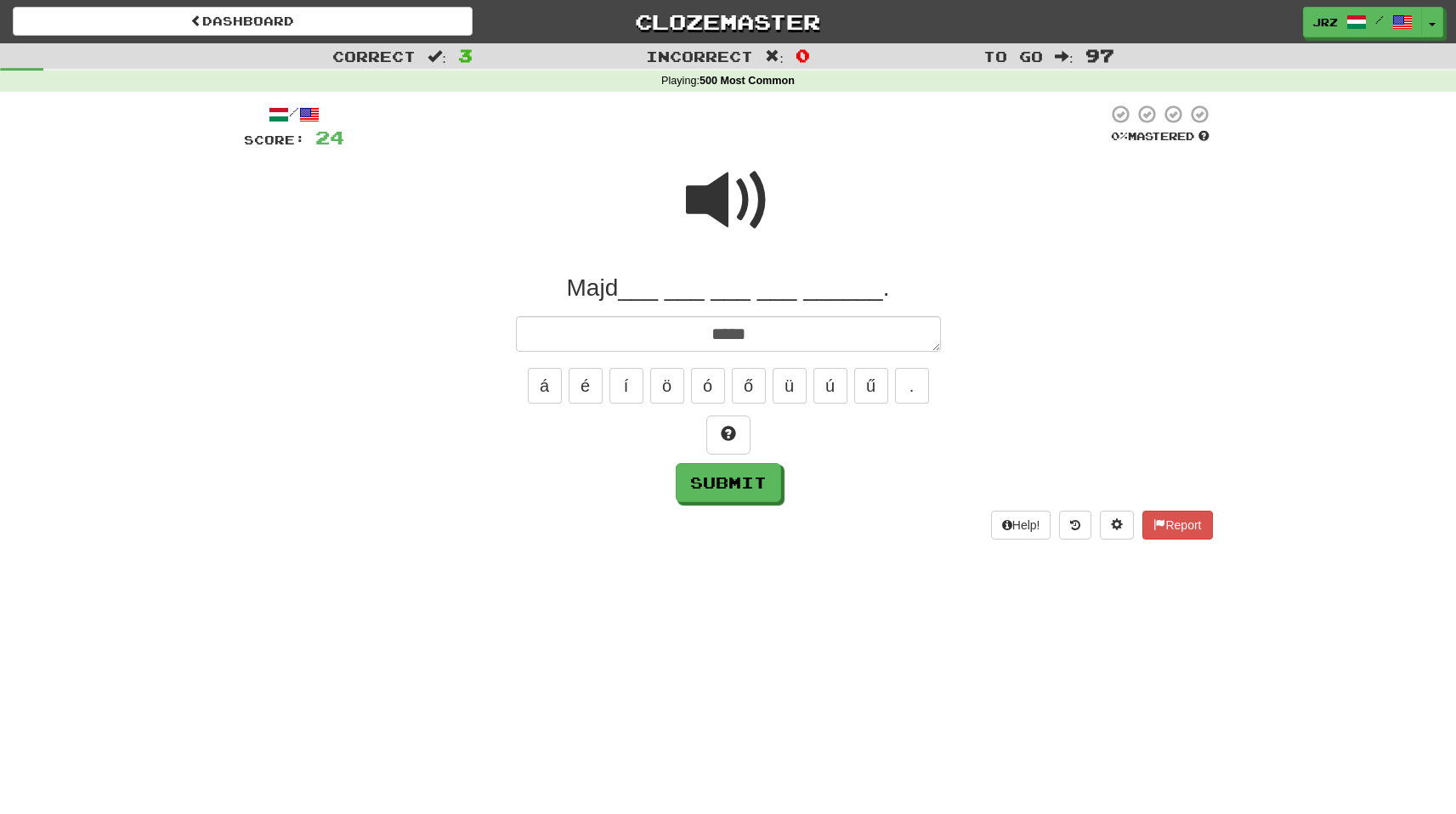type on "*" 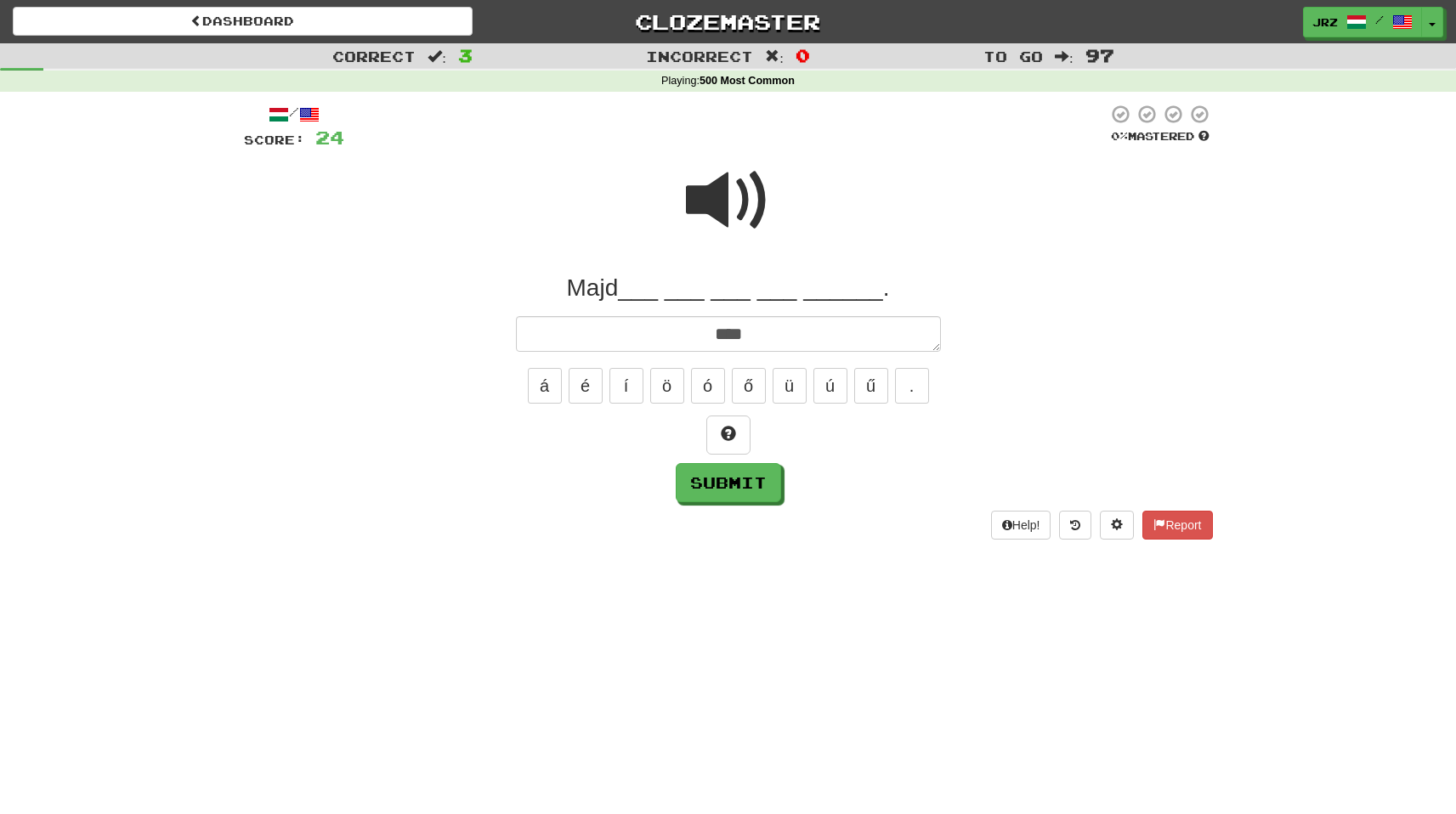 type on "*" 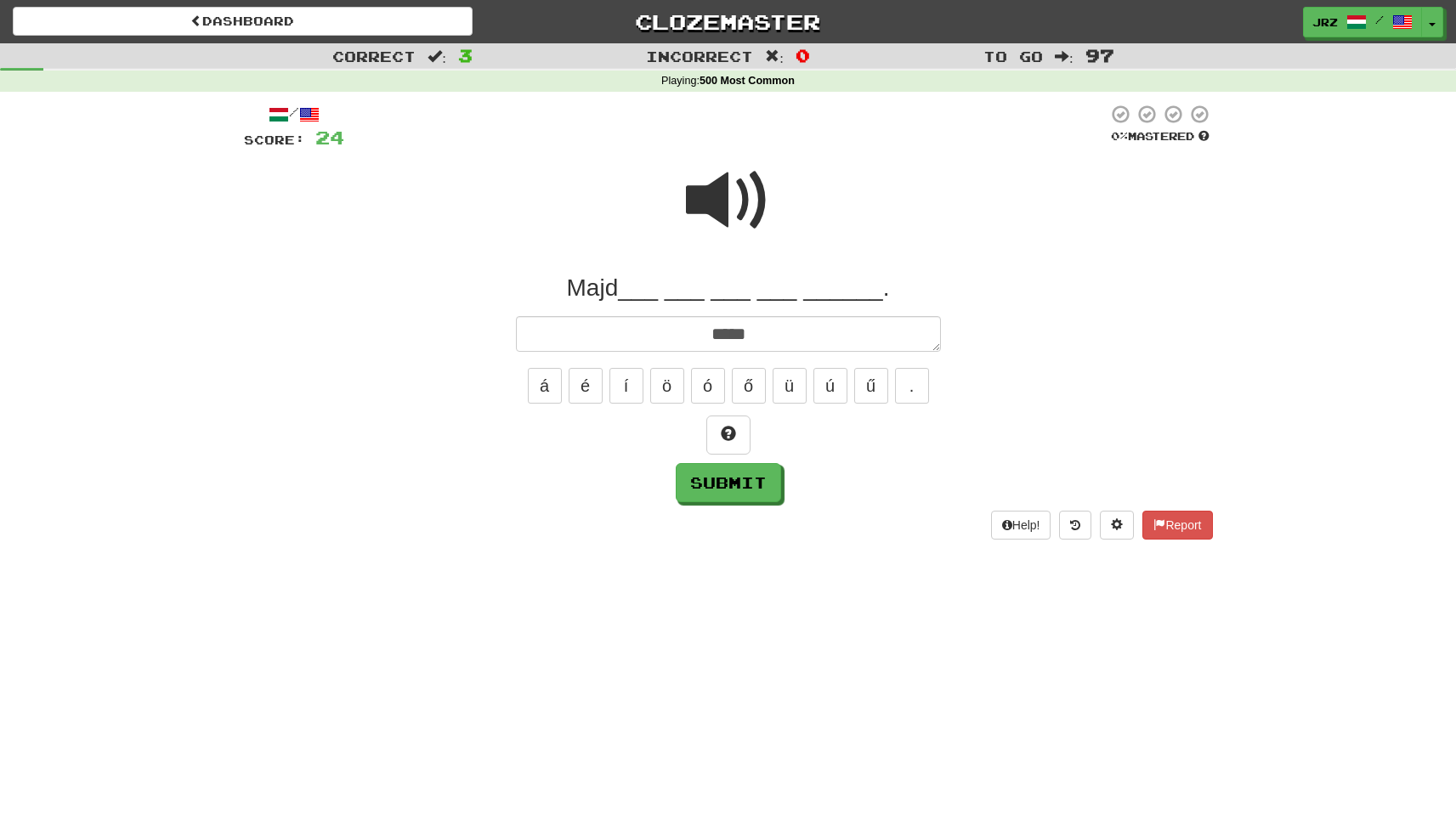type on "*" 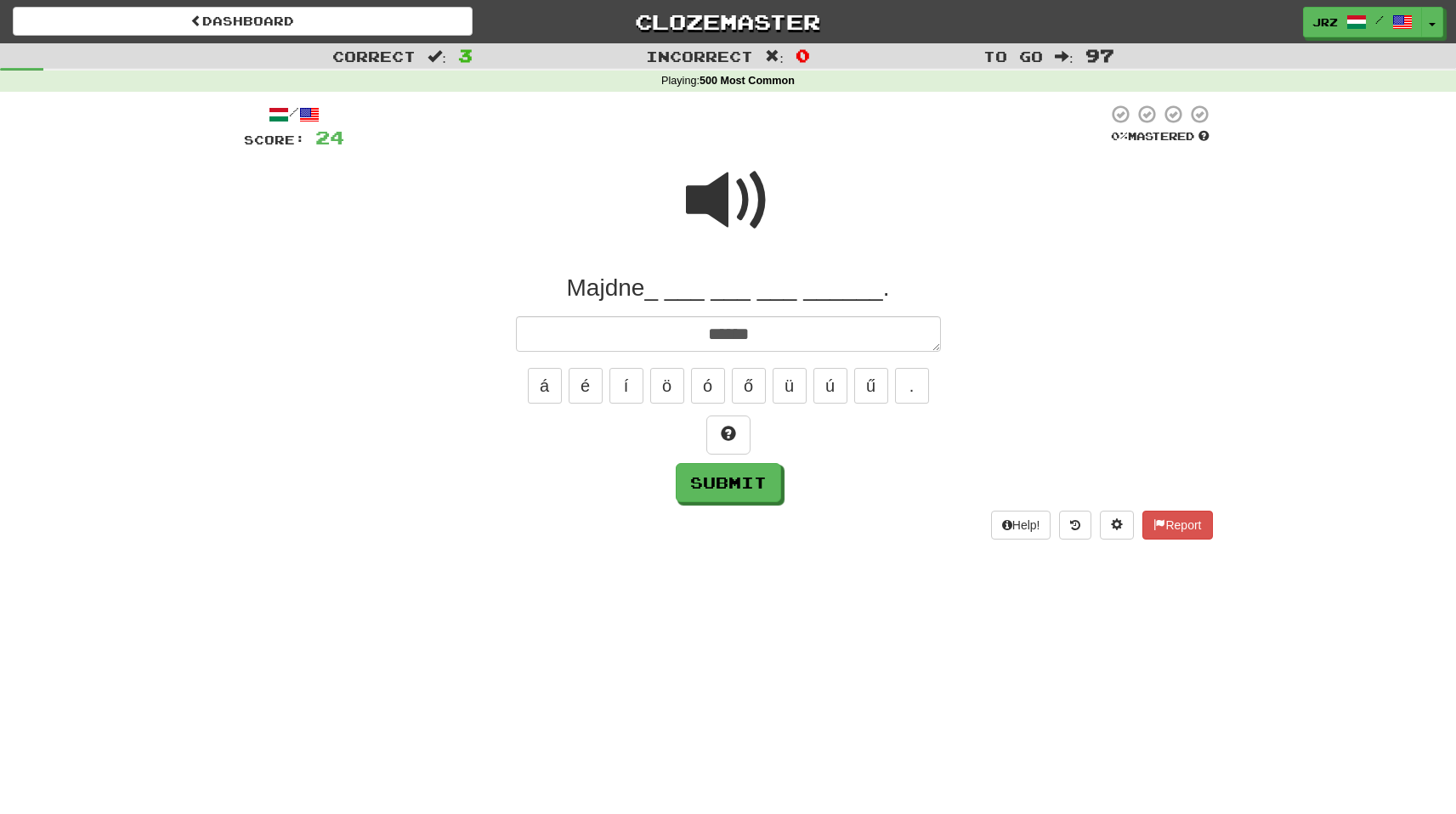 type on "*******" 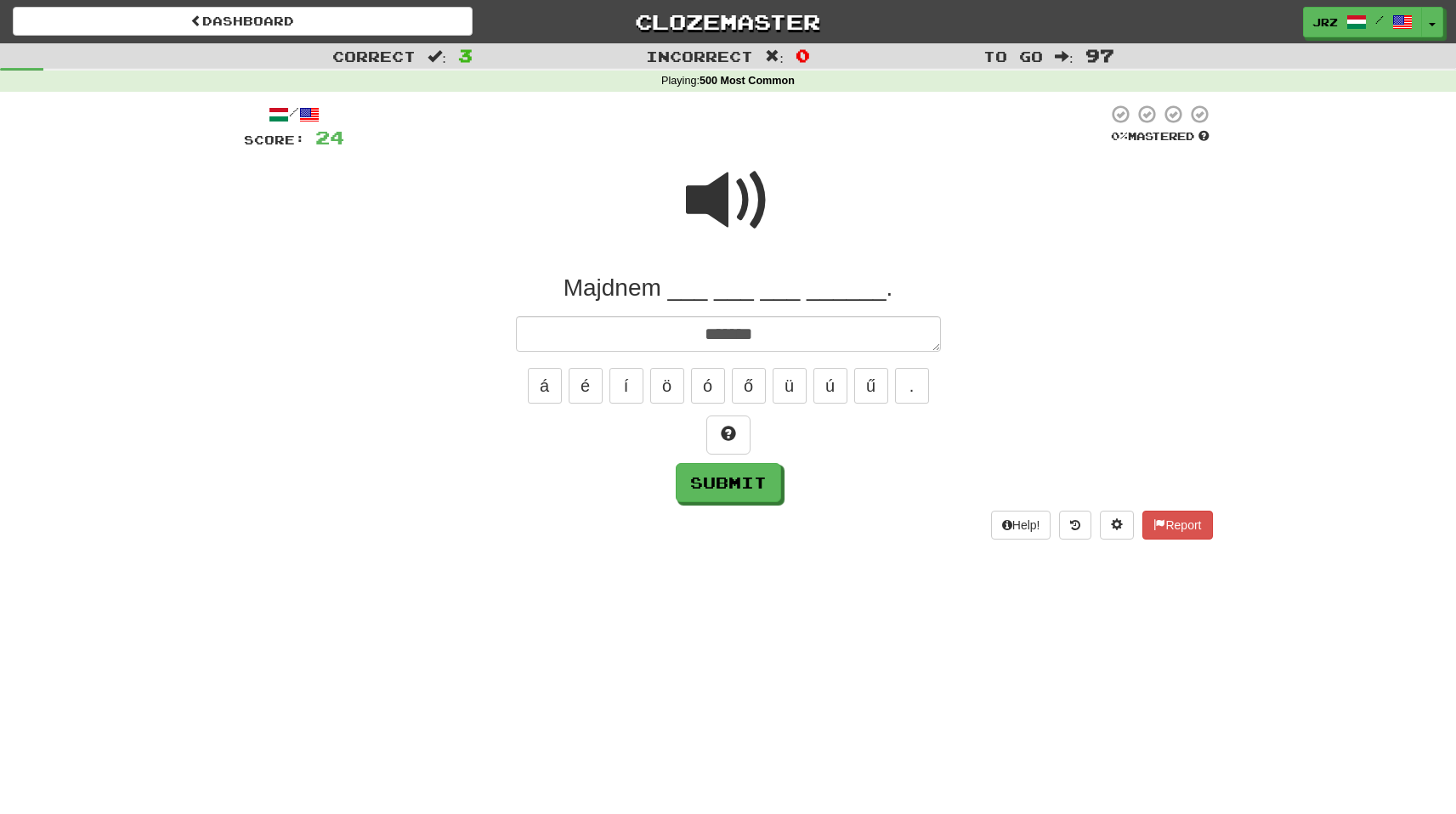 type on "*" 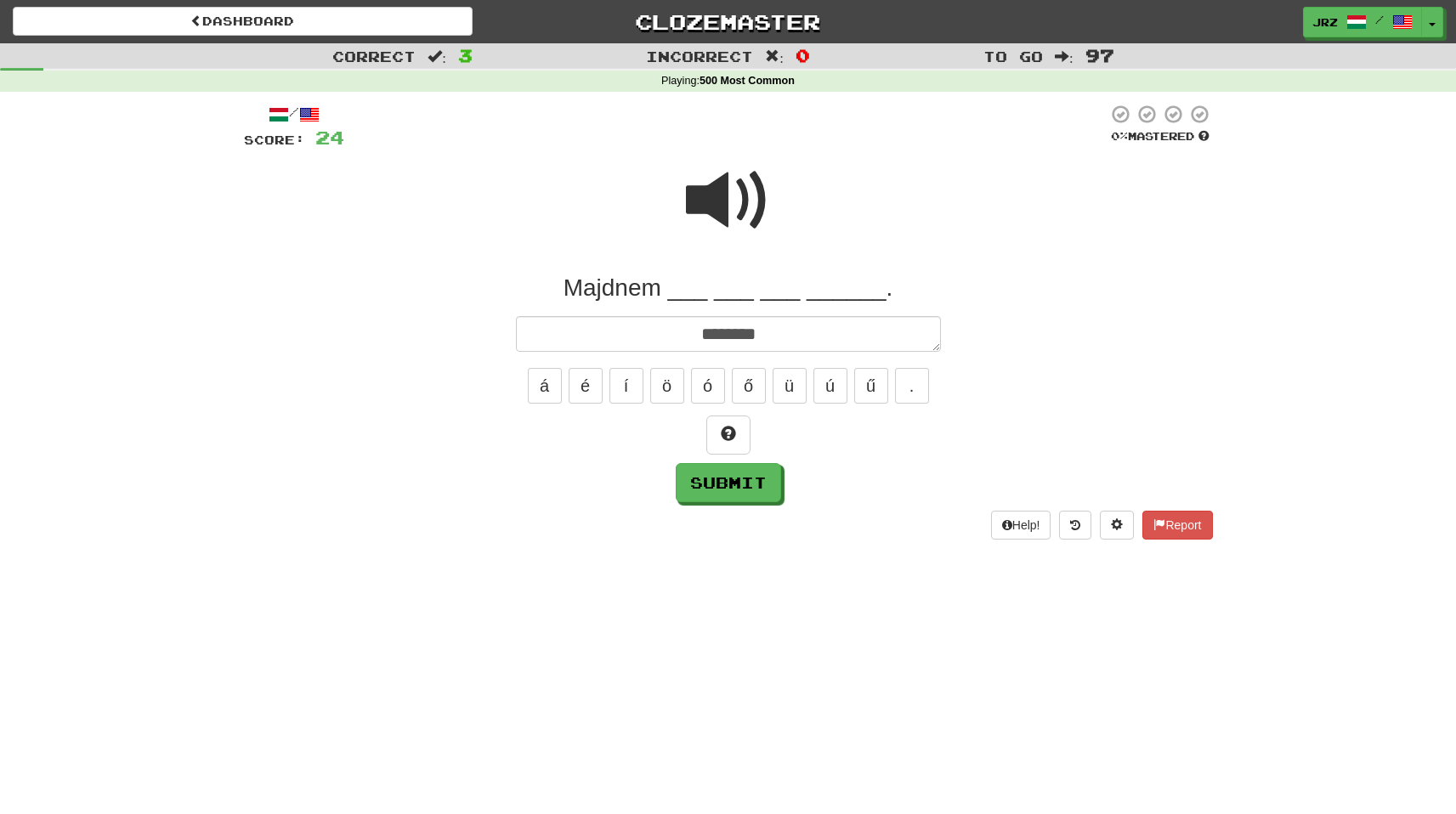type on "*" 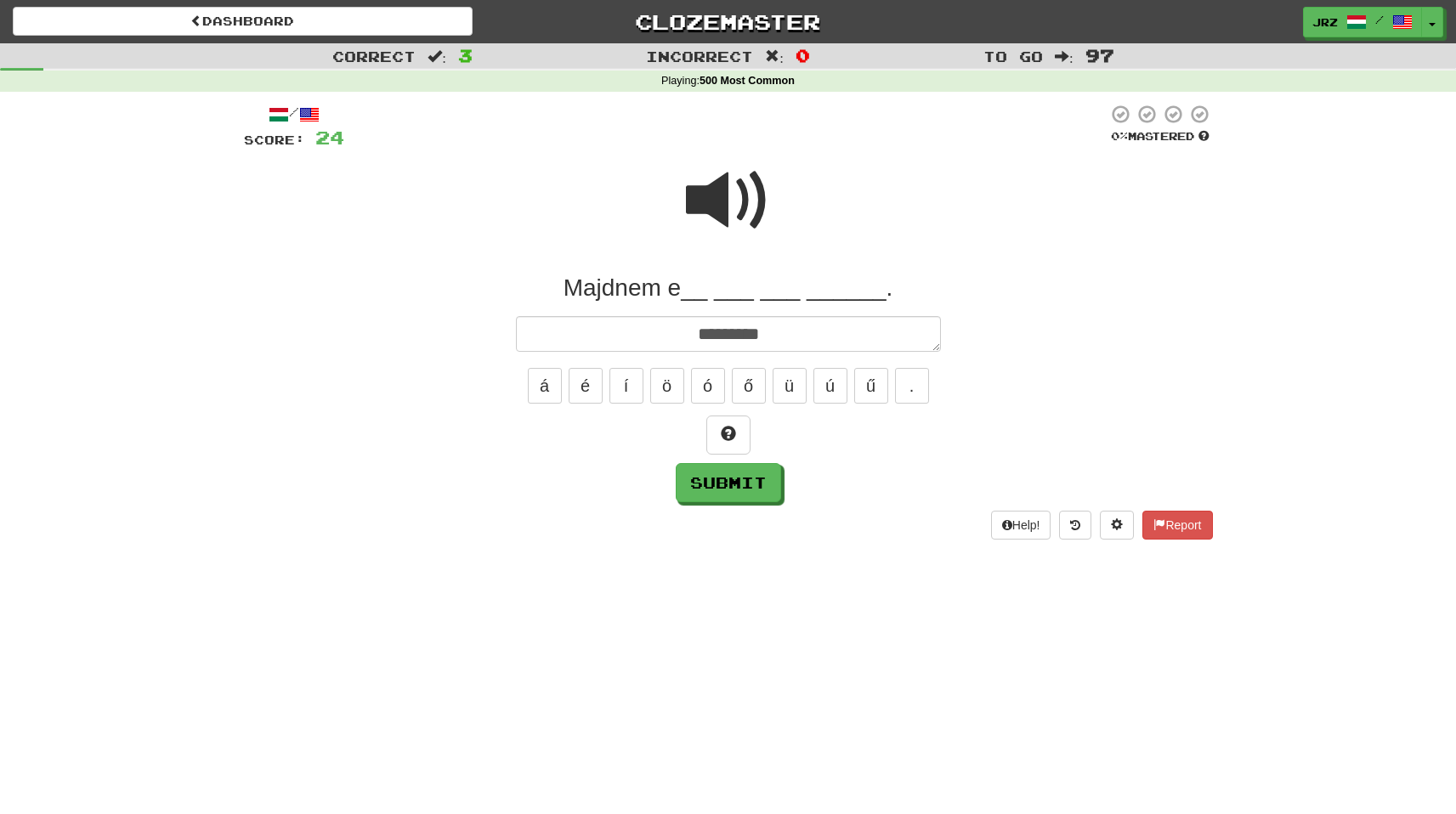 type on "*" 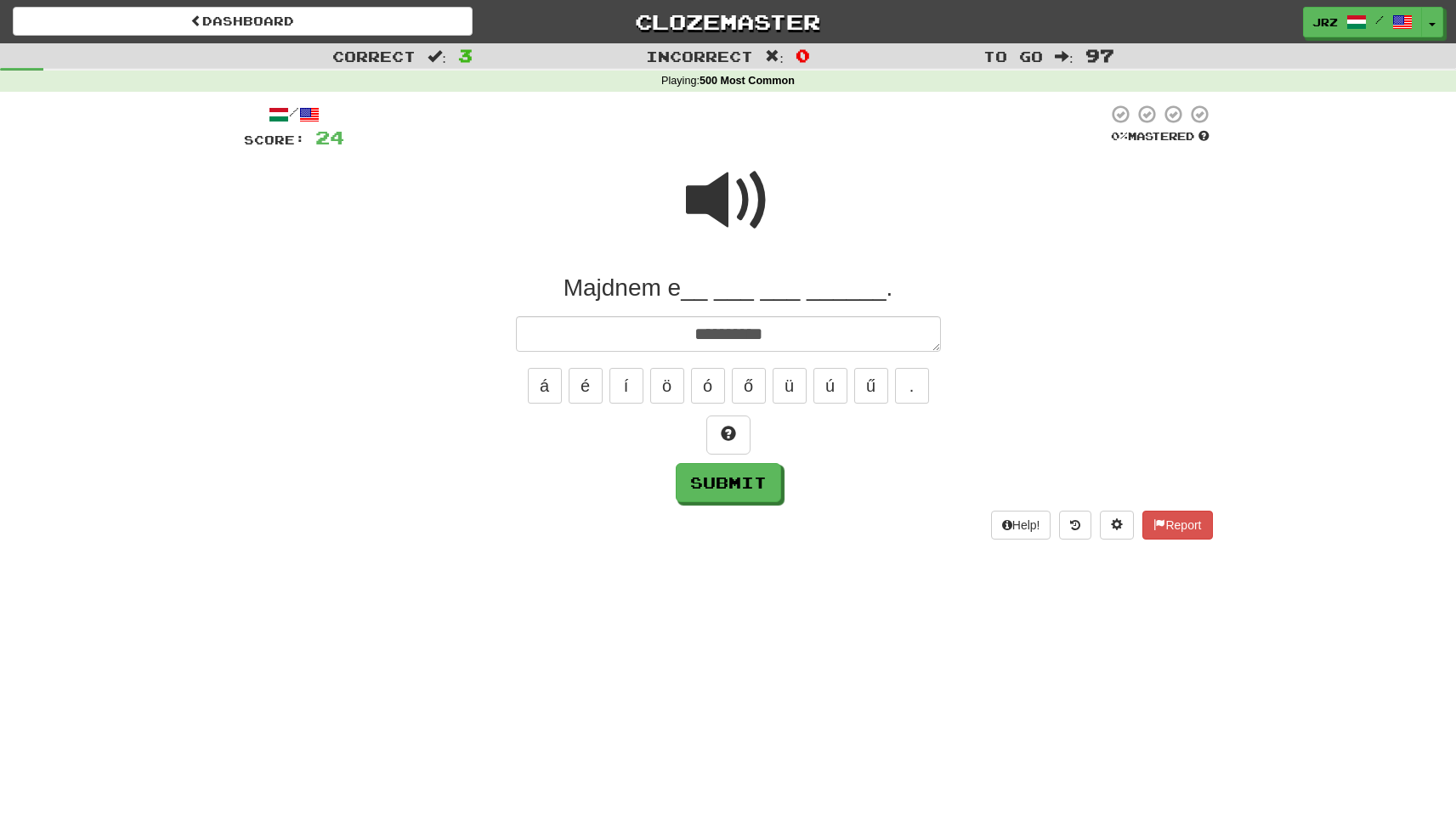 type on "*" 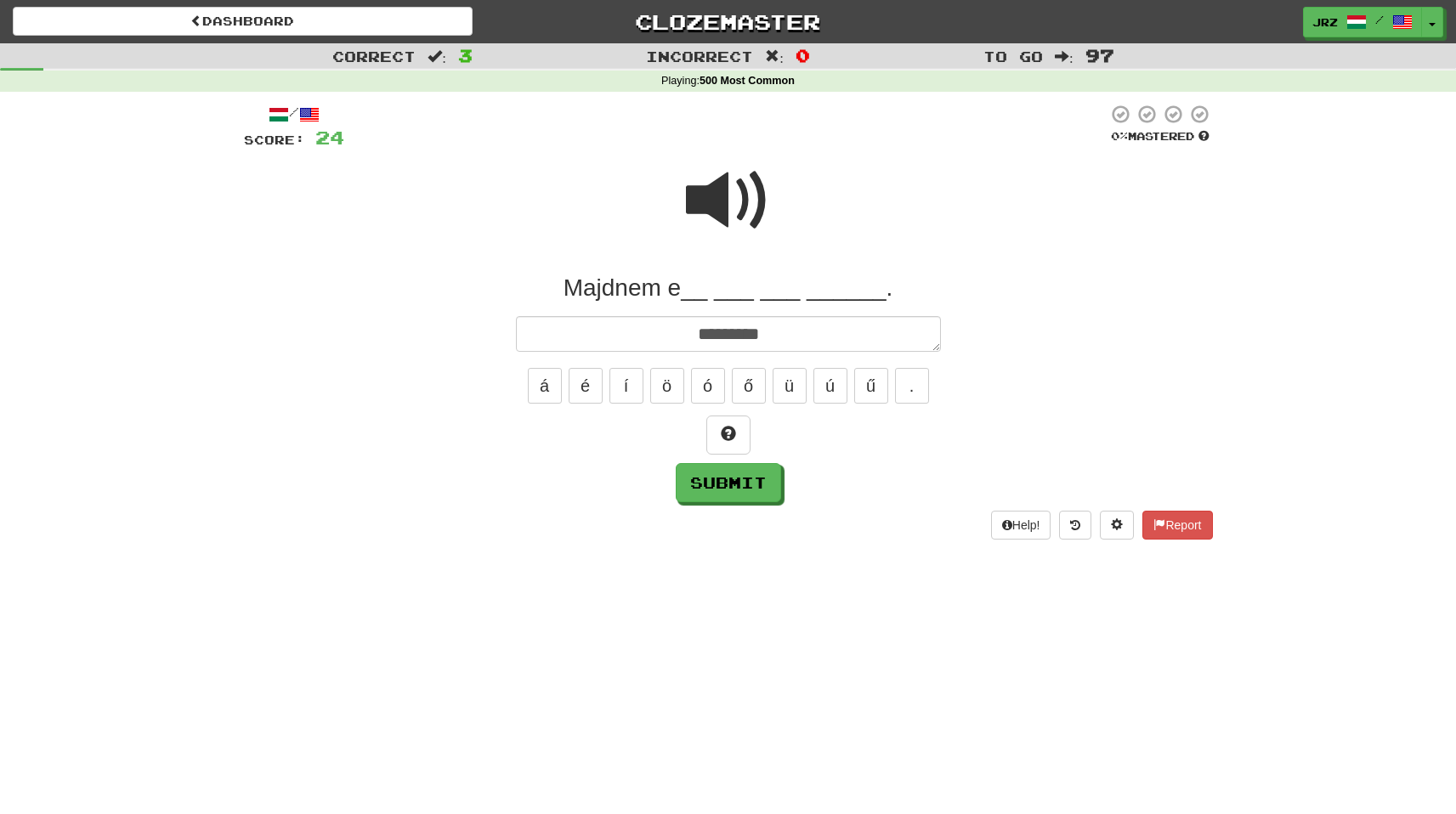 type on "*" 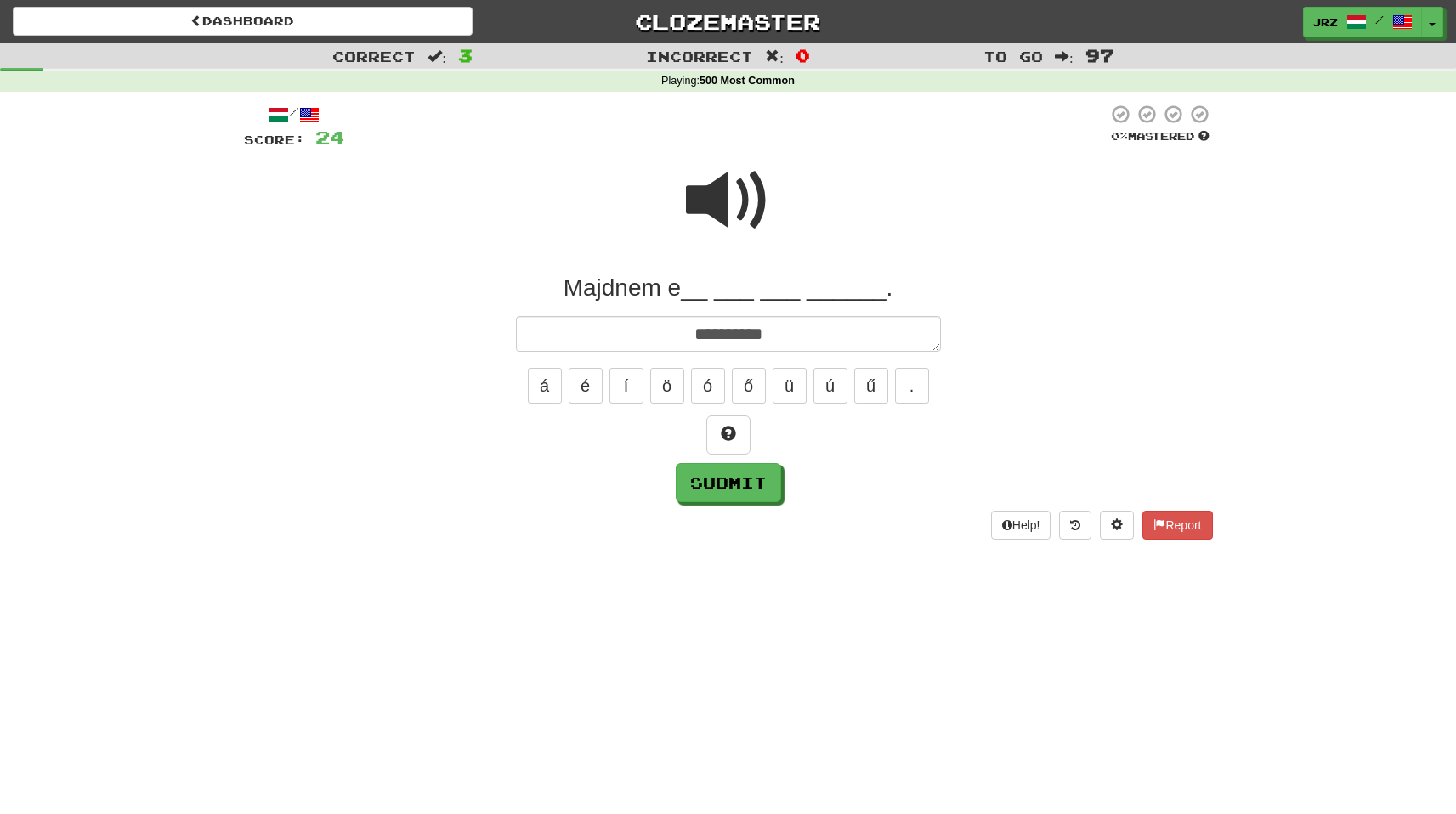 type on "*" 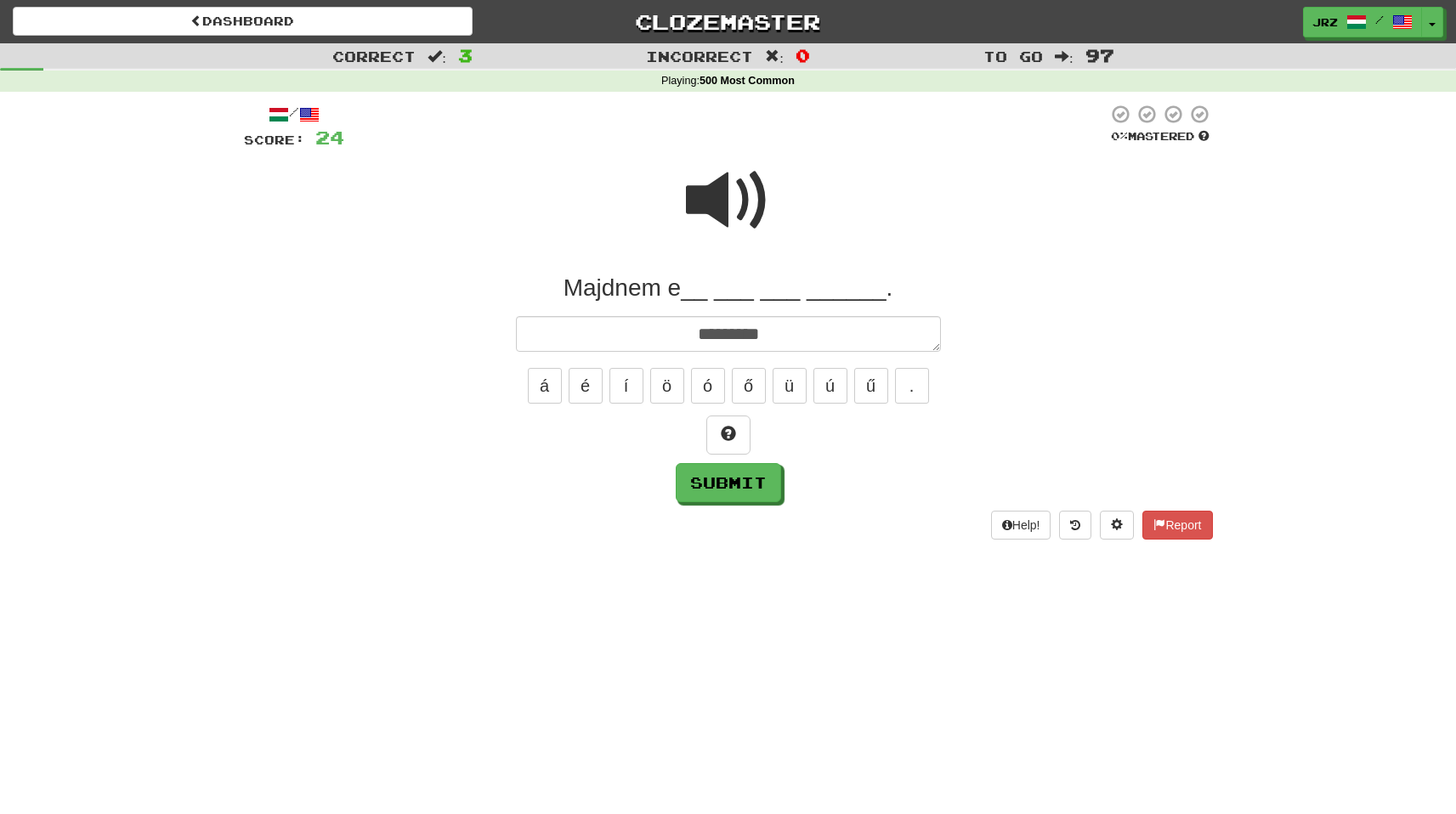 type on "*********" 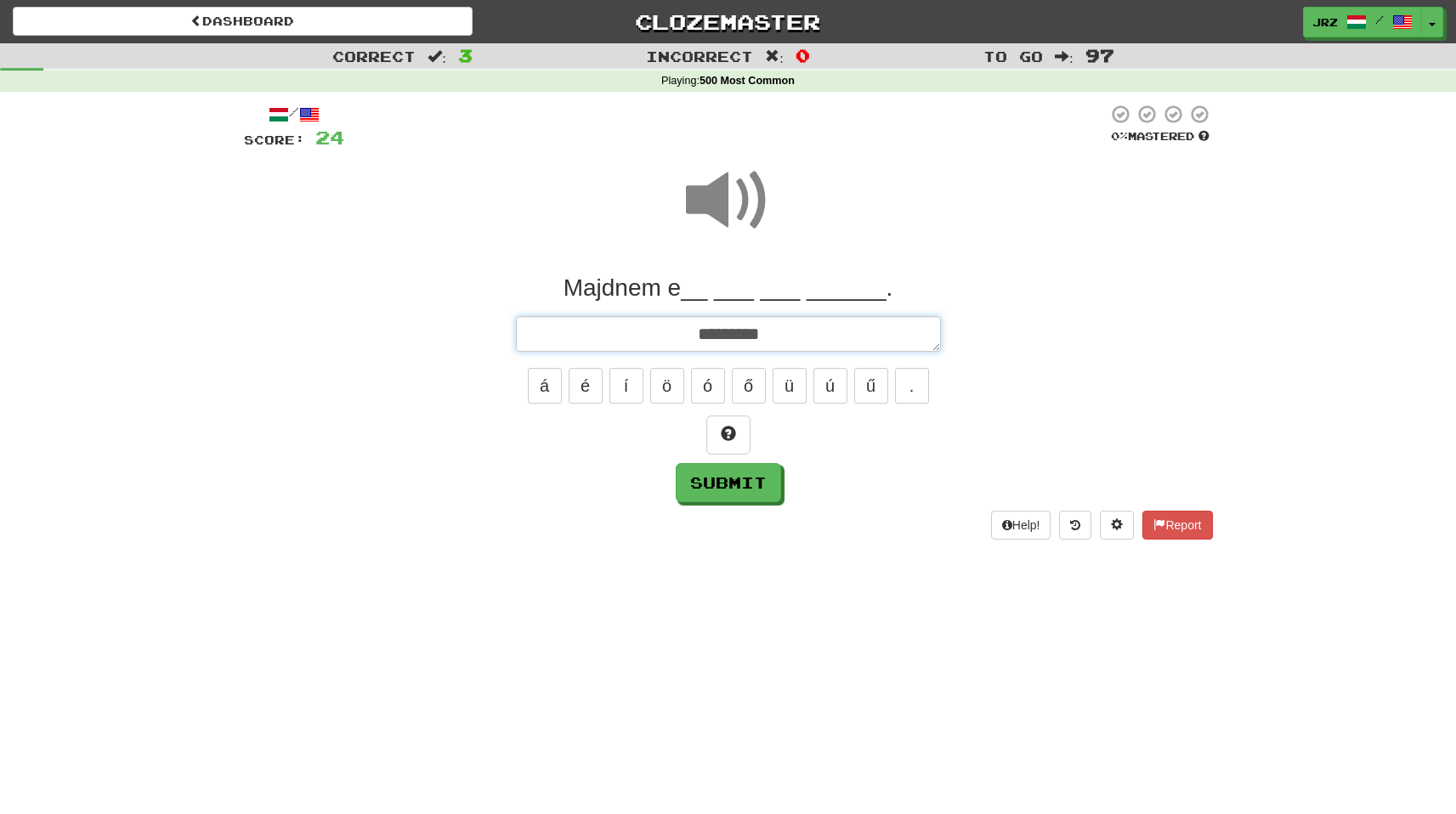 click on "*********" at bounding box center [728, 334] 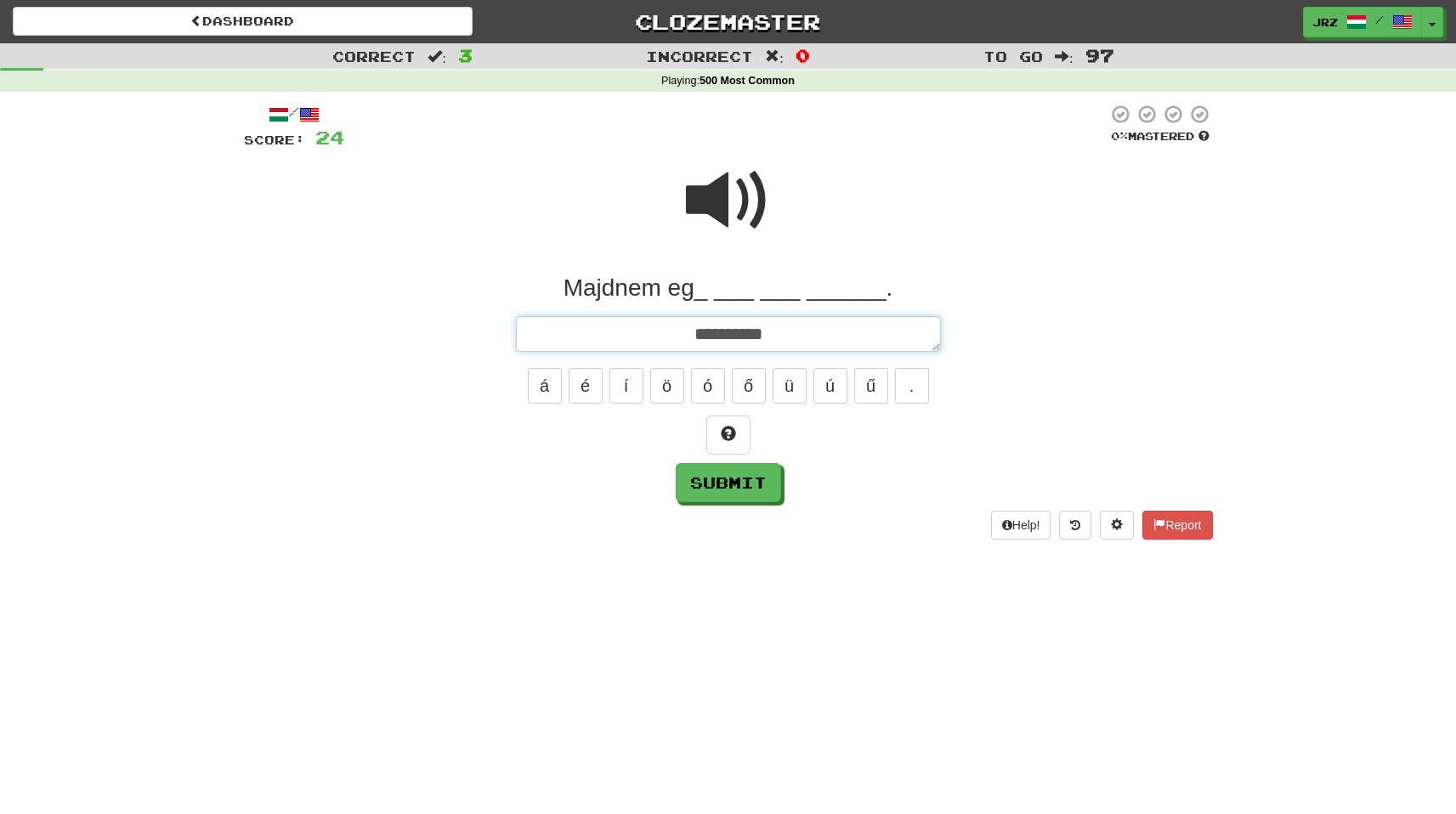 type on "*" 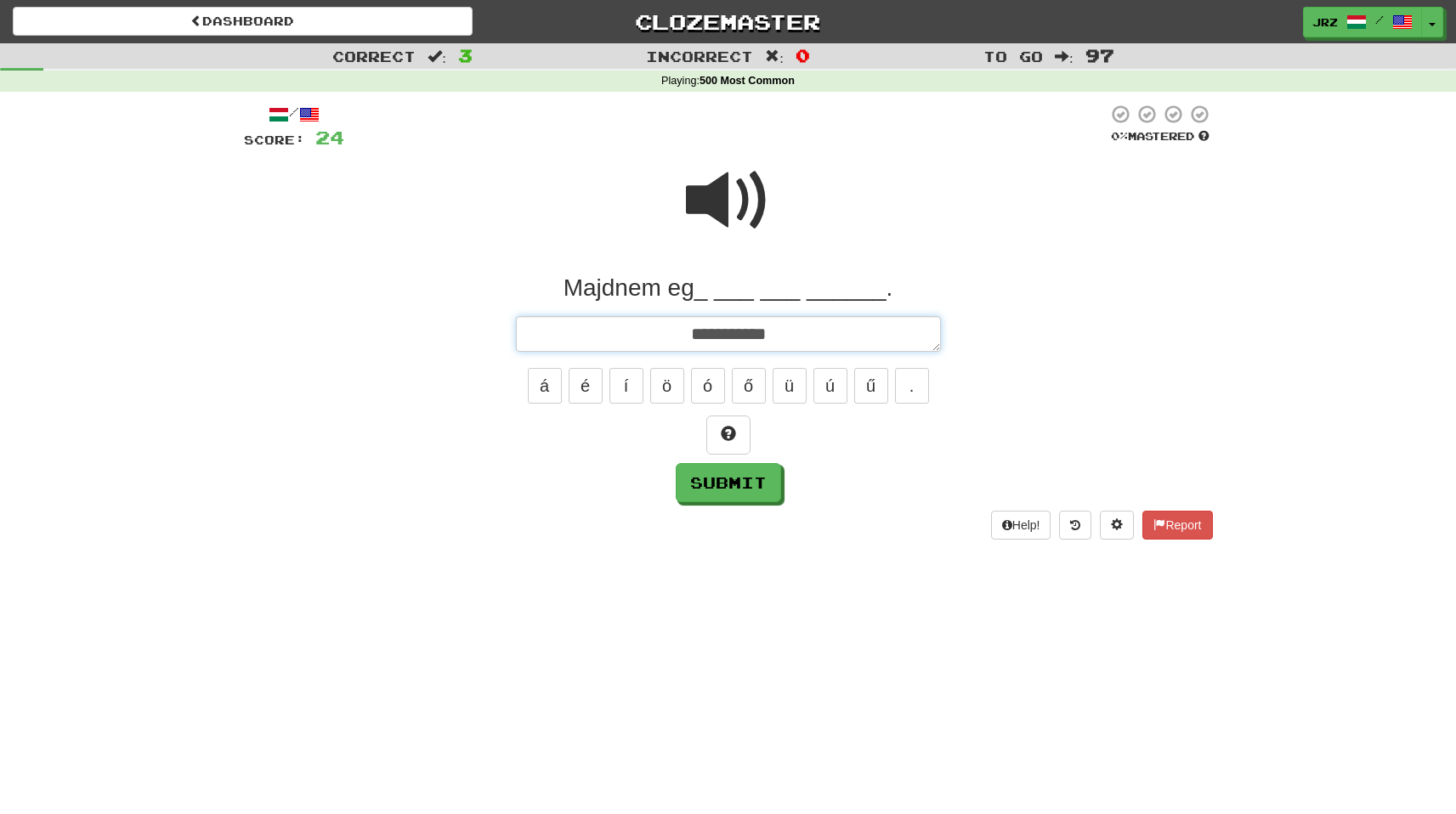 type on "*" 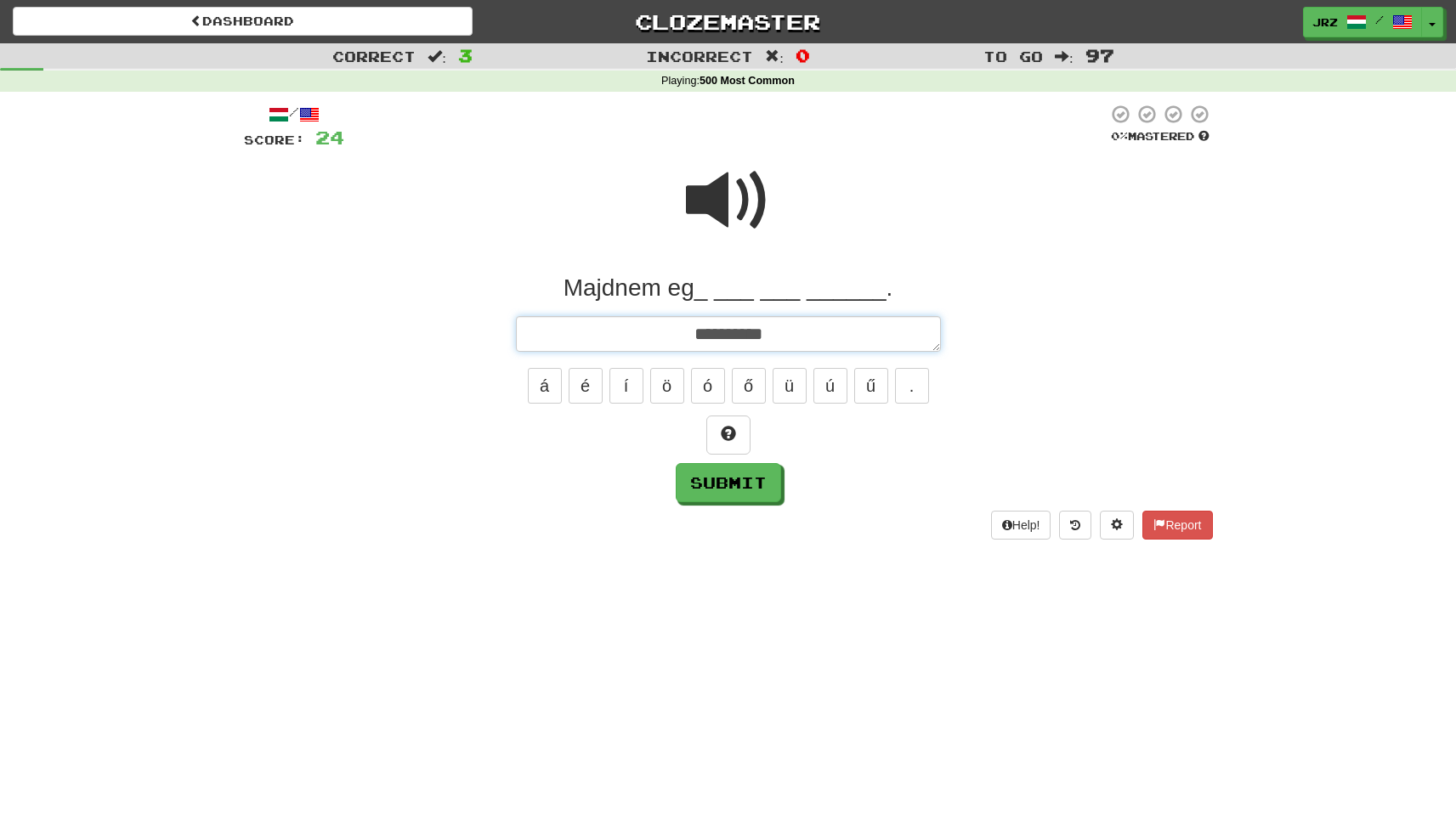type on "*" 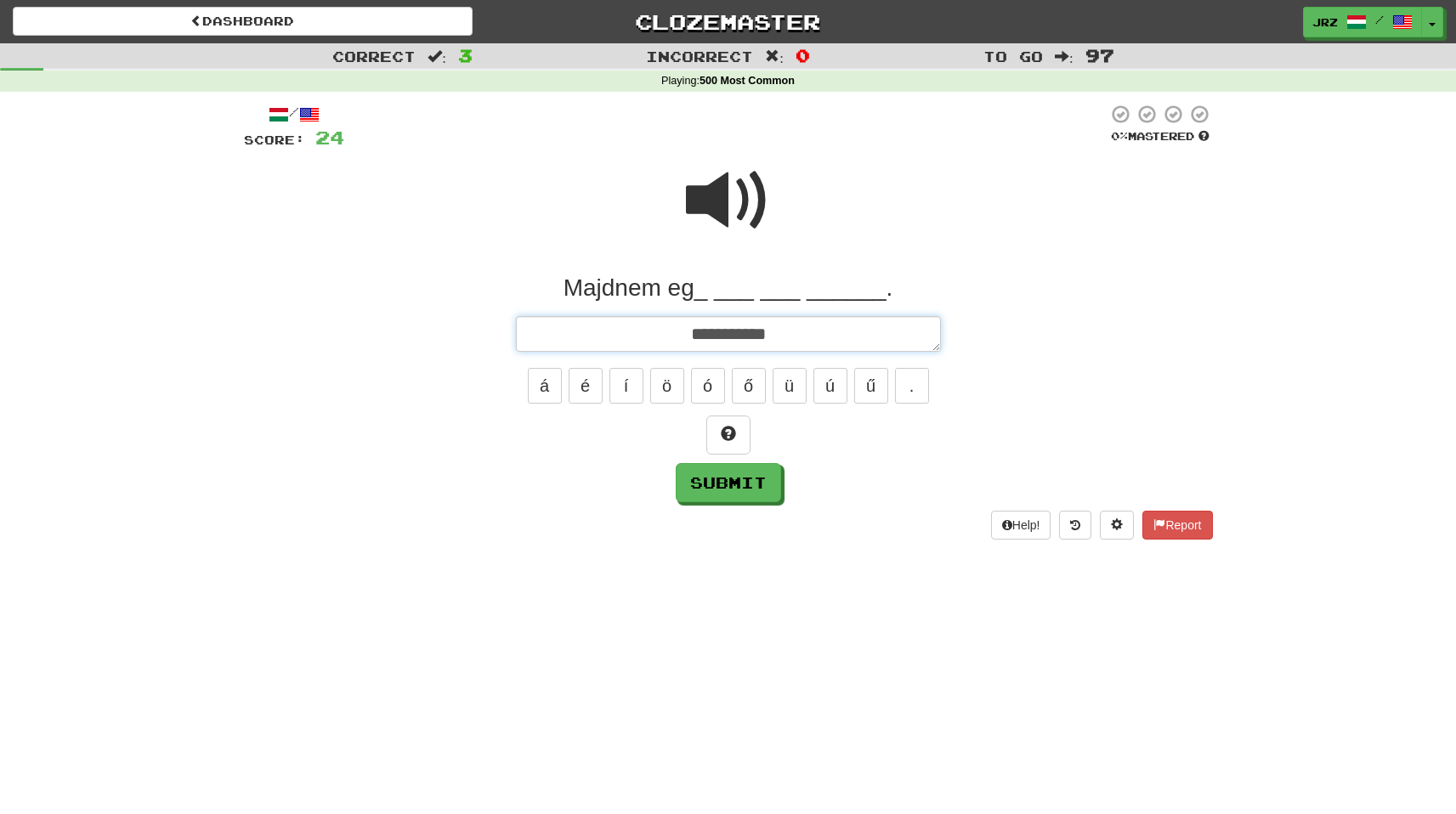 type on "*" 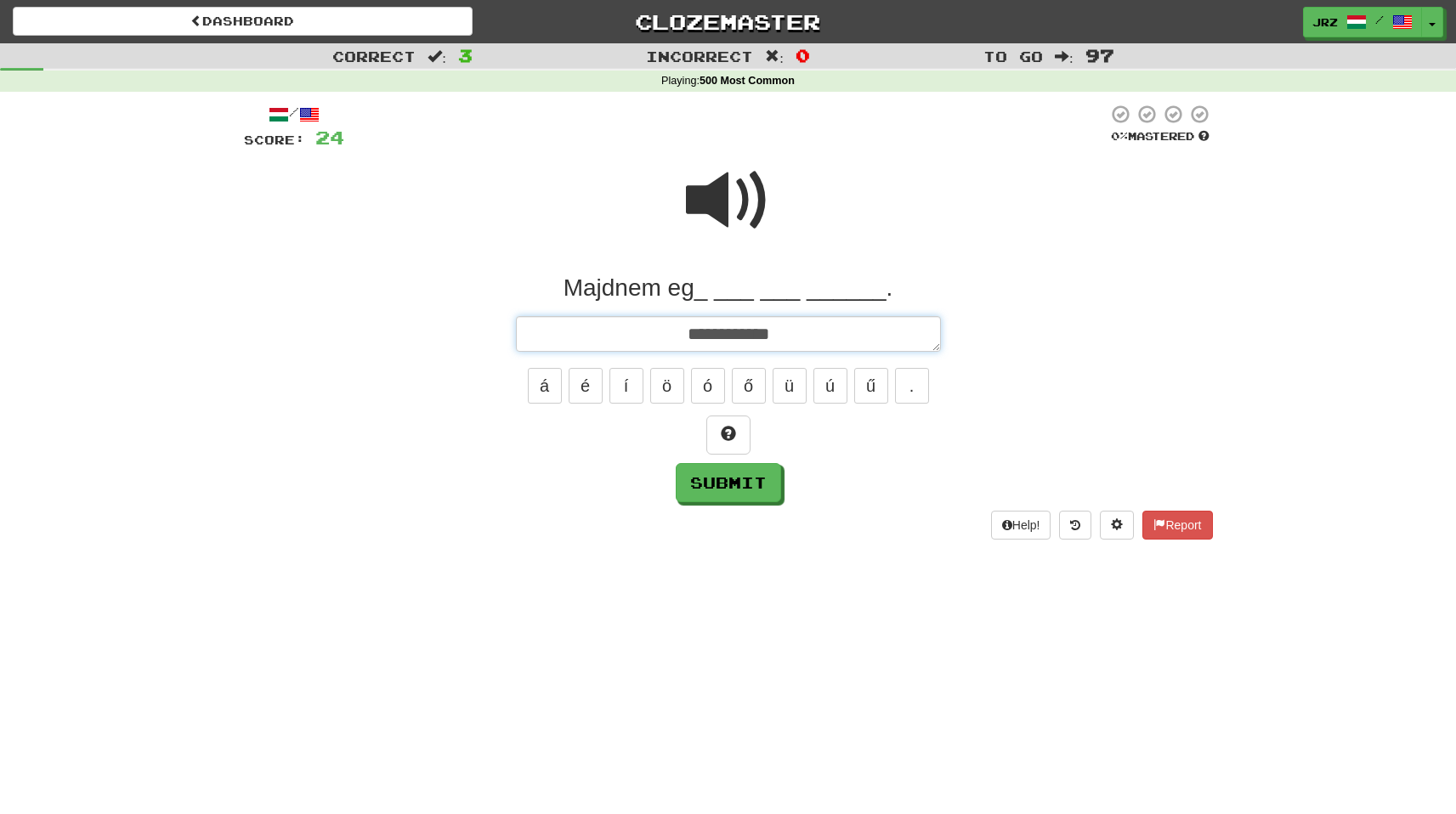 type on "*" 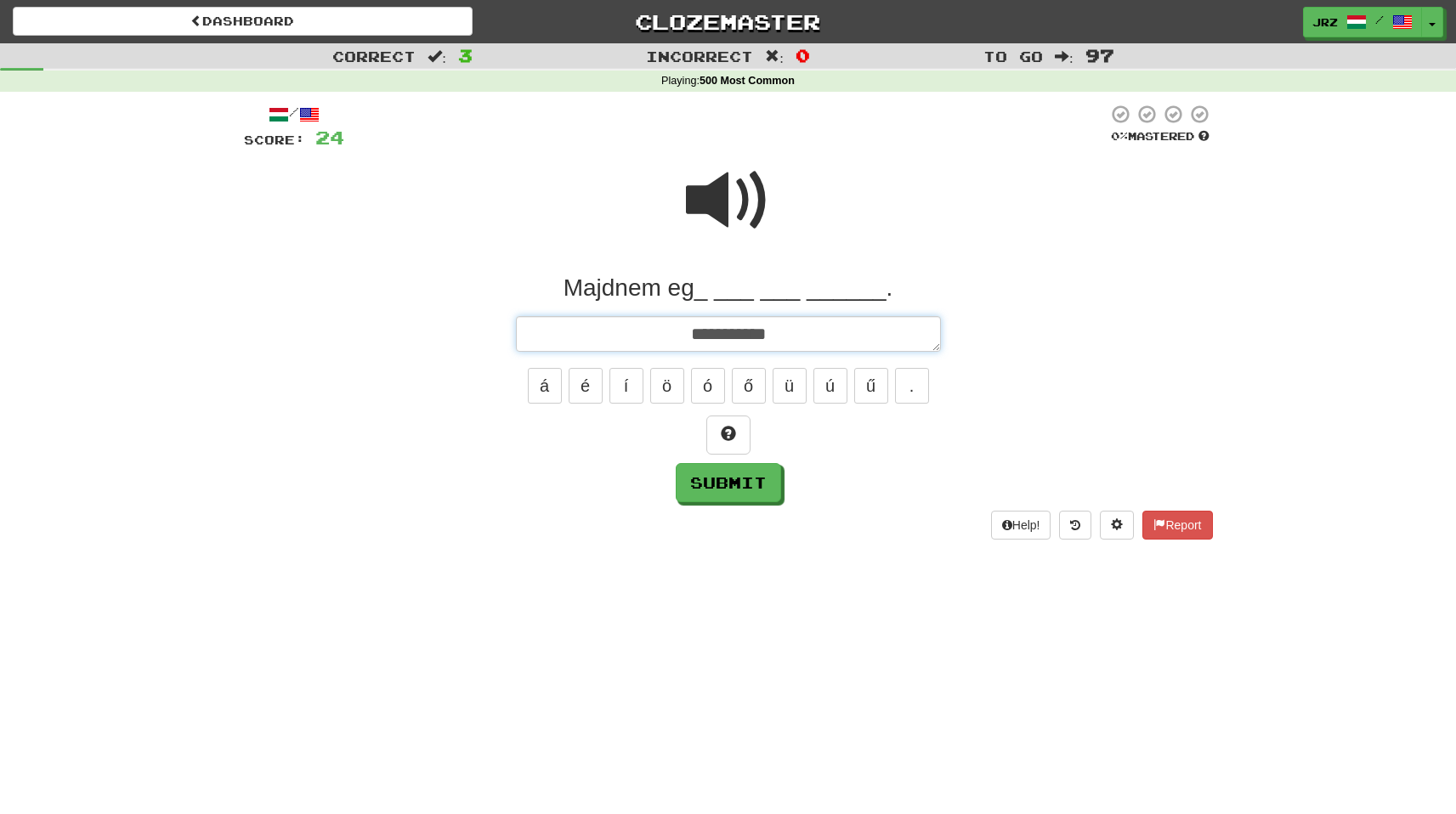 type on "*" 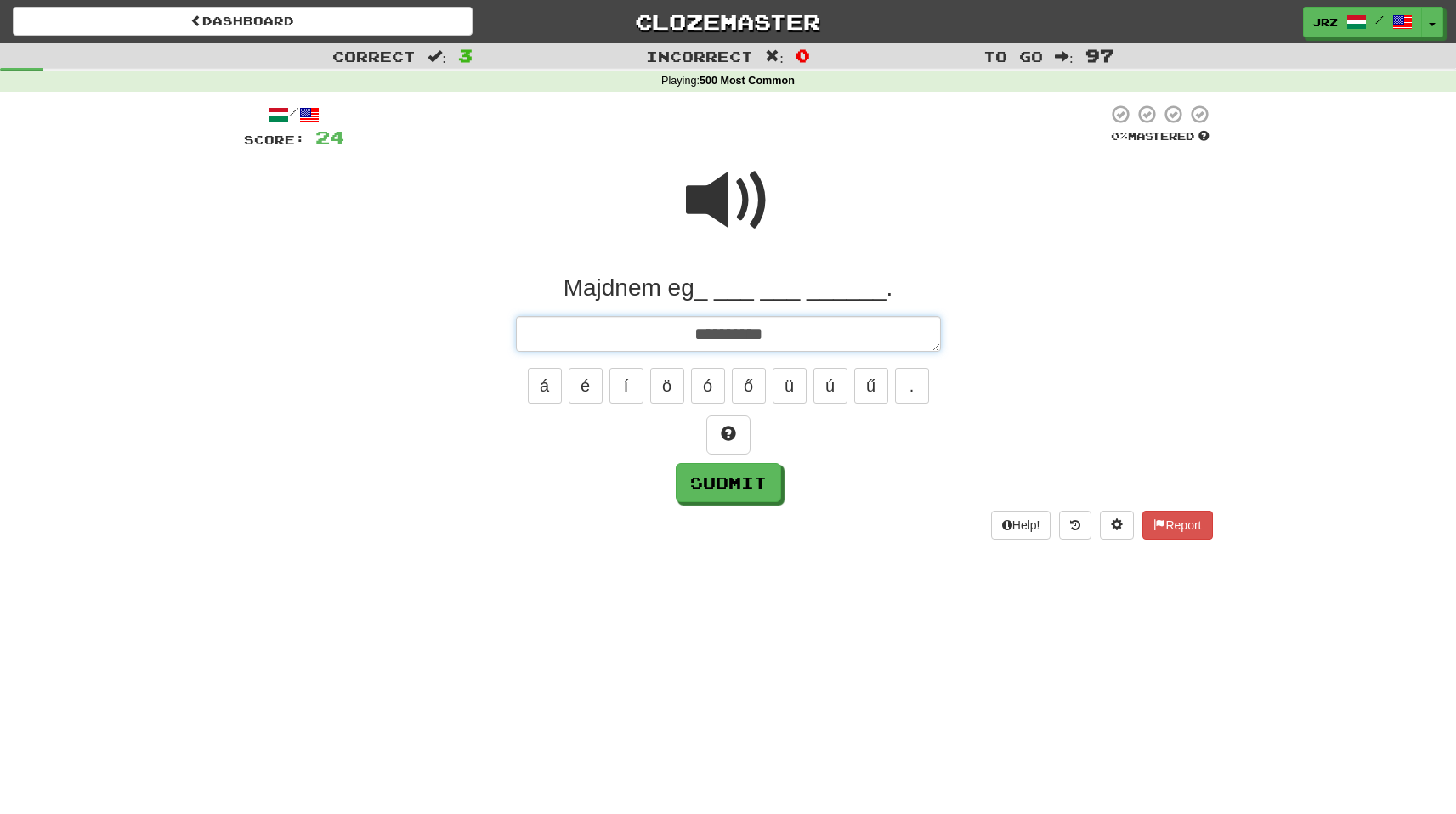 type on "*" 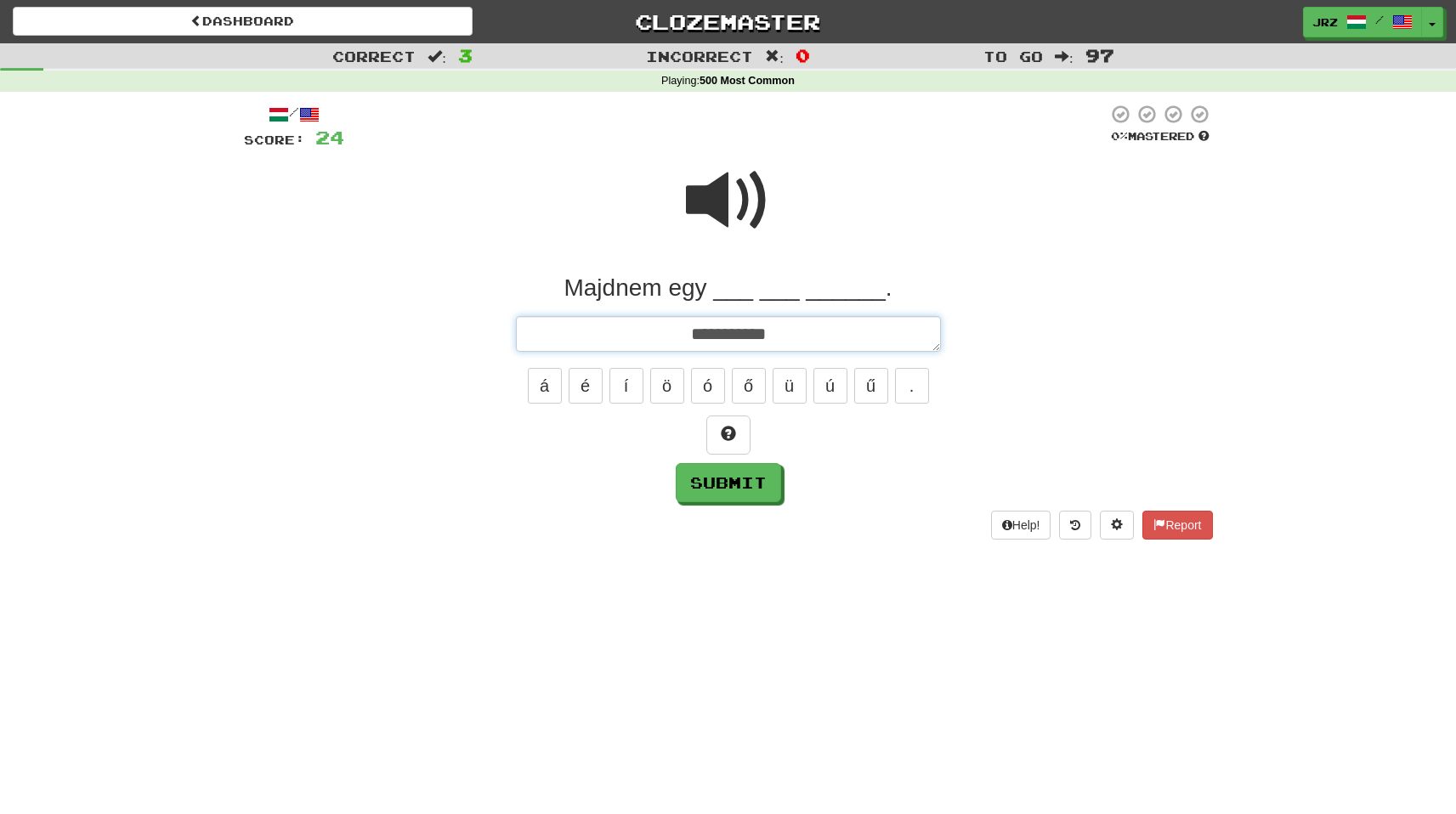 type on "*" 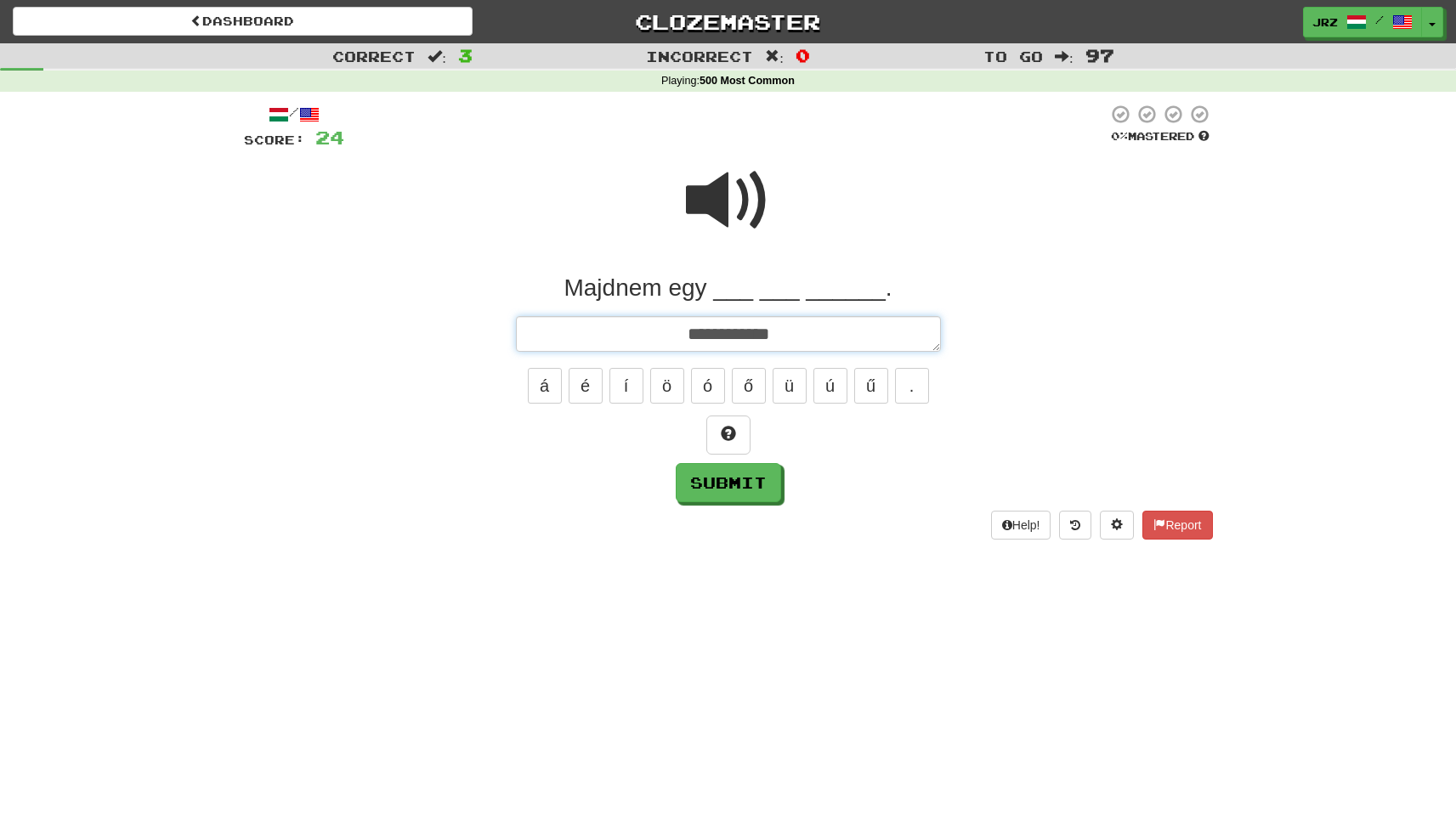 type on "*" 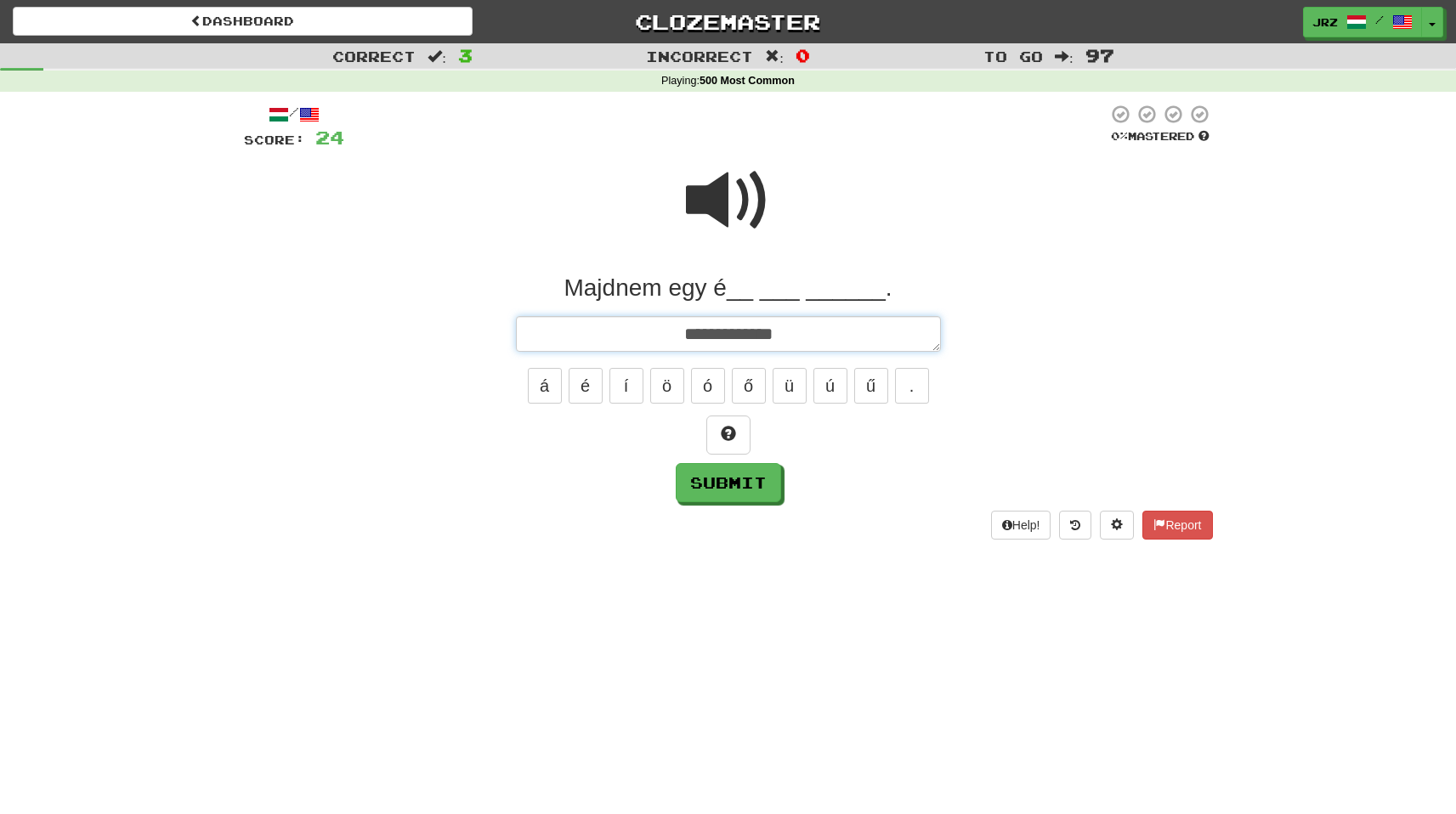 type on "*" 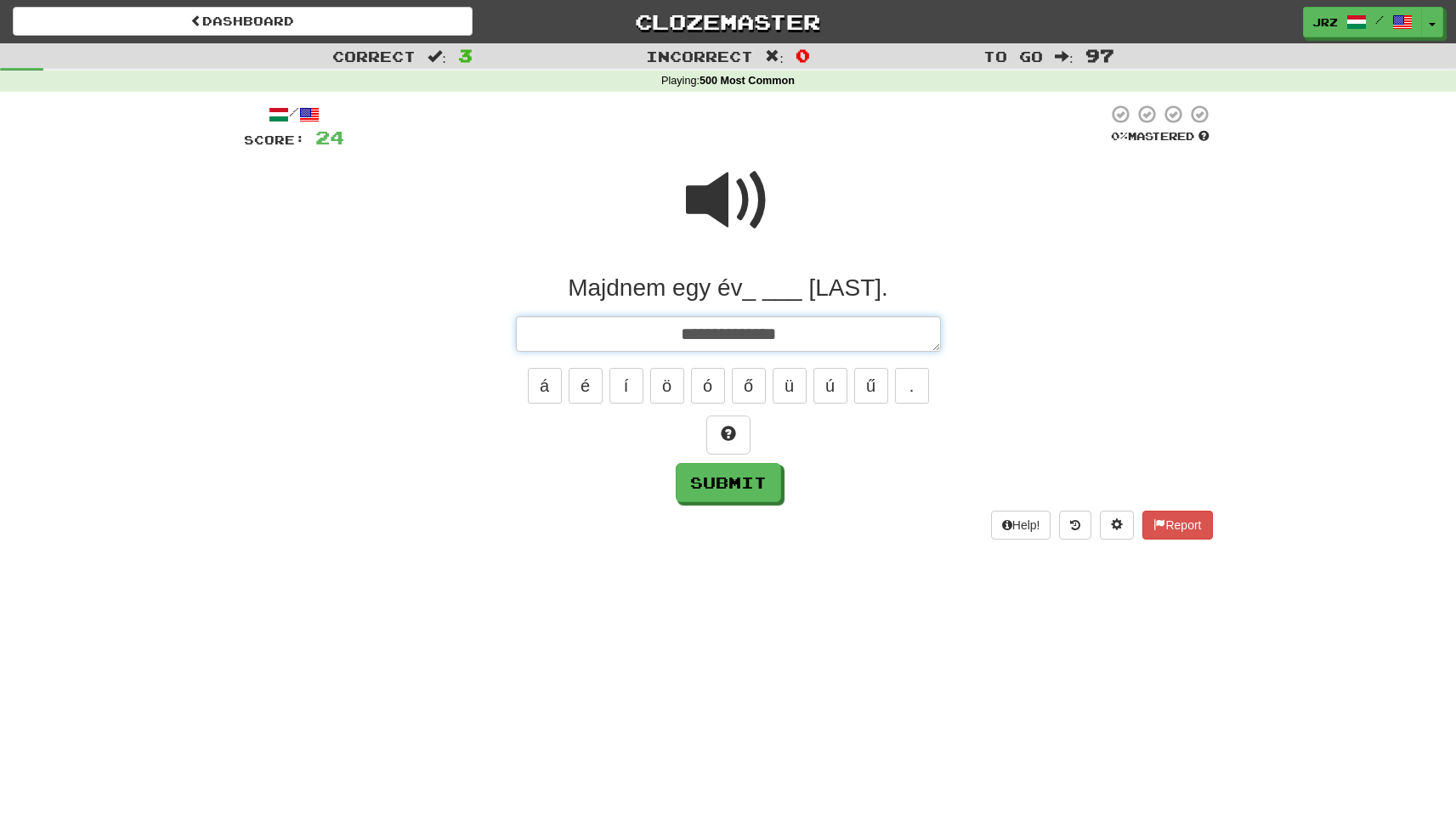type on "*" 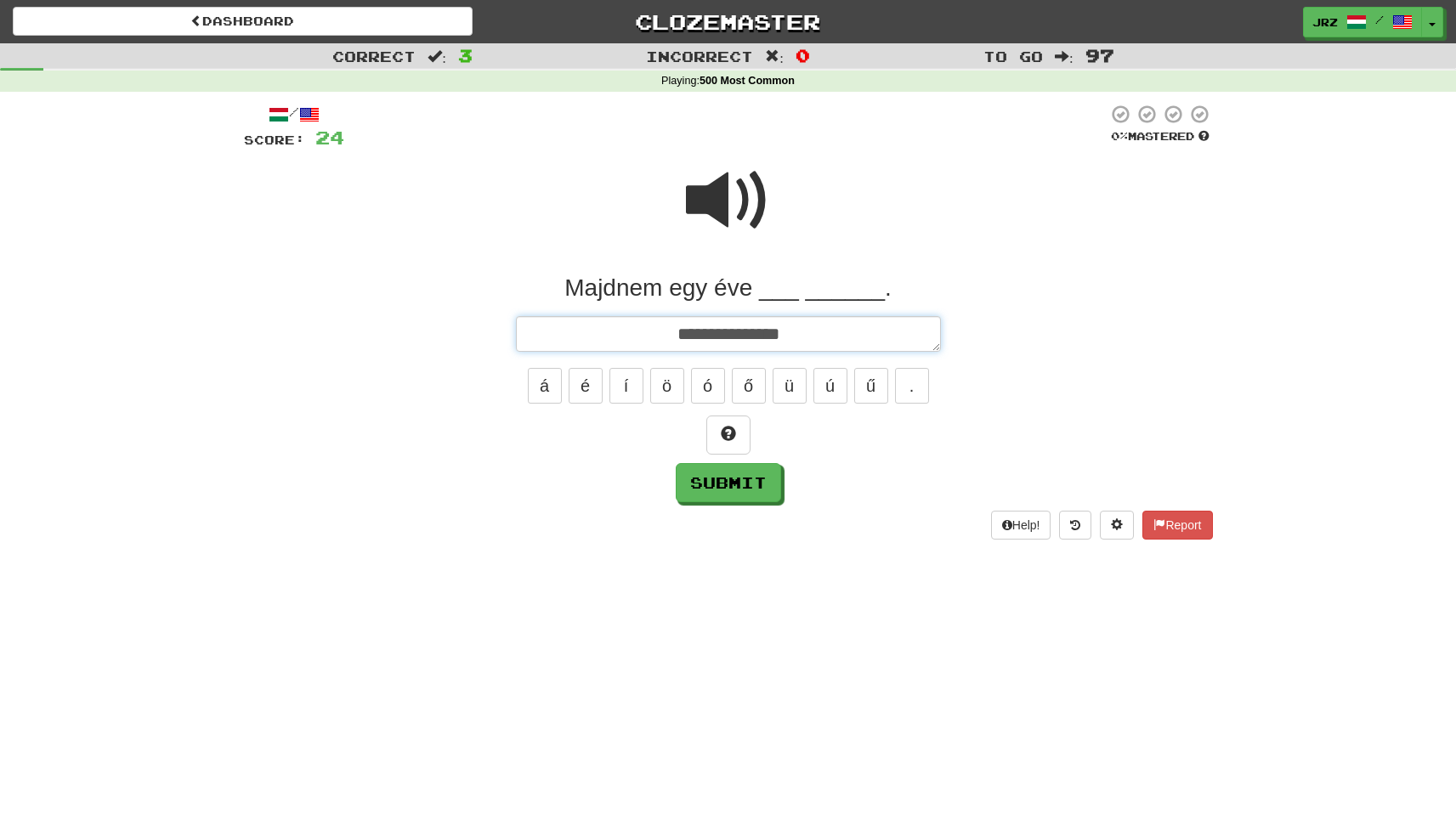 type on "*" 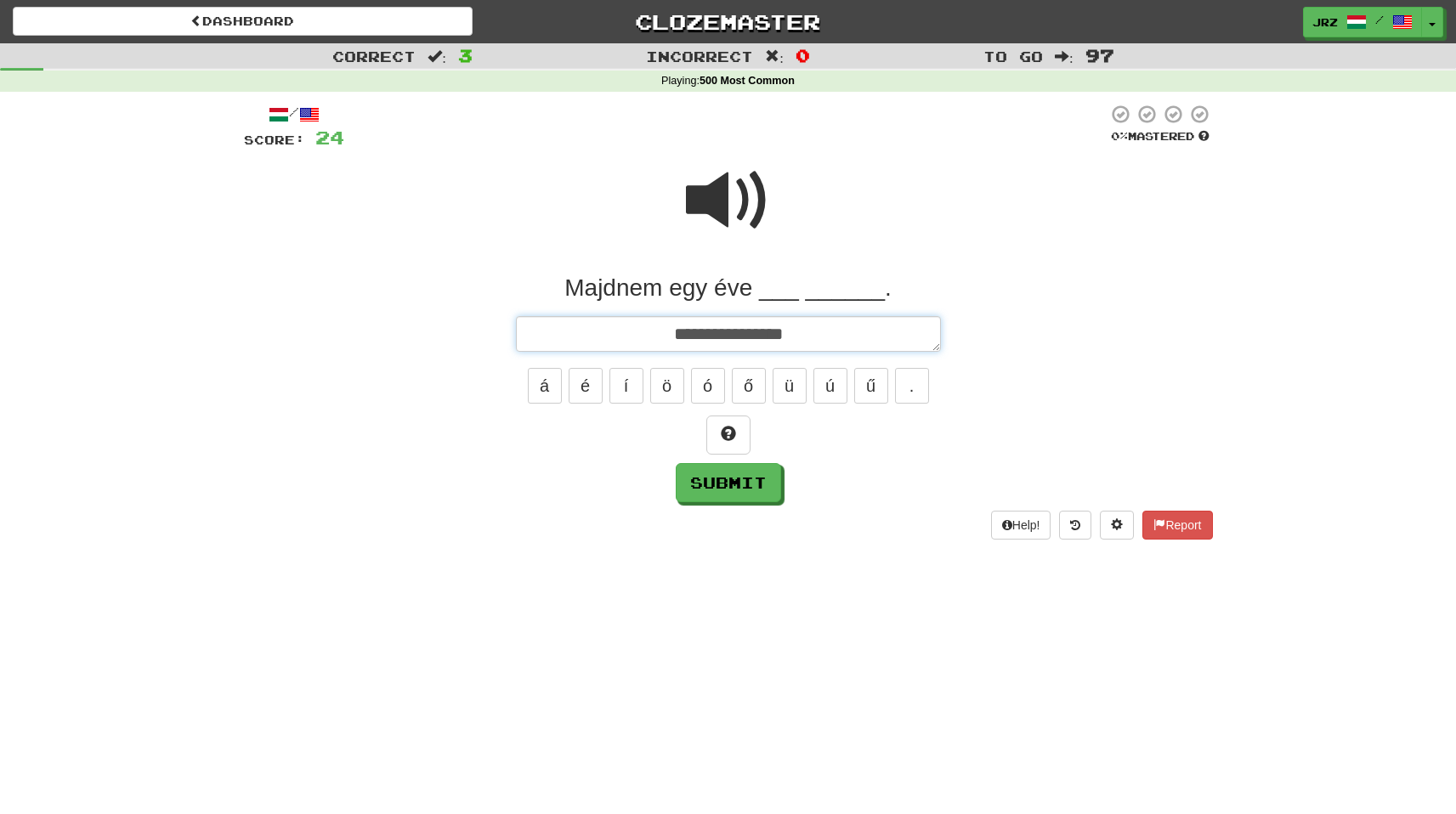 type on "*" 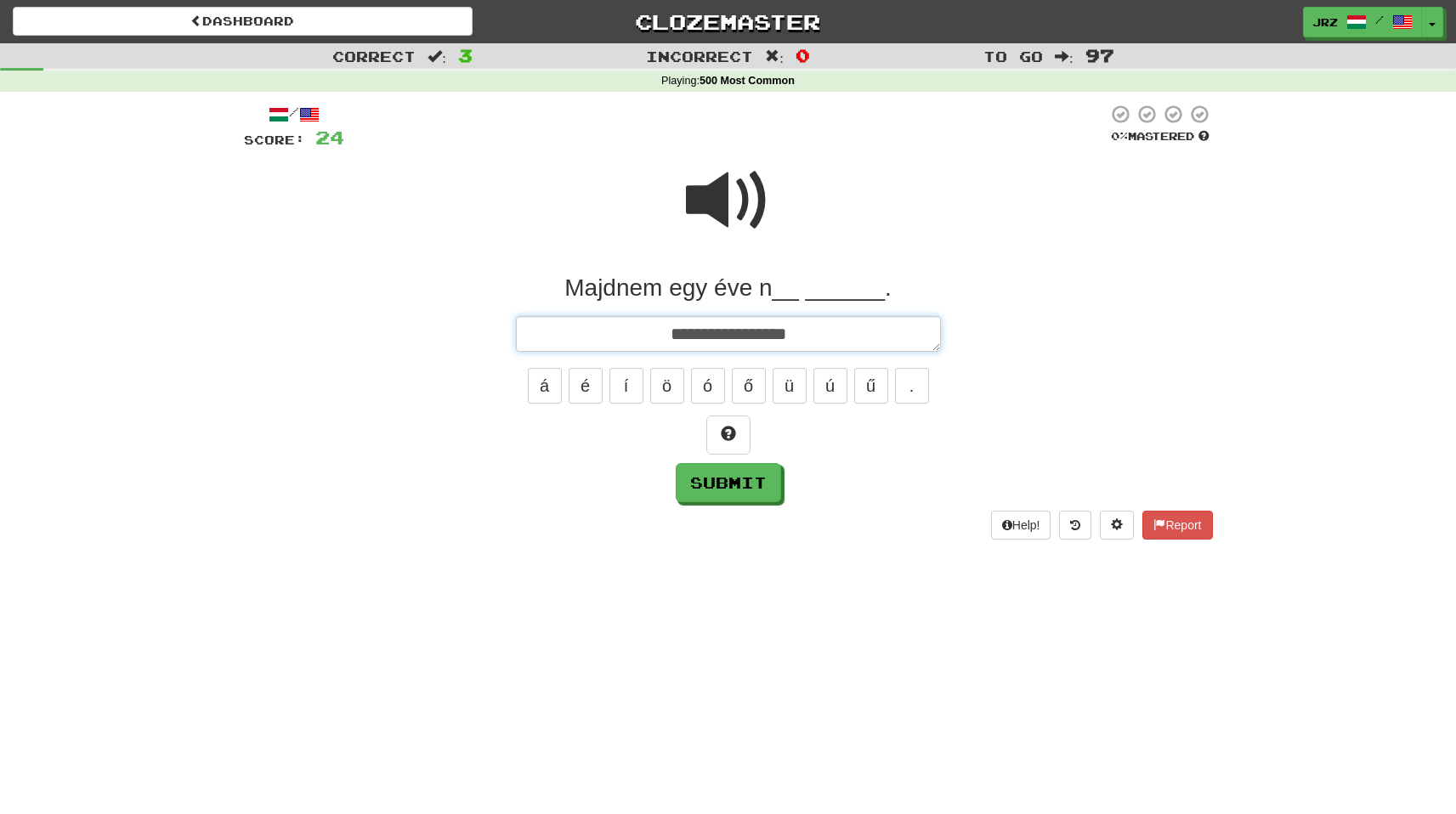 type on "*" 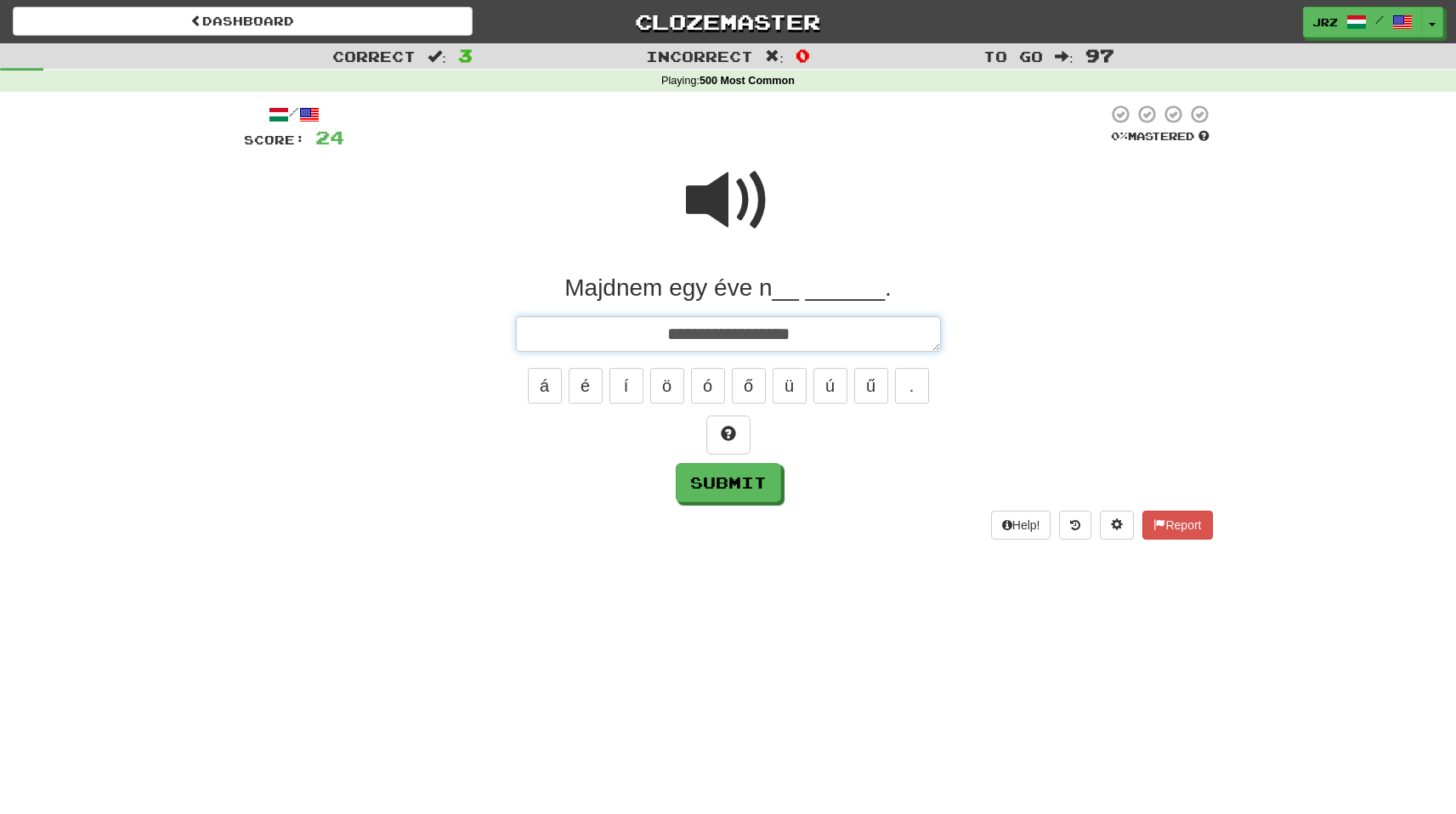 type on "*" 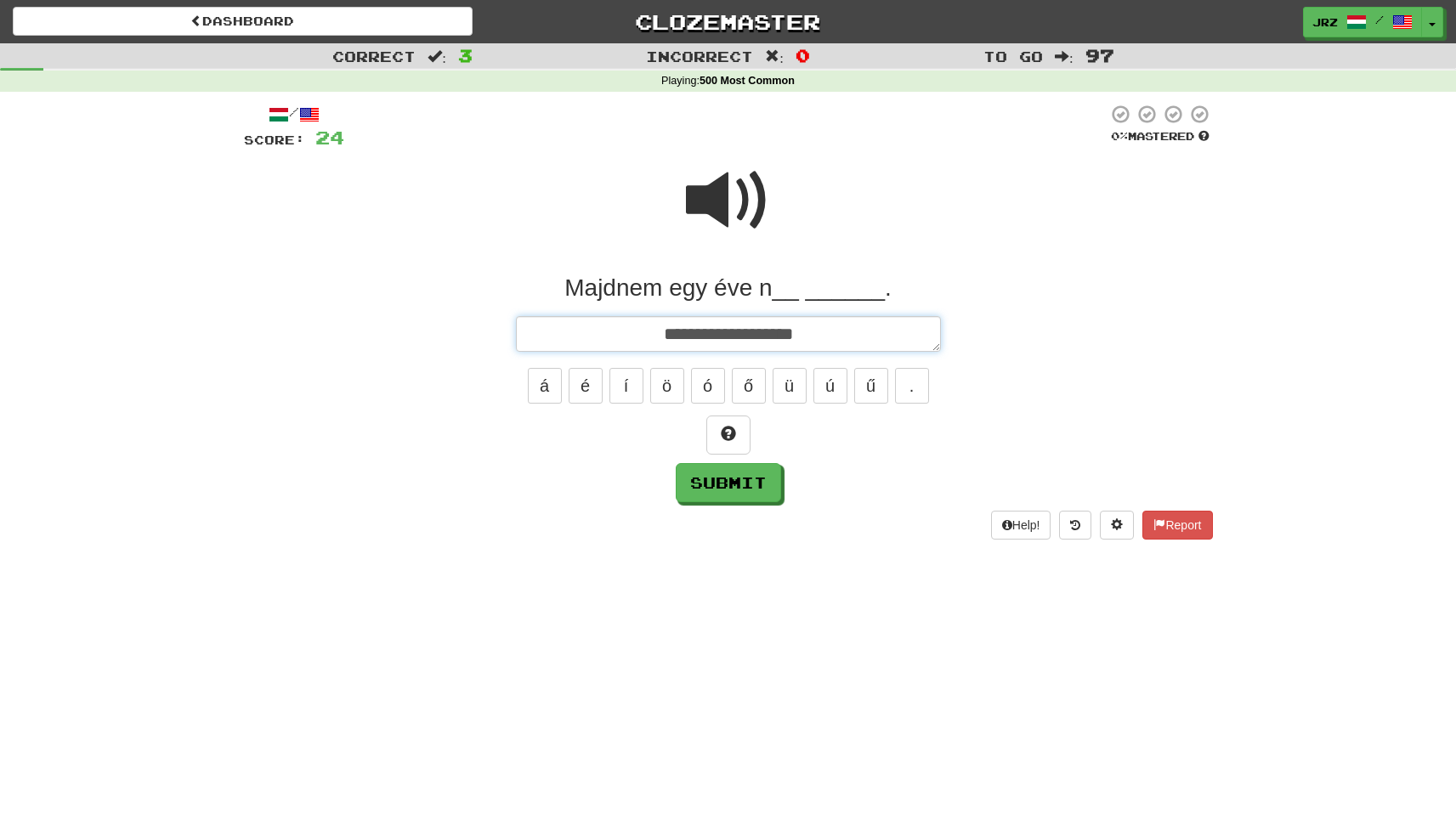 type on "*" 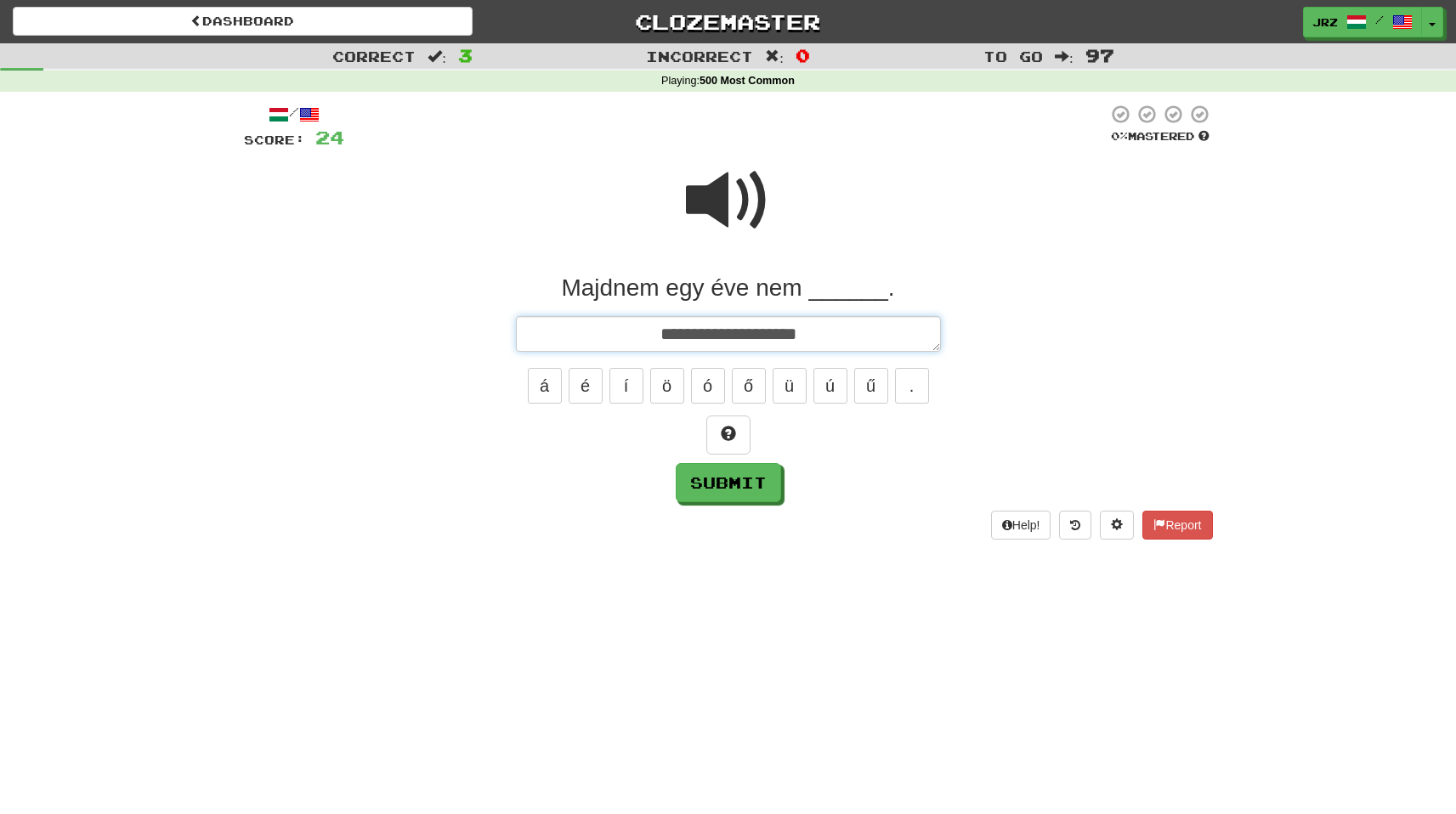 type on "*" 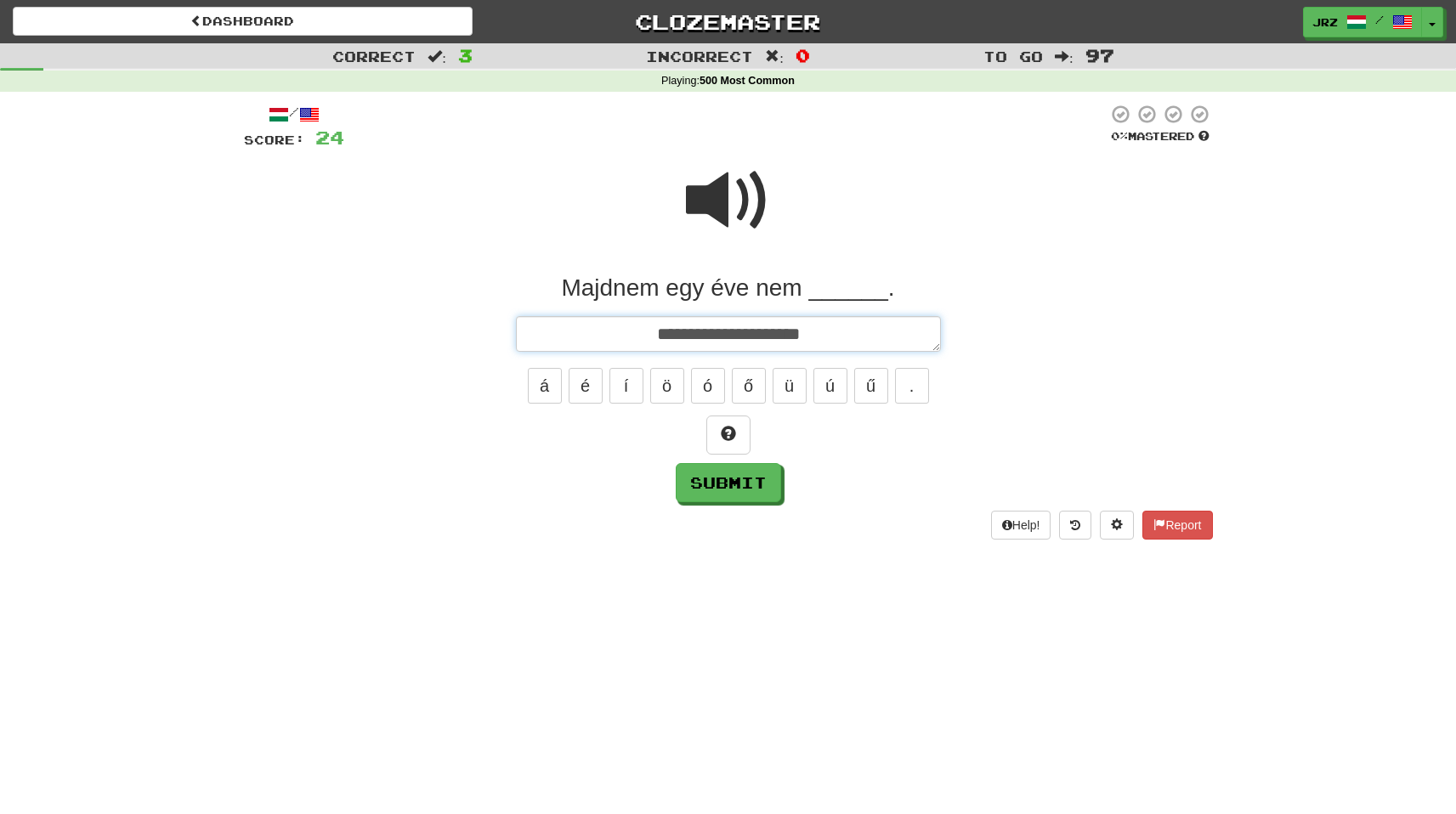 type on "*" 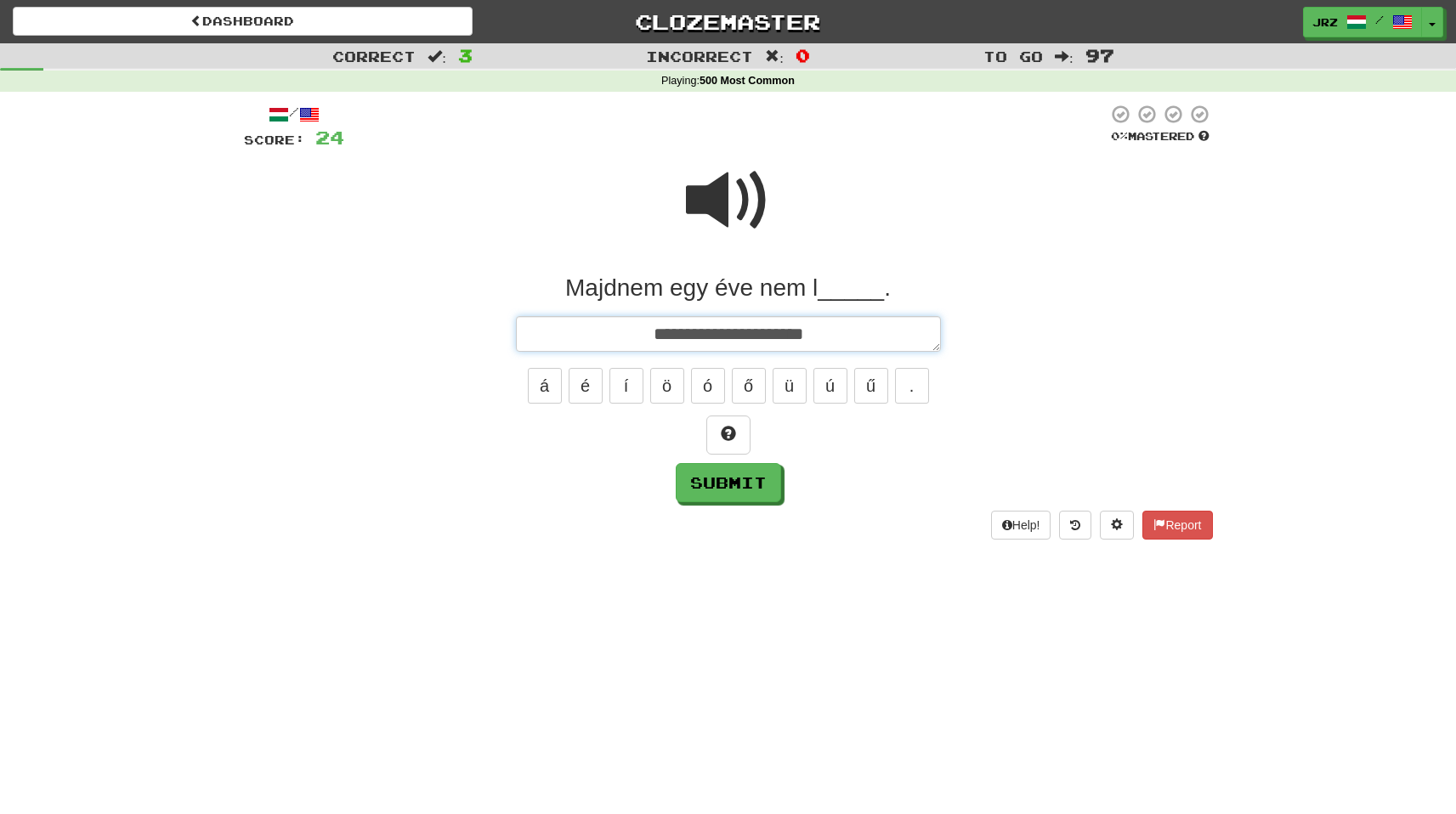 type on "*" 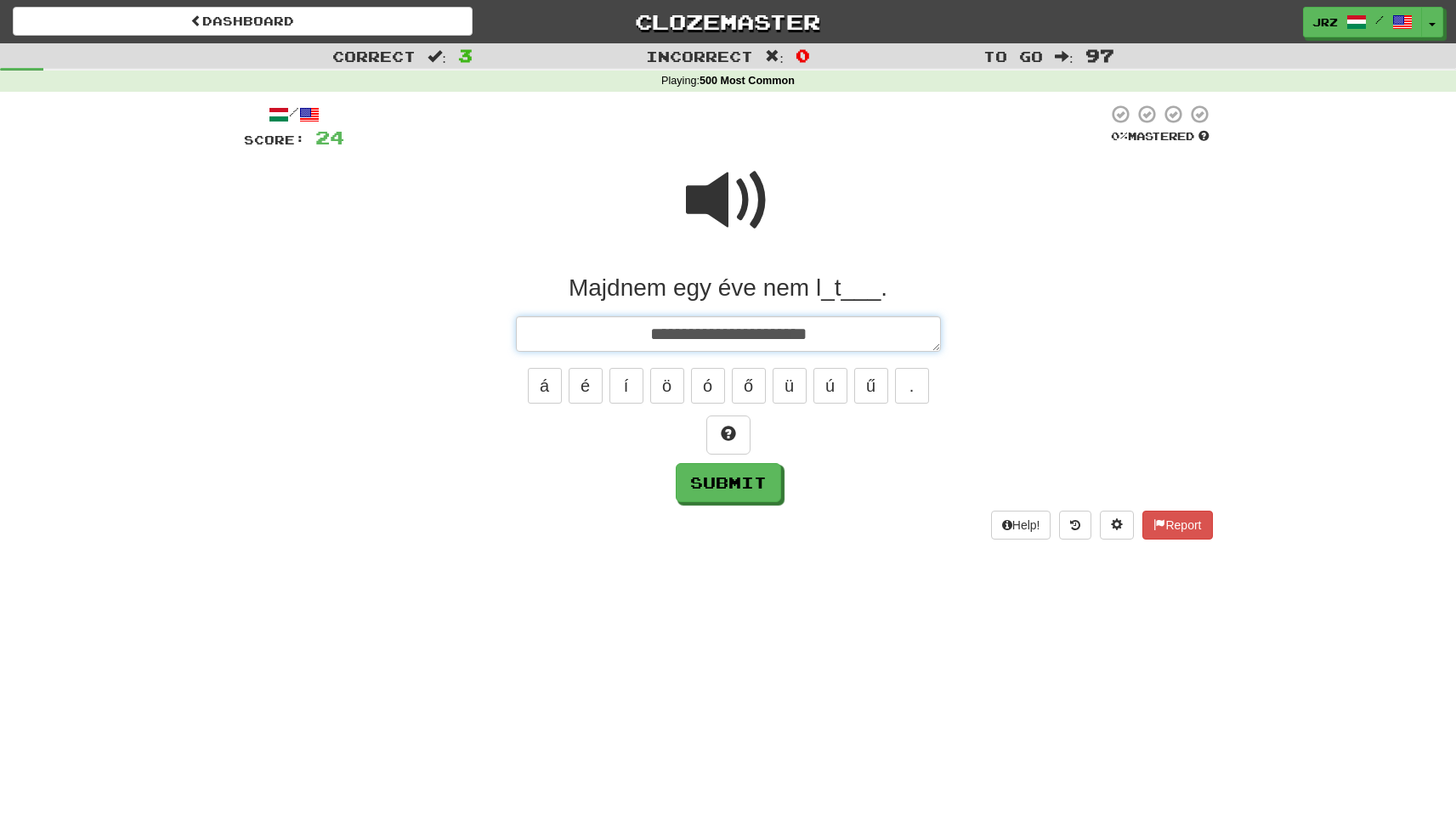 type on "*" 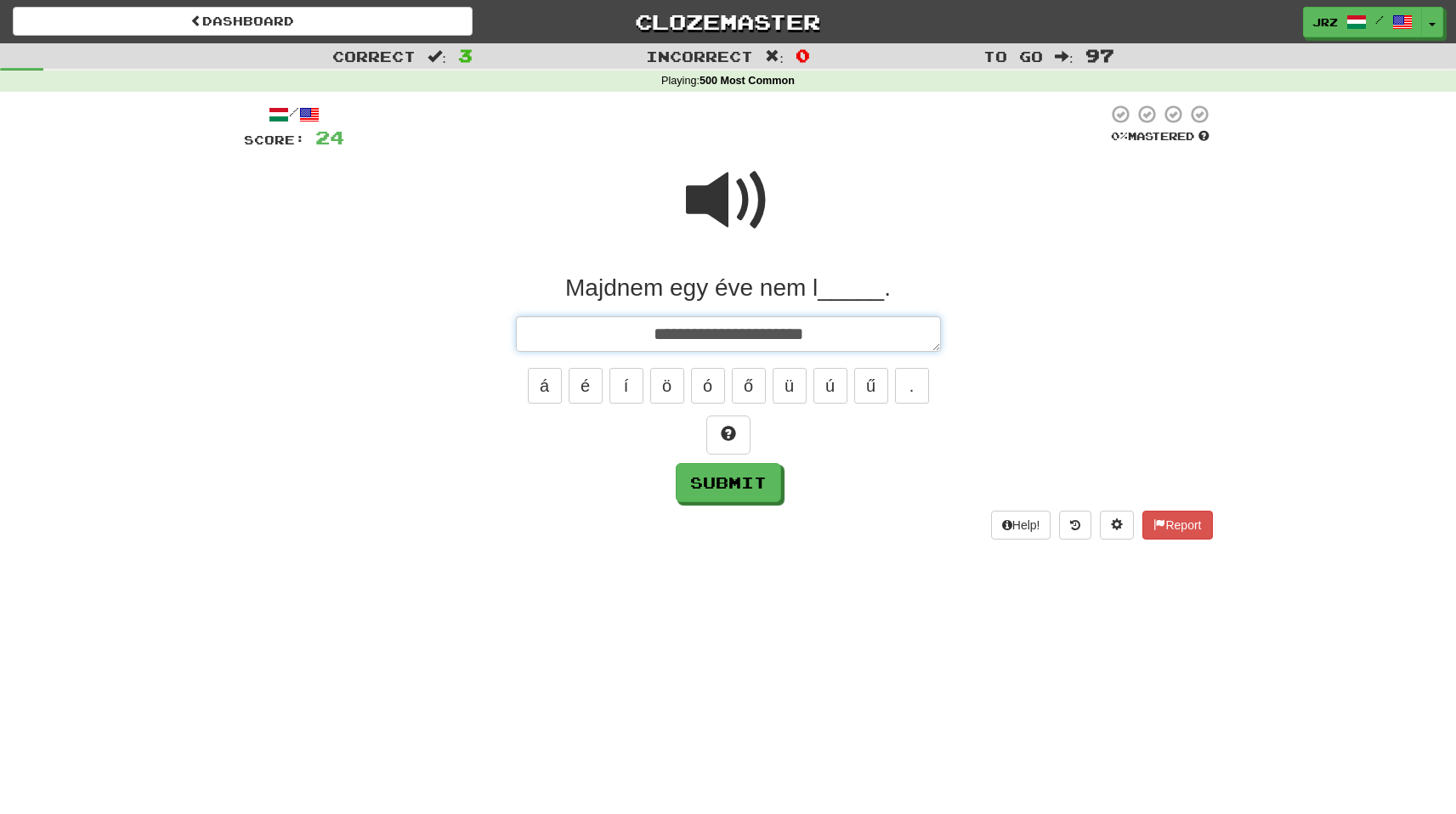 type on "*" 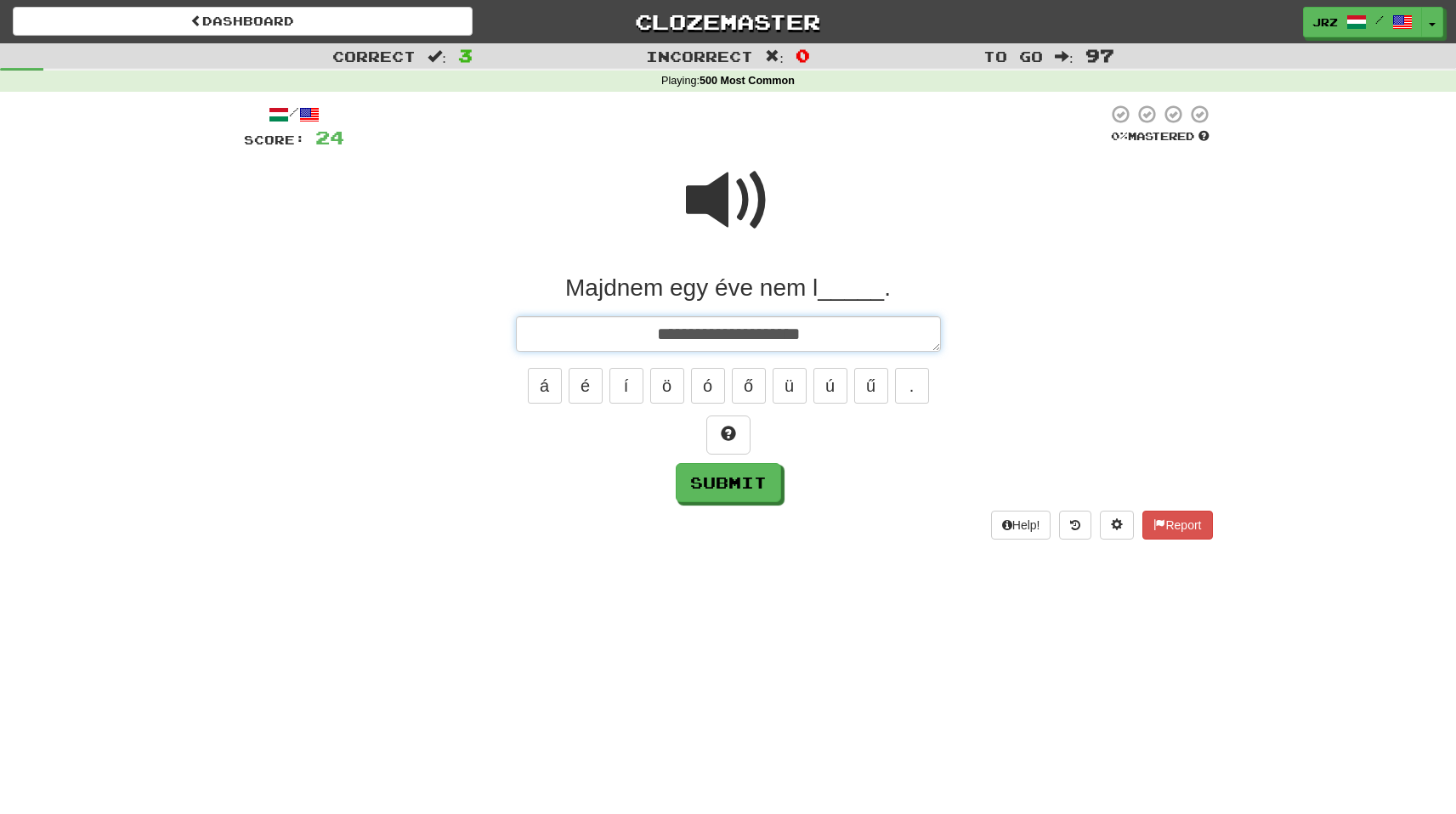 type on "*" 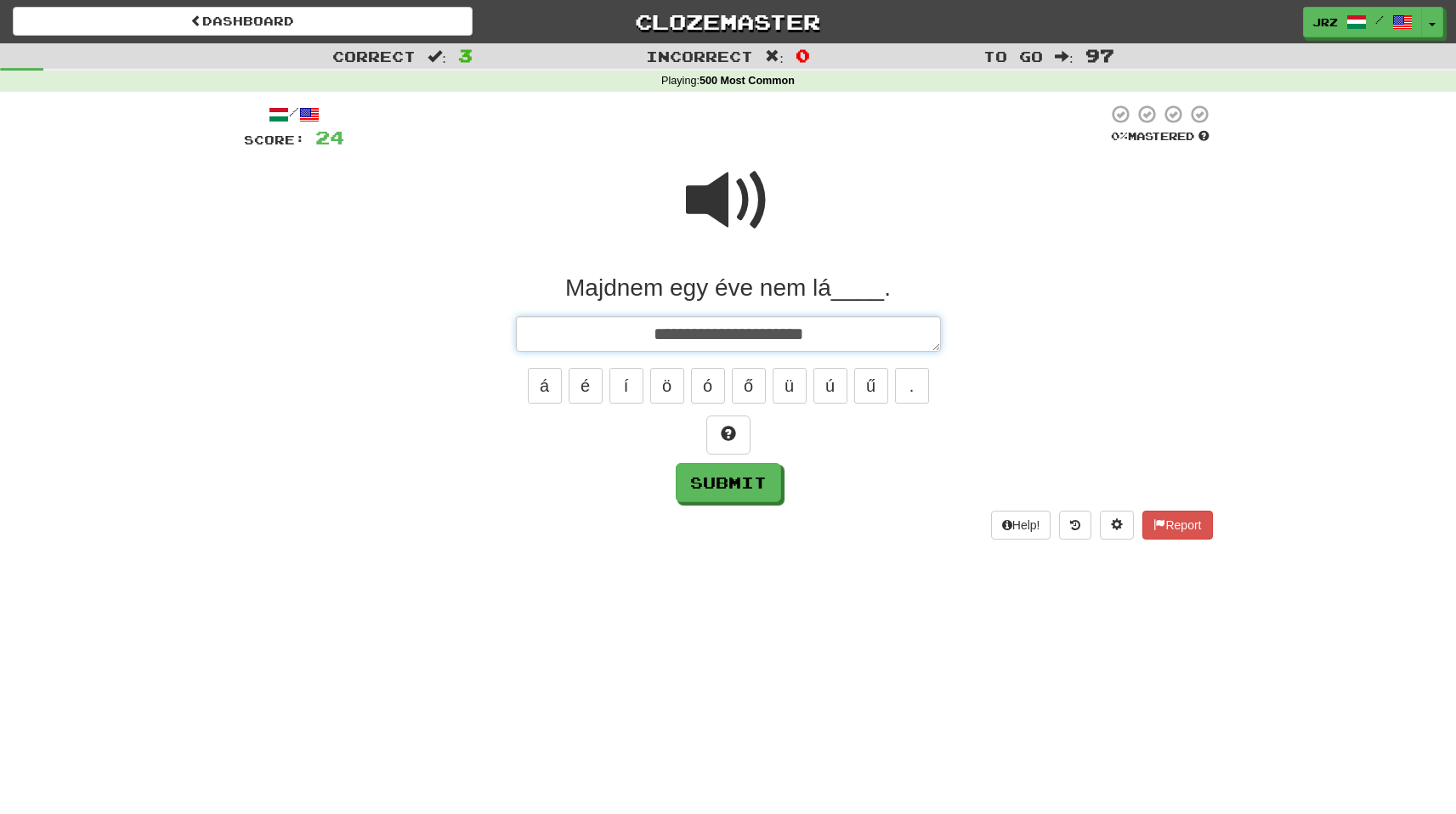 type on "*" 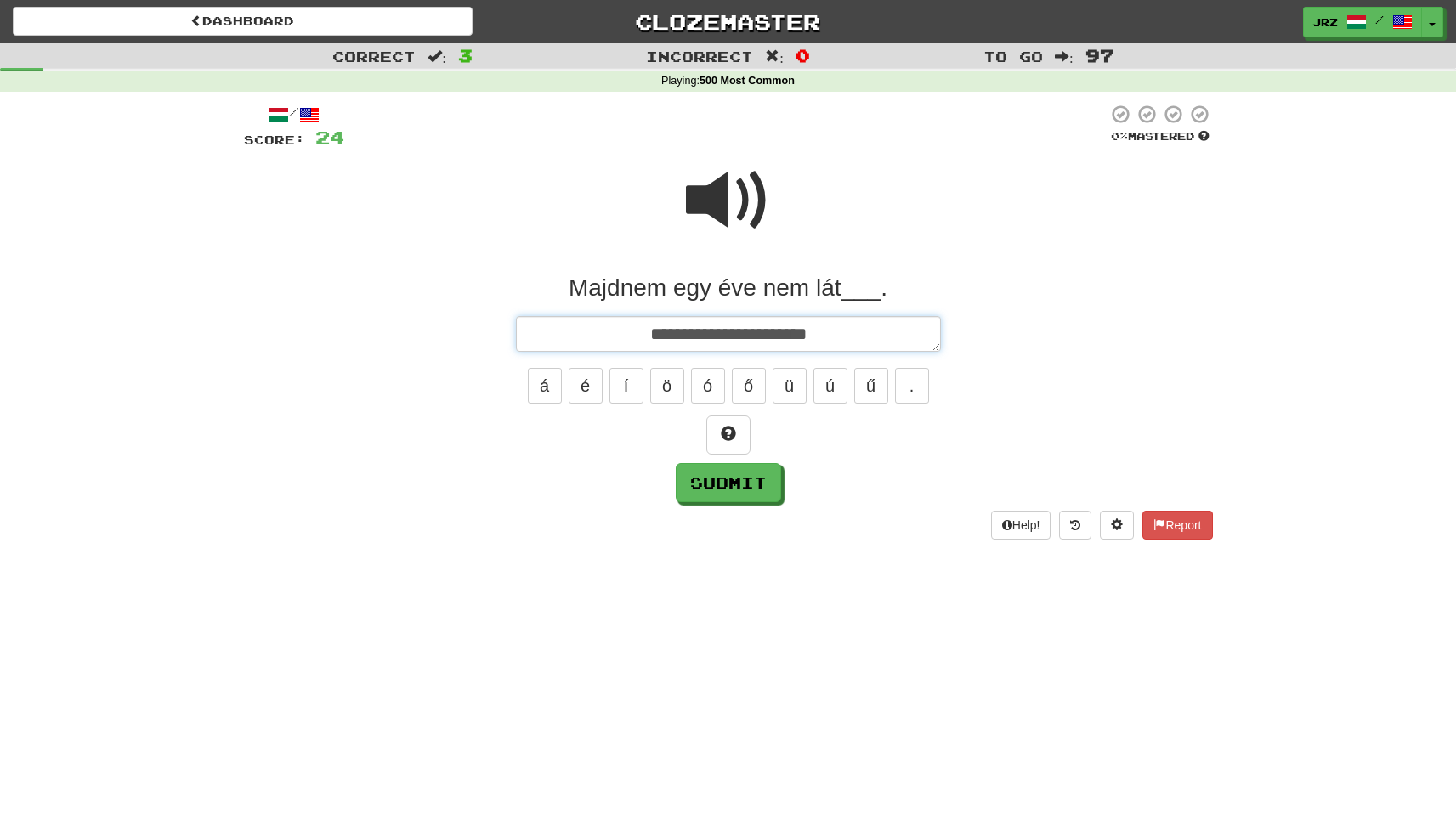 type on "*" 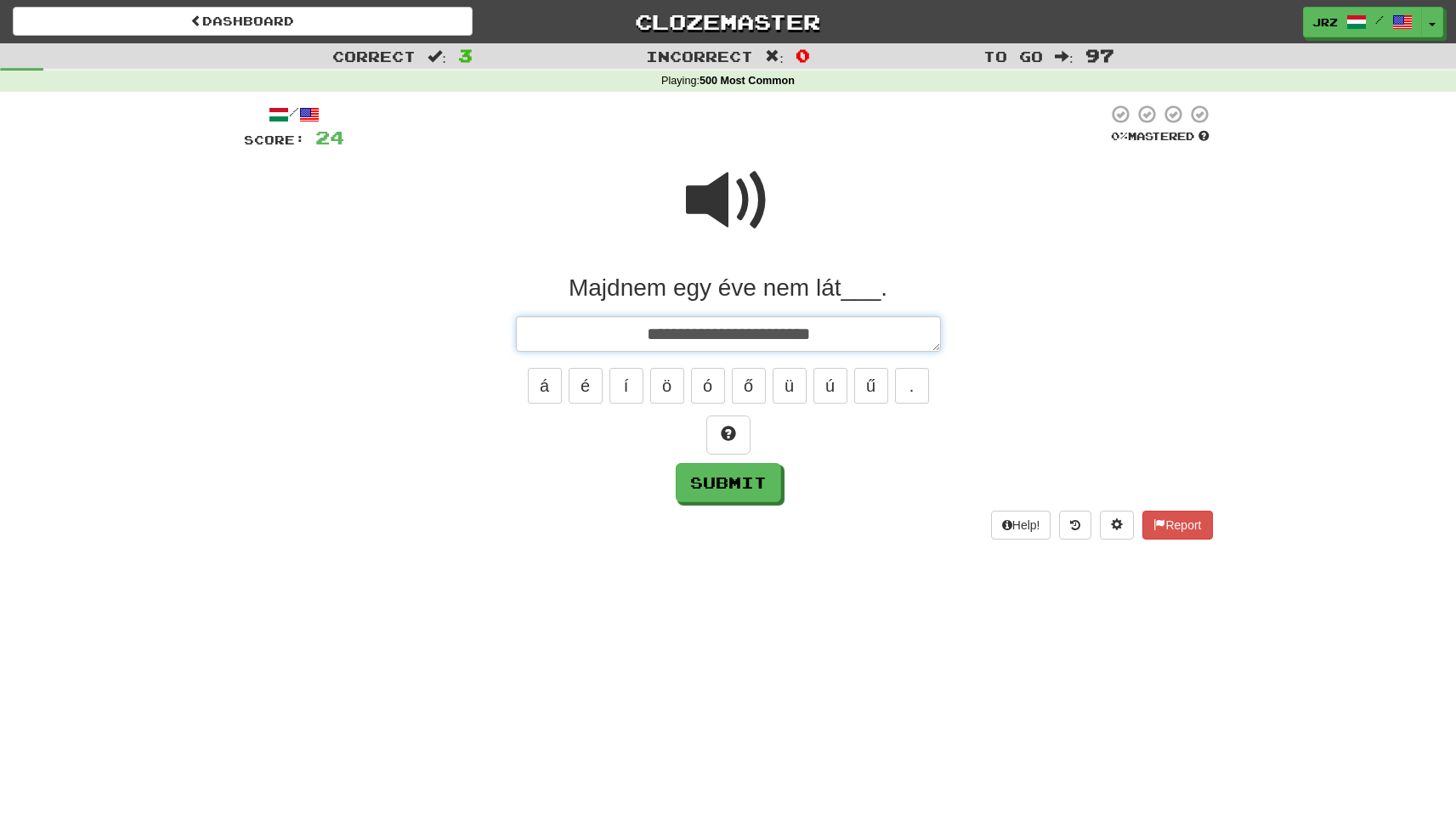 type on "*" 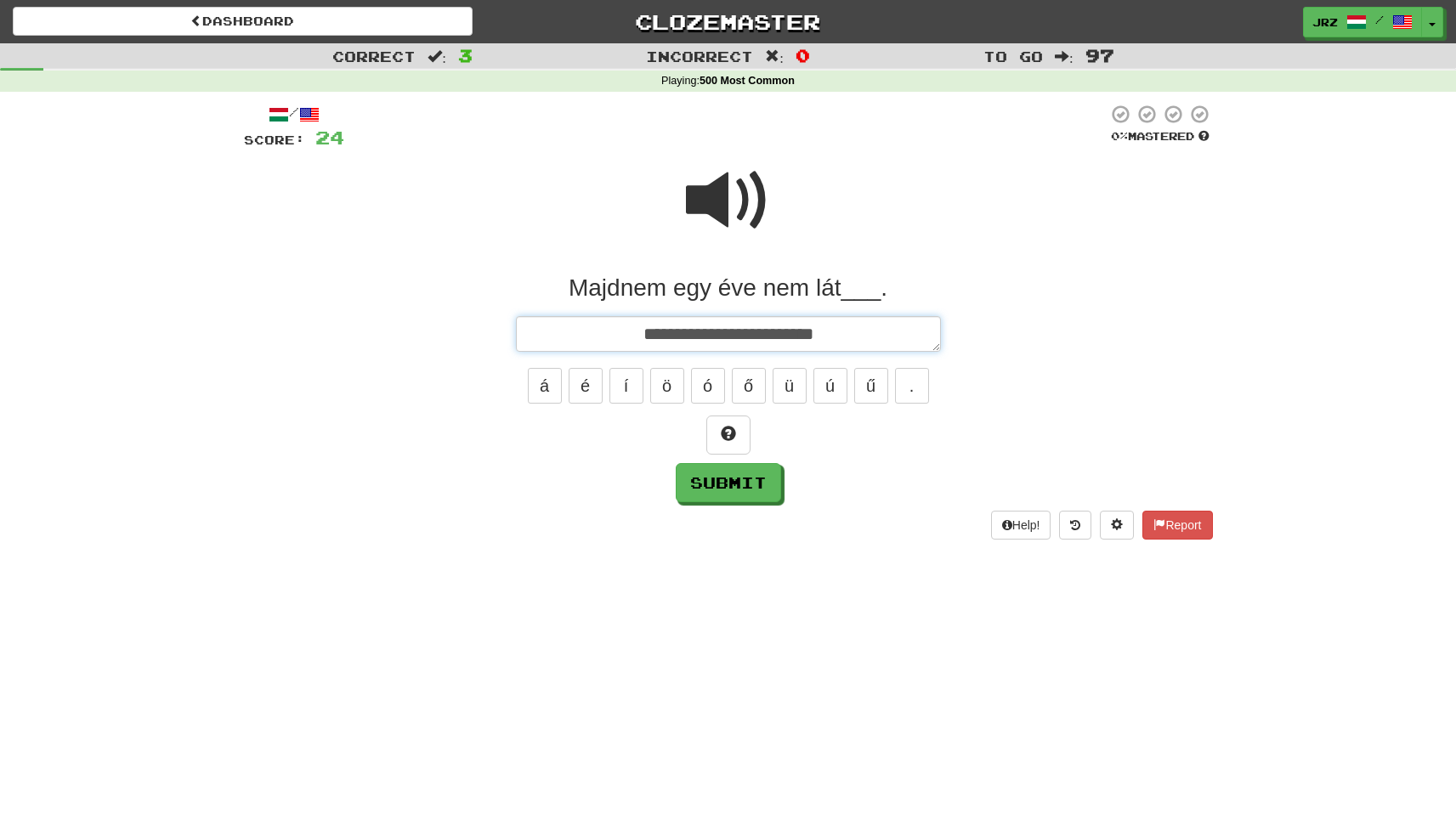 type on "*" 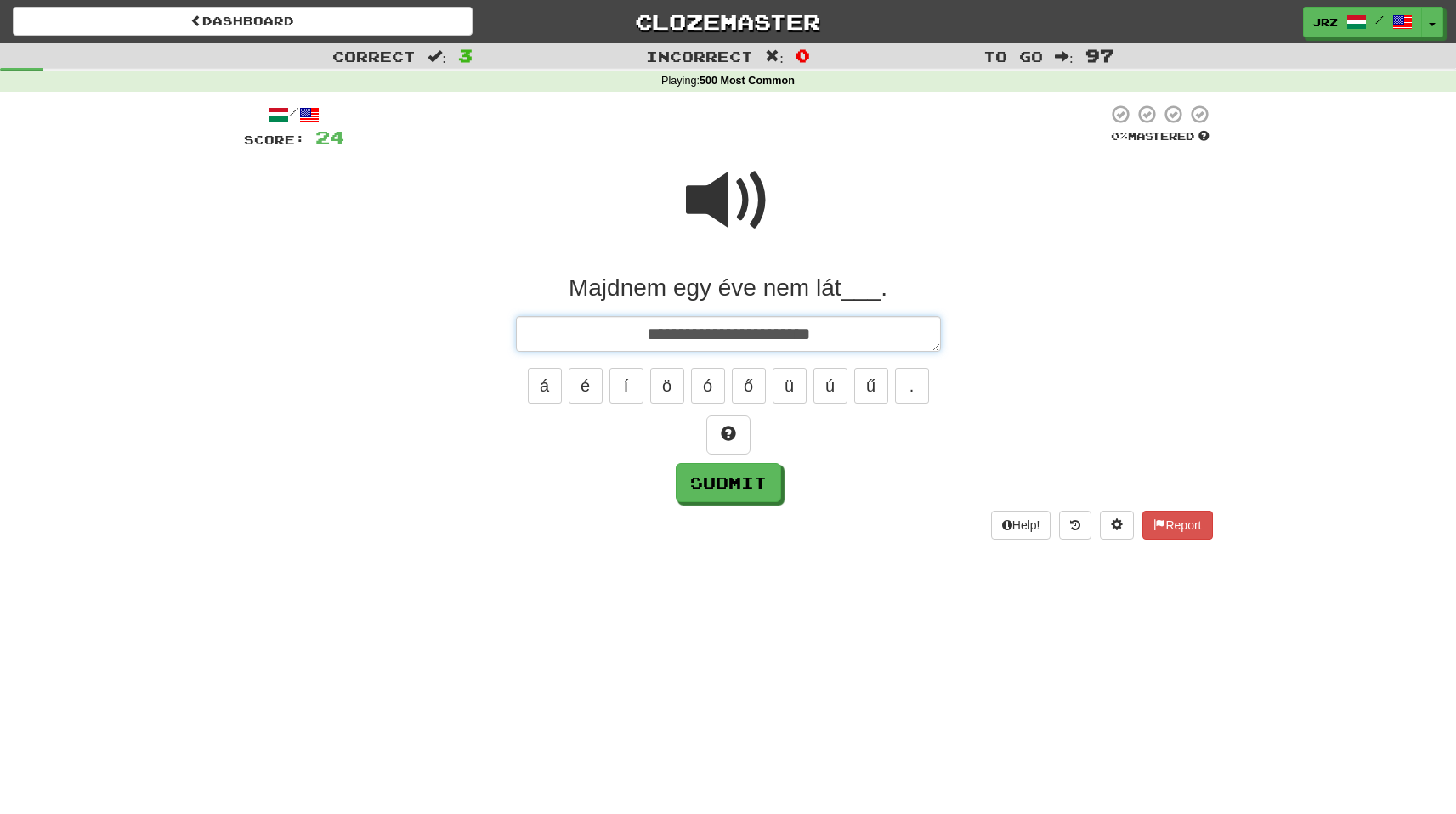 type on "*" 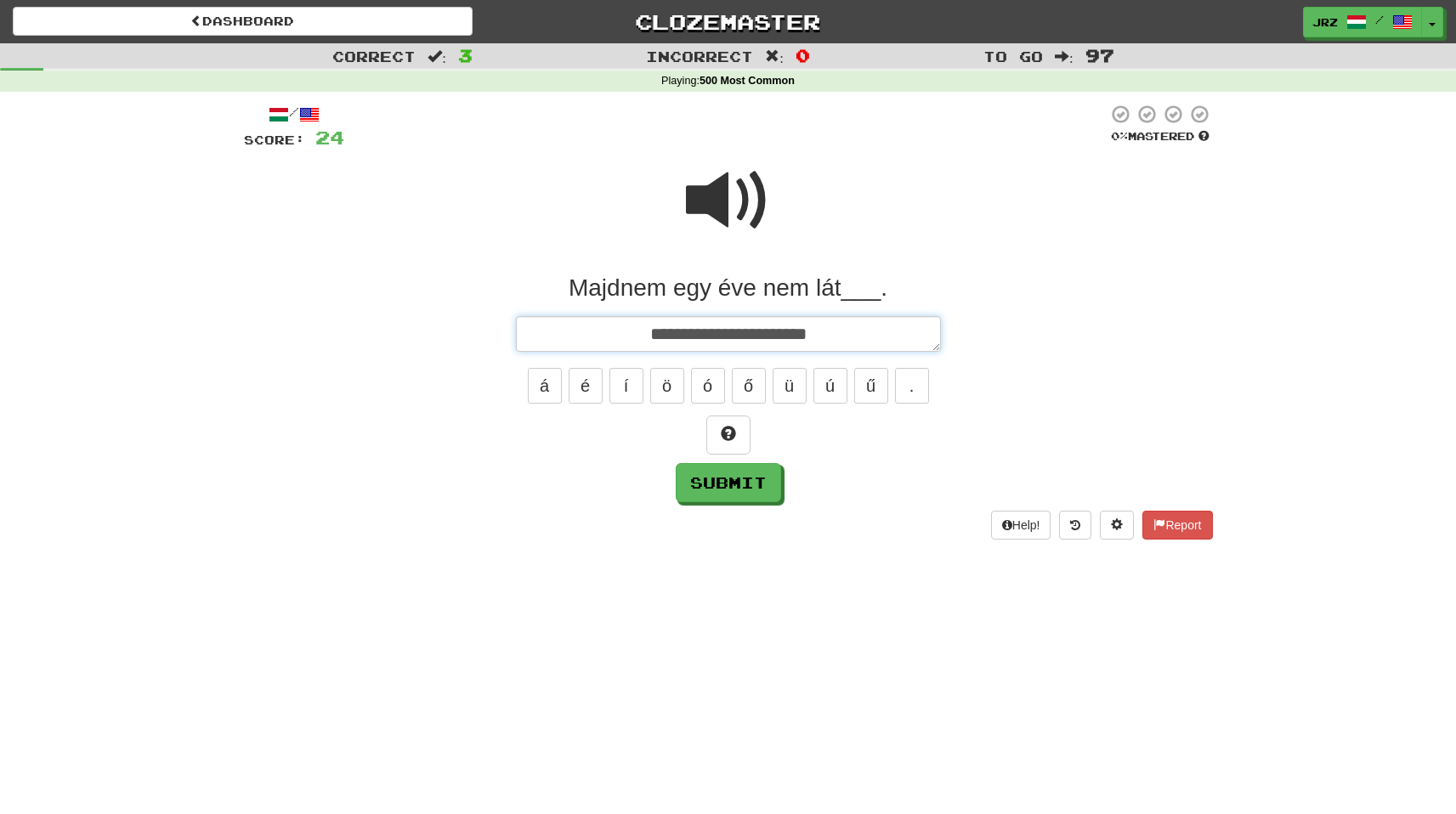 type on "*" 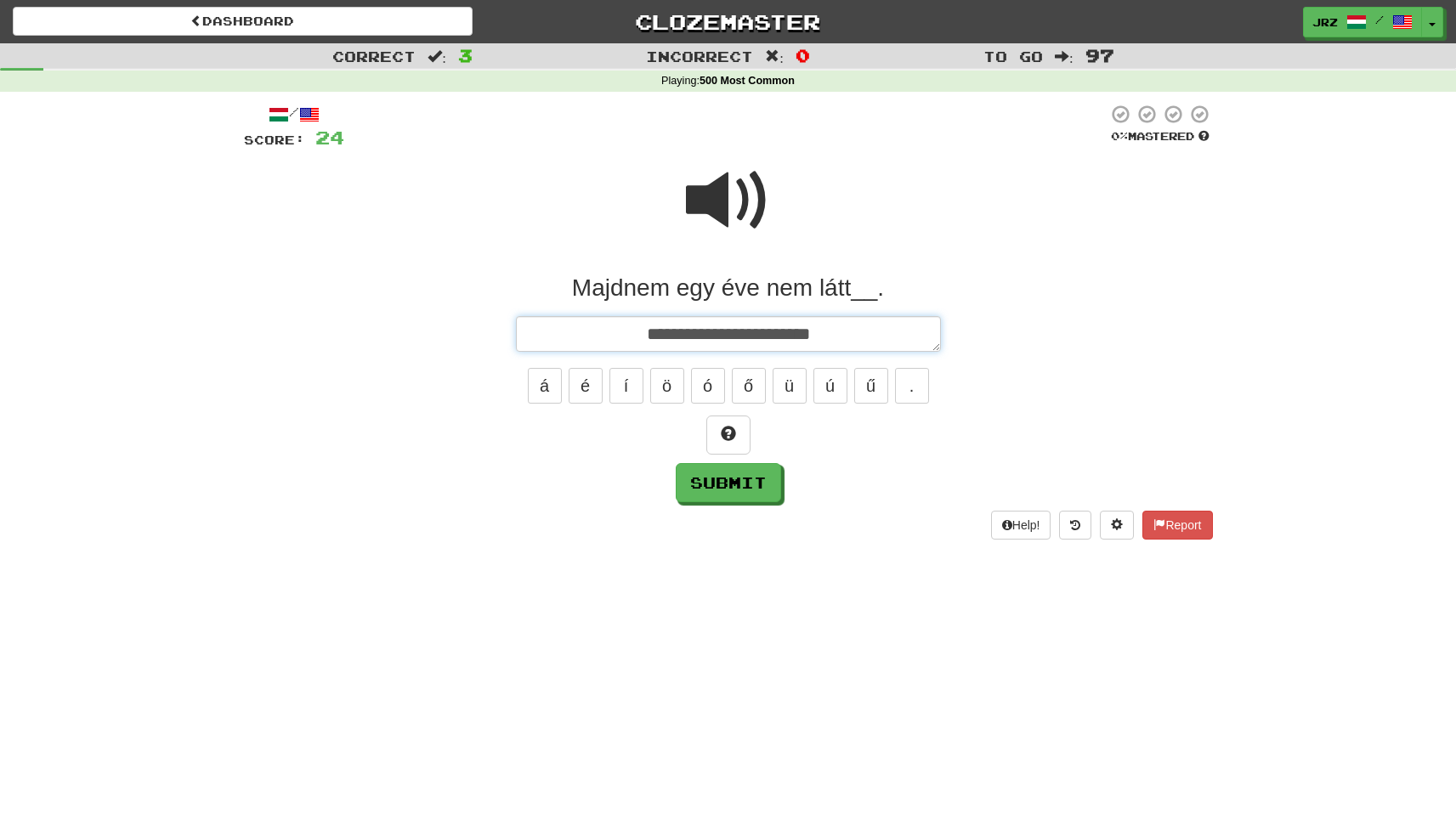 type on "*" 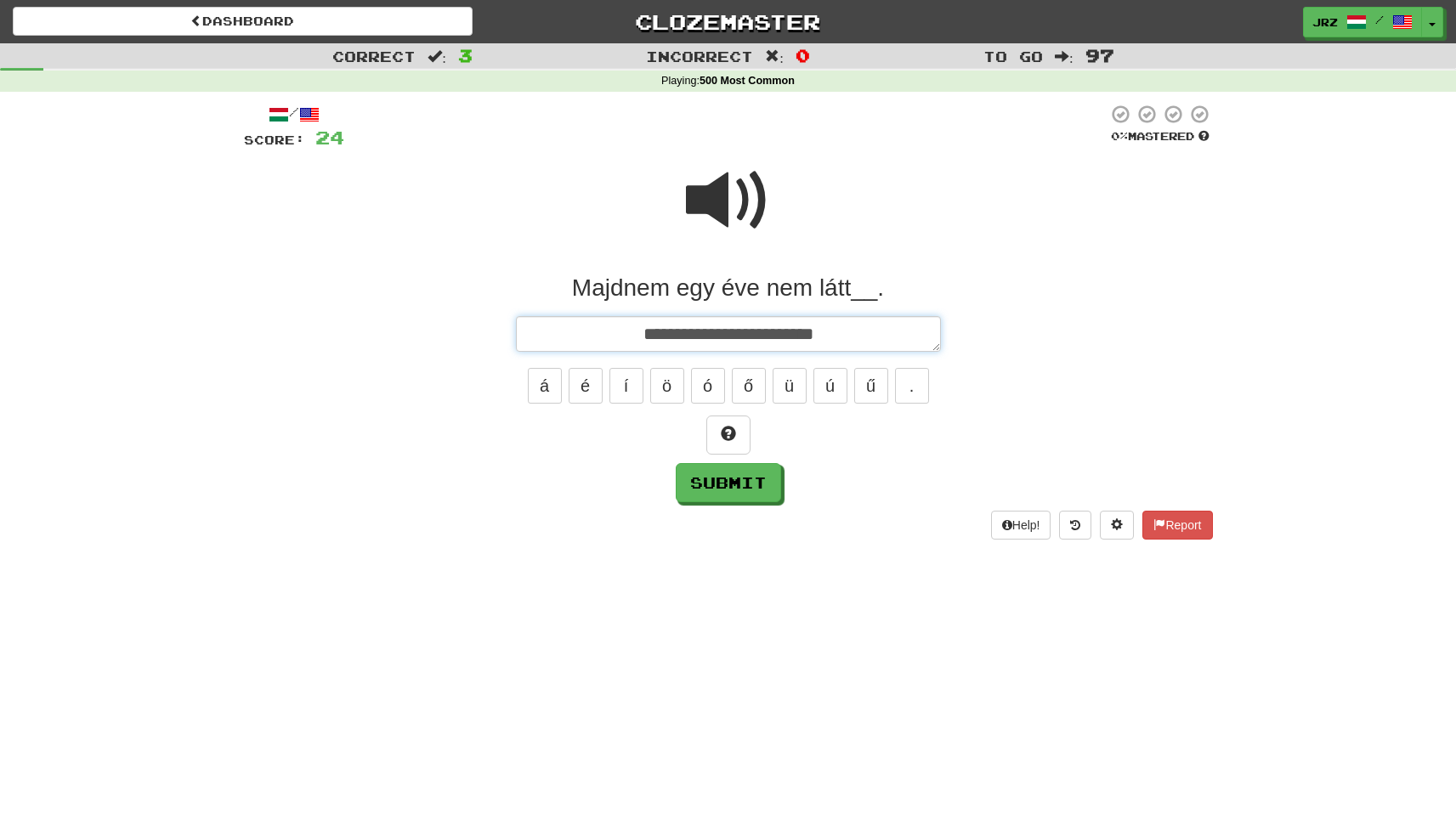 type on "*" 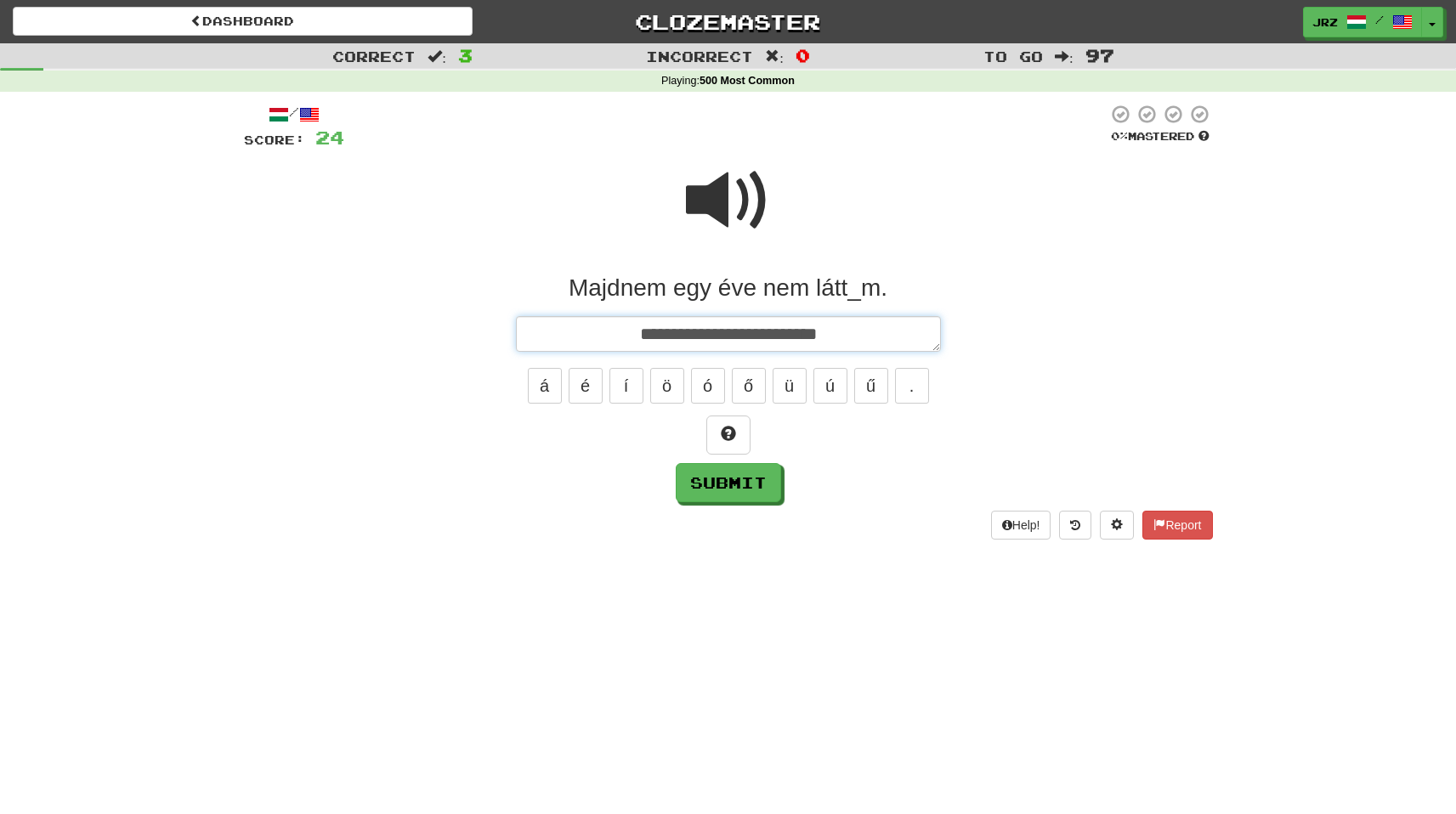 type 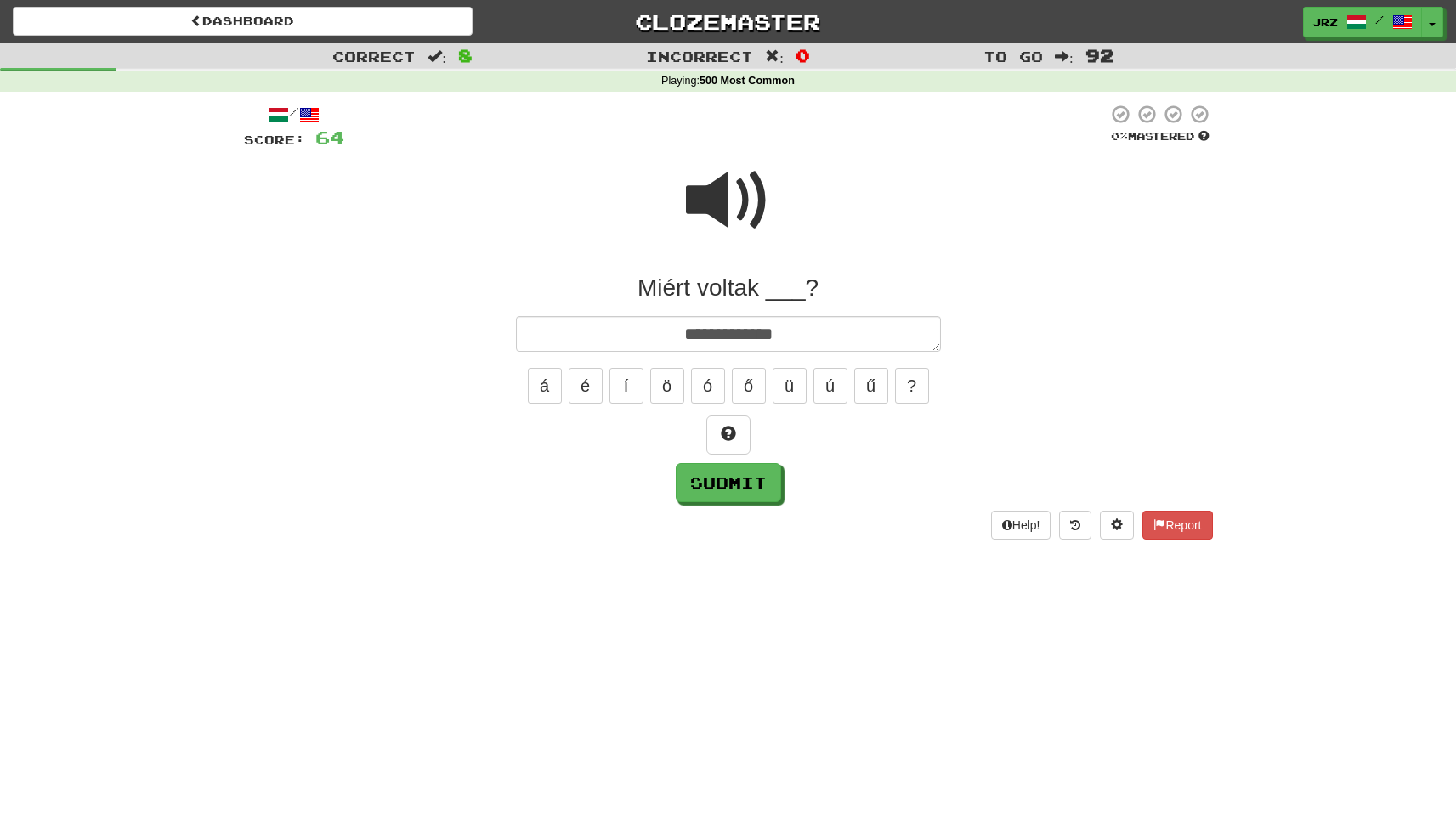 click at bounding box center (728, 201) 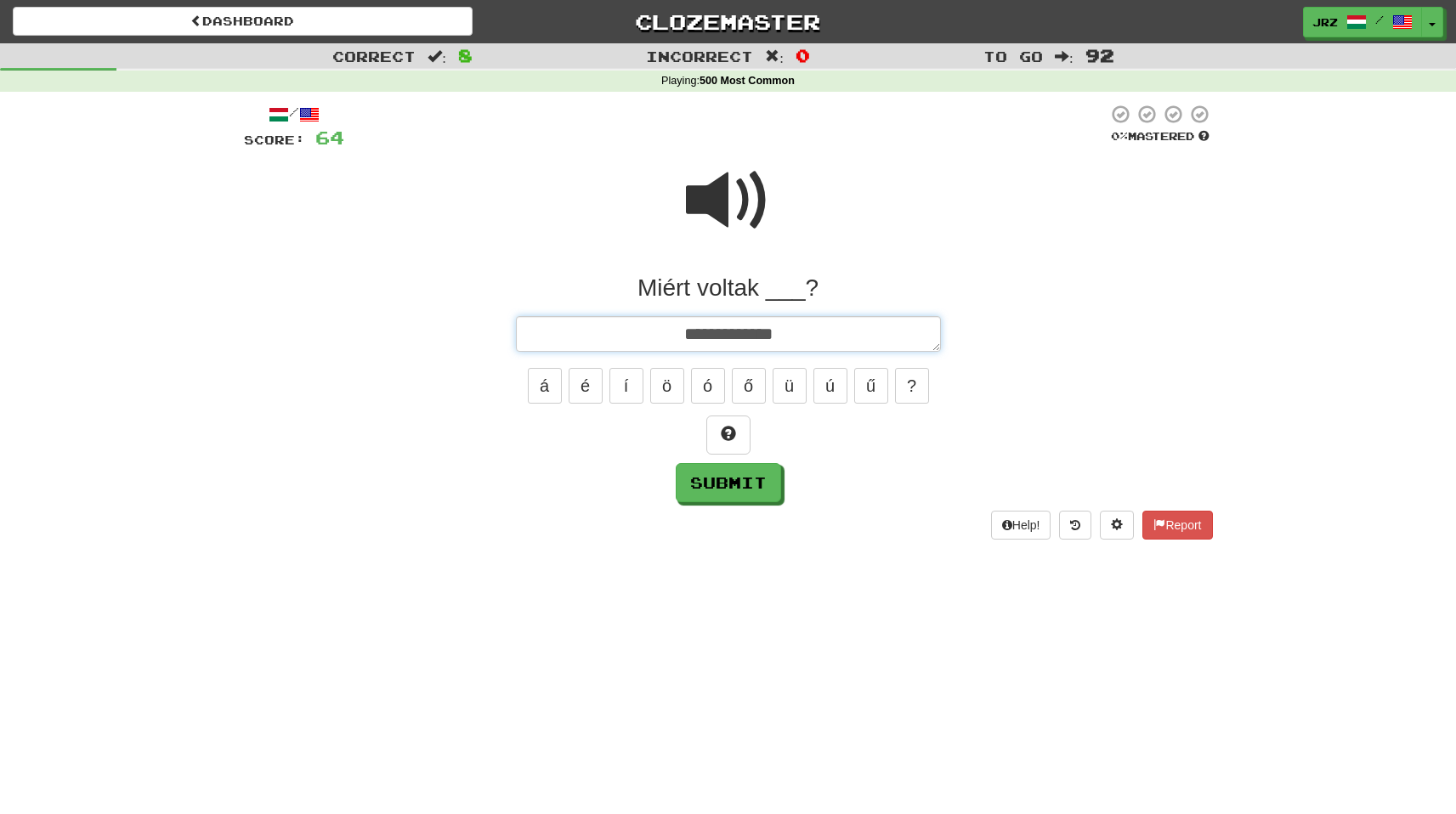 click on "**********" at bounding box center (728, 334) 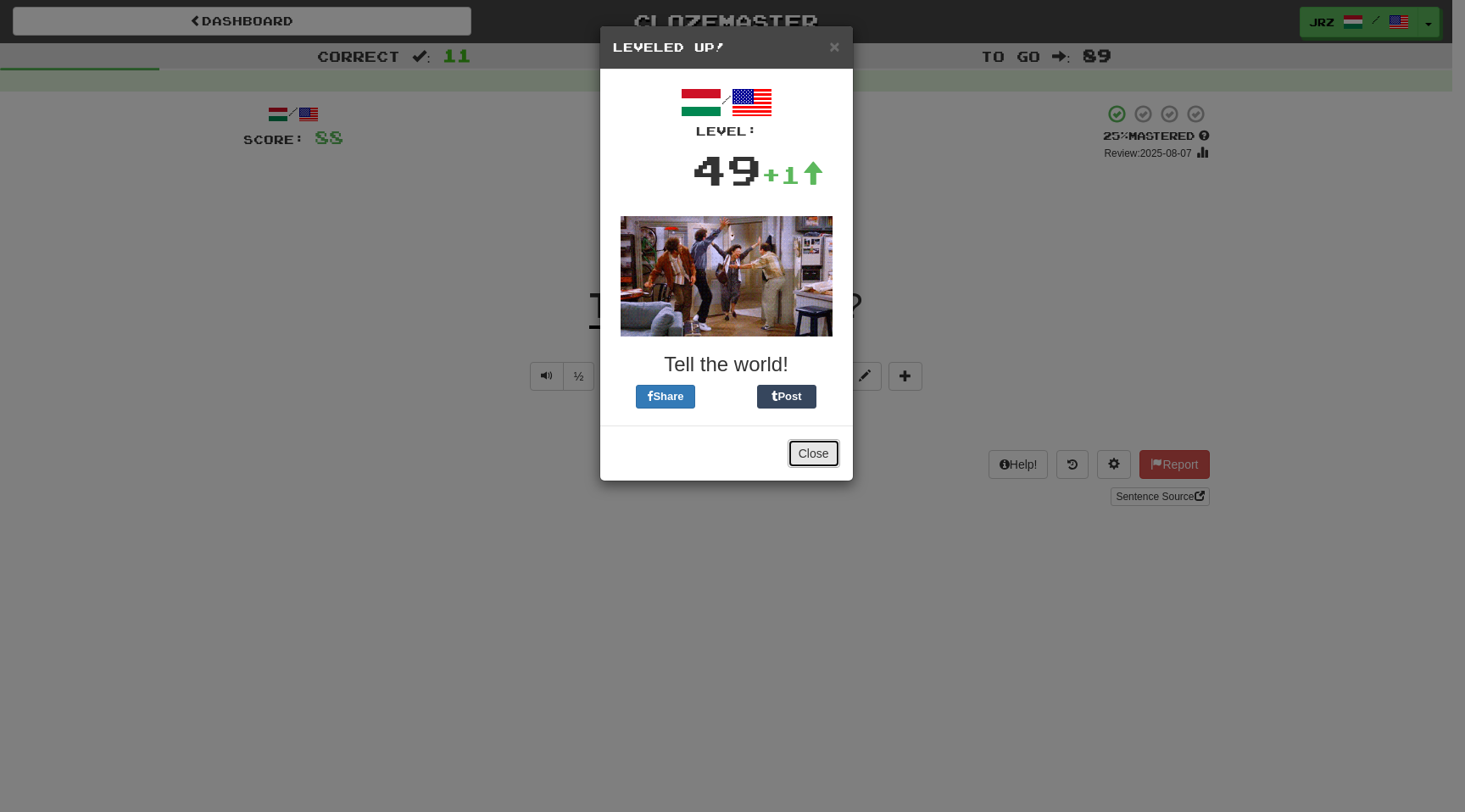 click on "Close" at bounding box center [814, 453] 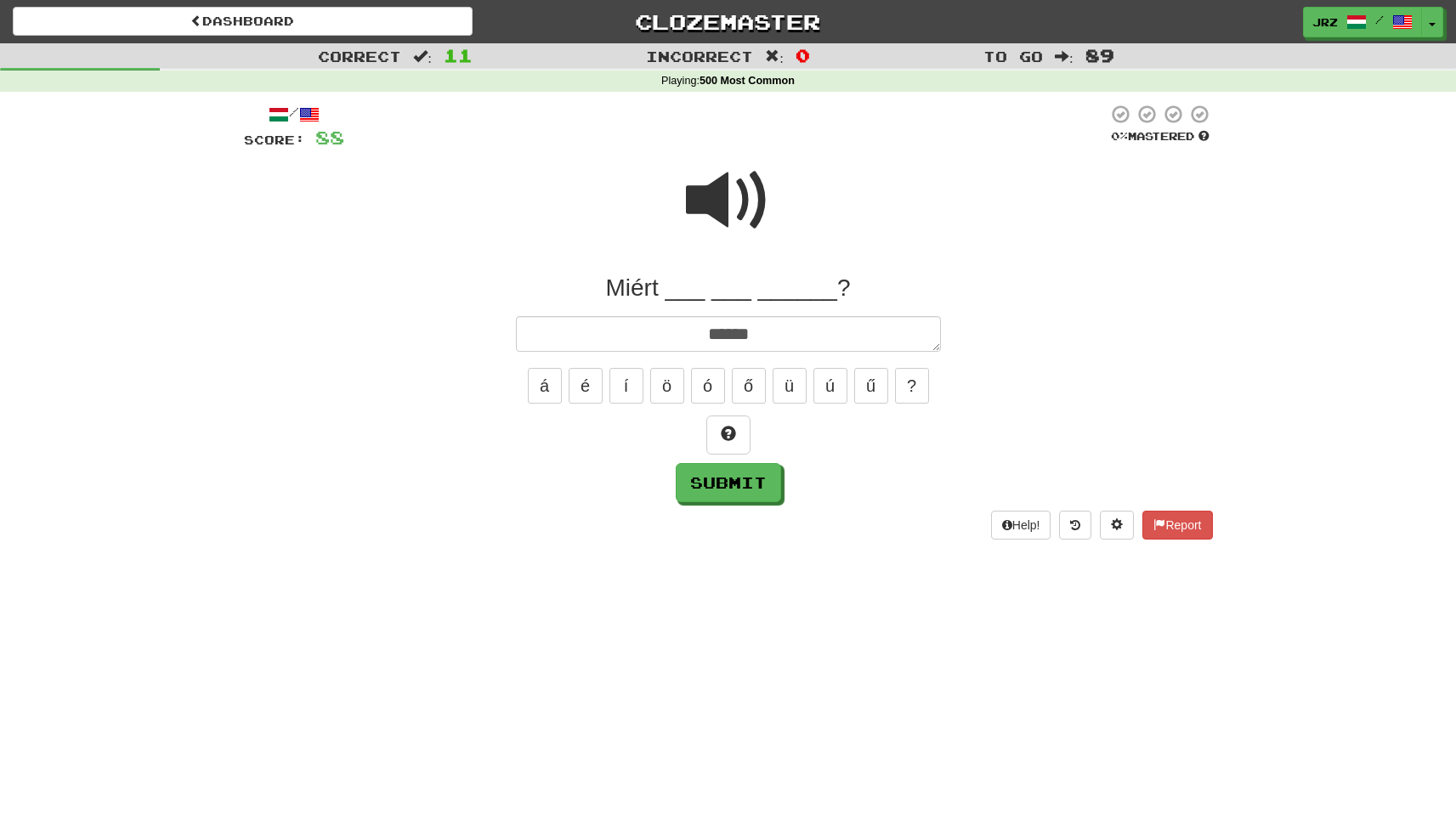 click at bounding box center (728, 201) 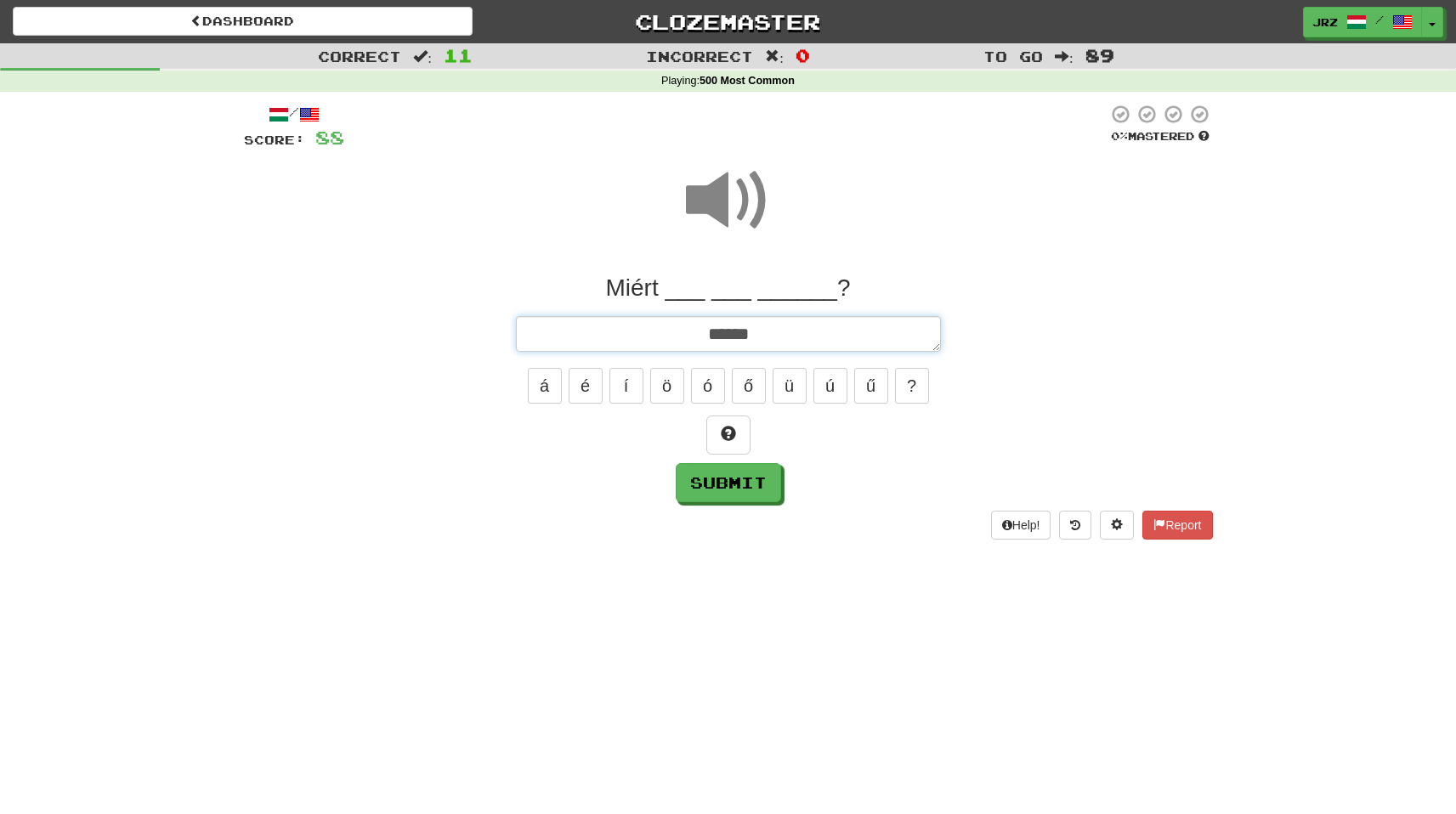 click on "*****" at bounding box center (728, 334) 